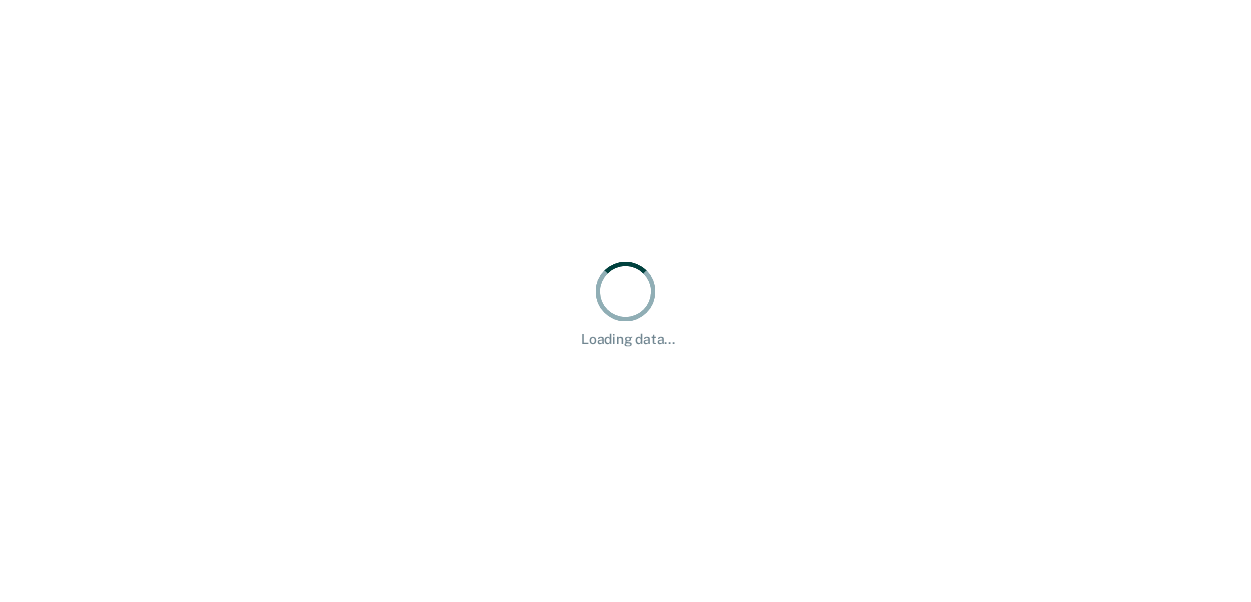 scroll, scrollTop: 0, scrollLeft: 0, axis: both 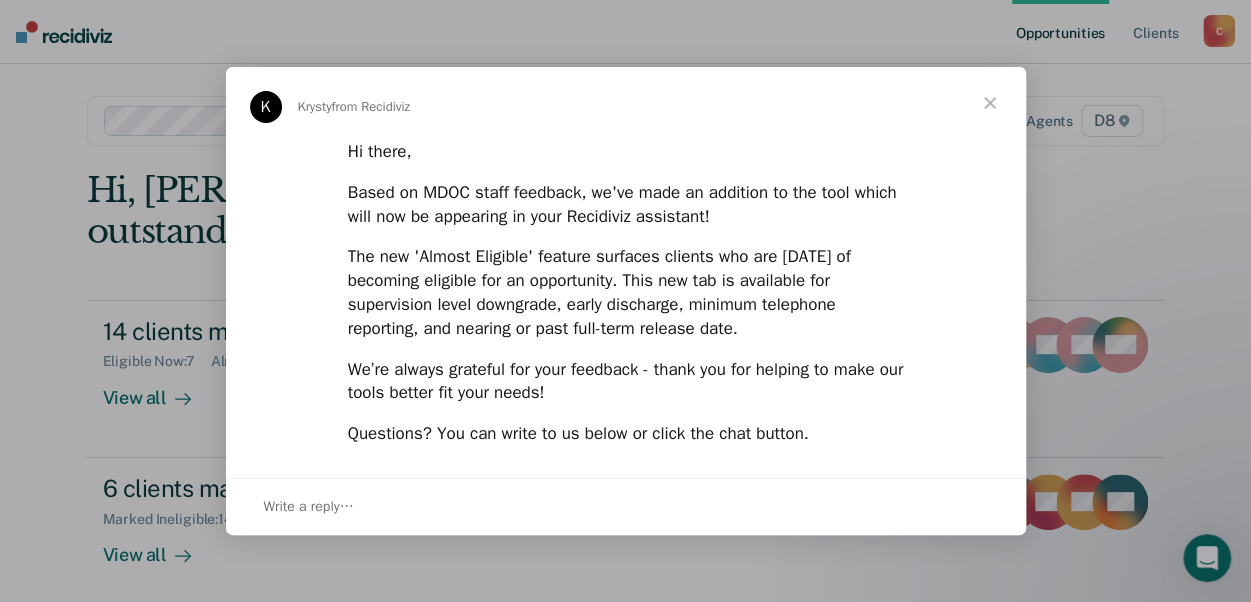 click at bounding box center (990, 103) 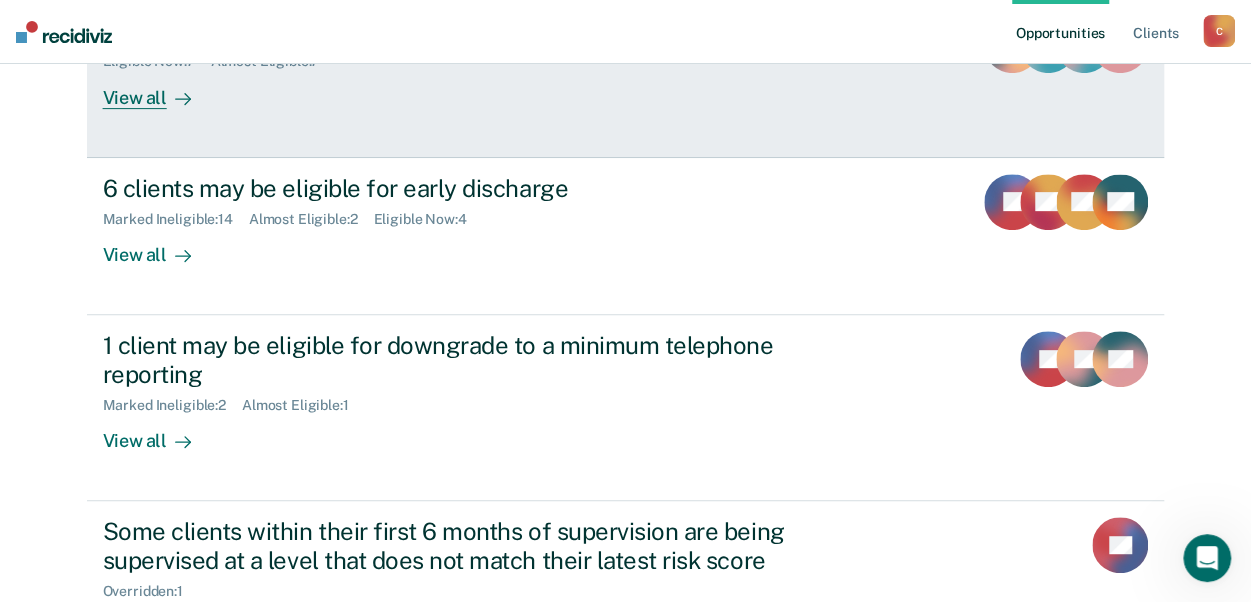 scroll, scrollTop: 0, scrollLeft: 0, axis: both 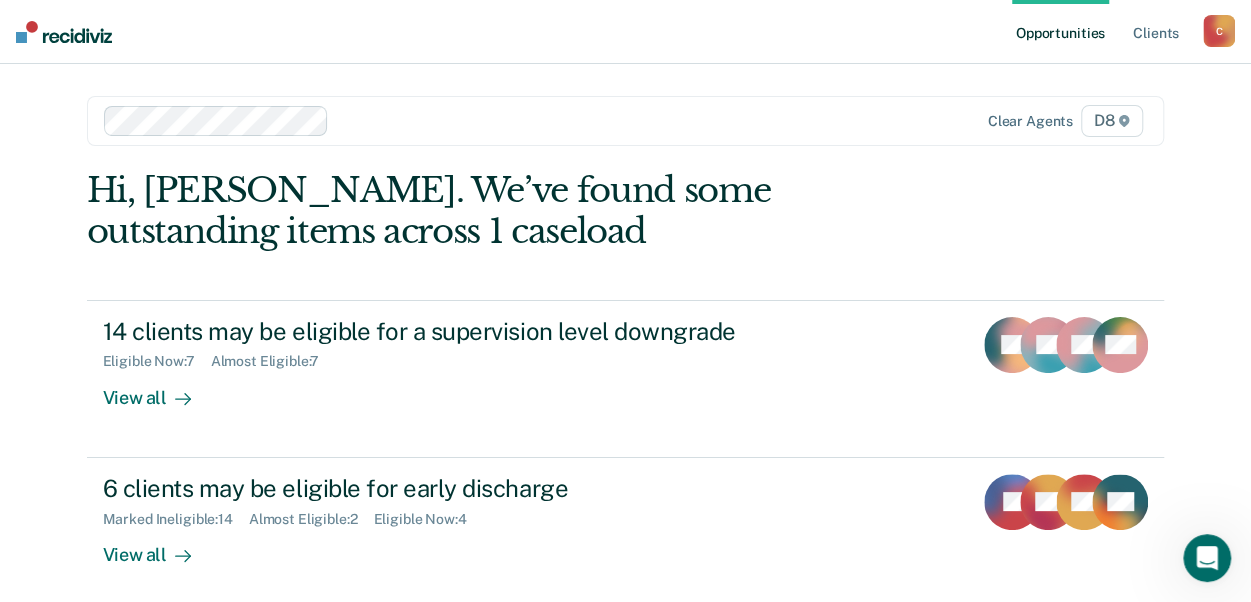 click on "Clear   agents D8   Hi, [PERSON_NAME]. We’ve found some outstanding items across 1 caseload 14 clients may be eligible for a supervision level downgrade Eligible Now :  7 Almost Eligible :  7 View all   LC SS GA + 11 6 clients may be eligible for early discharge Marked Ineligible :  14 Almost Eligible :  2 Eligible Now :  4 View all   R( KR NC + 3 1 client may be eligible for downgrade to a minimum telephone reporting Marked Ineligible :  2 Almost Eligible :  1 View all   R( JK JW Some clients within their first 6 months of supervision are being supervised at a level that does not match their latest risk score Overridden :  1 View all   TP" at bounding box center [626, 541] 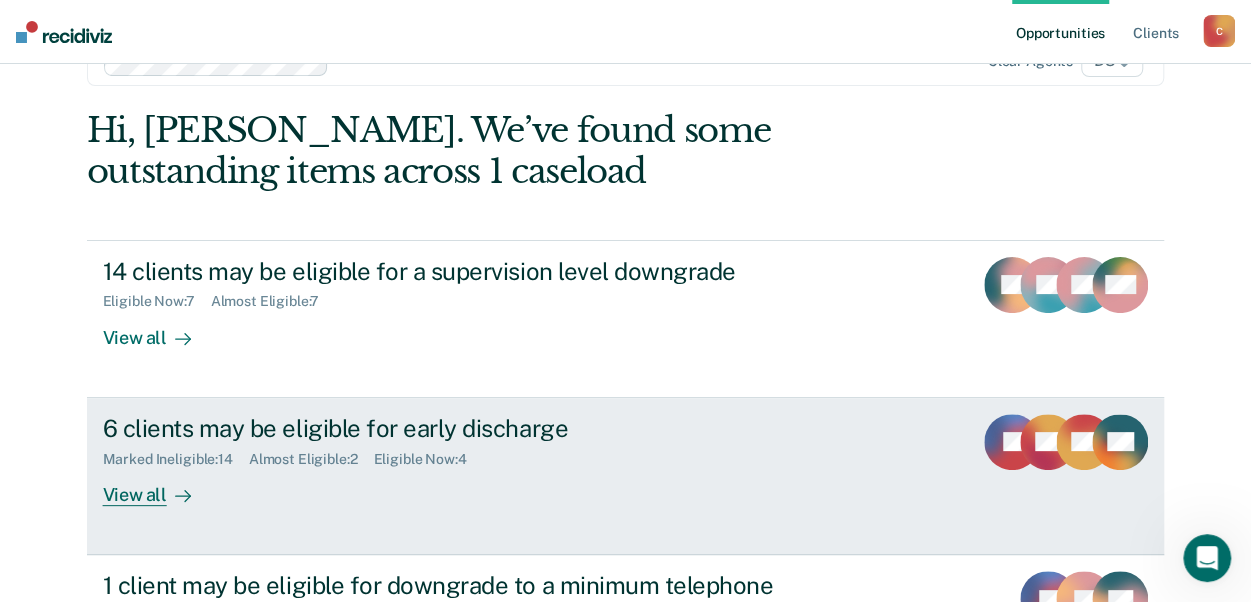 scroll, scrollTop: 0, scrollLeft: 0, axis: both 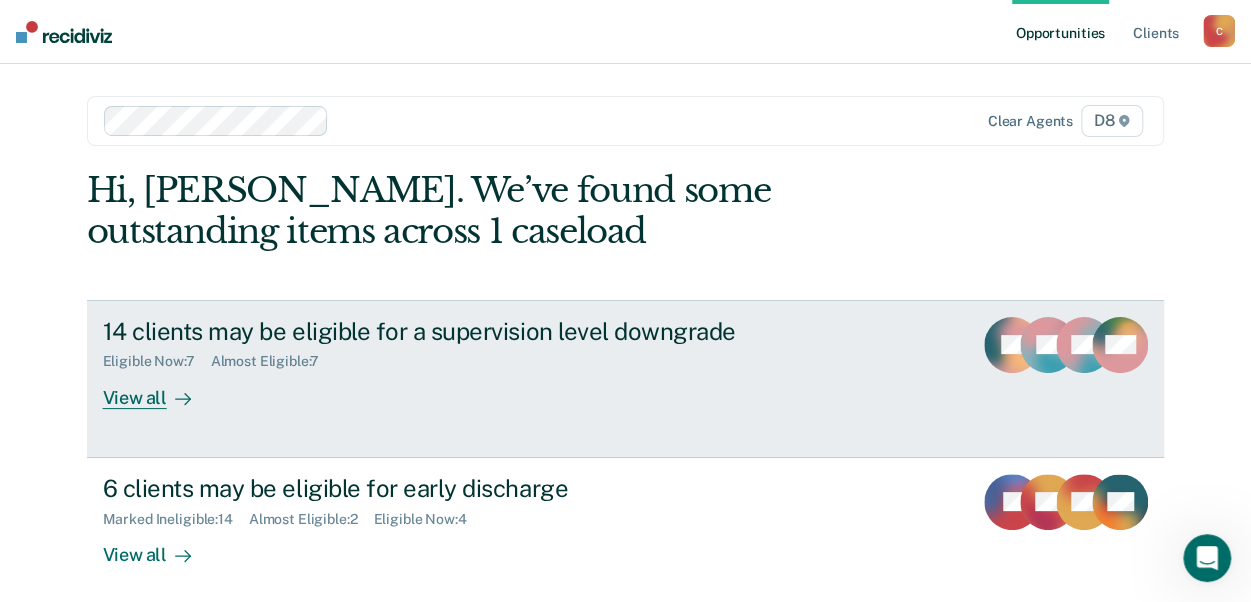 click on "View all" at bounding box center [159, 389] 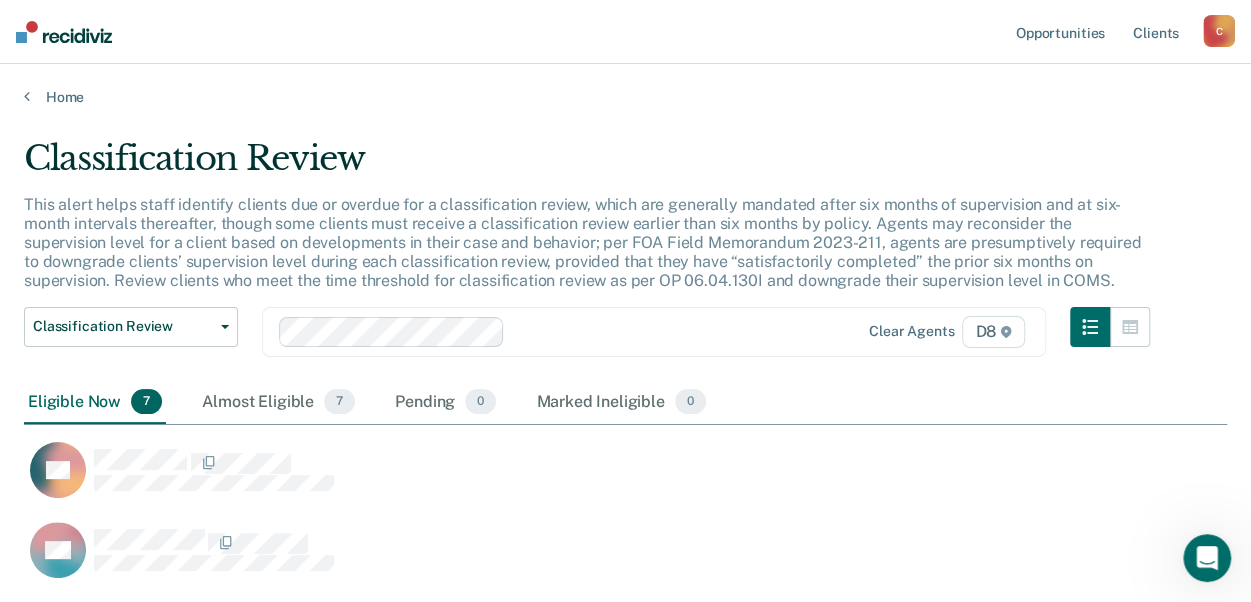 scroll, scrollTop: 16, scrollLeft: 16, axis: both 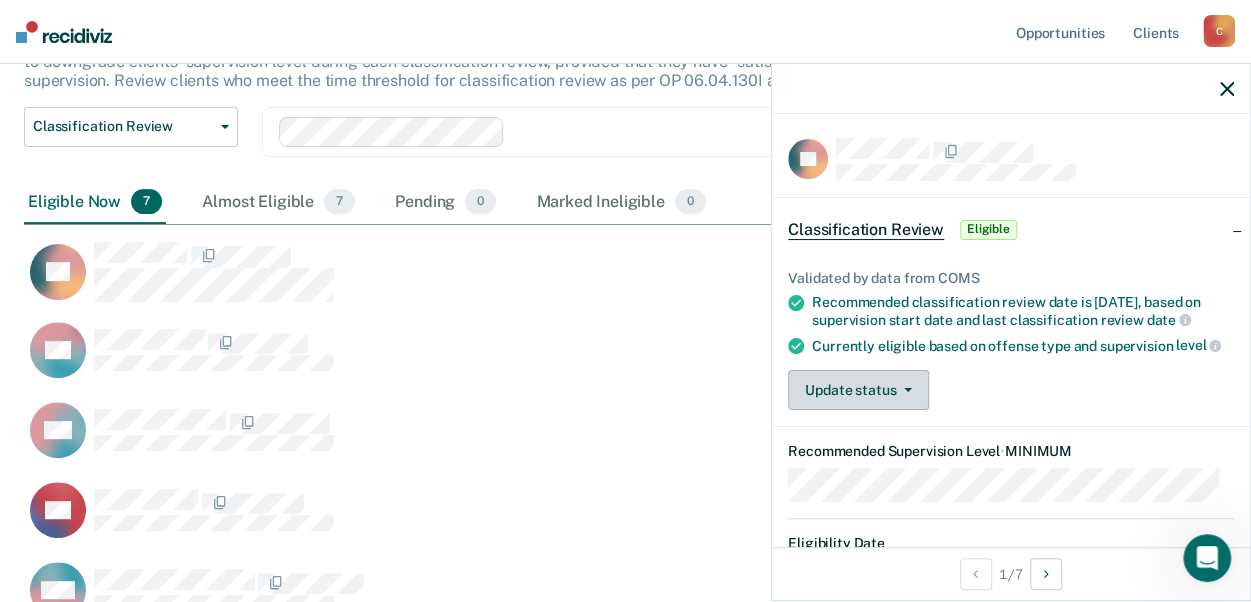 click on "Update status" at bounding box center (858, 390) 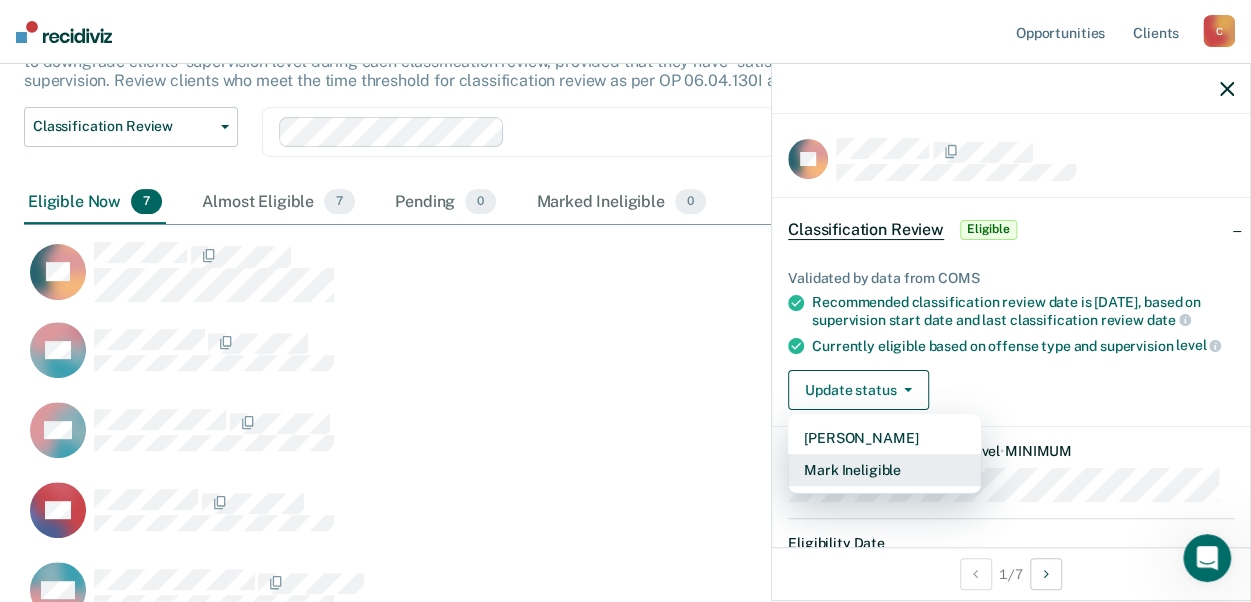 click on "Mark Ineligible" at bounding box center [884, 470] 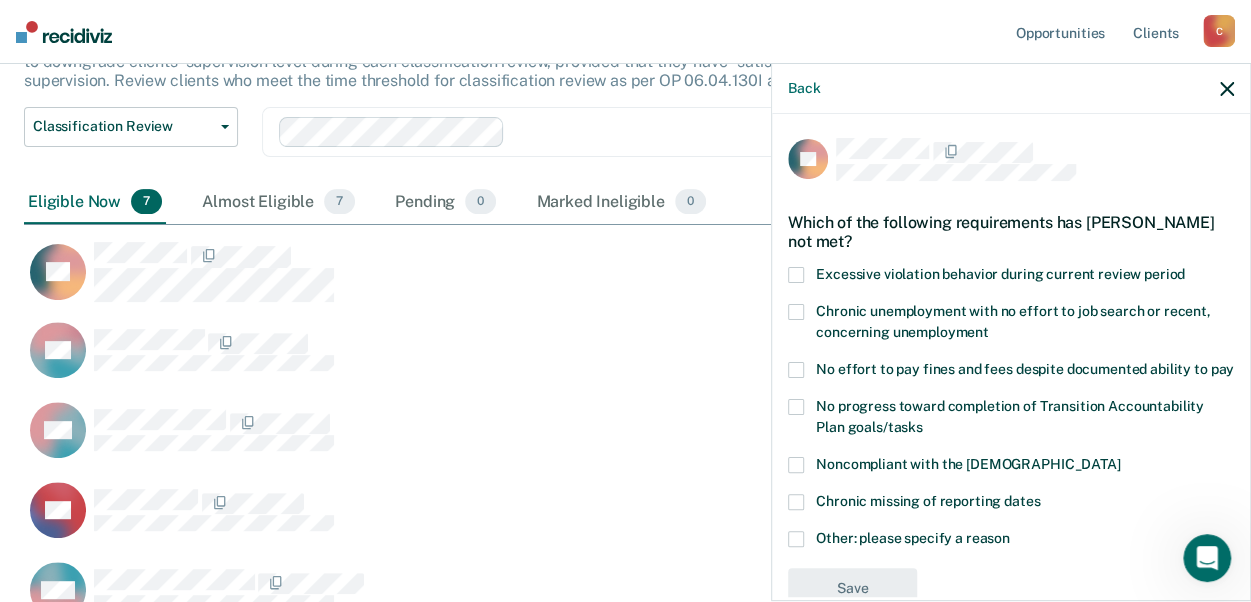click on "Excessive violation behavior during current review period" at bounding box center [1011, 277] 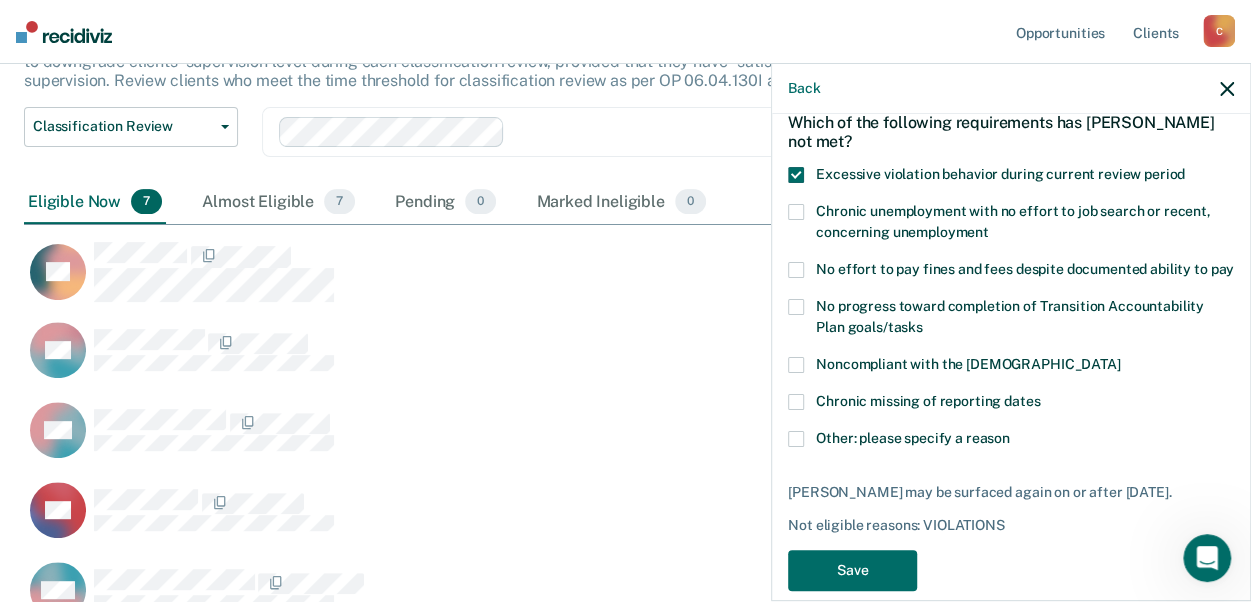 scroll, scrollTop: 147, scrollLeft: 0, axis: vertical 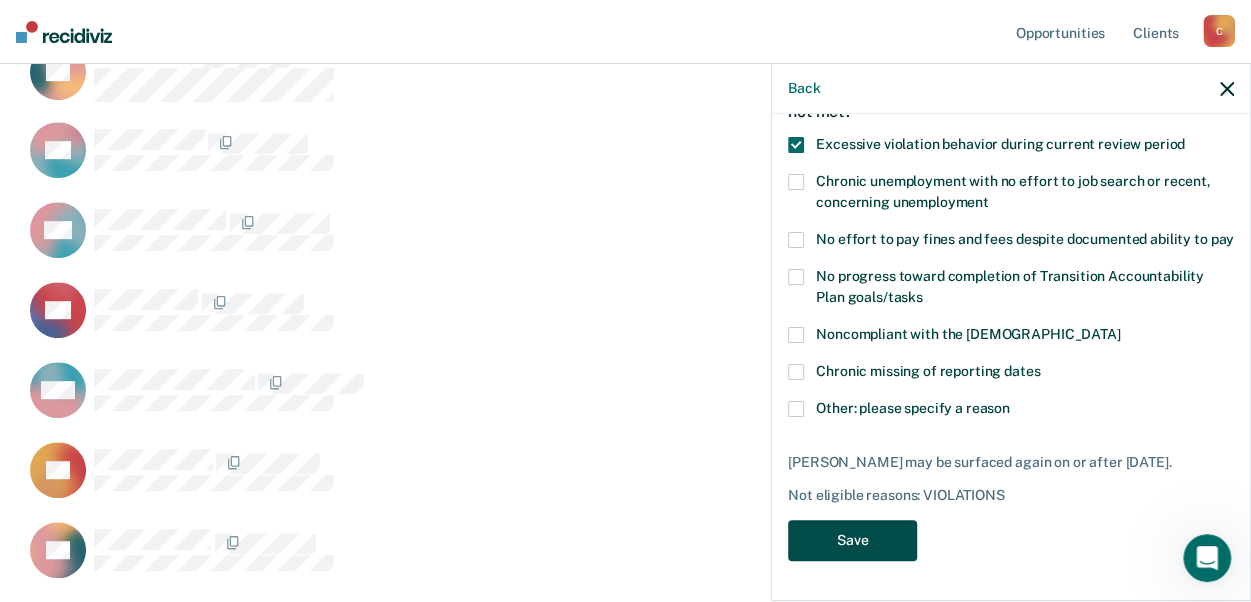 click on "Save" at bounding box center [852, 540] 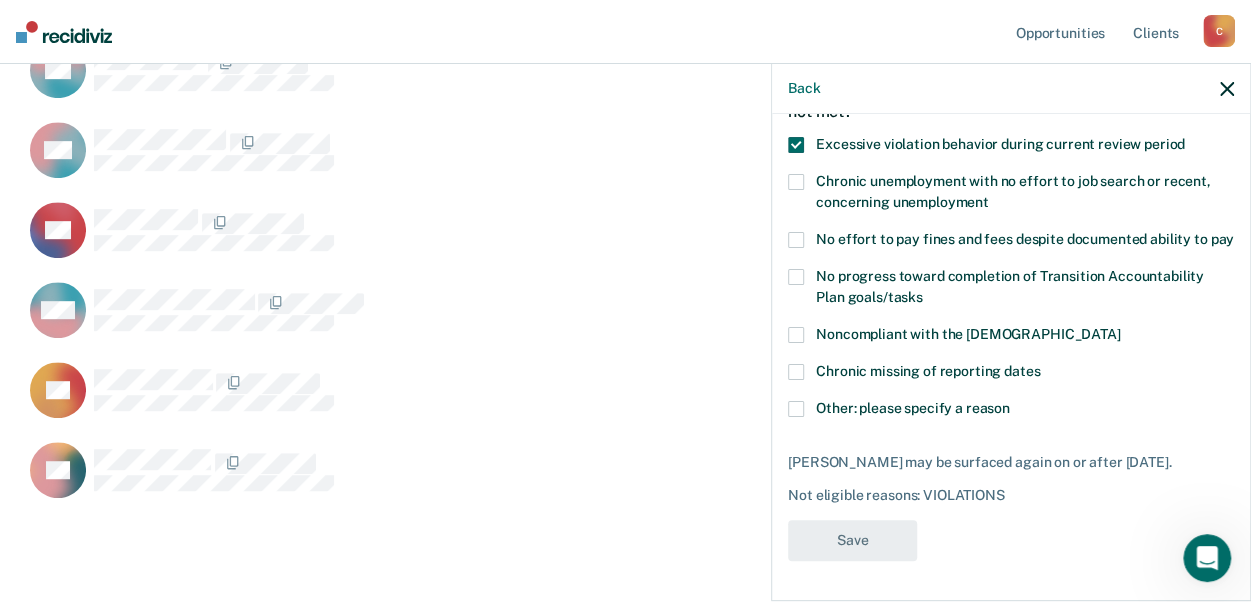 scroll, scrollTop: 760, scrollLeft: 1187, axis: both 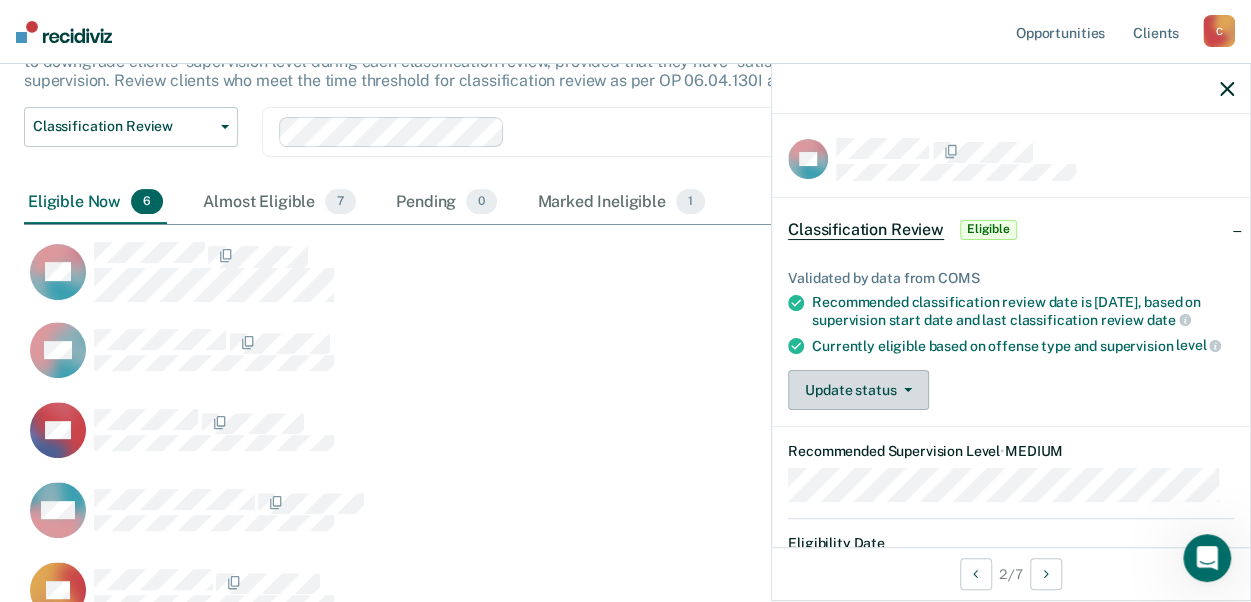 click on "Update status" at bounding box center [858, 390] 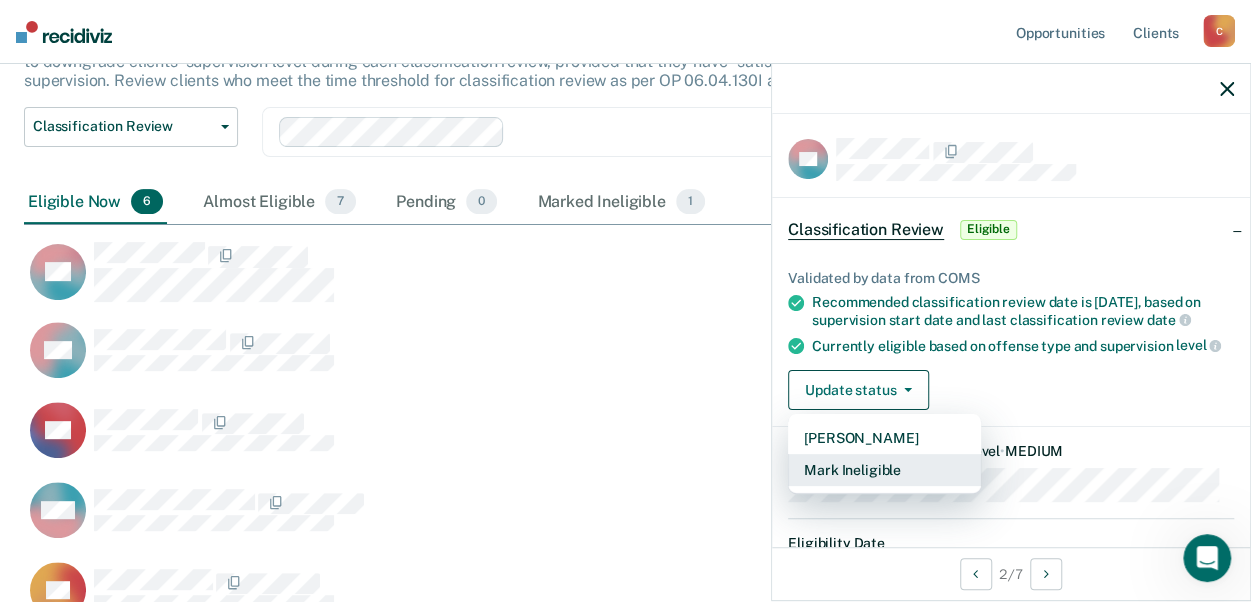 click on "Mark Ineligible" at bounding box center (884, 470) 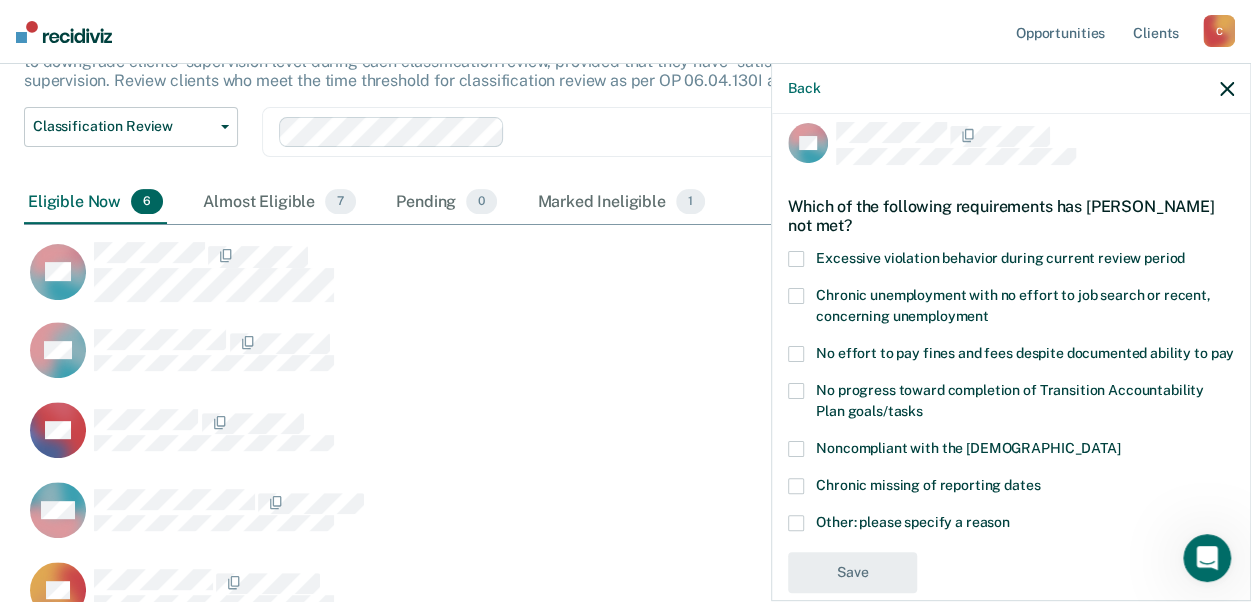 scroll, scrollTop: 65, scrollLeft: 0, axis: vertical 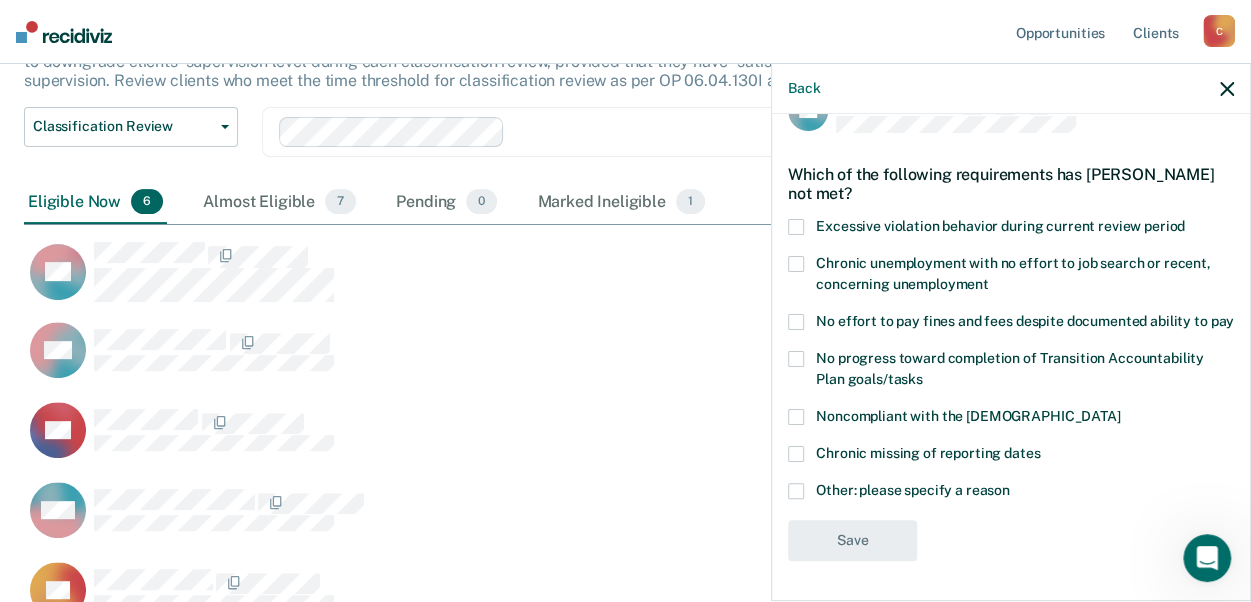click at bounding box center [796, 491] 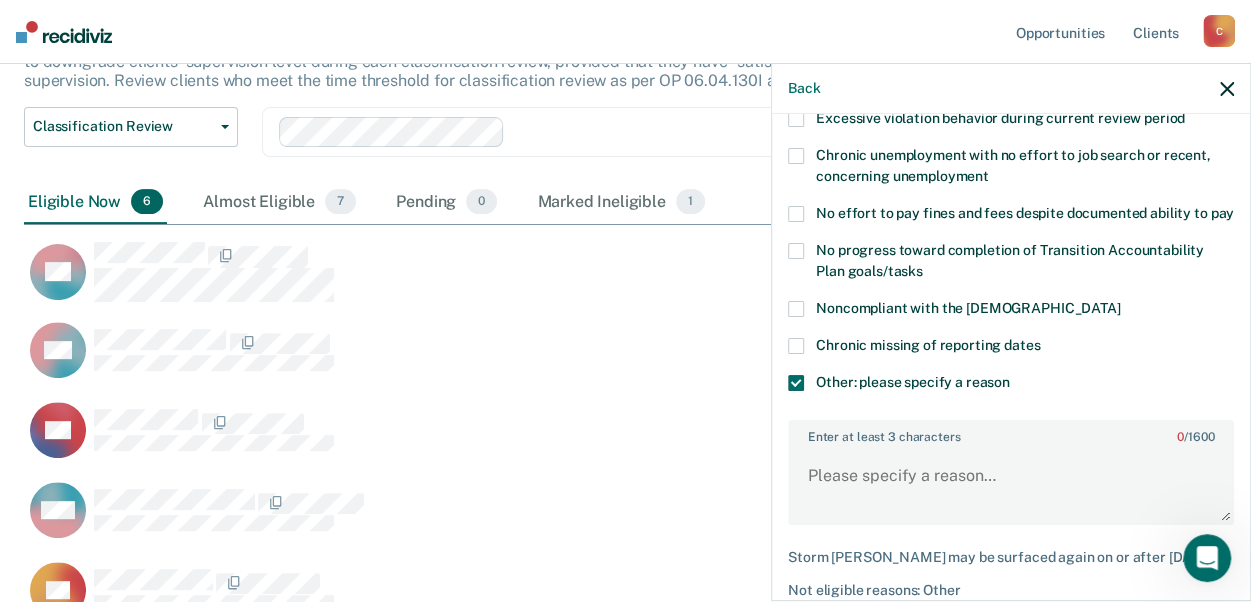 scroll, scrollTop: 265, scrollLeft: 0, axis: vertical 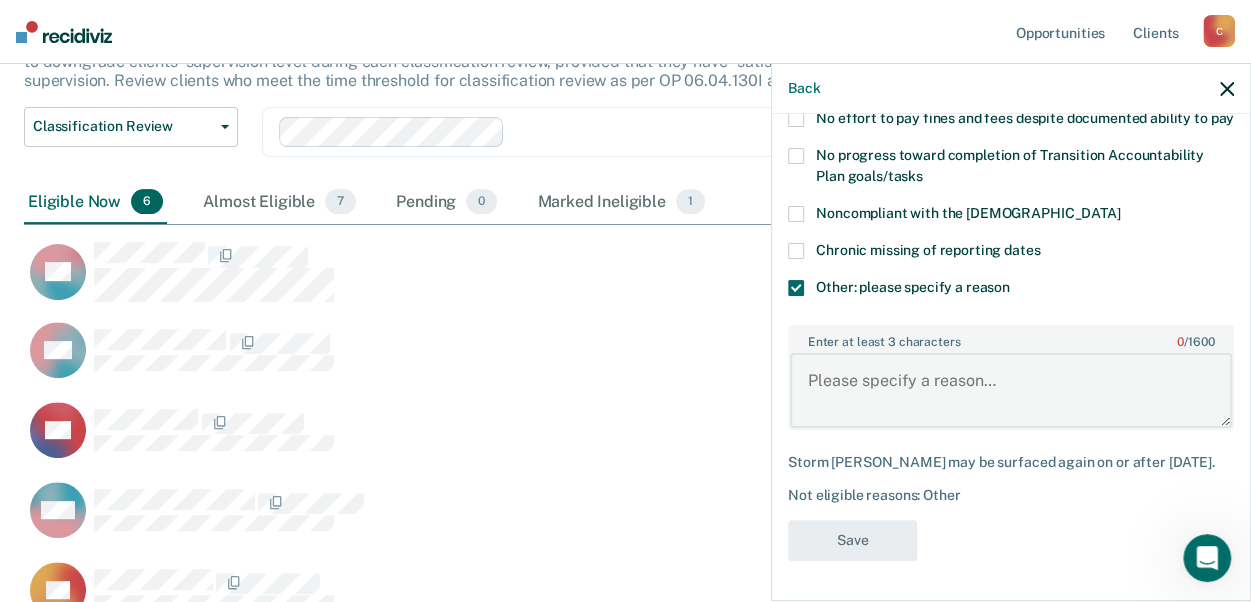 click on "Enter at least 3 characters 0  /  1600" at bounding box center (1011, 390) 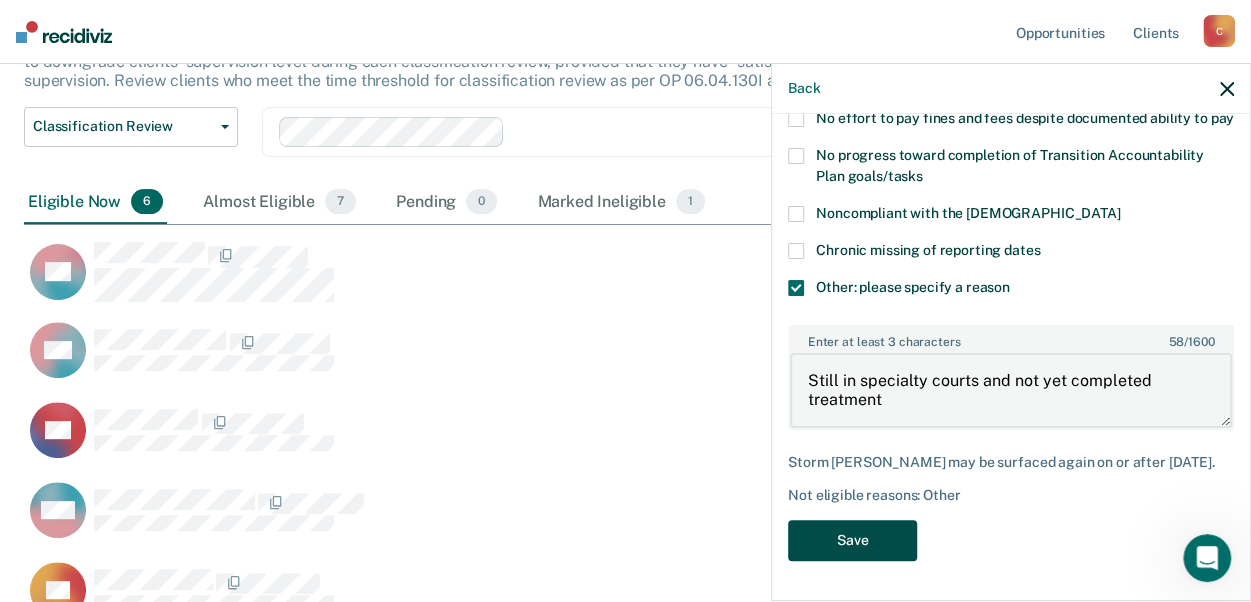 type on "Still in specialty courts and not yet completed treatment" 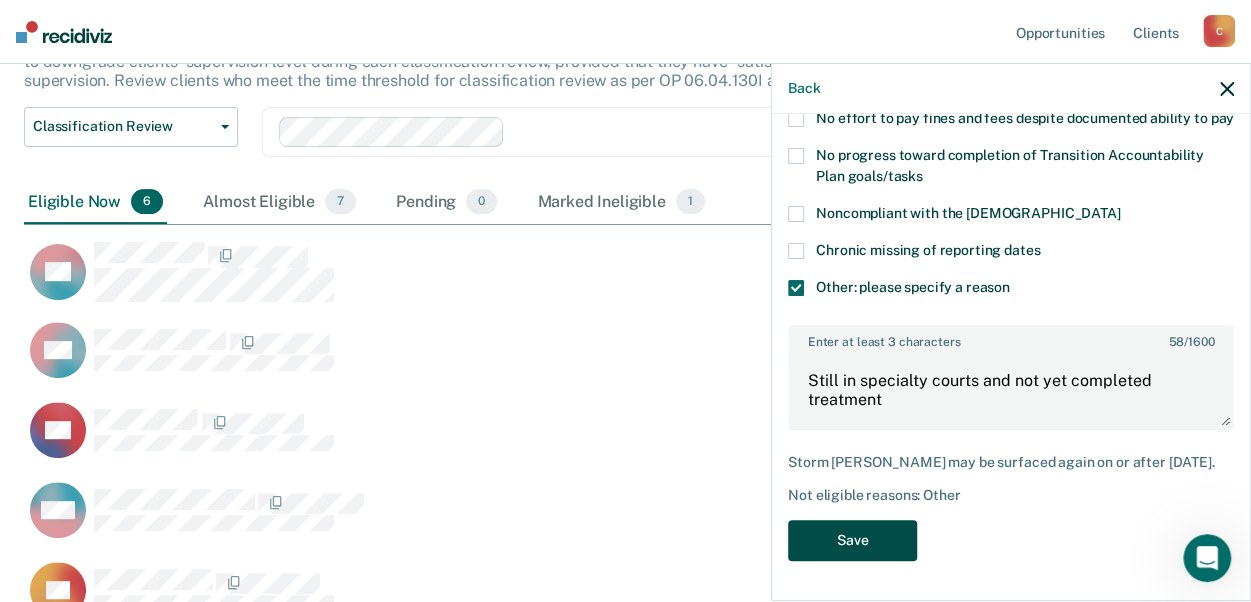click on "Save" at bounding box center (852, 540) 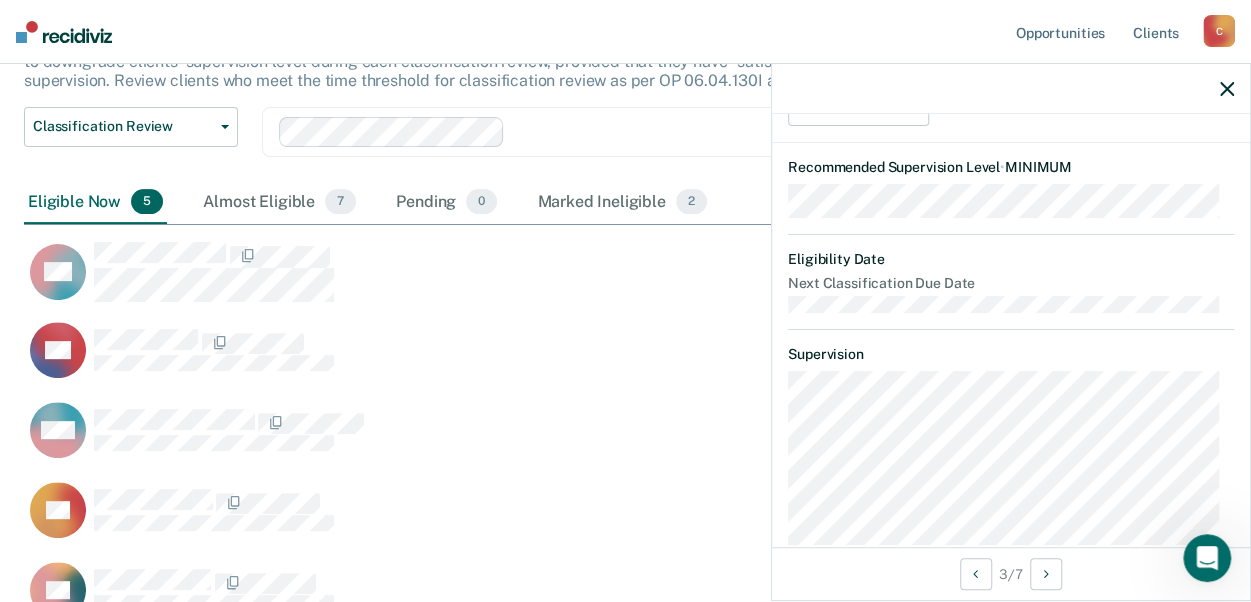scroll, scrollTop: 84, scrollLeft: 0, axis: vertical 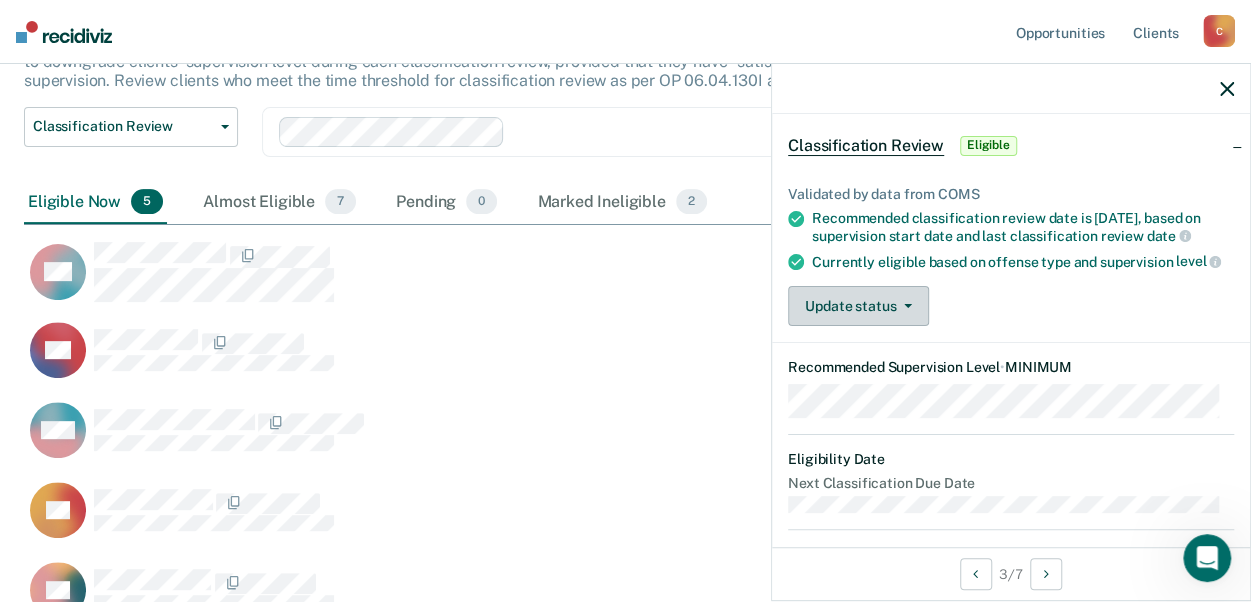click on "Update status" at bounding box center (858, 306) 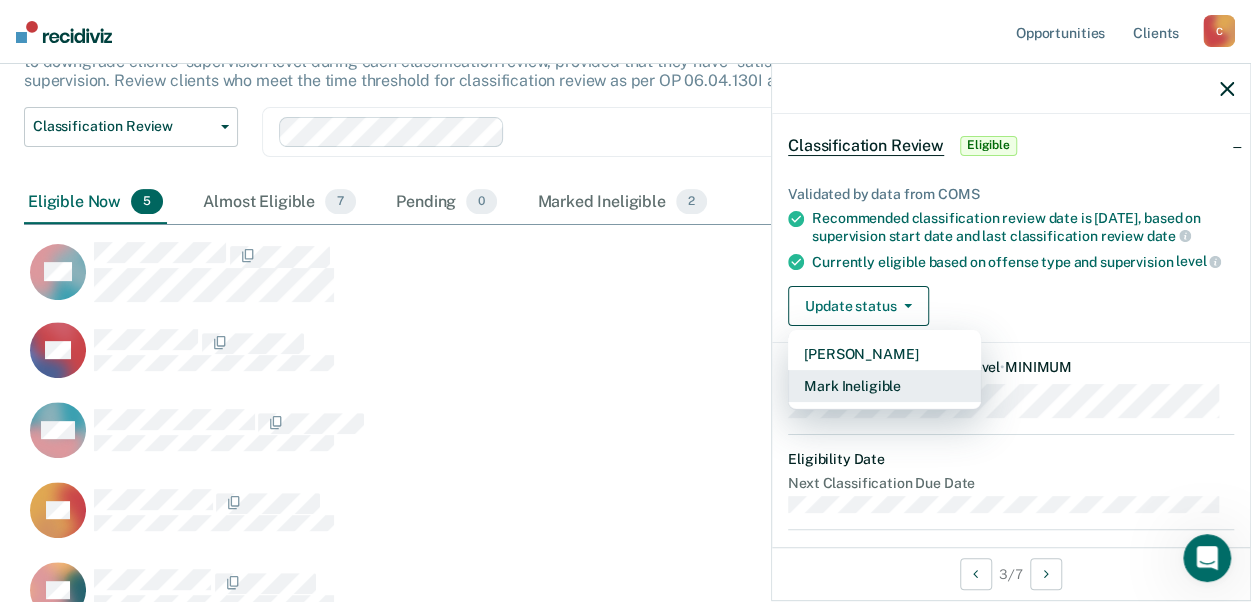 click on "Mark Ineligible" at bounding box center [884, 386] 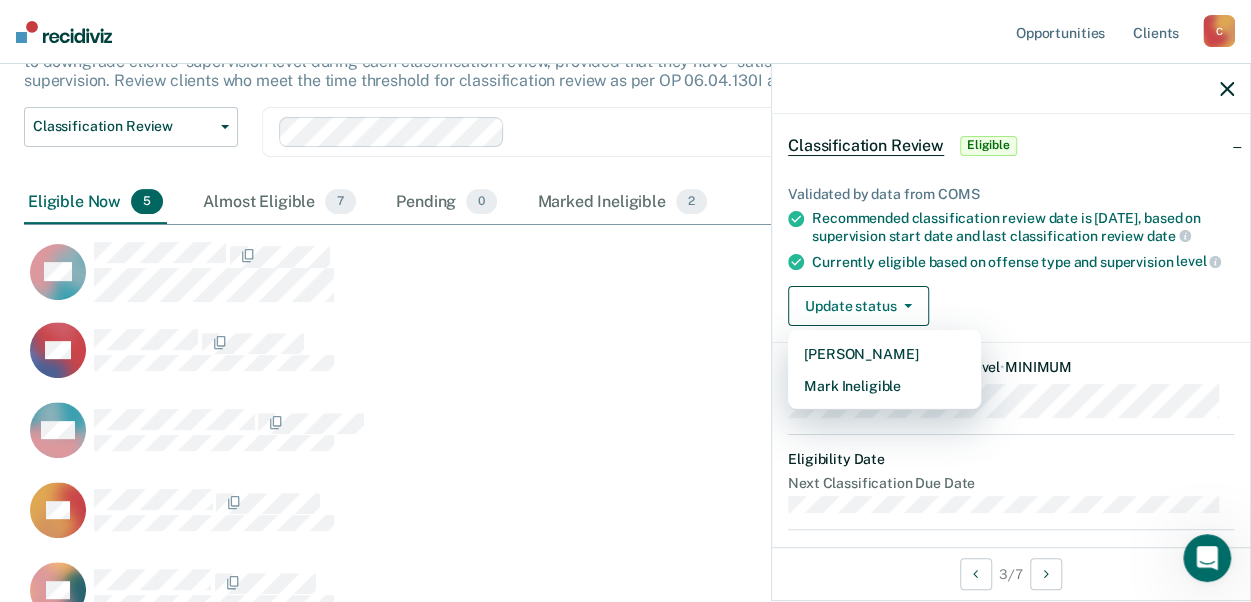 scroll, scrollTop: 65, scrollLeft: 0, axis: vertical 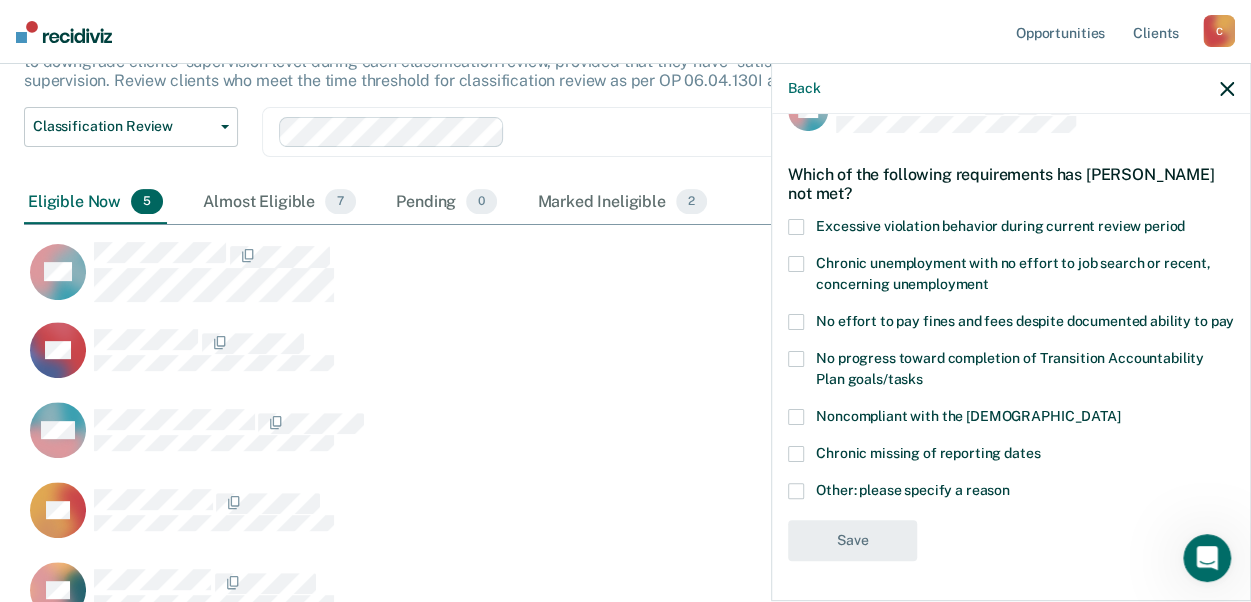 click at bounding box center [796, 491] 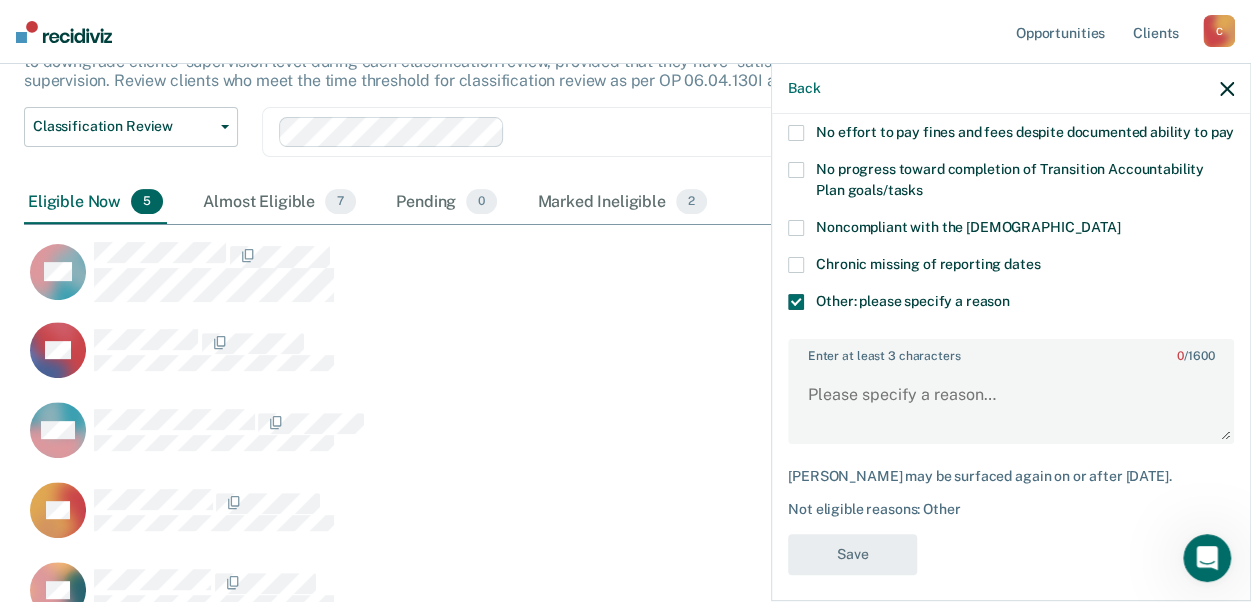 scroll, scrollTop: 265, scrollLeft: 0, axis: vertical 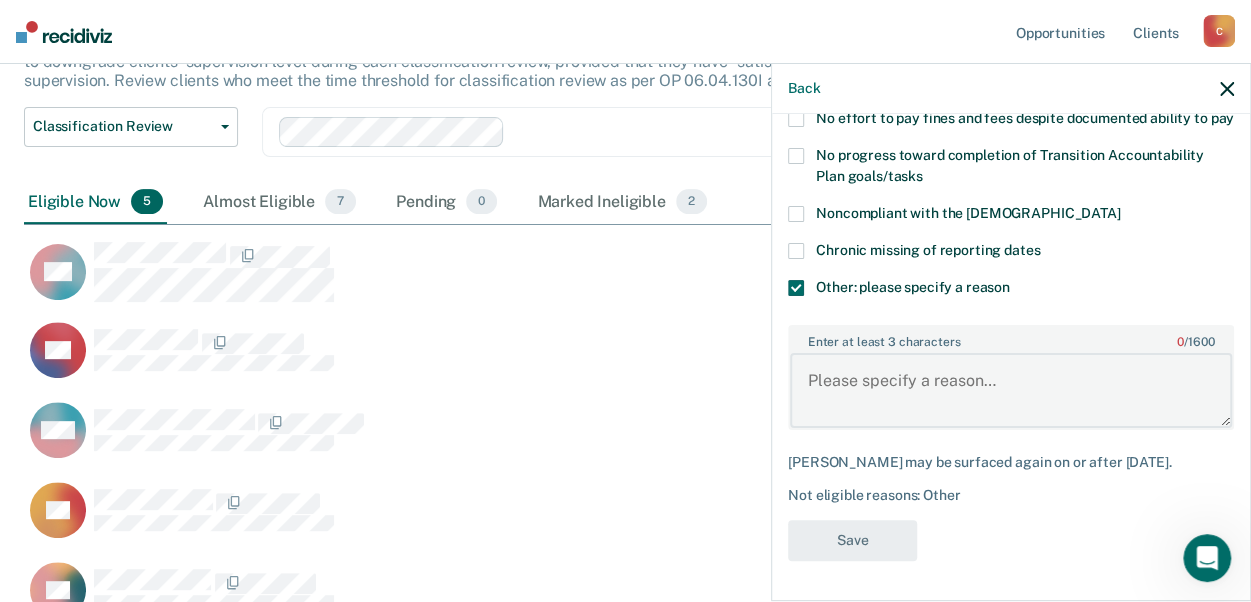 click on "Enter at least 3 characters 0  /  1600" at bounding box center (1011, 390) 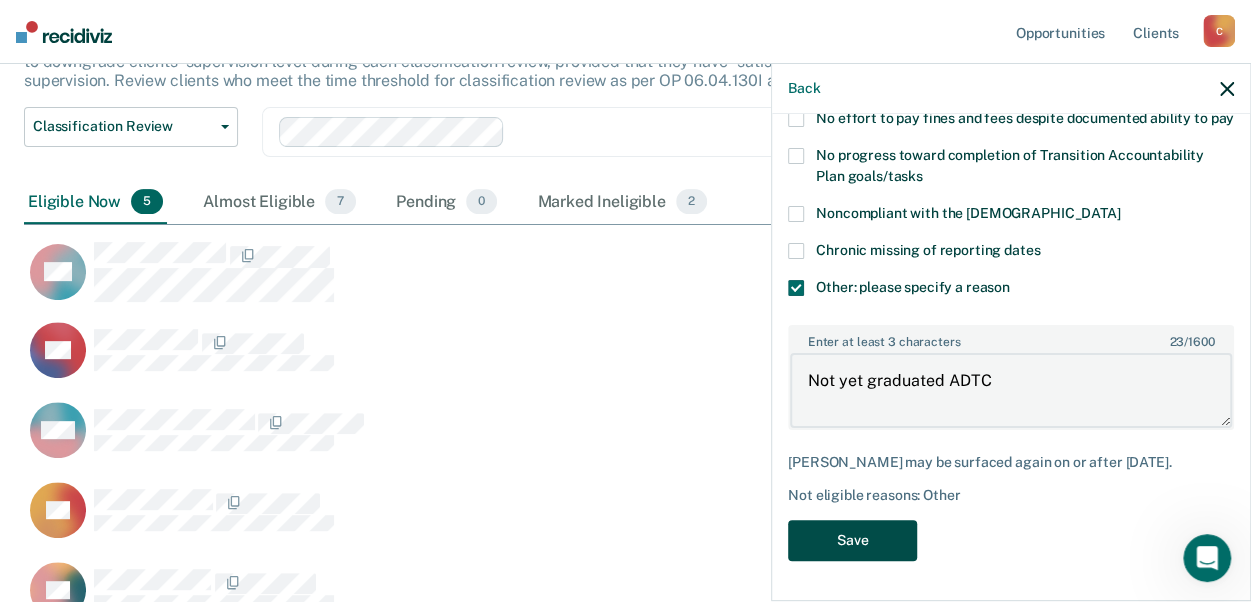 type on "Not yet graduated ADTC" 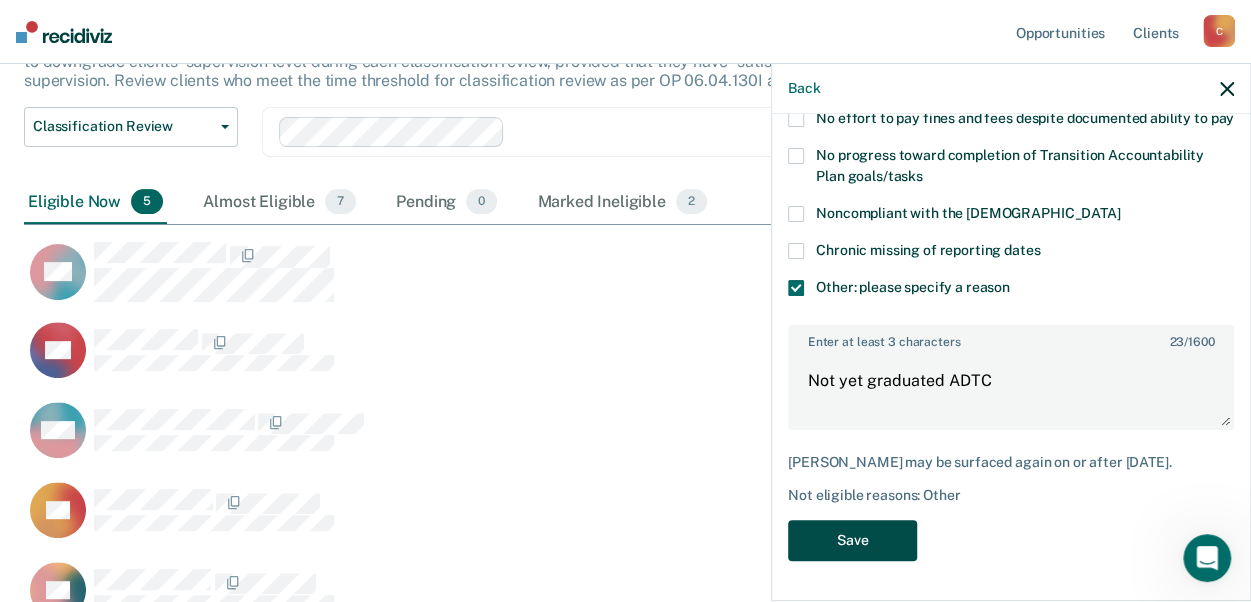 click on "Save" at bounding box center (852, 540) 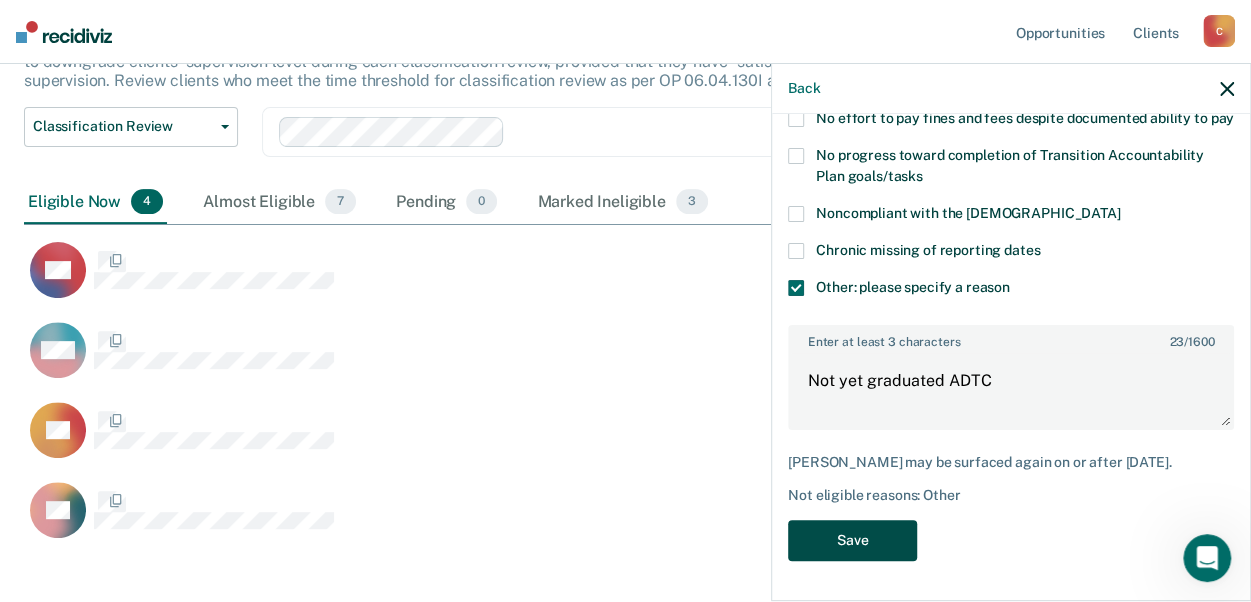 scroll, scrollTop: 600, scrollLeft: 1187, axis: both 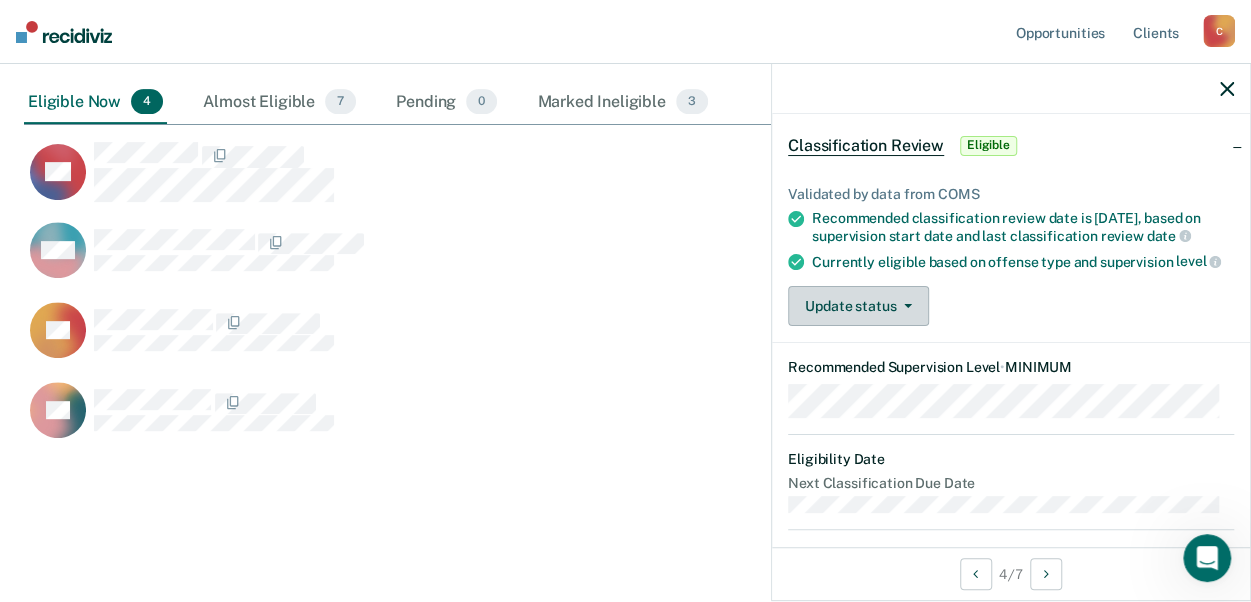 click on "Update status" at bounding box center [858, 306] 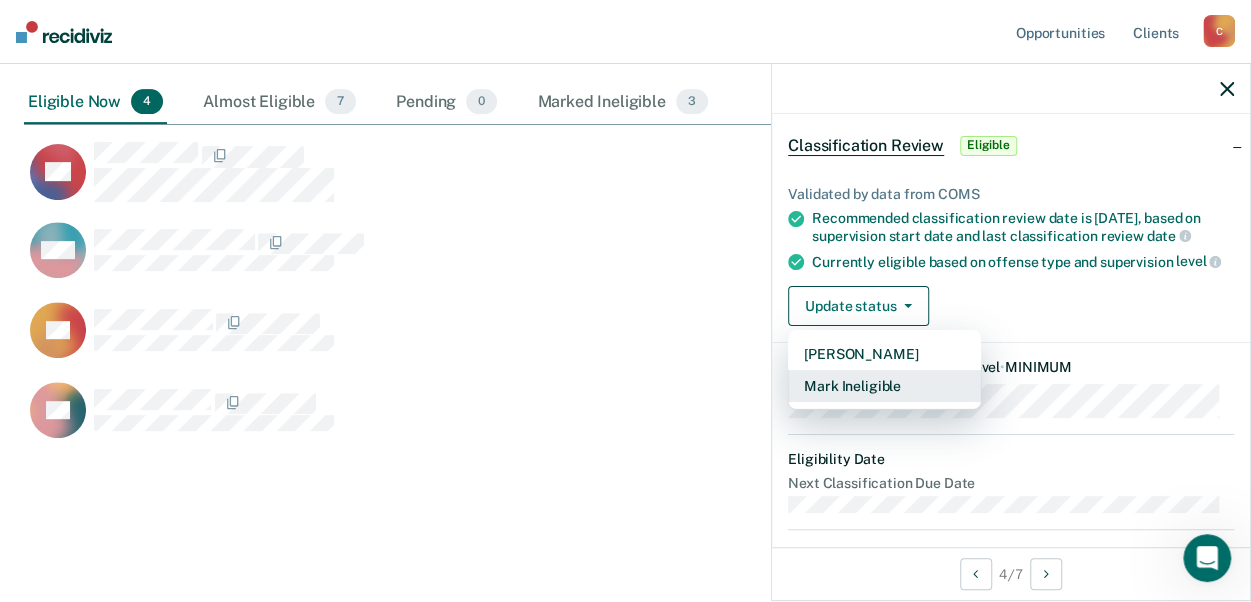 click on "Mark Ineligible" at bounding box center (884, 386) 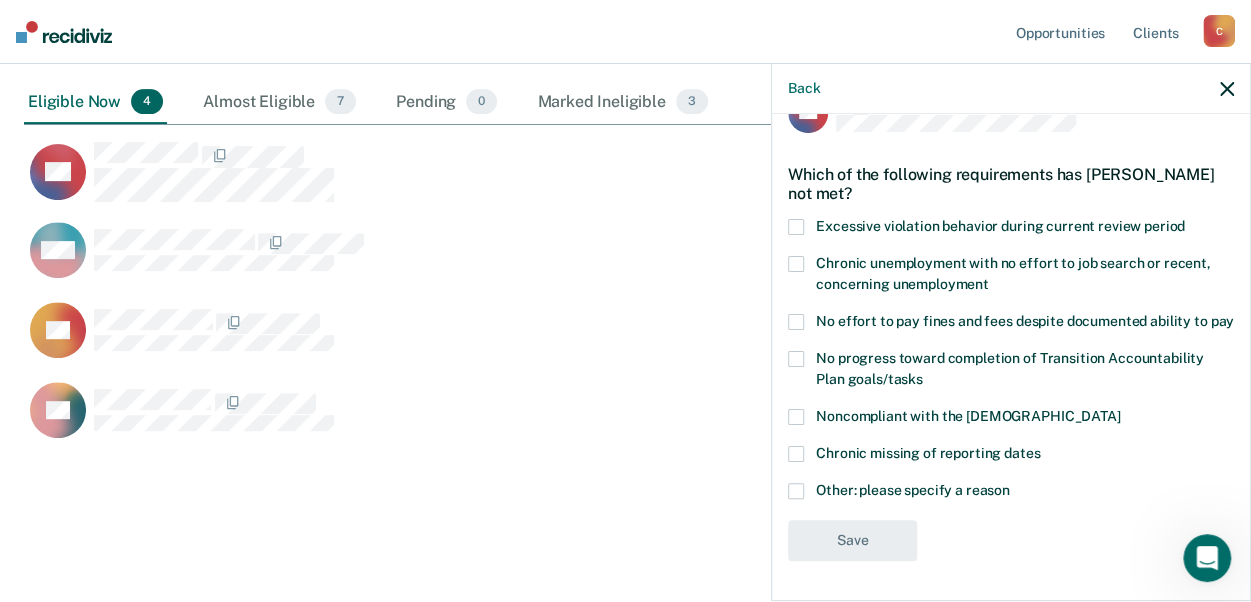 scroll, scrollTop: 65, scrollLeft: 0, axis: vertical 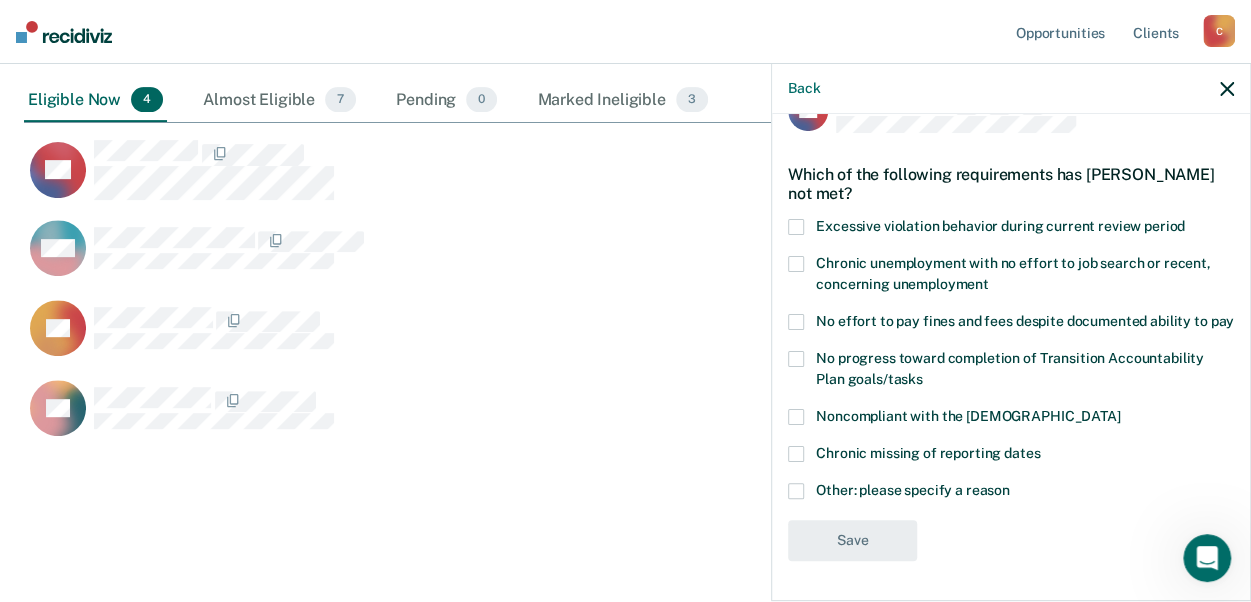 click at bounding box center (796, 491) 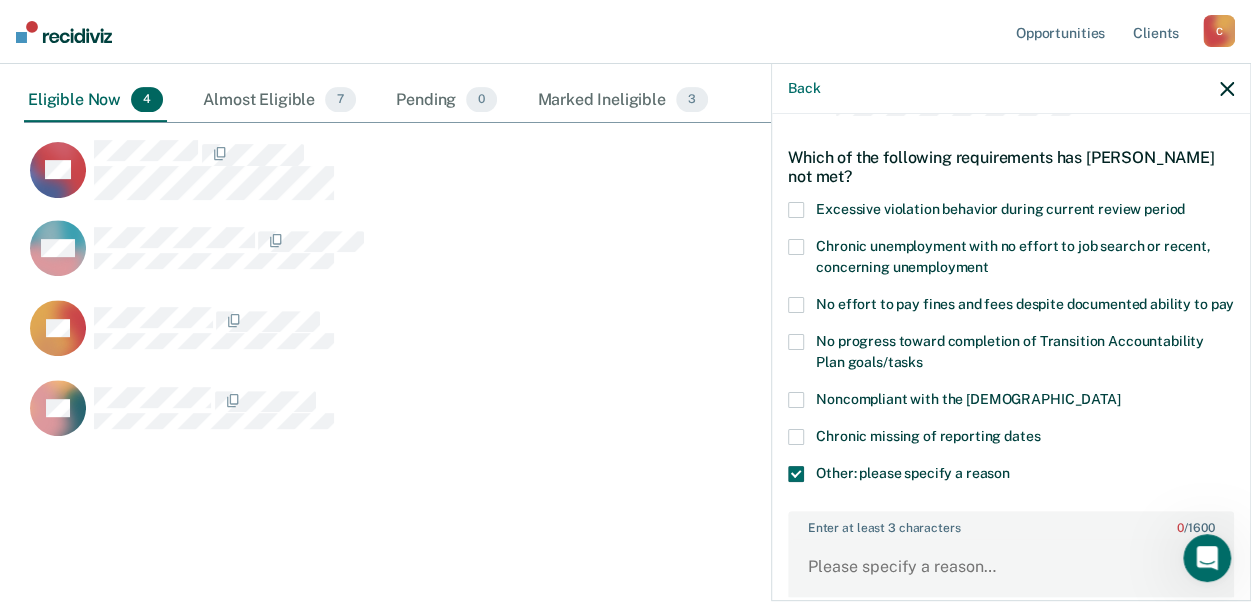 scroll, scrollTop: 165, scrollLeft: 0, axis: vertical 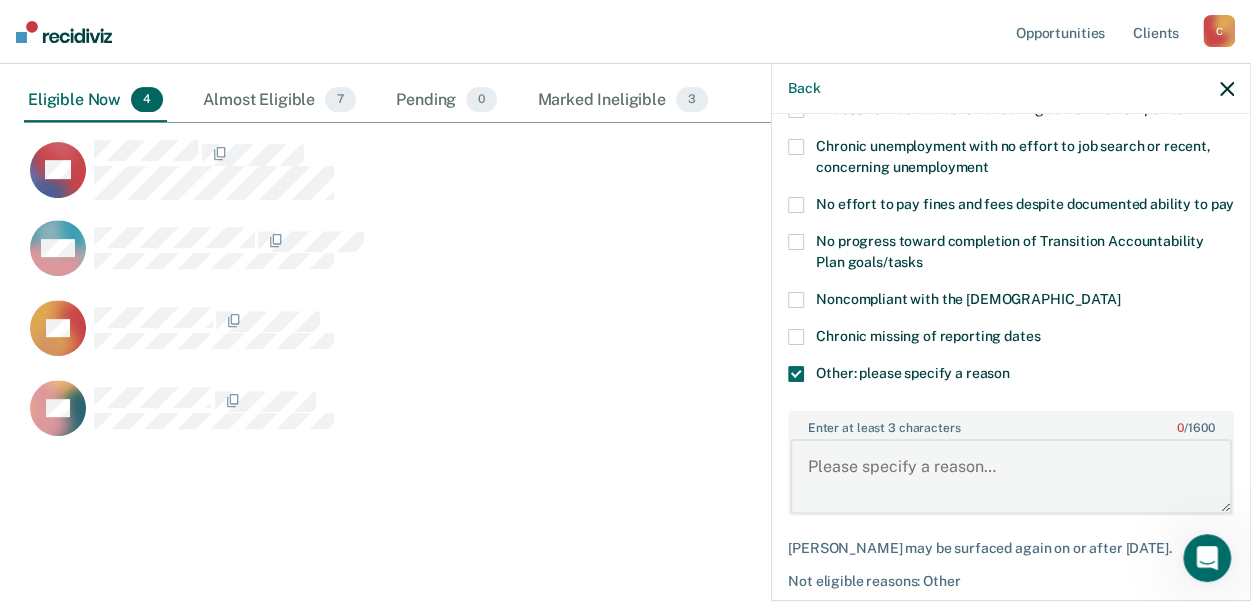 click on "Enter at least 3 characters 0  /  1600" at bounding box center [1011, 476] 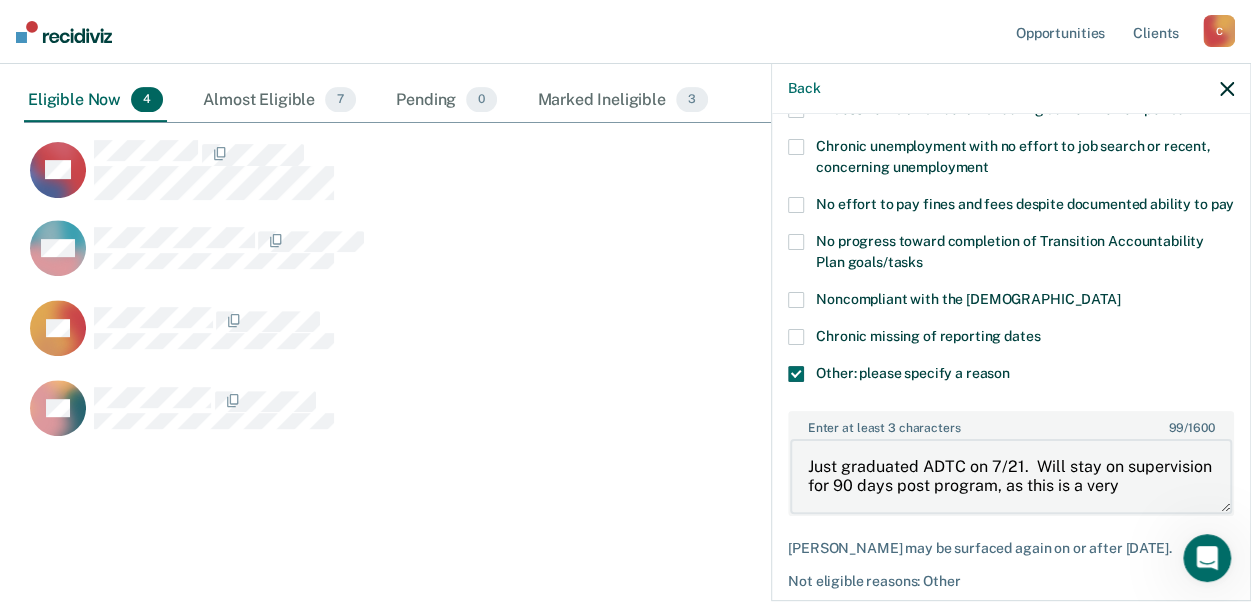 scroll, scrollTop: 3, scrollLeft: 0, axis: vertical 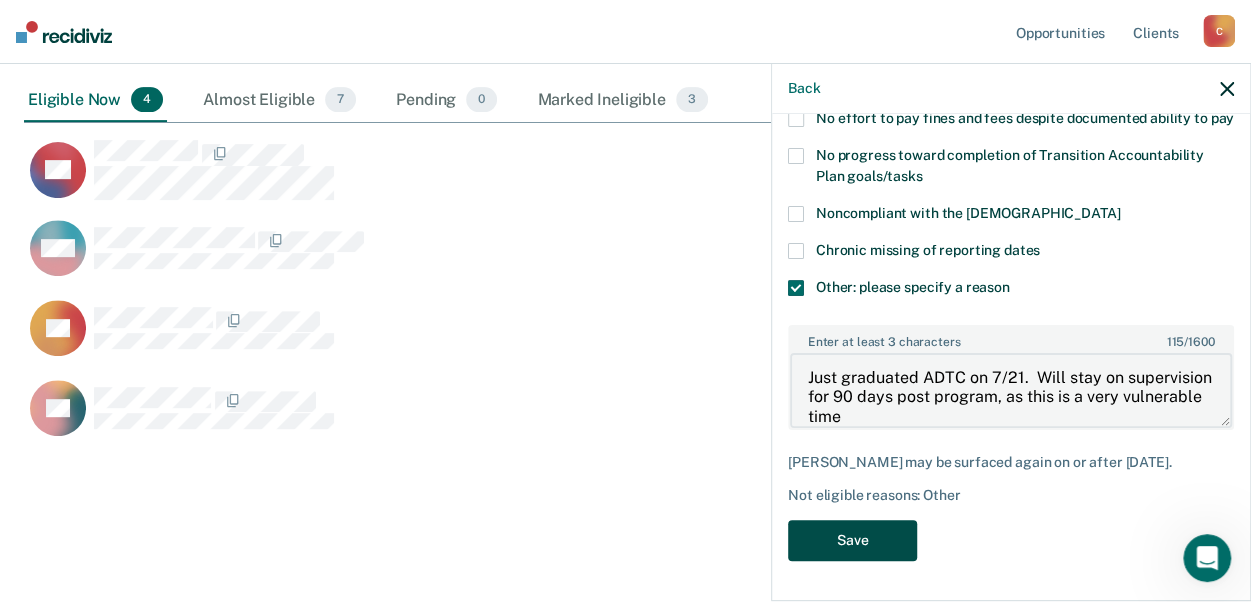 type on "Just graduated ADTC on 7/21.  Will stay on supervision for 90 days post program, as this is a very vulnerable time" 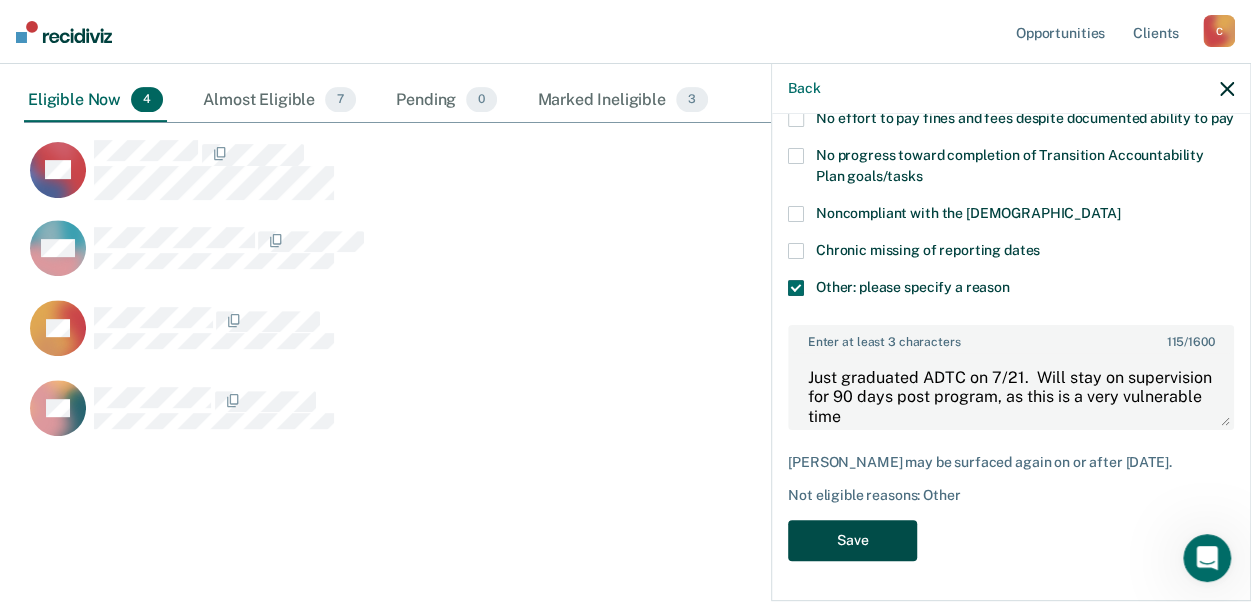 click on "Save" at bounding box center [852, 540] 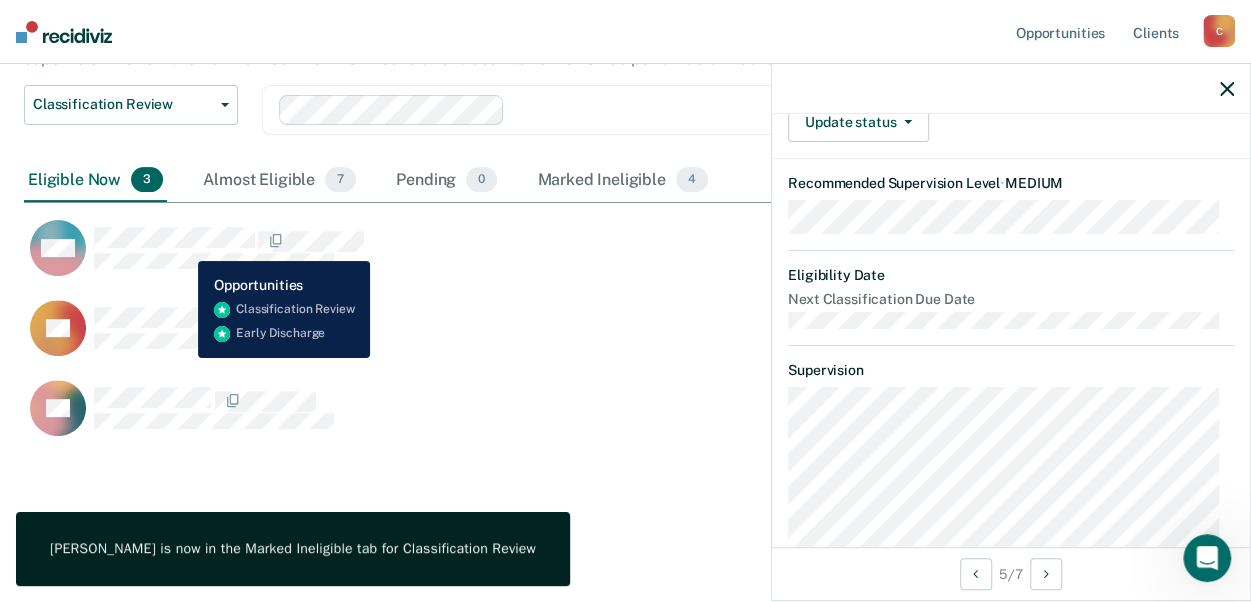 scroll, scrollTop: 70, scrollLeft: 0, axis: vertical 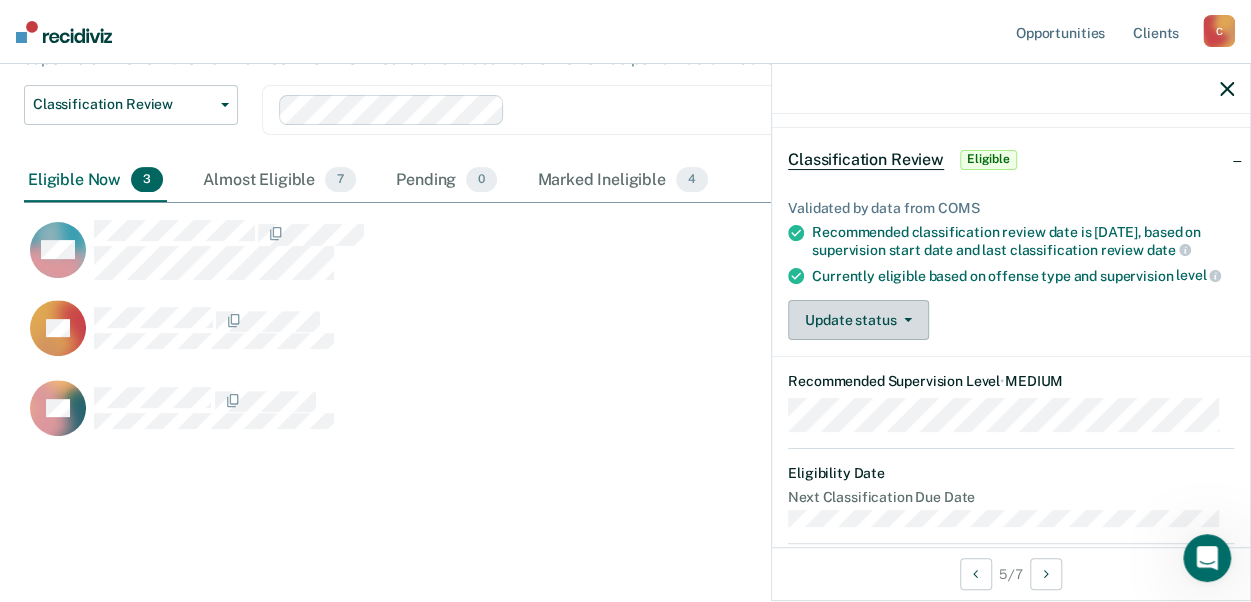 click on "Update status" at bounding box center (858, 320) 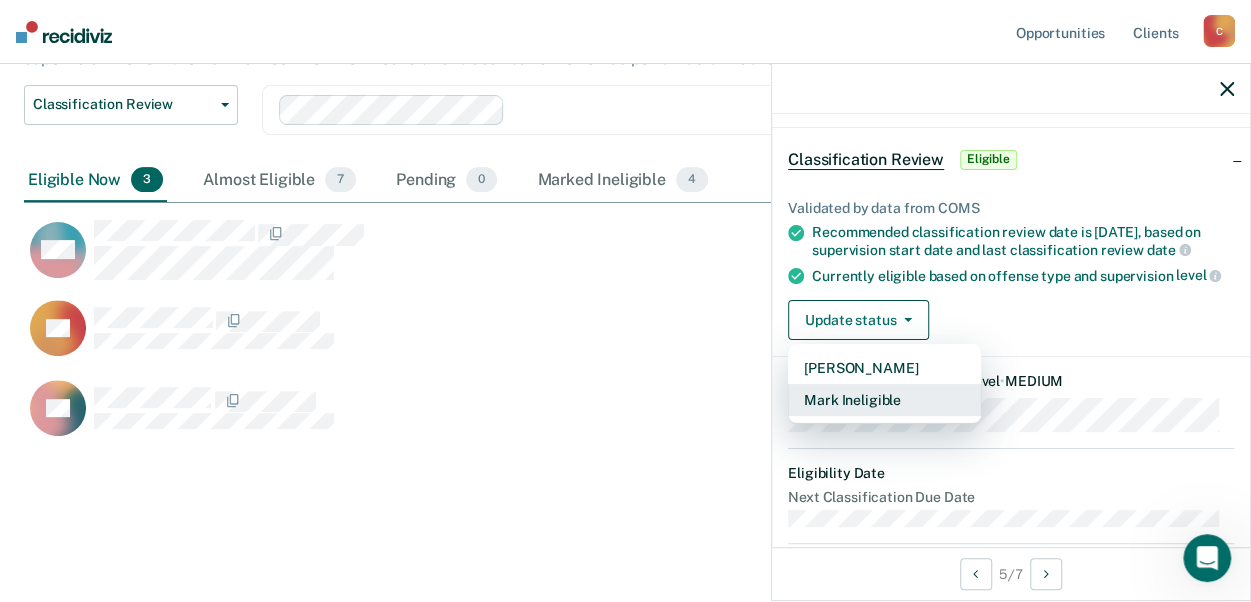 click on "Mark Ineligible" at bounding box center [884, 400] 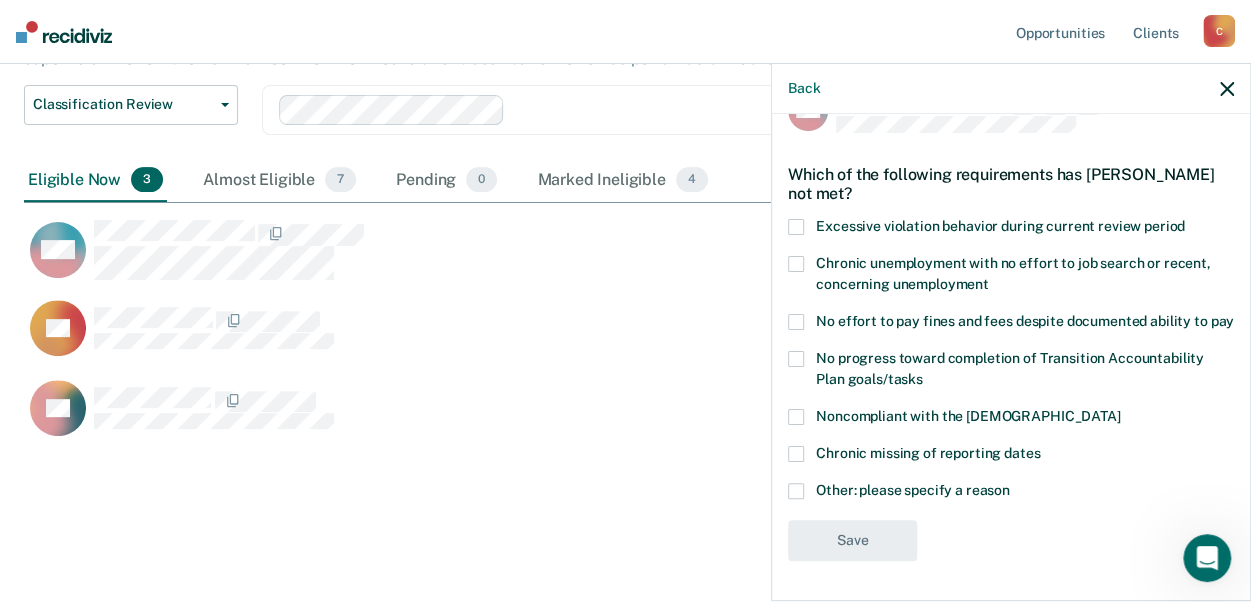 scroll, scrollTop: 65, scrollLeft: 0, axis: vertical 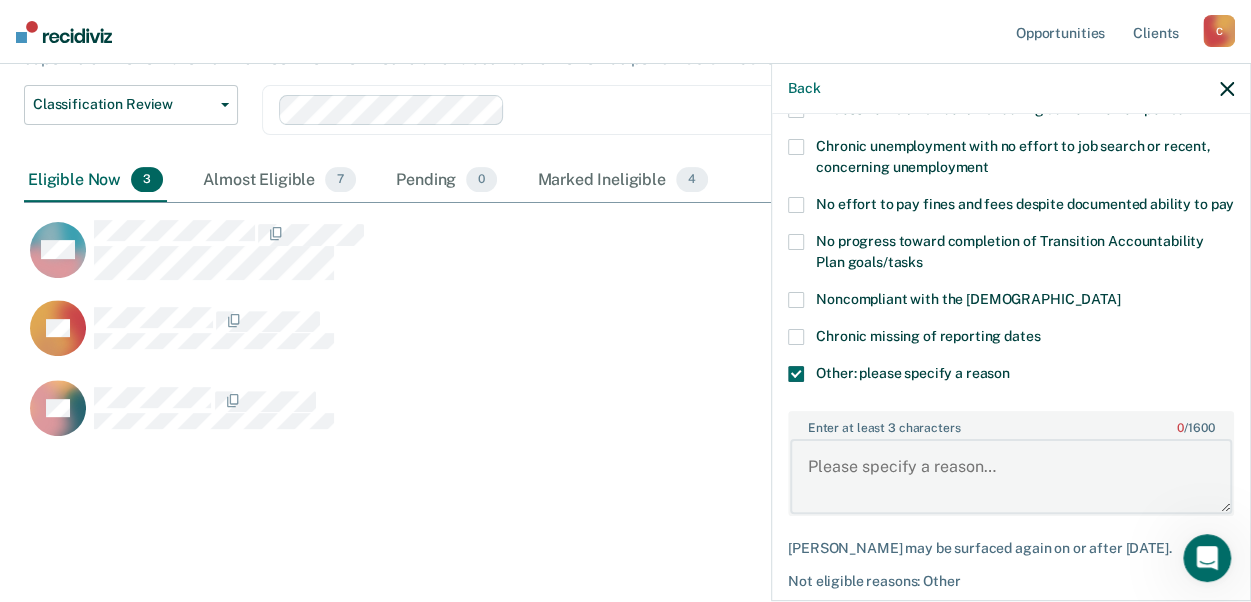 click on "Enter at least 3 characters 0  /  1600" at bounding box center (1011, 476) 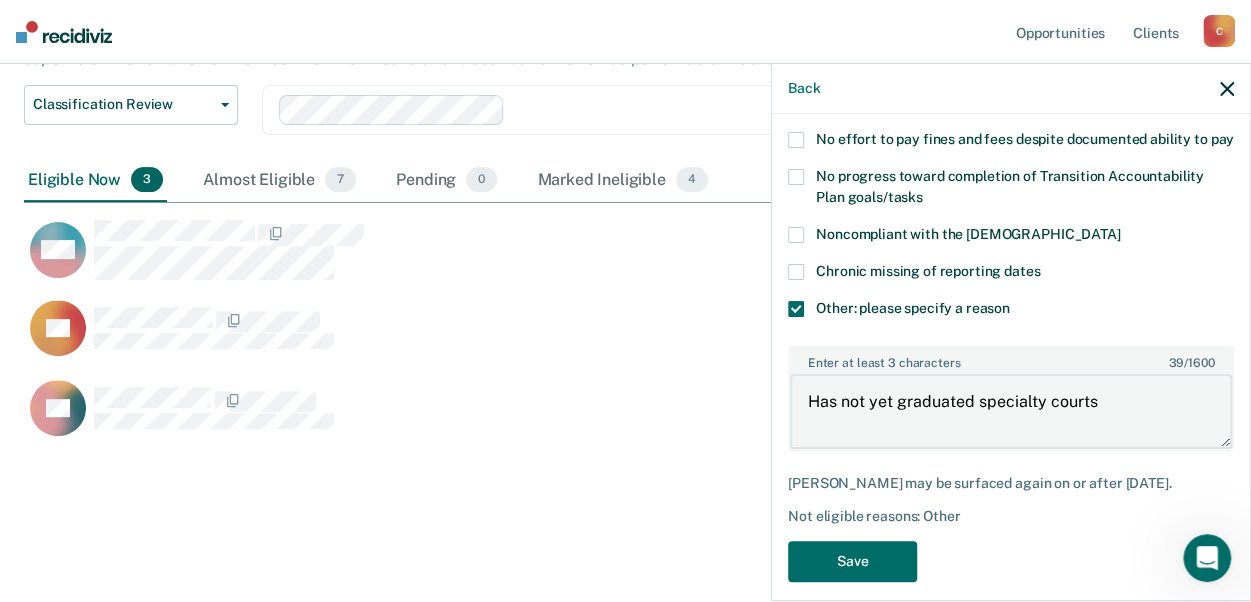 scroll, scrollTop: 285, scrollLeft: 0, axis: vertical 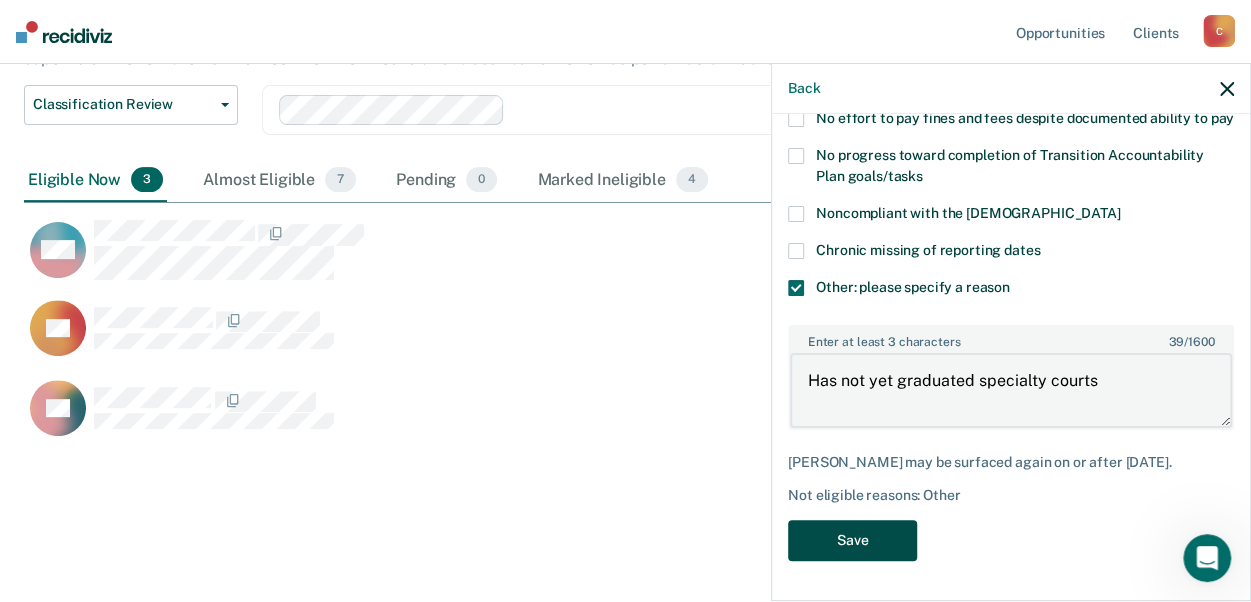 type on "Has not yet graduated specialty courts" 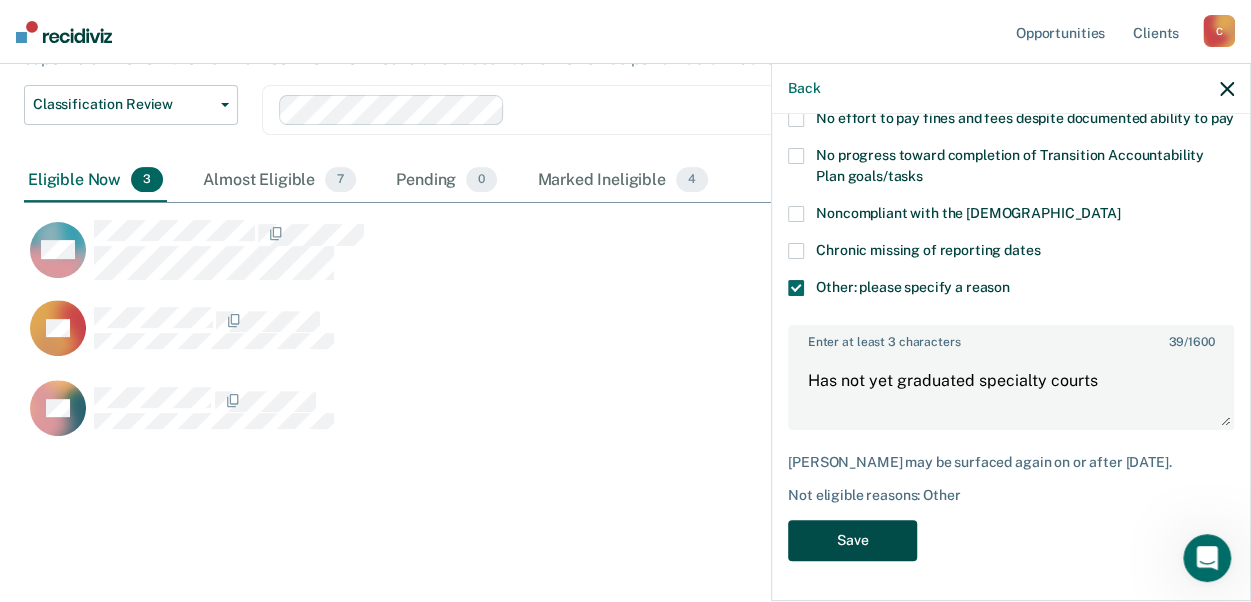 click on "Save" at bounding box center [852, 540] 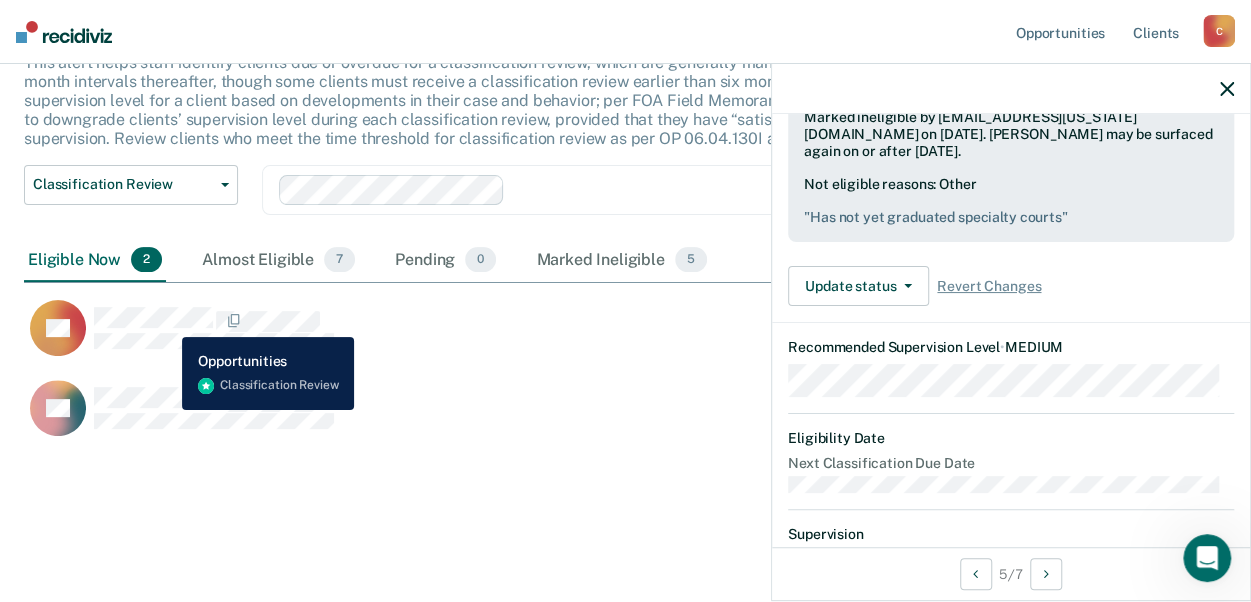 scroll, scrollTop: 104, scrollLeft: 0, axis: vertical 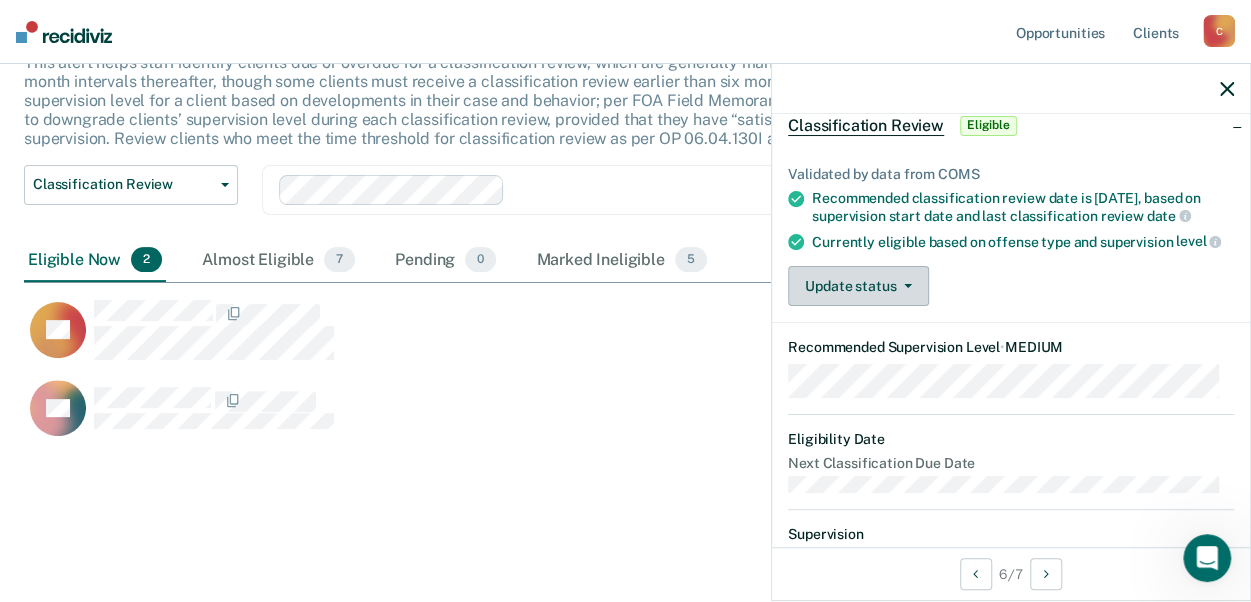 click on "Update status" at bounding box center (858, 286) 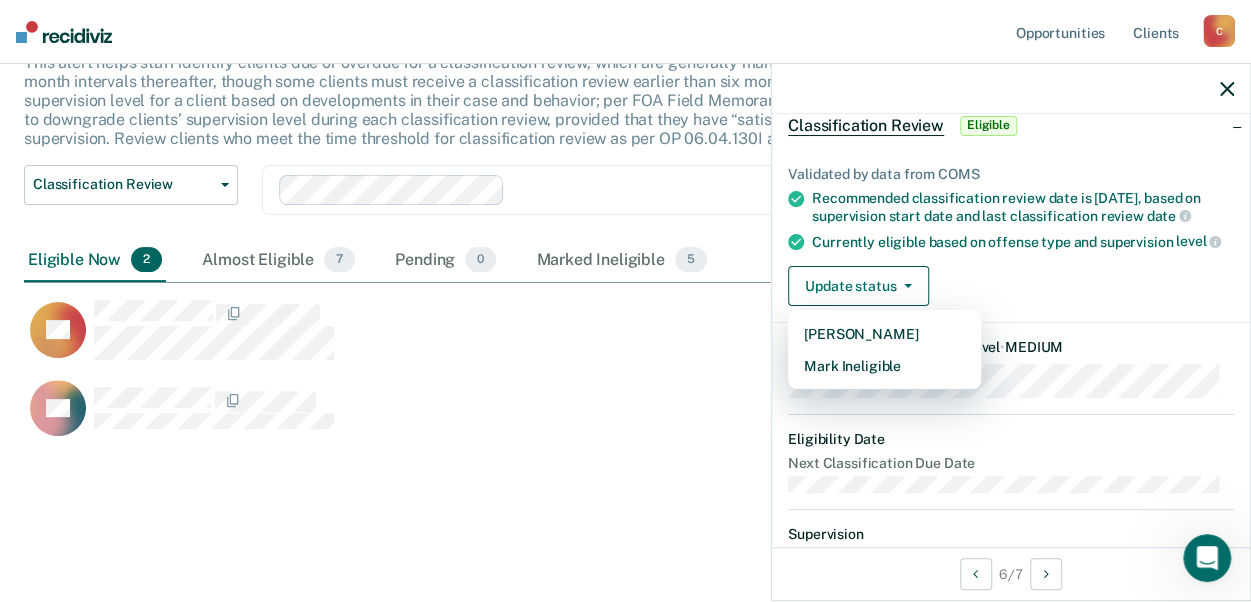 click on "CT" at bounding box center (550, 339) 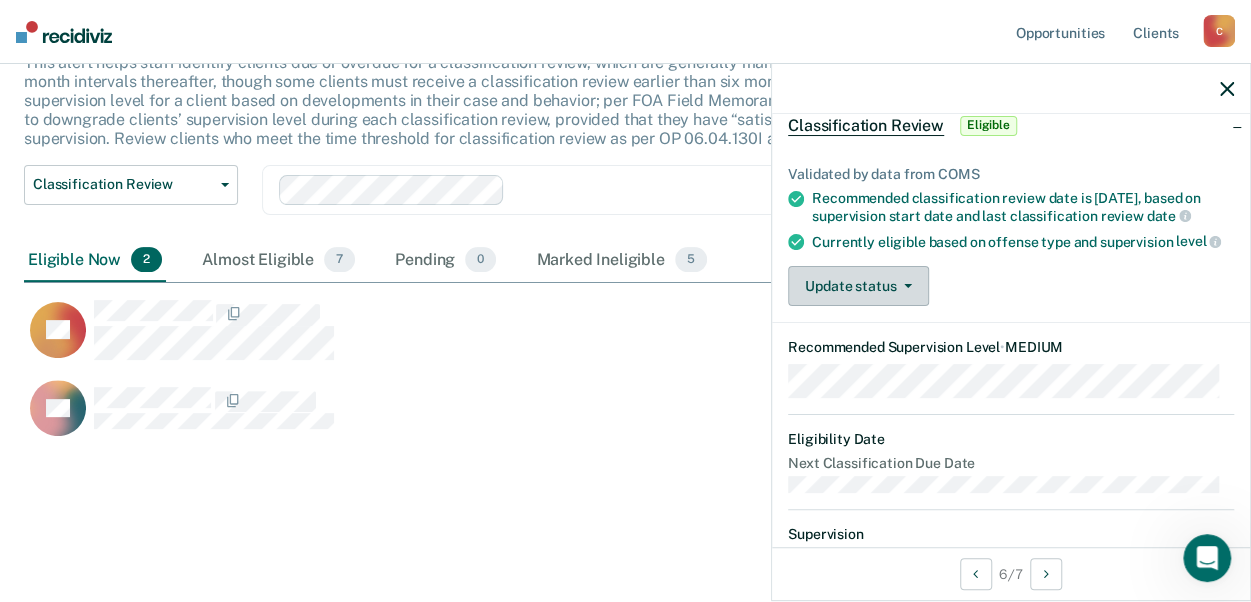 click on "Update status" at bounding box center (858, 286) 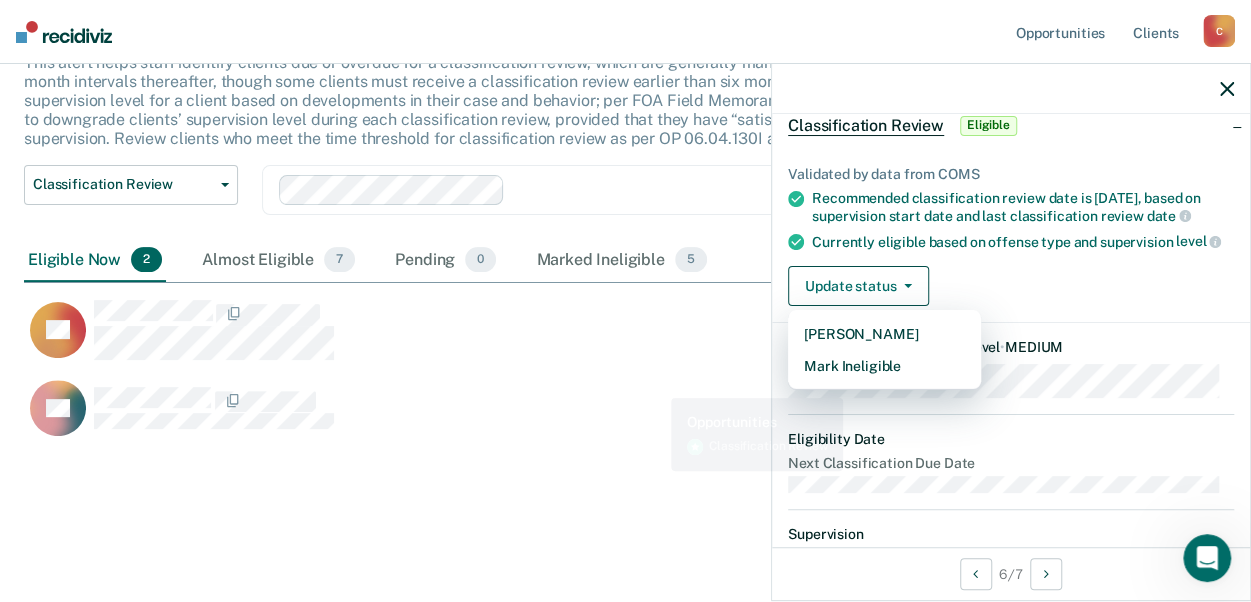 click on "TY" at bounding box center [538, 408] 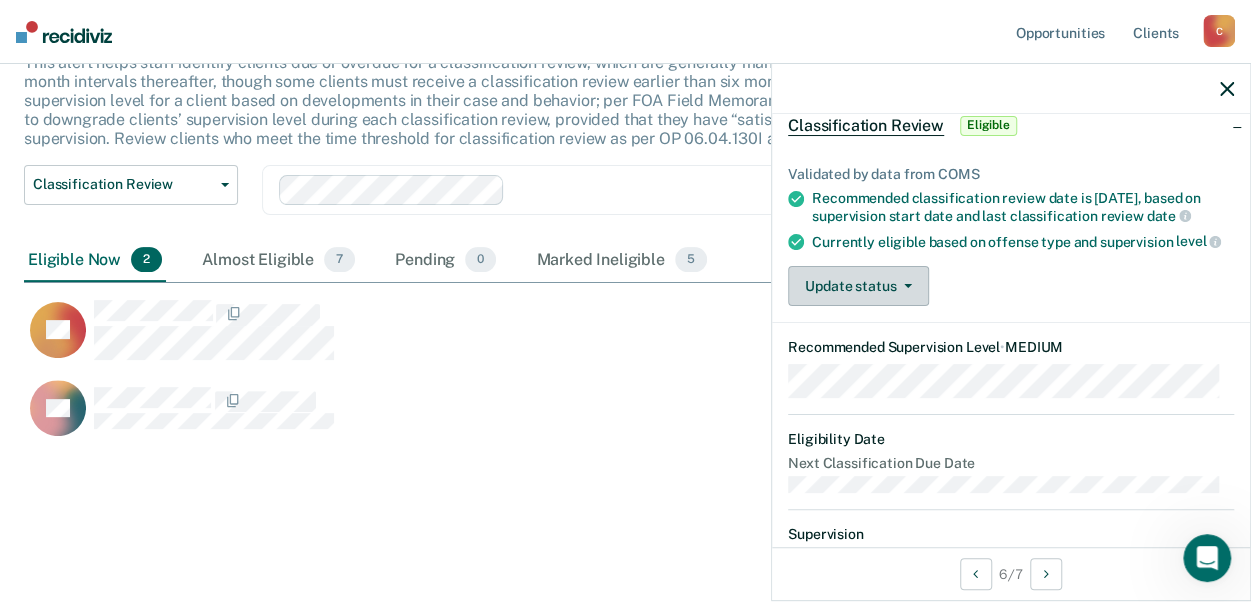 click on "Update status" at bounding box center [858, 286] 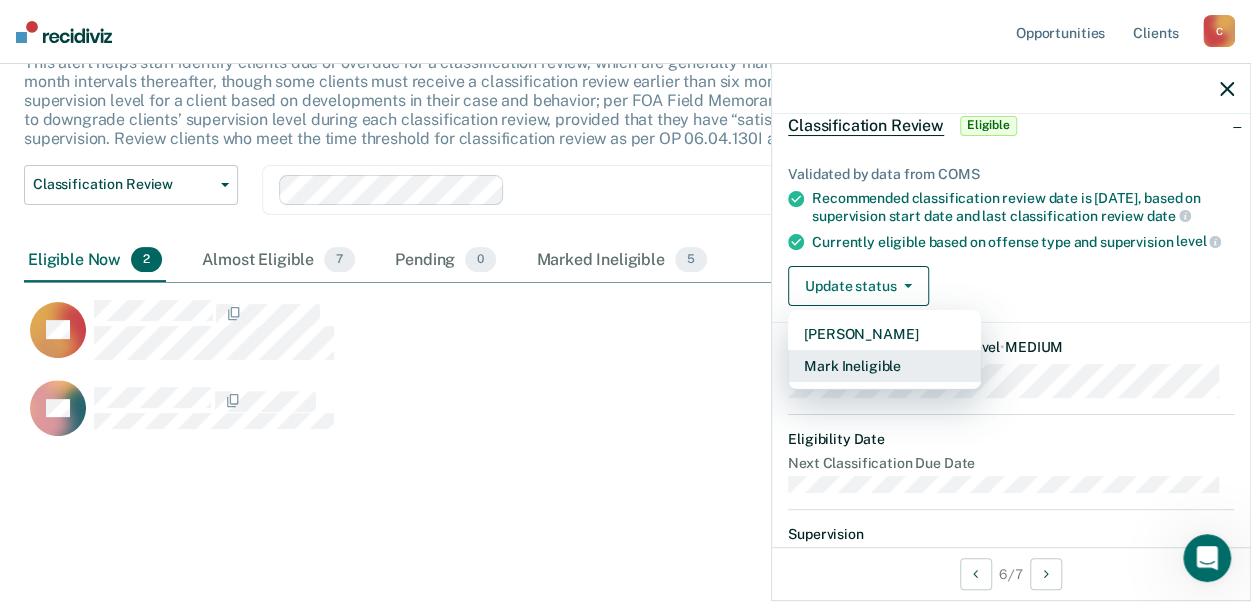 click on "Mark Ineligible" at bounding box center (884, 366) 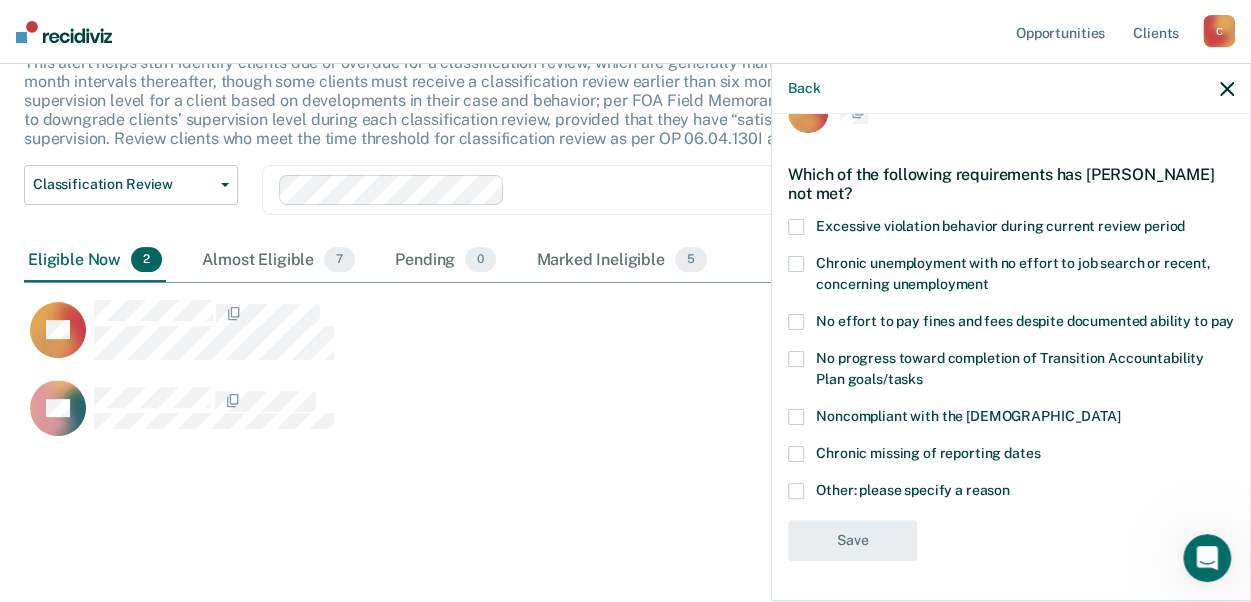 scroll, scrollTop: 65, scrollLeft: 0, axis: vertical 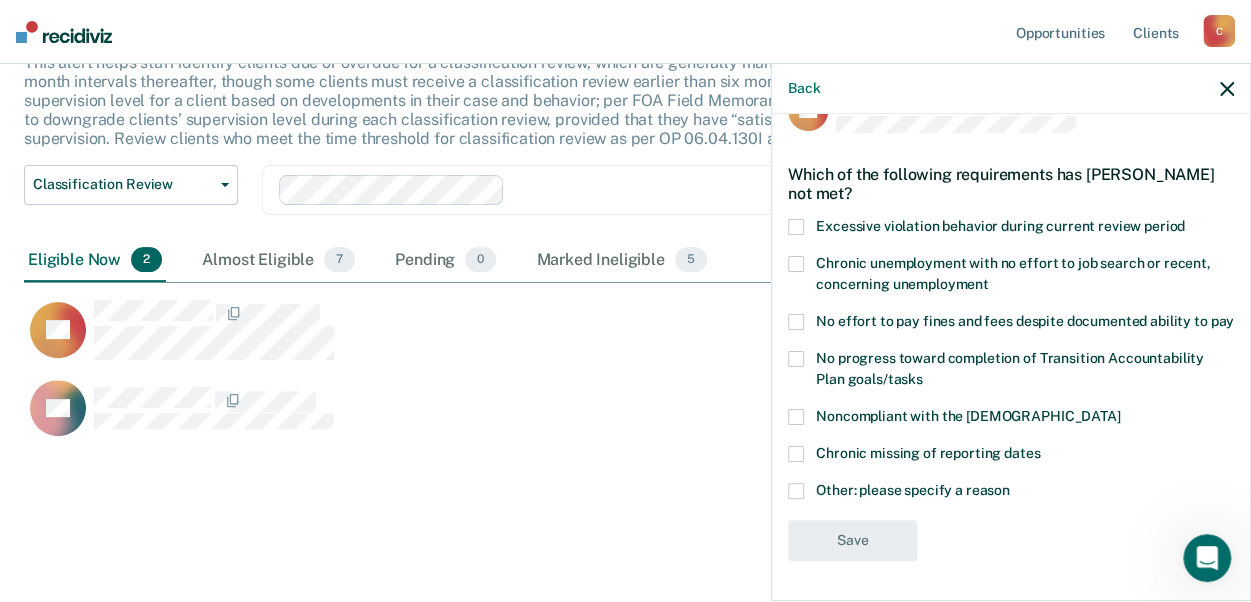 click at bounding box center (796, 491) 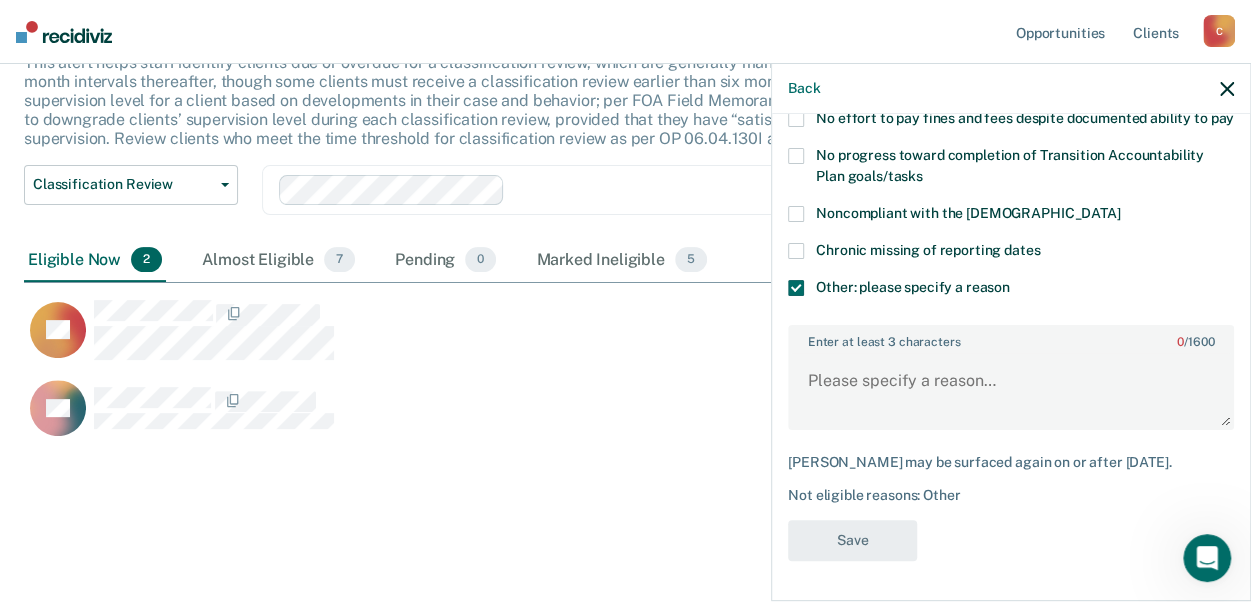 scroll, scrollTop: 265, scrollLeft: 0, axis: vertical 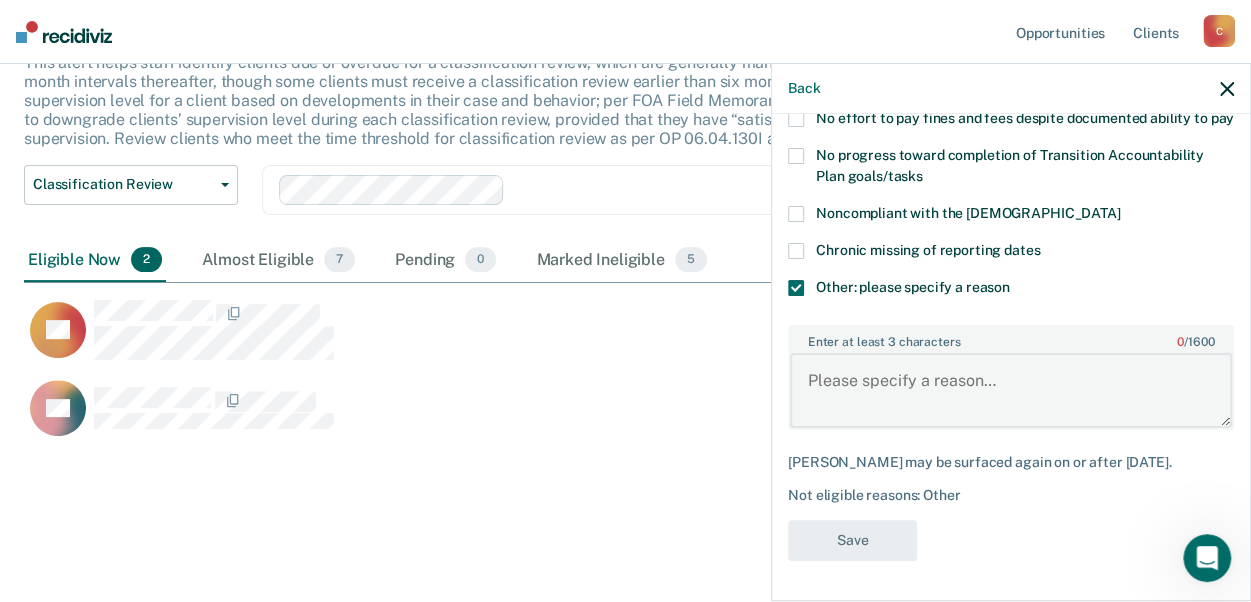 click on "Enter at least 3 characters 0  /  1600" at bounding box center (1011, 390) 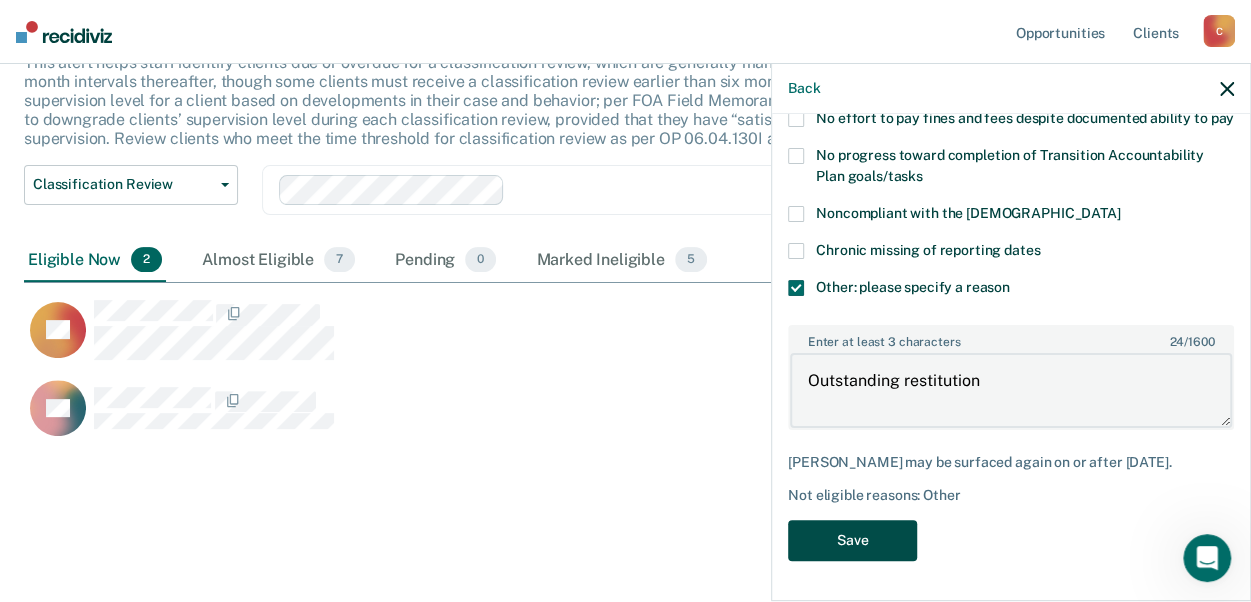 type on "Outstanding restitution" 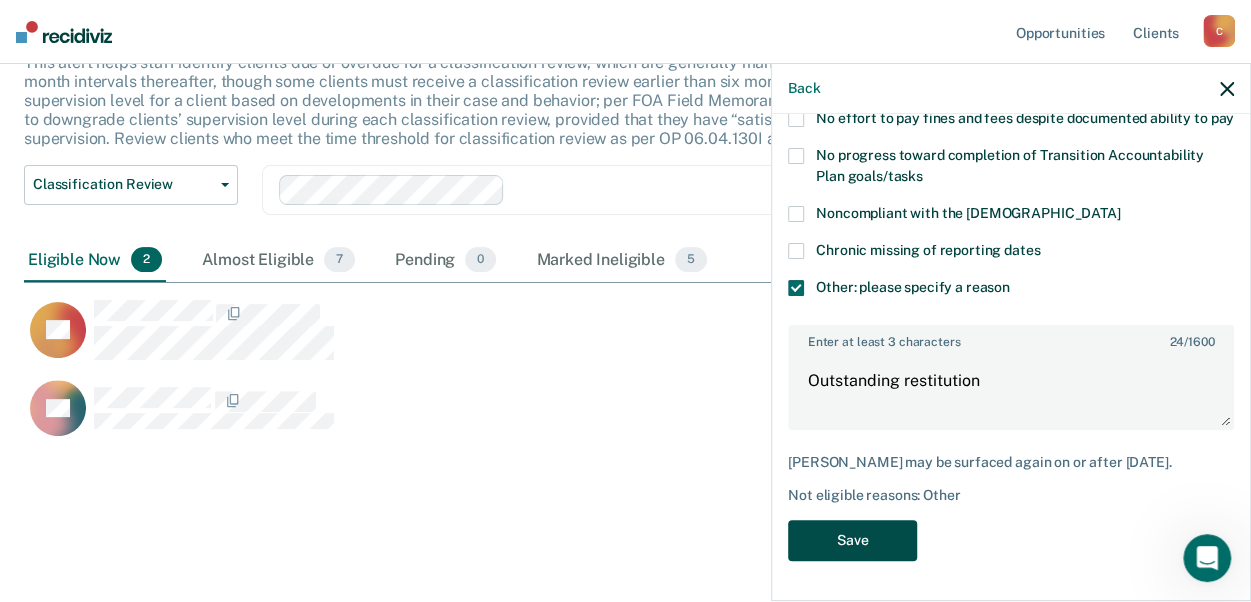 click on "Save" at bounding box center (852, 540) 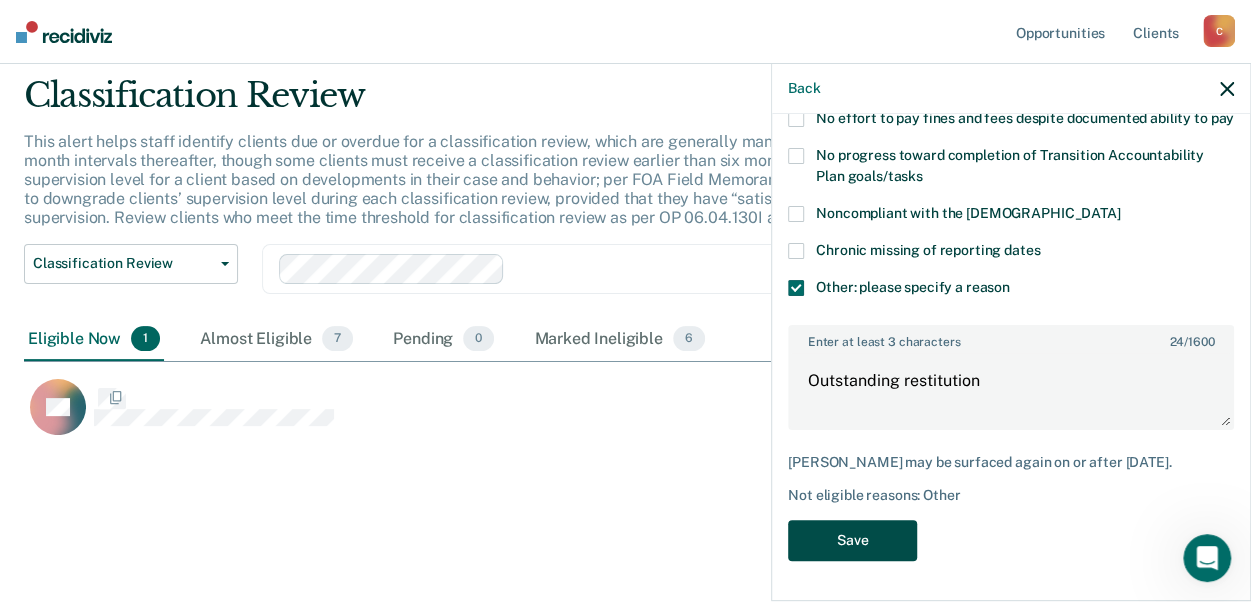 scroll, scrollTop: 62, scrollLeft: 0, axis: vertical 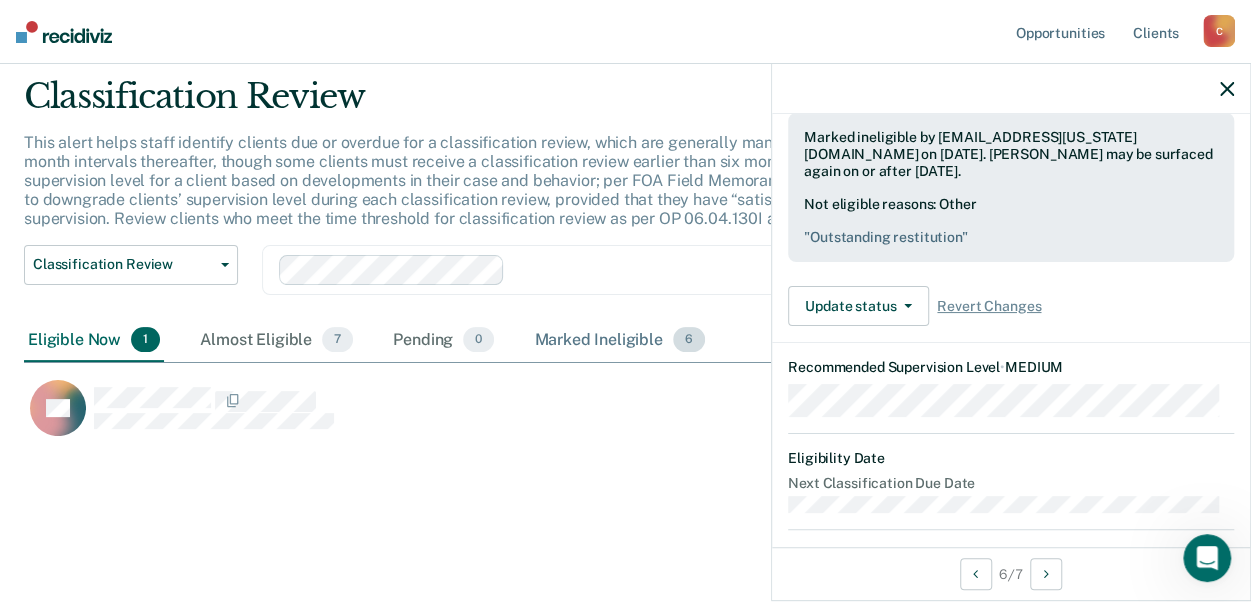 click on "Marked Ineligible 6" at bounding box center (619, 341) 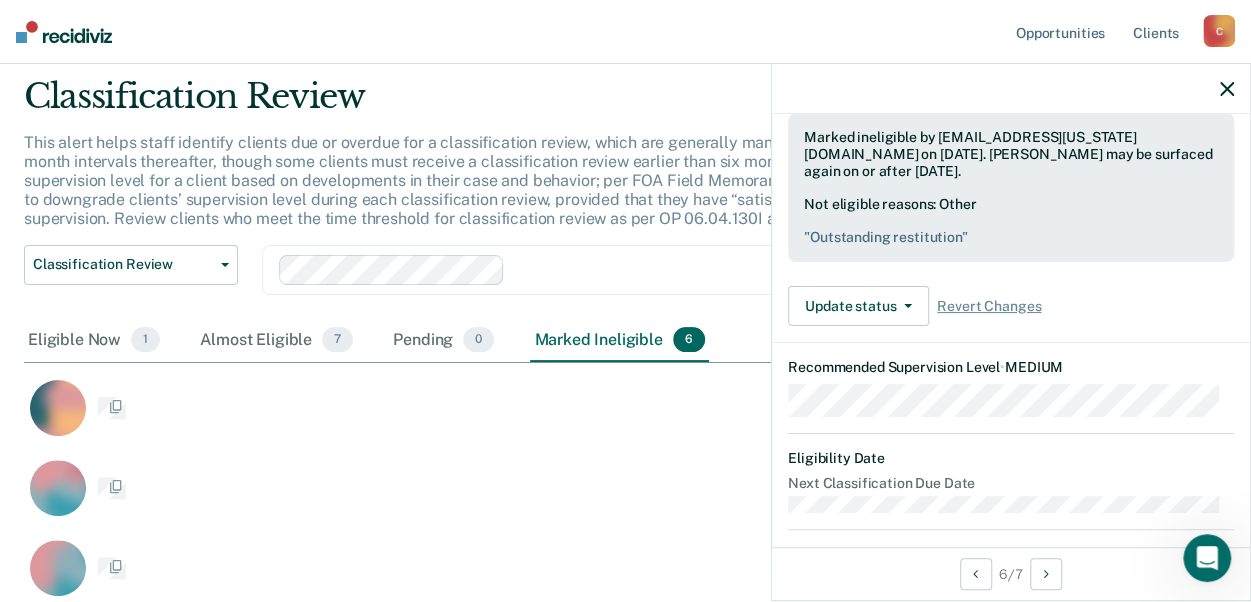 scroll, scrollTop: 16, scrollLeft: 16, axis: both 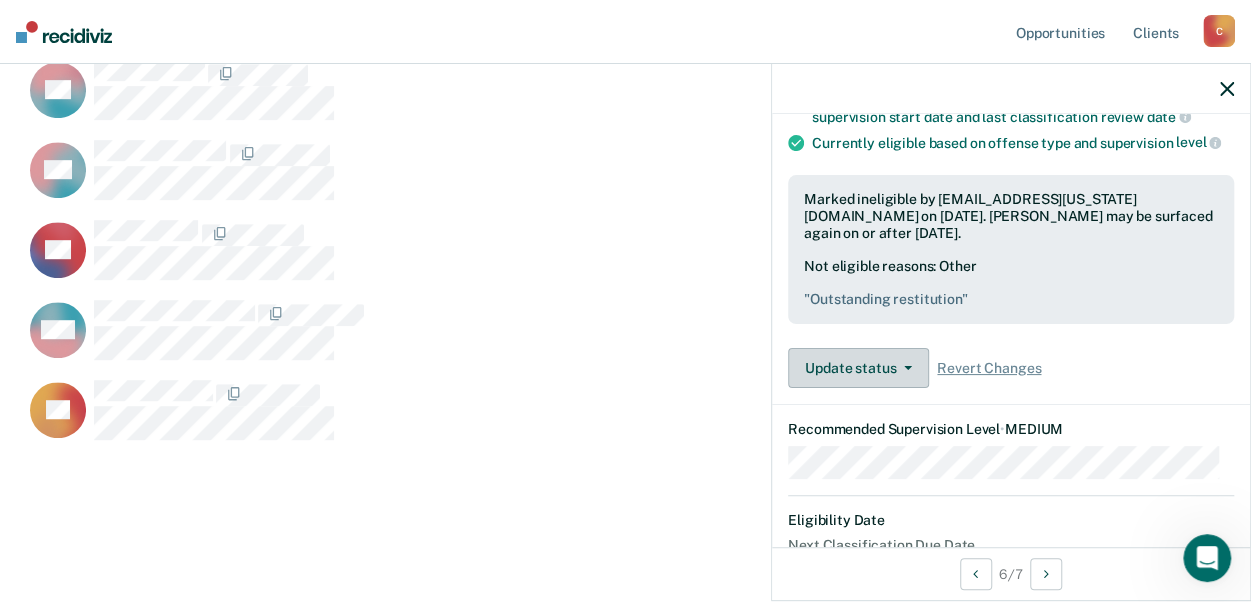 click on "Update status" at bounding box center [858, 368] 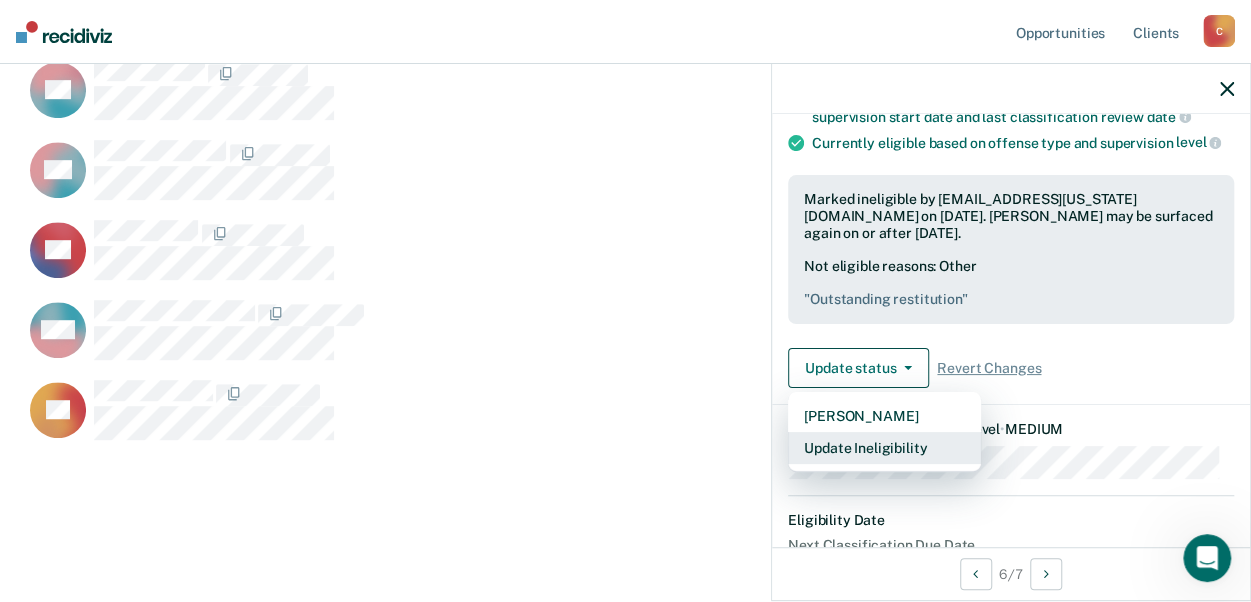 click on "Update Ineligibility" at bounding box center [884, 448] 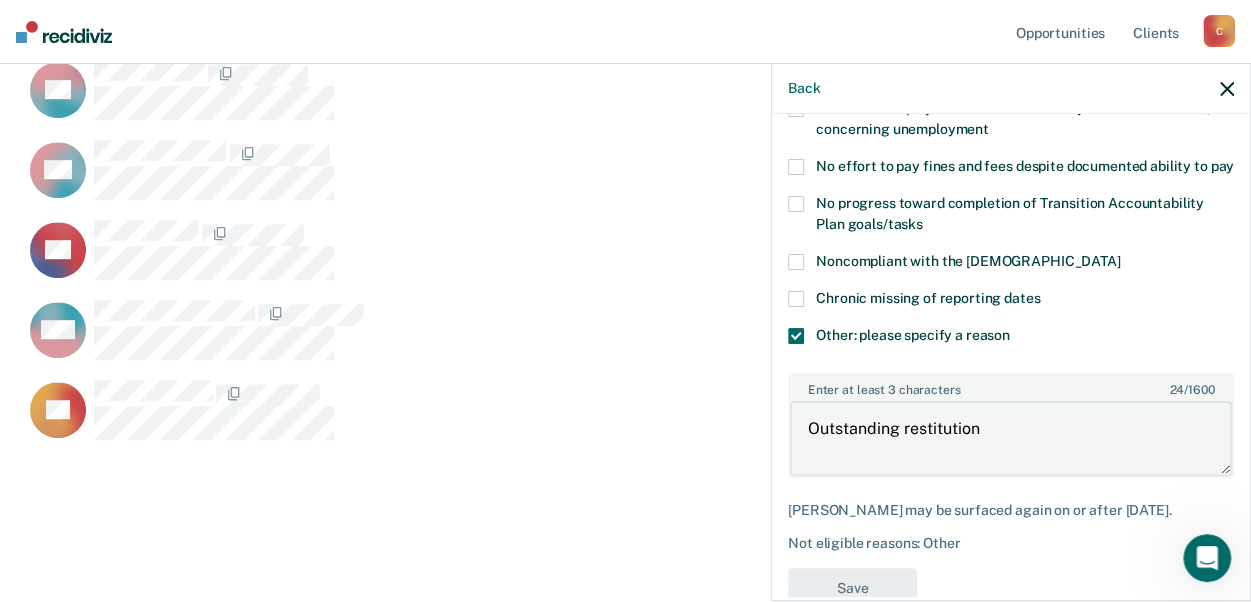 click on "Outstanding restitution" at bounding box center (1011, 438) 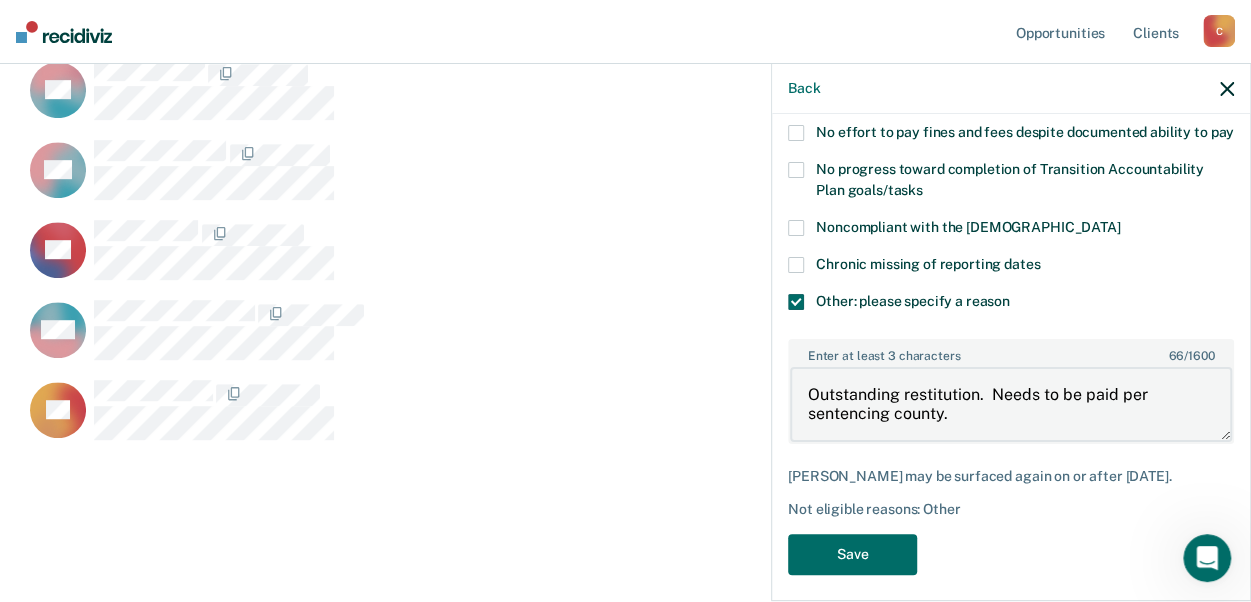 scroll, scrollTop: 268, scrollLeft: 0, axis: vertical 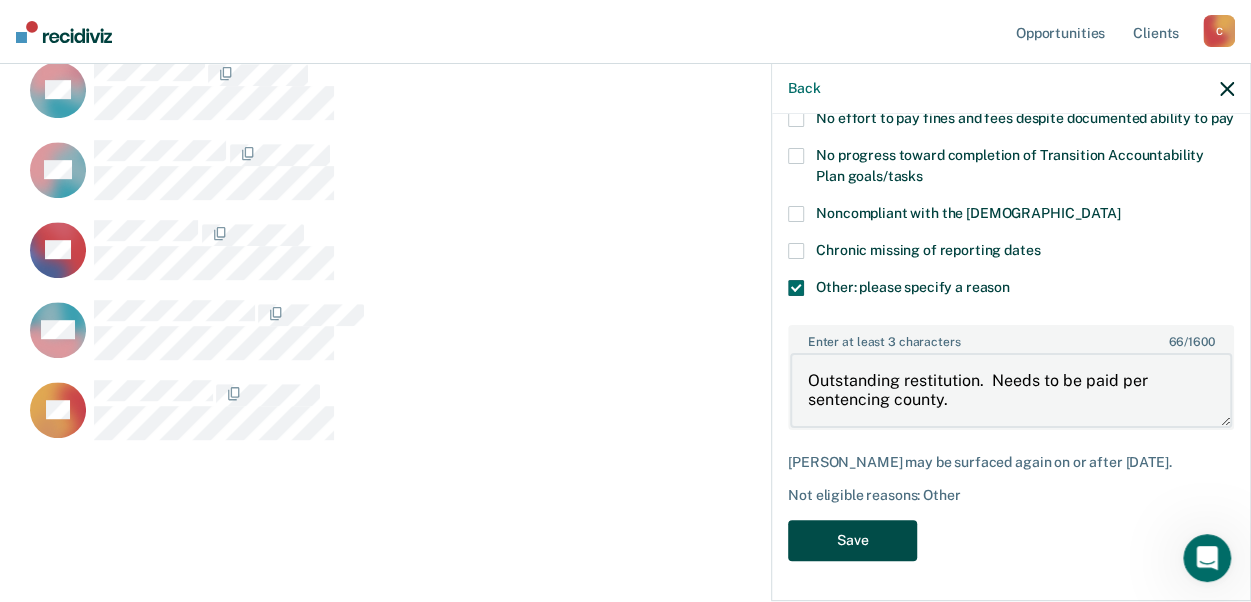 type on "Outstanding restitution.  Needs to be paid per sentencing county." 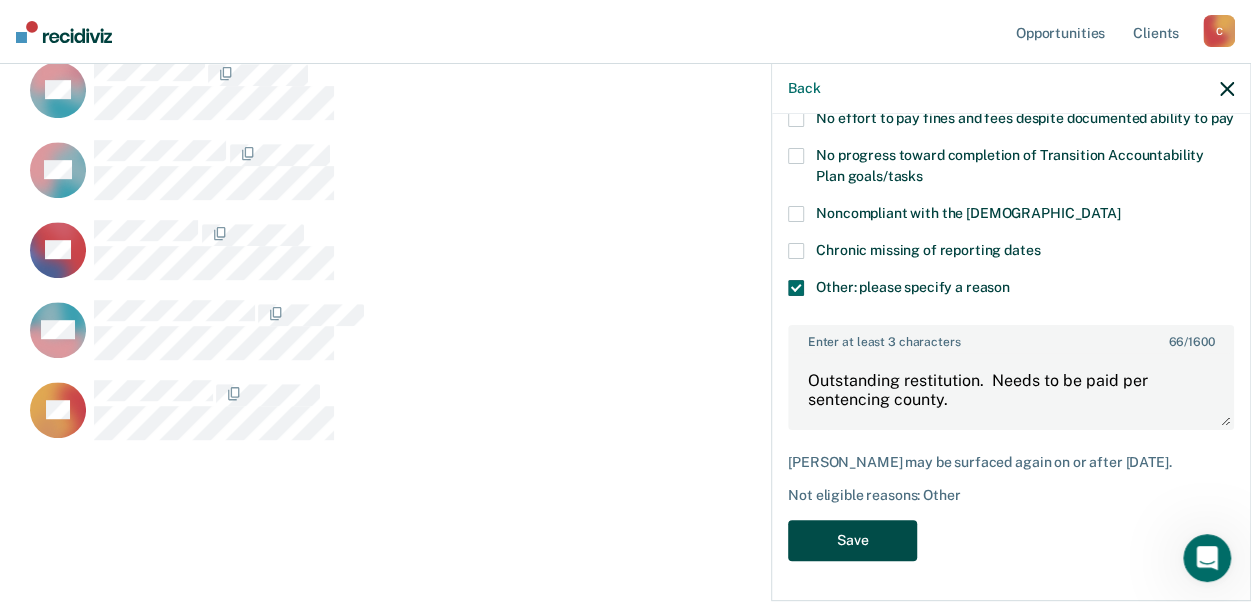 click on "Save" at bounding box center [852, 540] 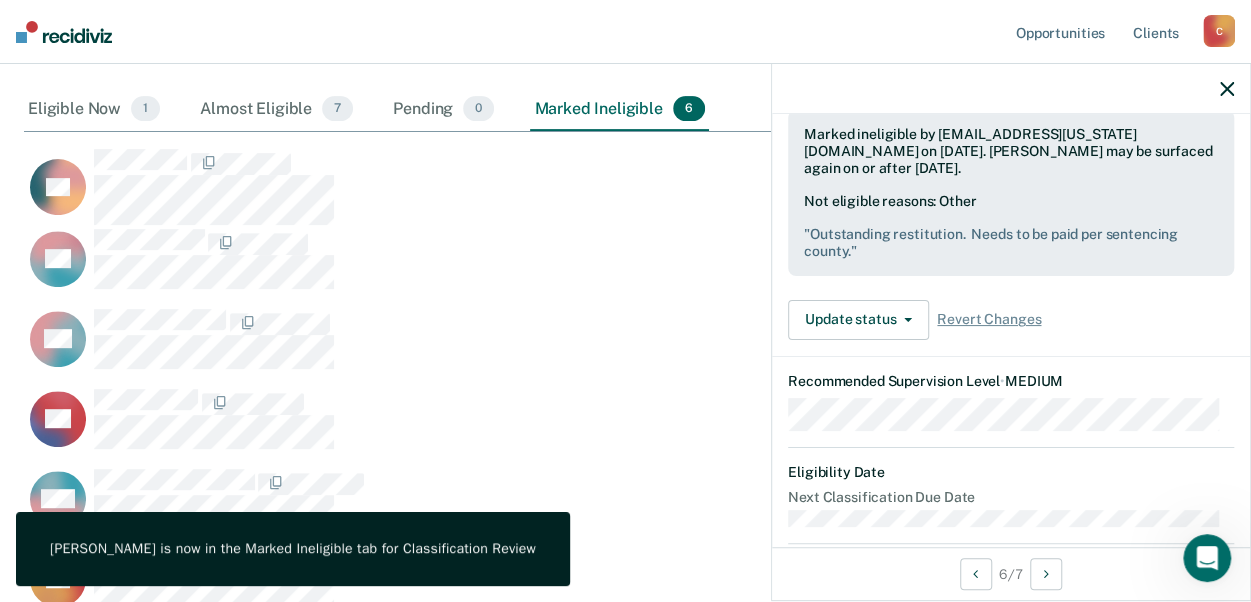 scroll, scrollTop: 262, scrollLeft: 0, axis: vertical 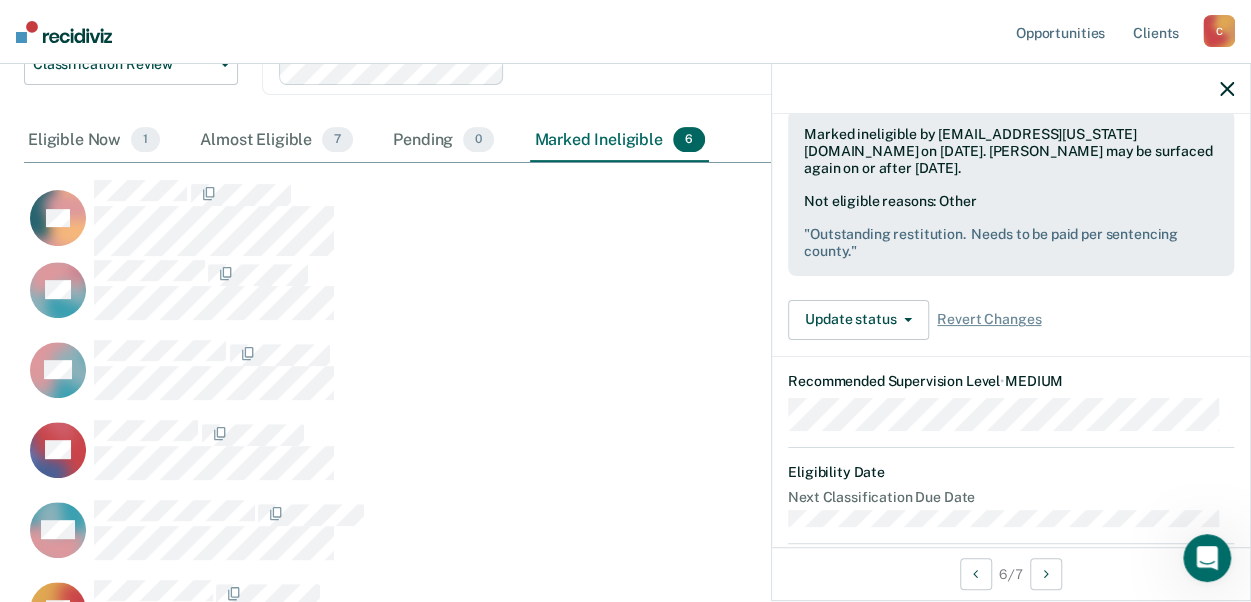 click on "Eligible Now 1" at bounding box center (94, 141) 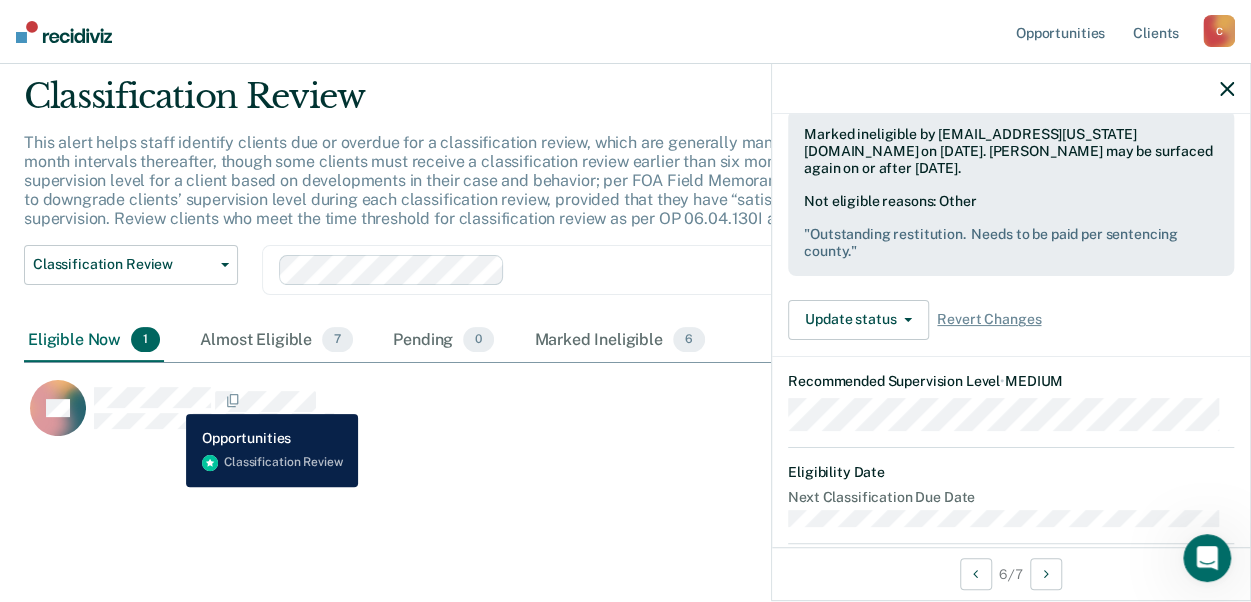 scroll, scrollTop: 70, scrollLeft: 0, axis: vertical 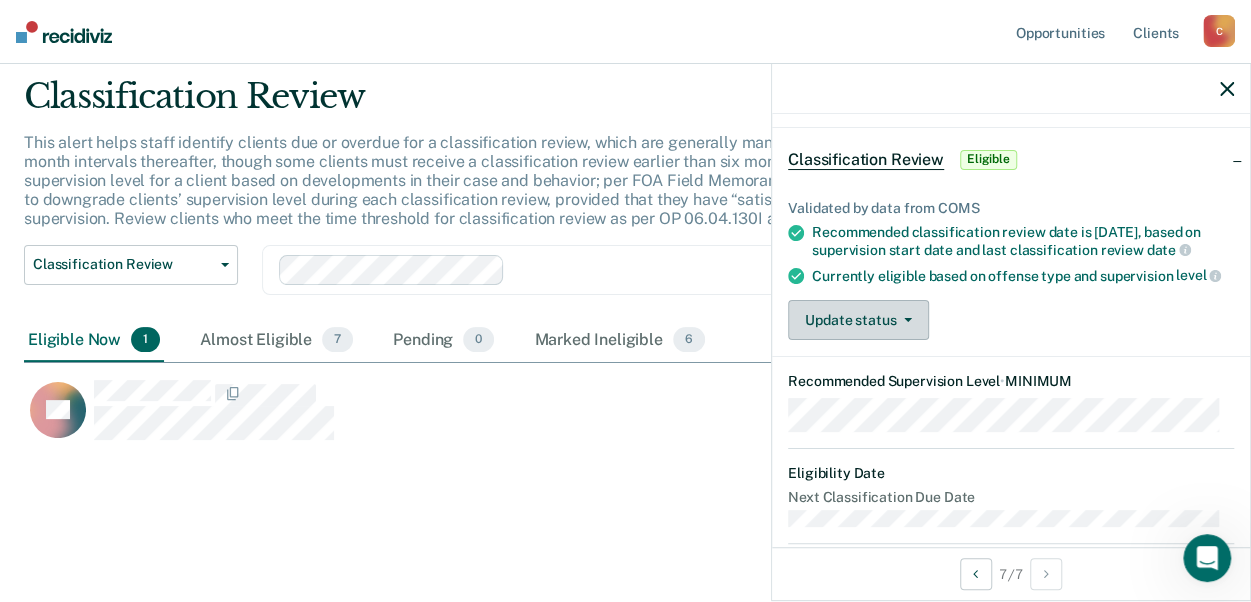 click on "Update status" at bounding box center (858, 320) 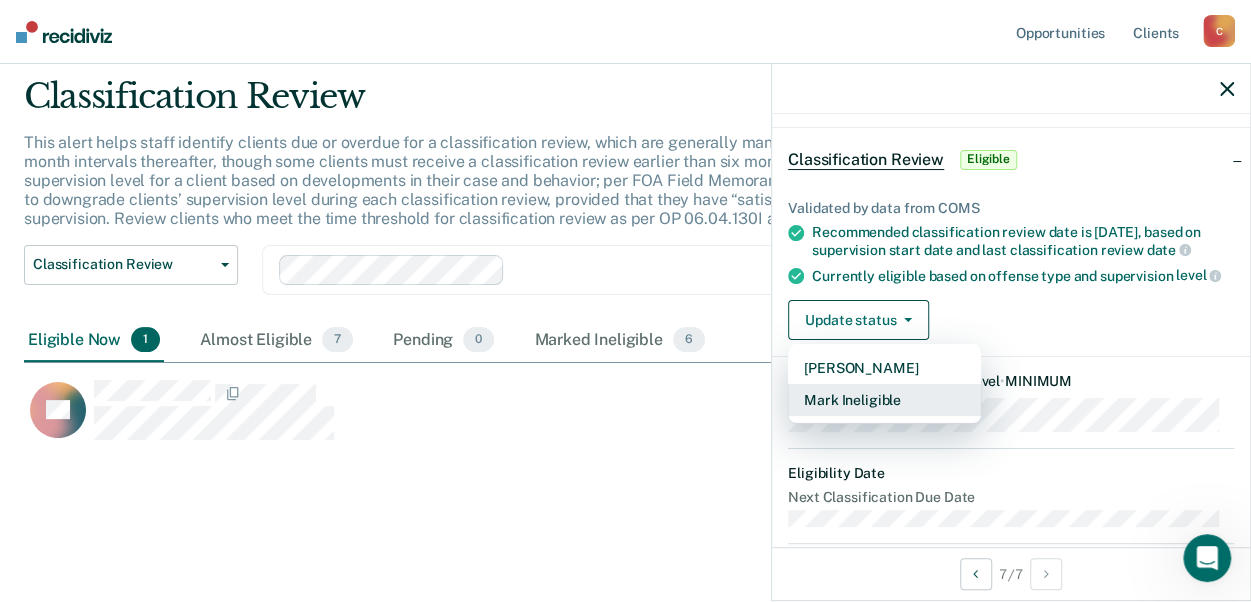 click on "Mark Ineligible" at bounding box center (884, 400) 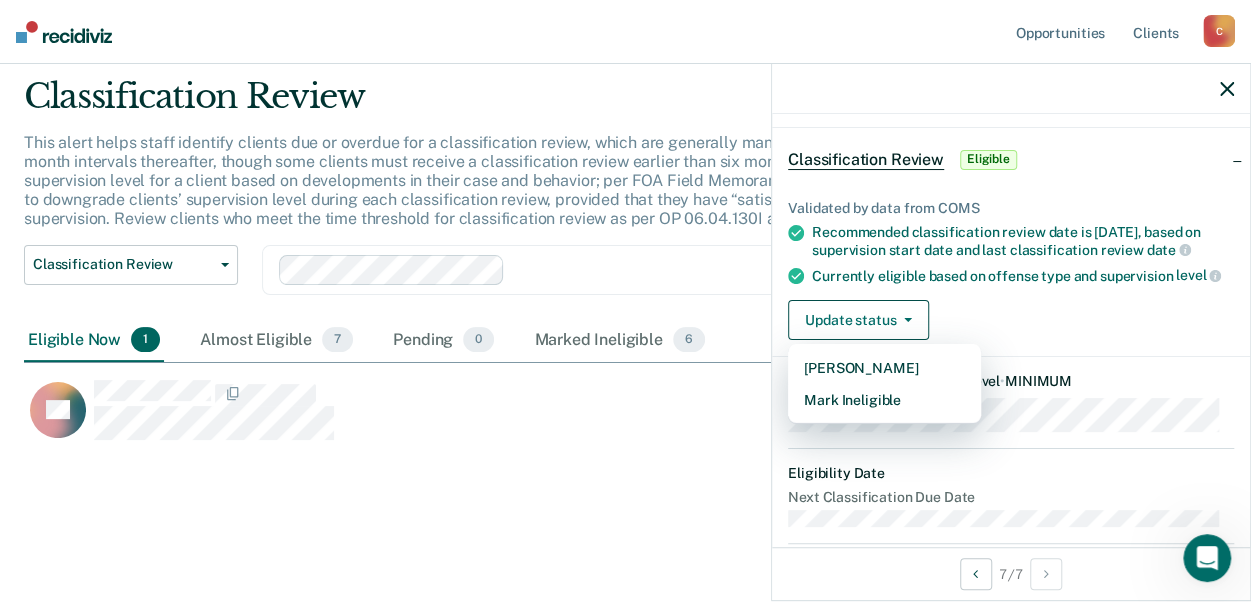 scroll, scrollTop: 65, scrollLeft: 0, axis: vertical 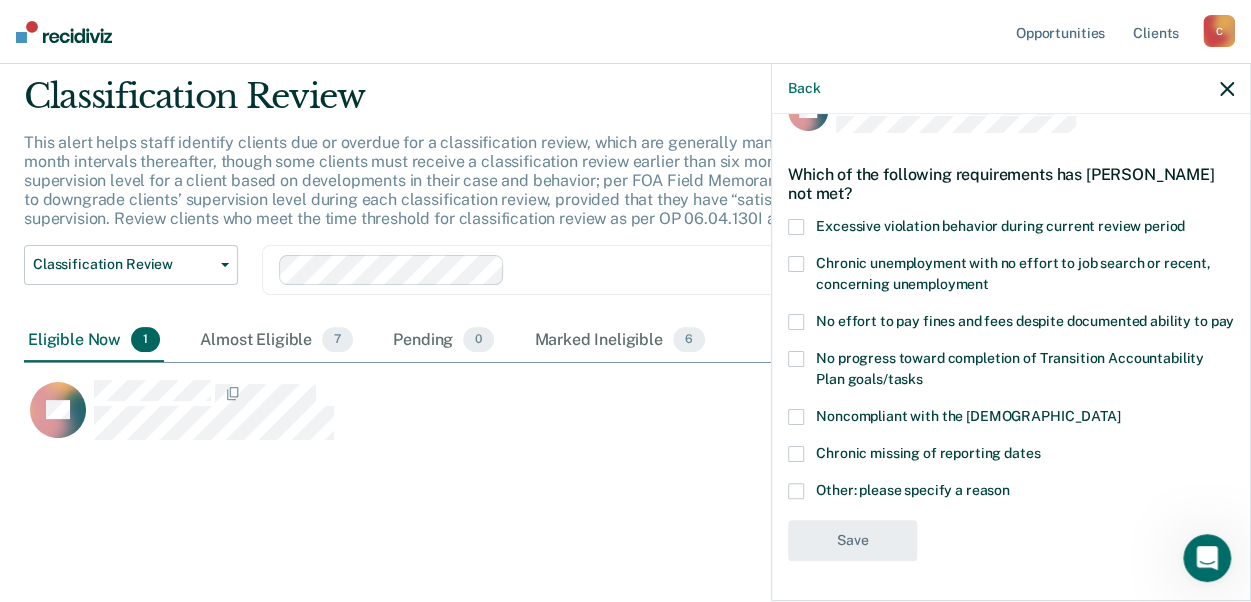 click on "TY" at bounding box center (550, 419) 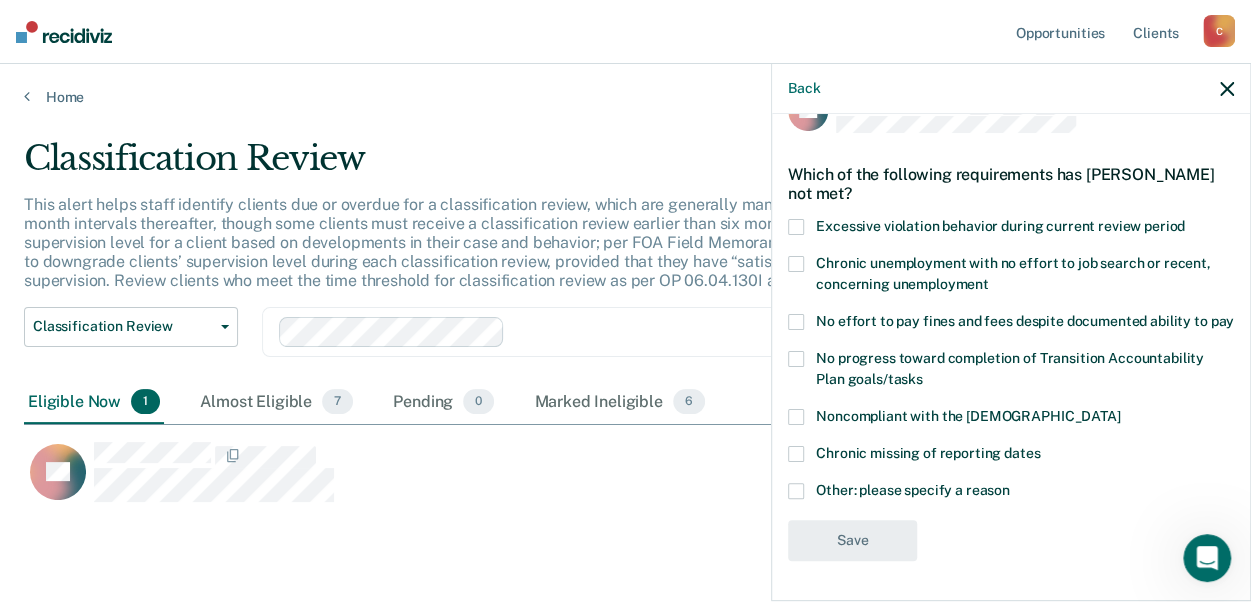click on "Home" at bounding box center [625, 85] 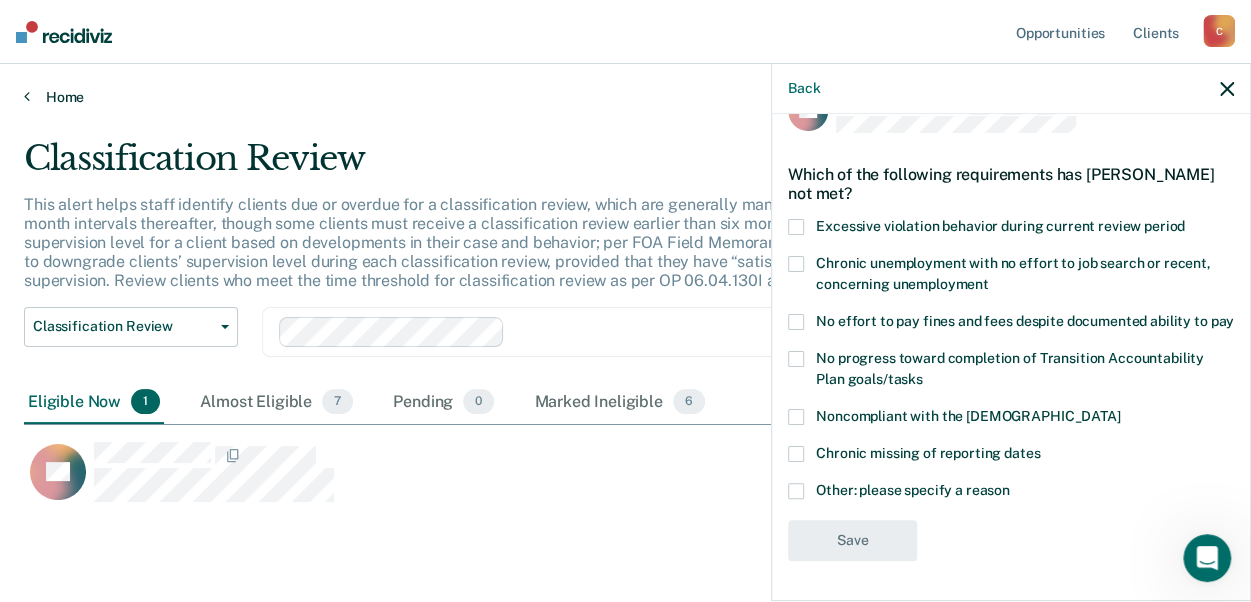click at bounding box center (27, 96) 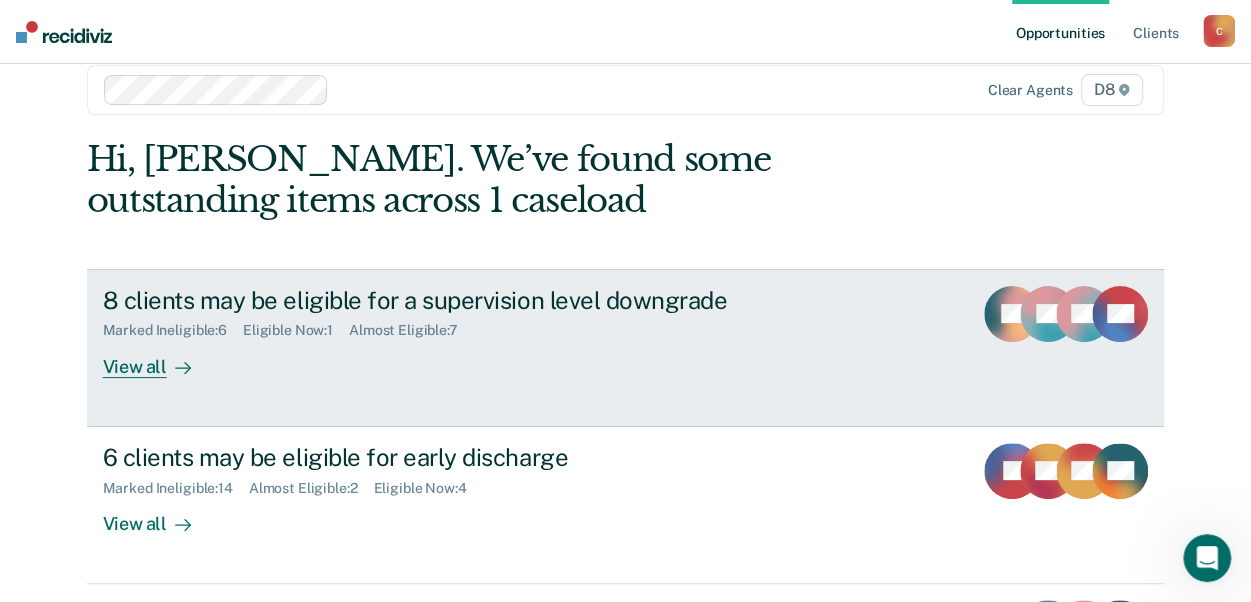 scroll, scrollTop: 0, scrollLeft: 0, axis: both 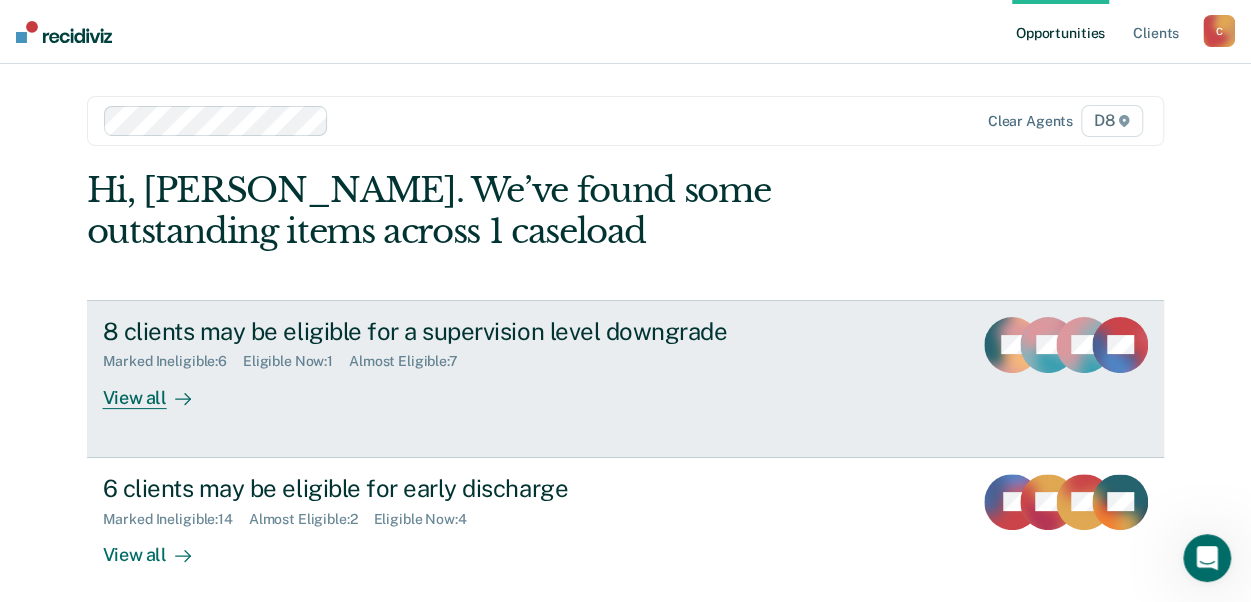 click on "8 clients may be eligible for a supervision level downgrade" at bounding box center [454, 331] 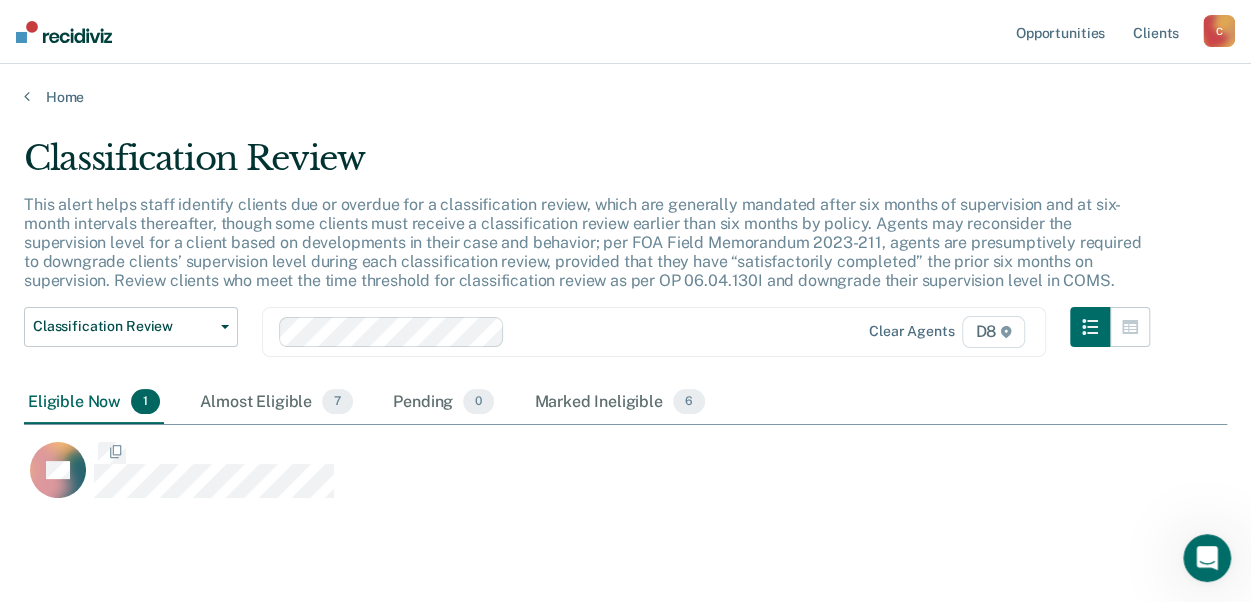 scroll, scrollTop: 16, scrollLeft: 16, axis: both 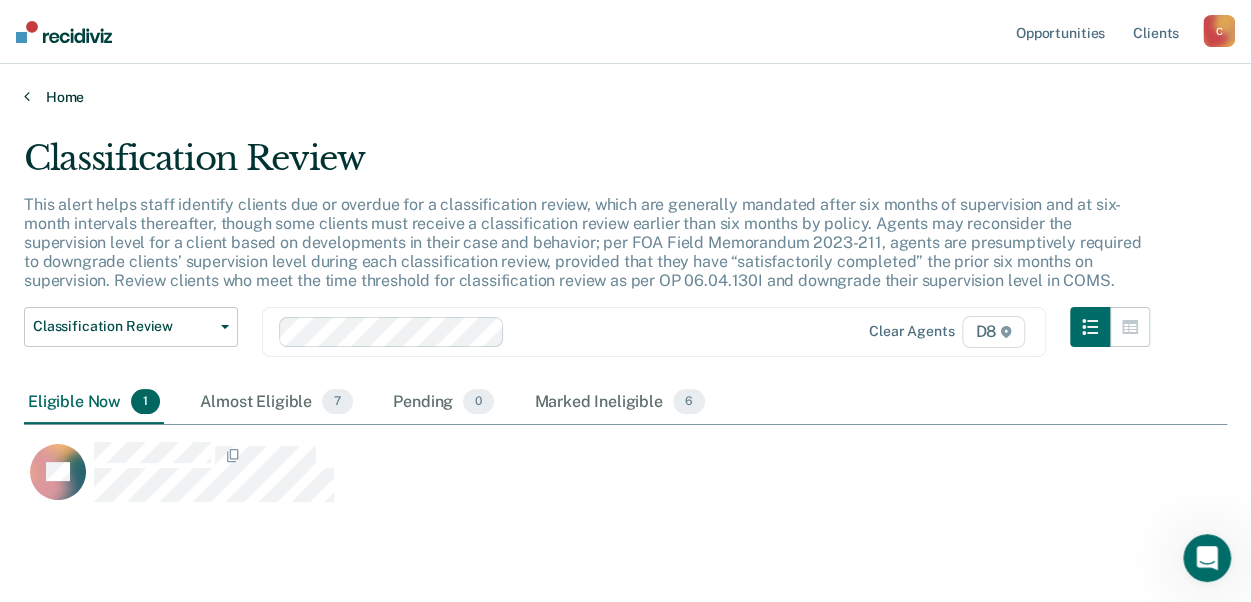click at bounding box center (27, 96) 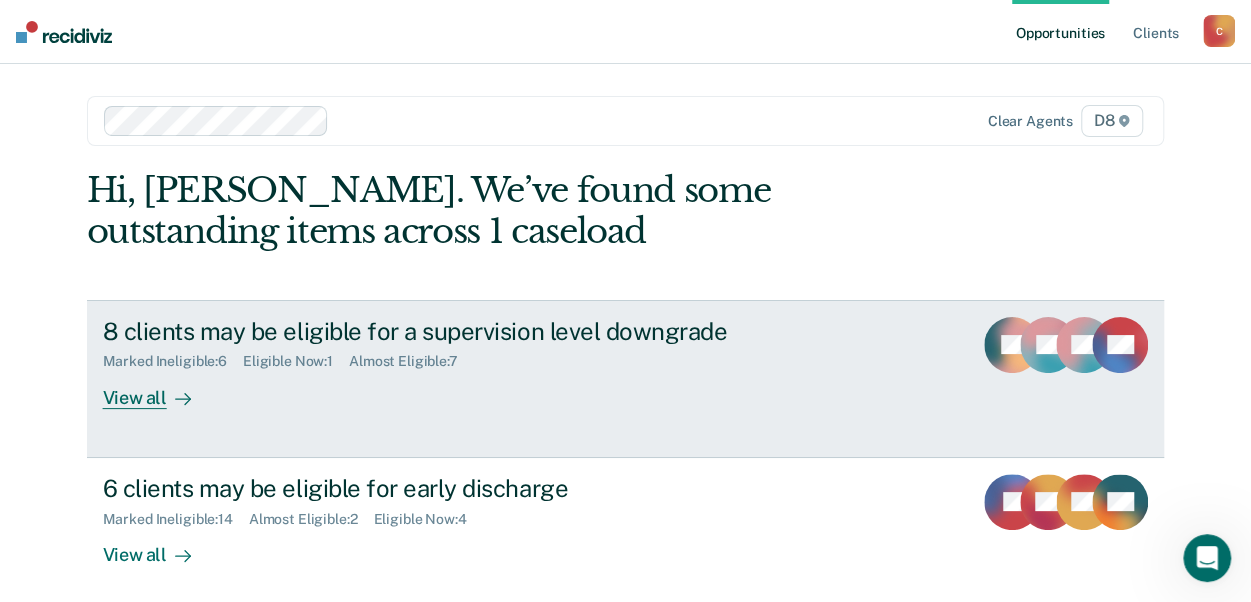 click on "View all" at bounding box center (159, 389) 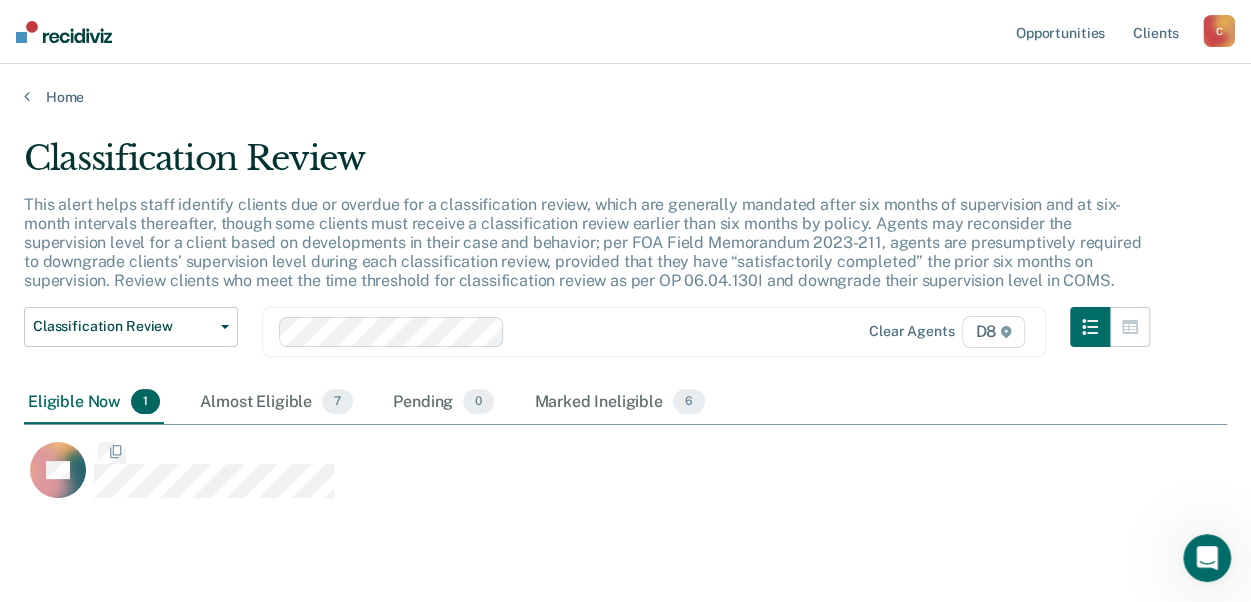 scroll, scrollTop: 16, scrollLeft: 16, axis: both 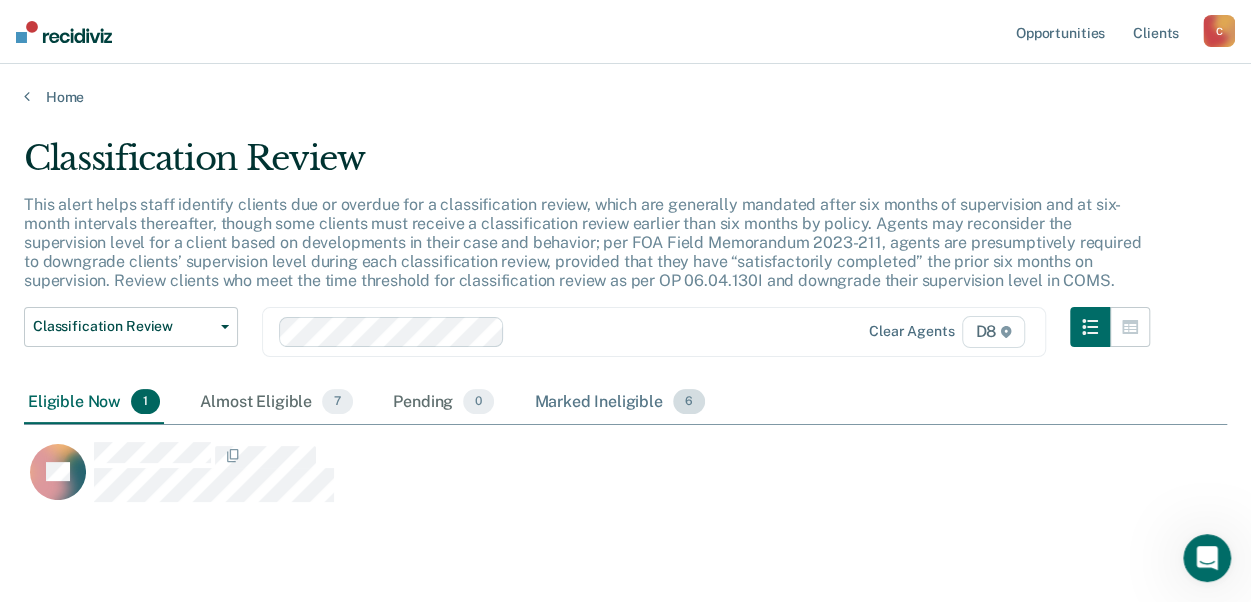 click on "Marked Ineligible 6" at bounding box center [619, 403] 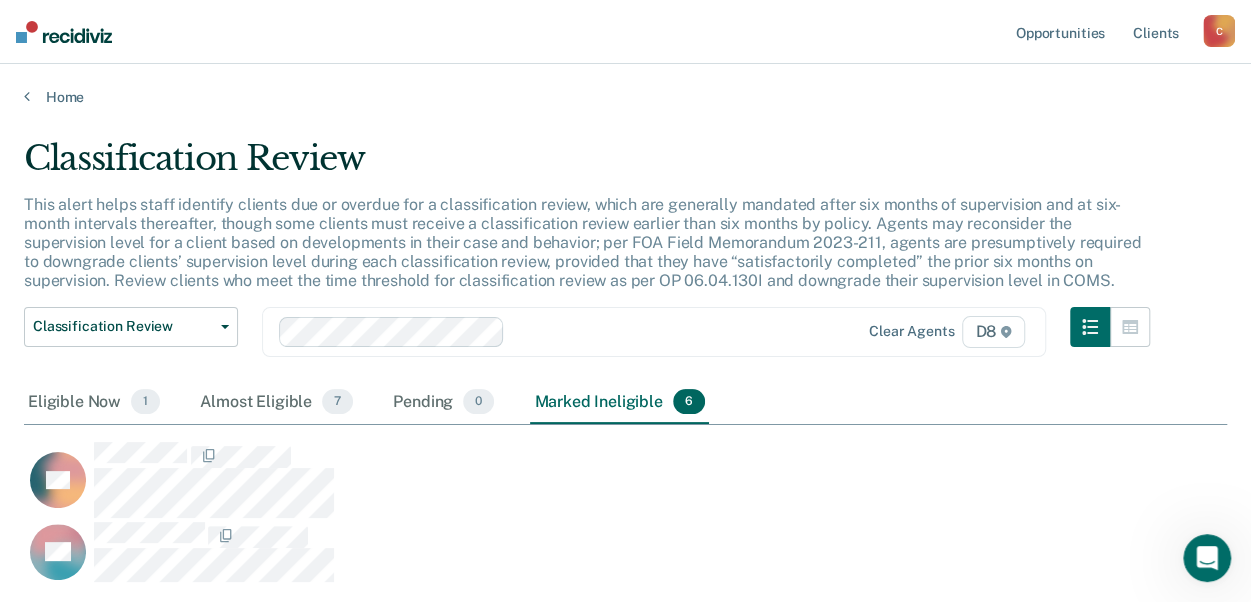 scroll, scrollTop: 16, scrollLeft: 16, axis: both 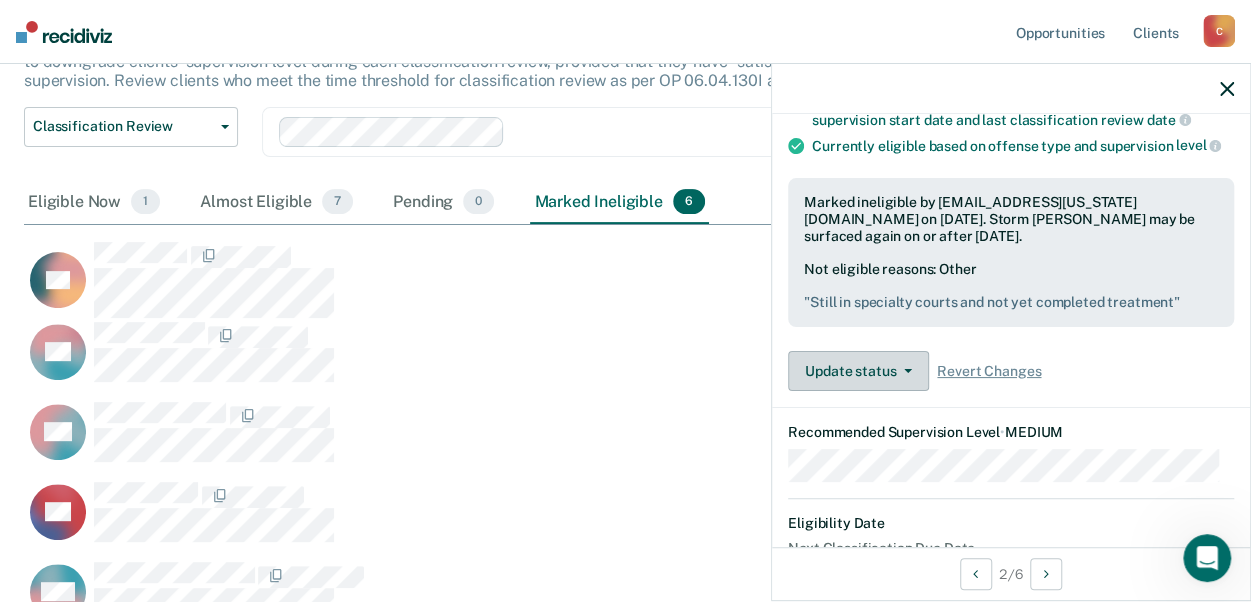 click on "Update status" at bounding box center (858, 371) 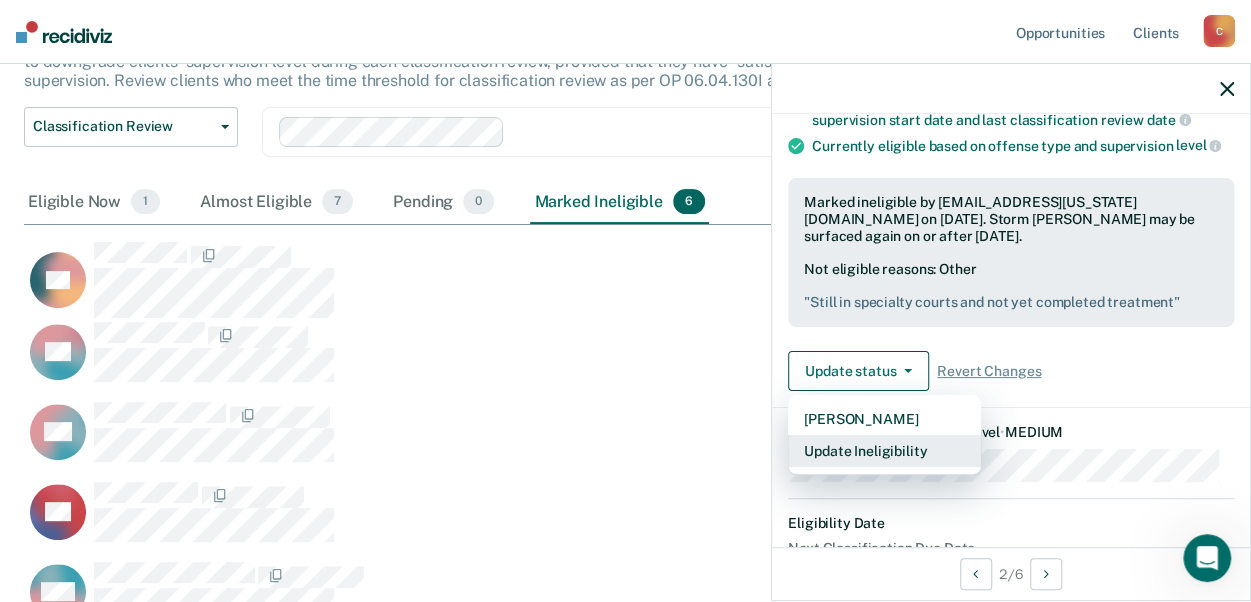 click on "Update Ineligibility" at bounding box center [884, 451] 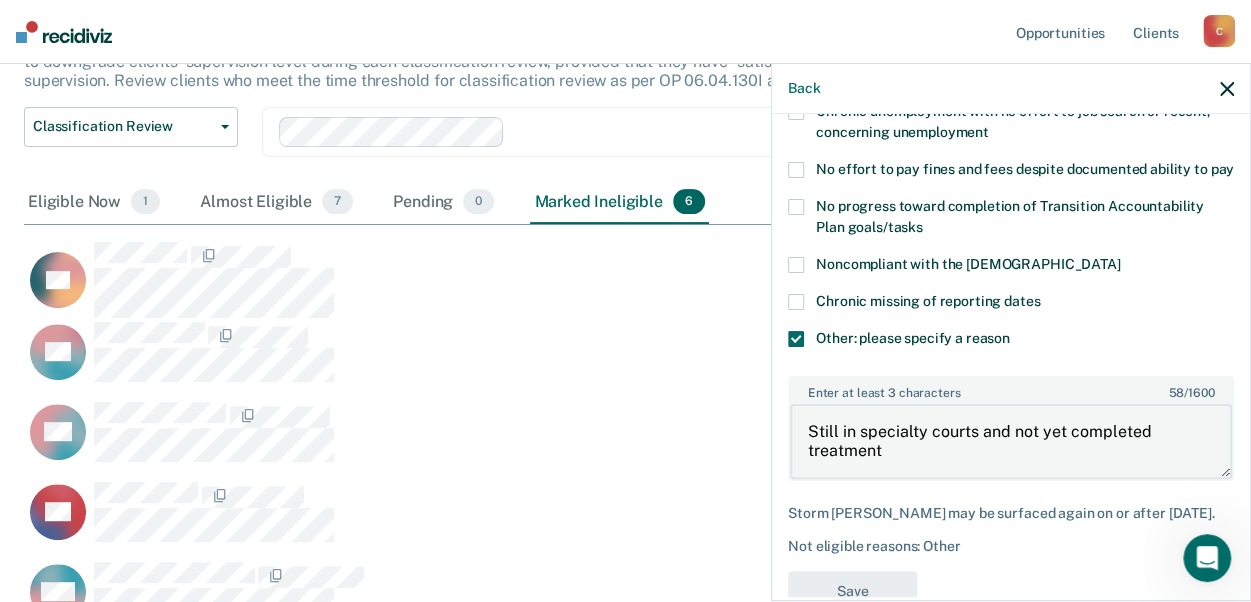 drag, startPoint x: 876, startPoint y: 465, endPoint x: 790, endPoint y: 438, distance: 90.13878 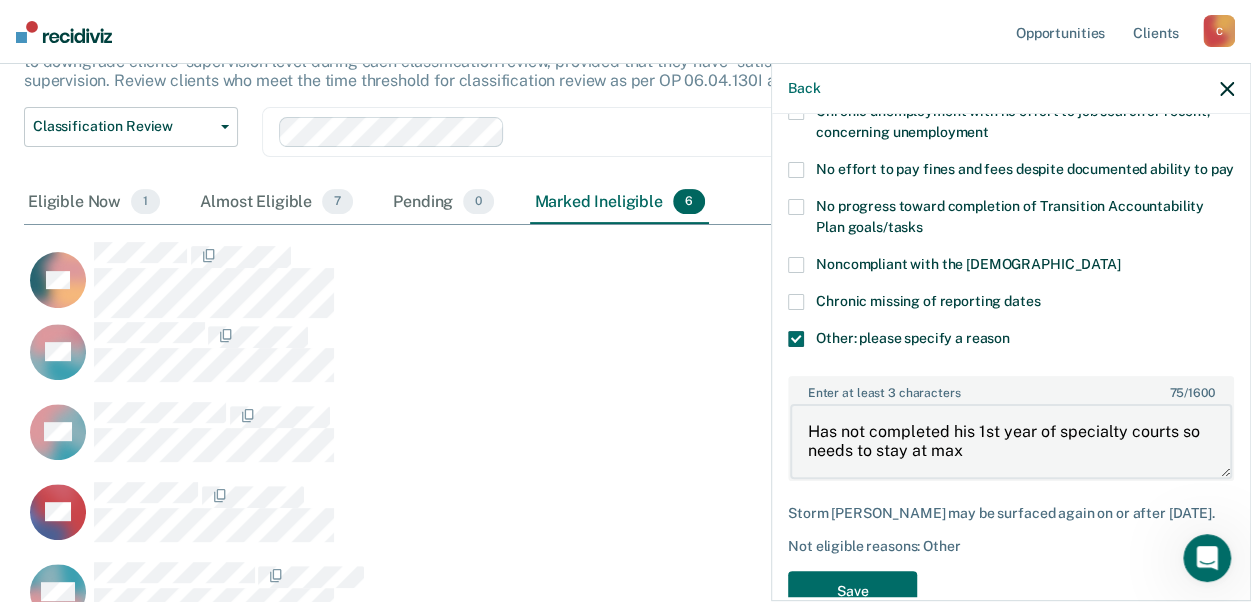 scroll, scrollTop: 268, scrollLeft: 0, axis: vertical 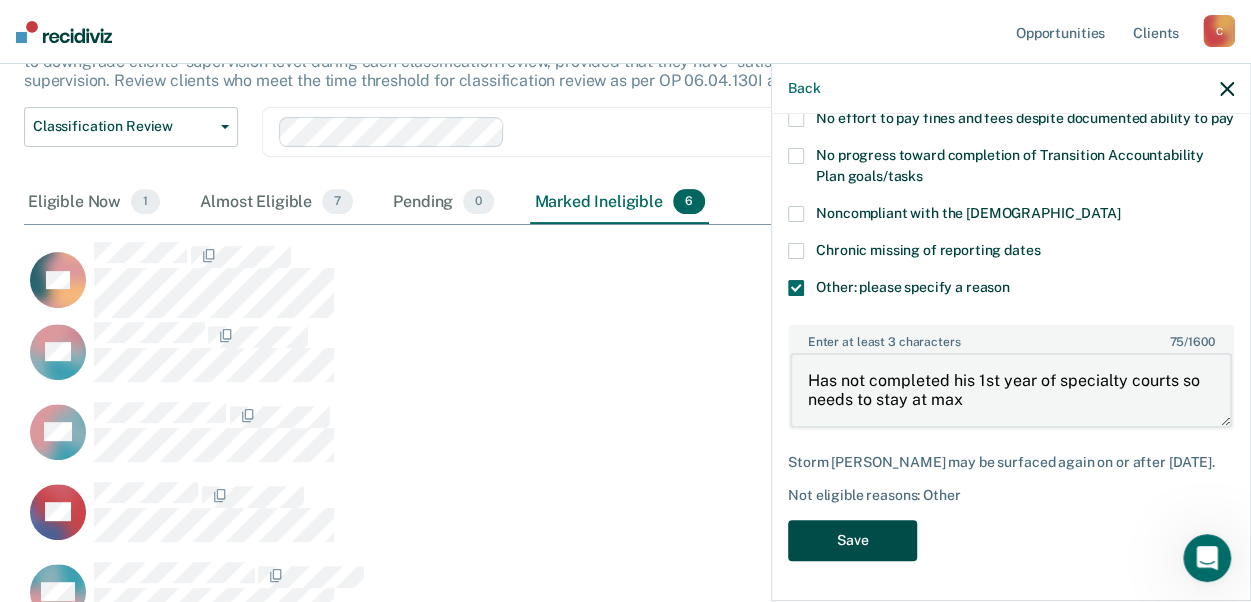 type on "Has not completed his 1st year of specialty courts so needs to stay at max" 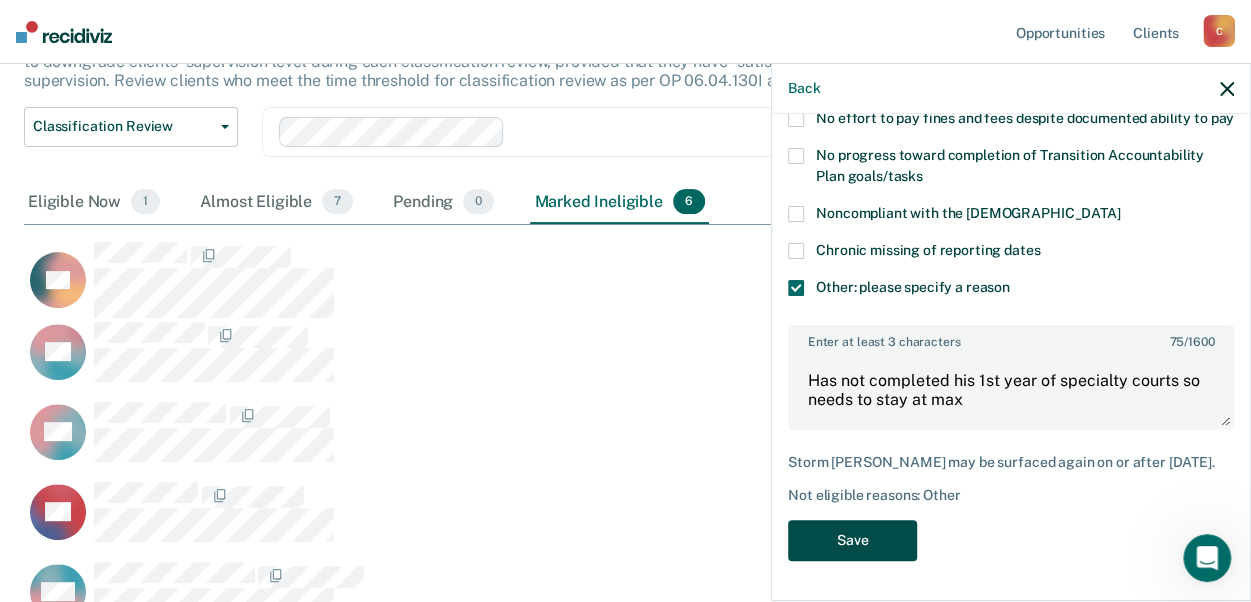 click on "Save" at bounding box center (852, 540) 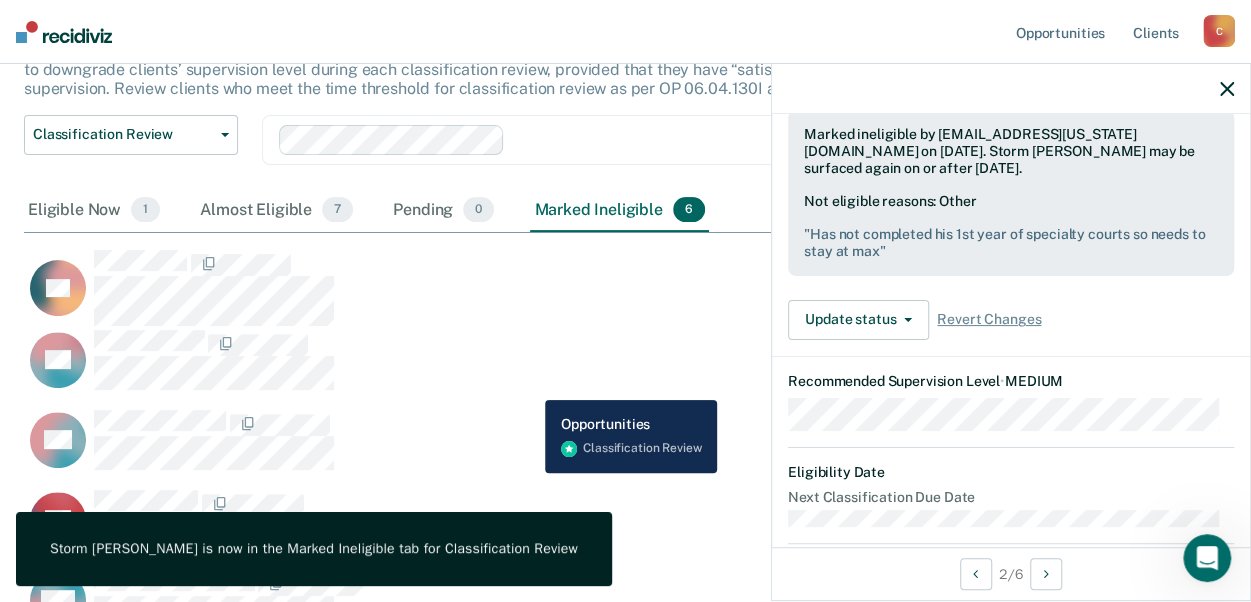 scroll, scrollTop: 200, scrollLeft: 0, axis: vertical 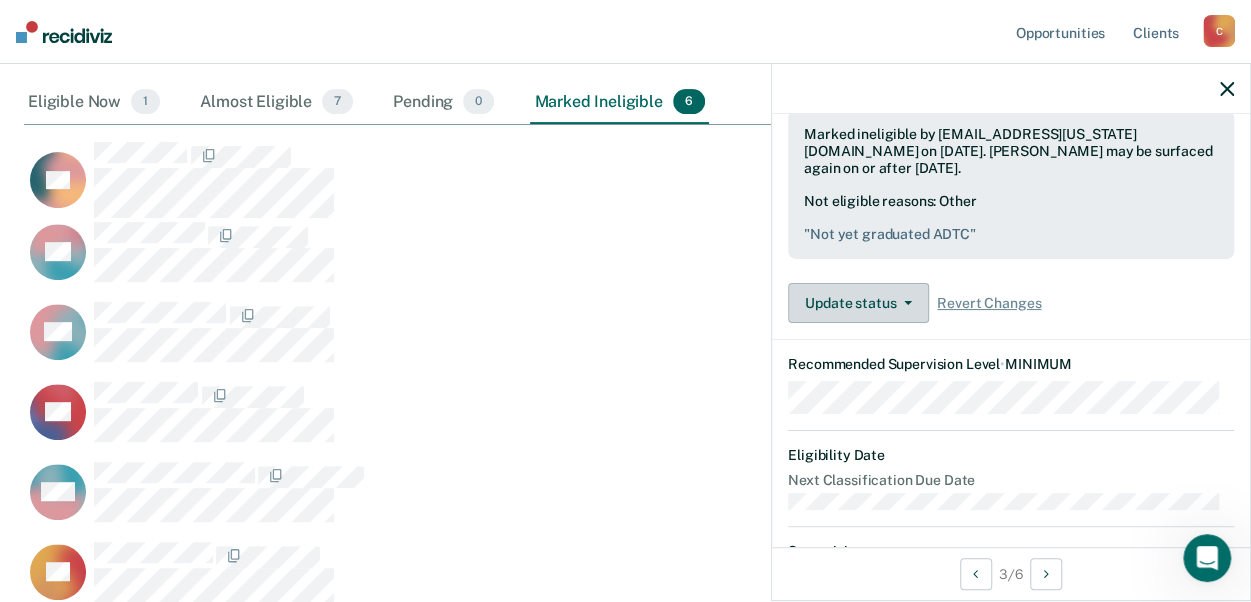 click on "Update status" at bounding box center [858, 303] 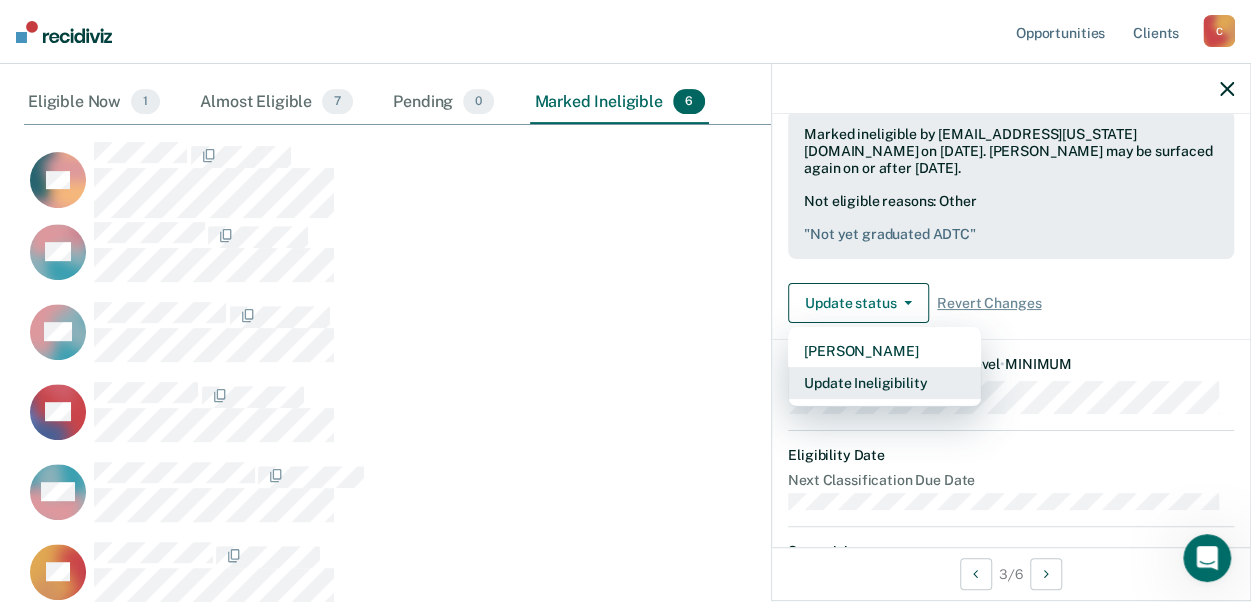 click on "Update Ineligibility" at bounding box center (884, 383) 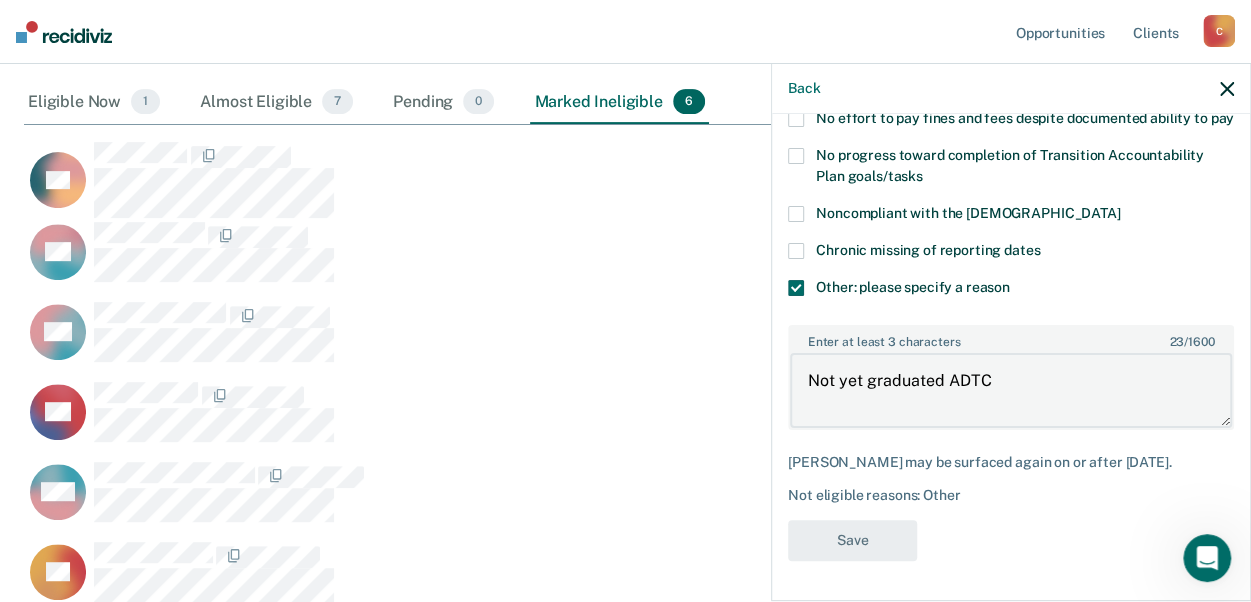 click on "Not yet graduated ADTC" at bounding box center [1011, 390] 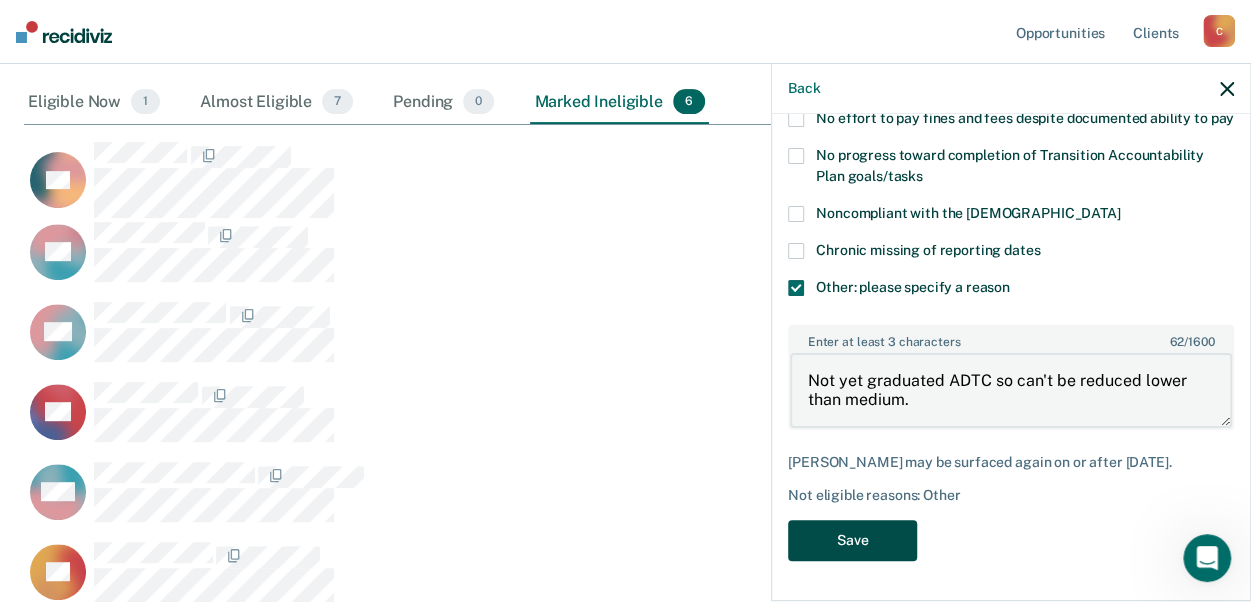 type on "Not yet graduated ADTC so can't be reduced lower than medium." 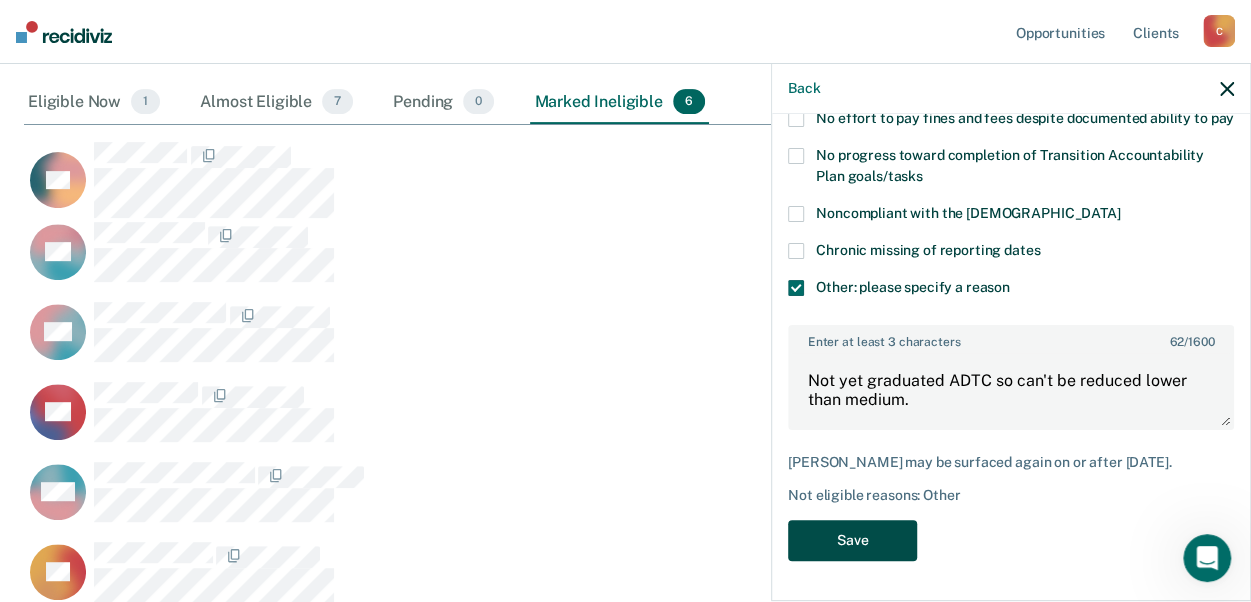 click on "Save" at bounding box center [852, 540] 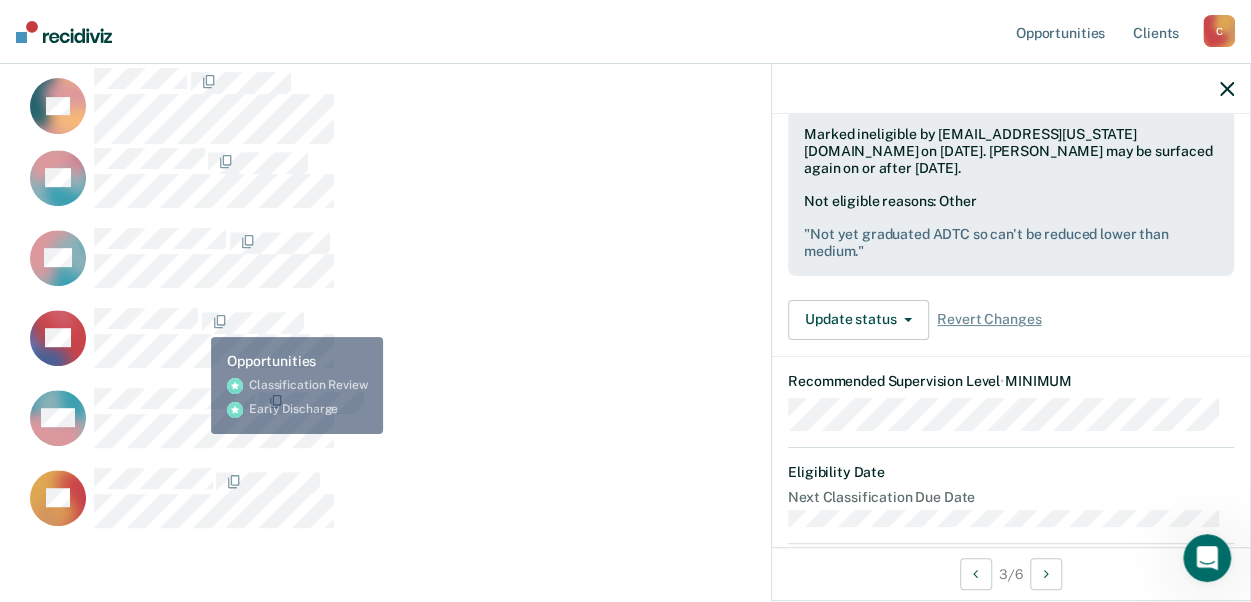scroll, scrollTop: 400, scrollLeft: 0, axis: vertical 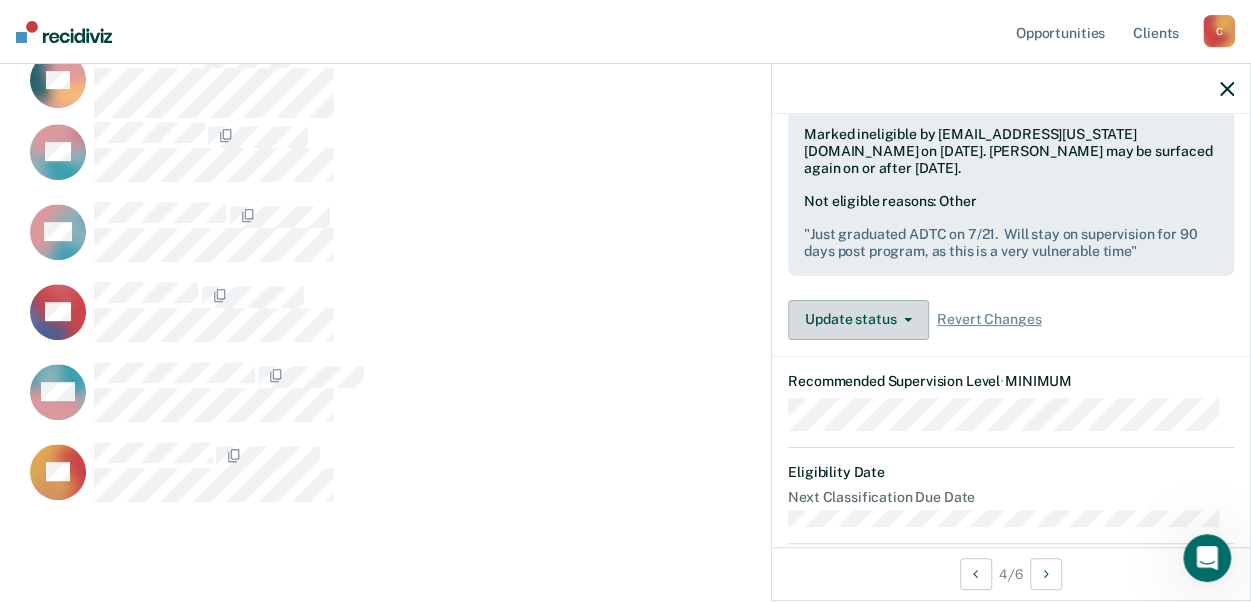 click on "Update status" at bounding box center [858, 320] 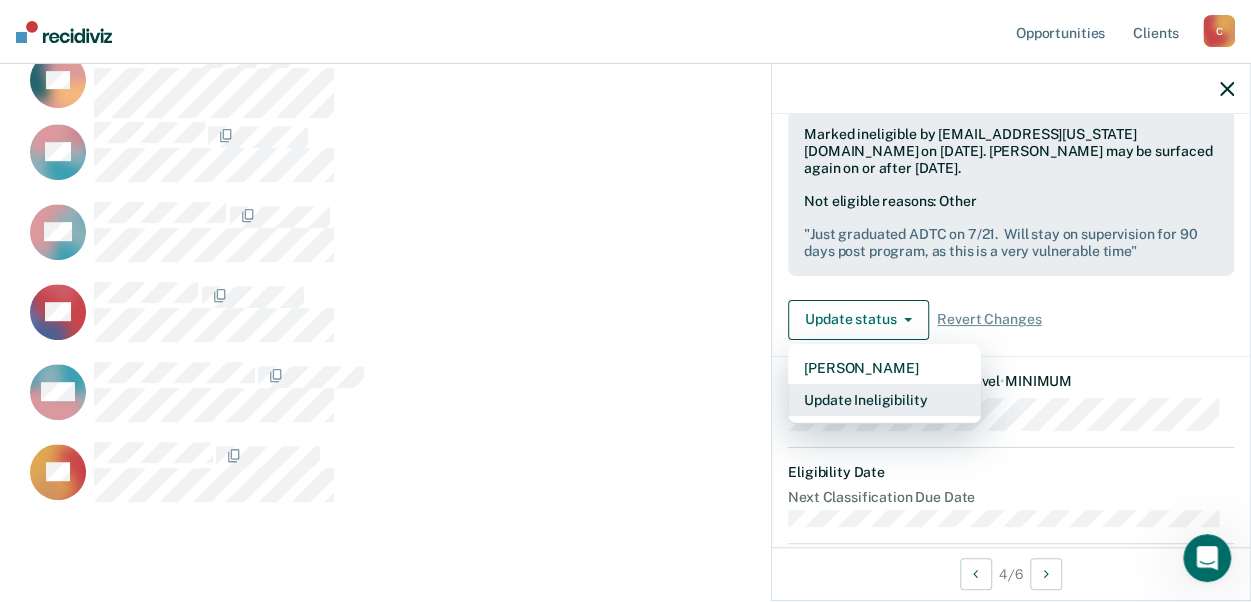 click on "Update Ineligibility" at bounding box center [884, 400] 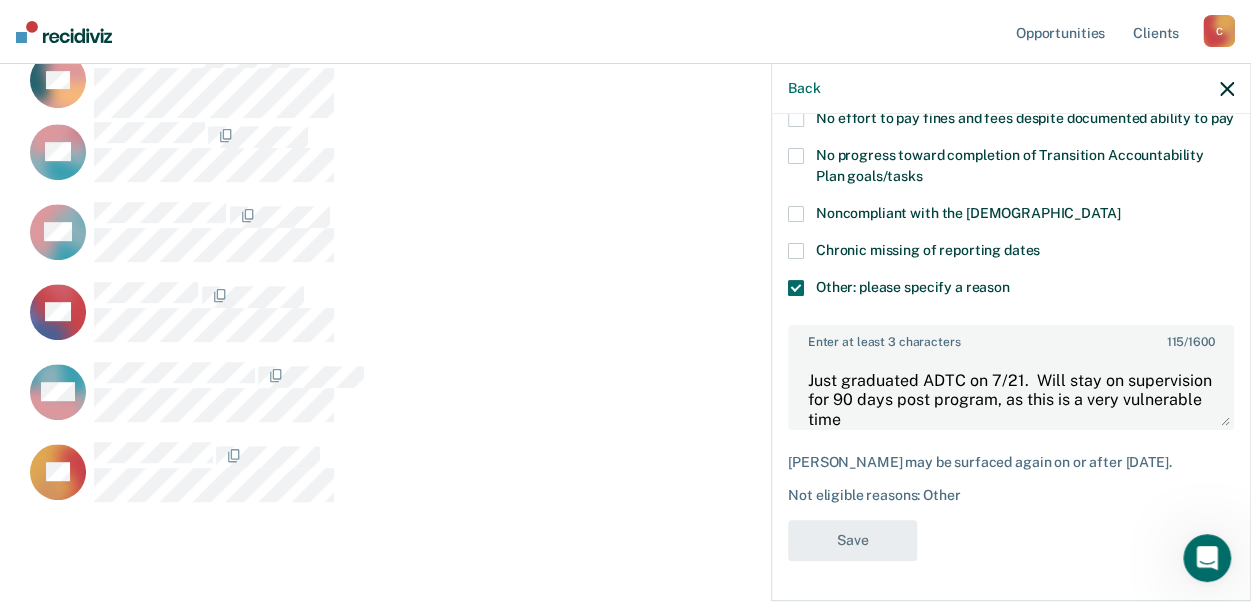 click at bounding box center [796, 288] 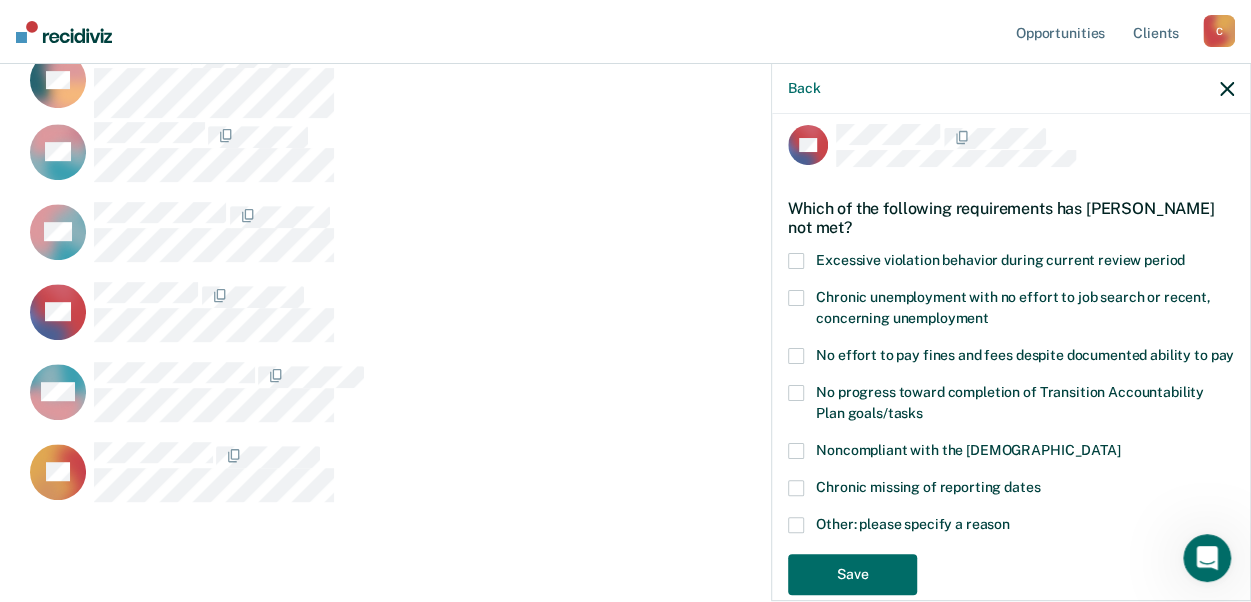 scroll, scrollTop: 0, scrollLeft: 0, axis: both 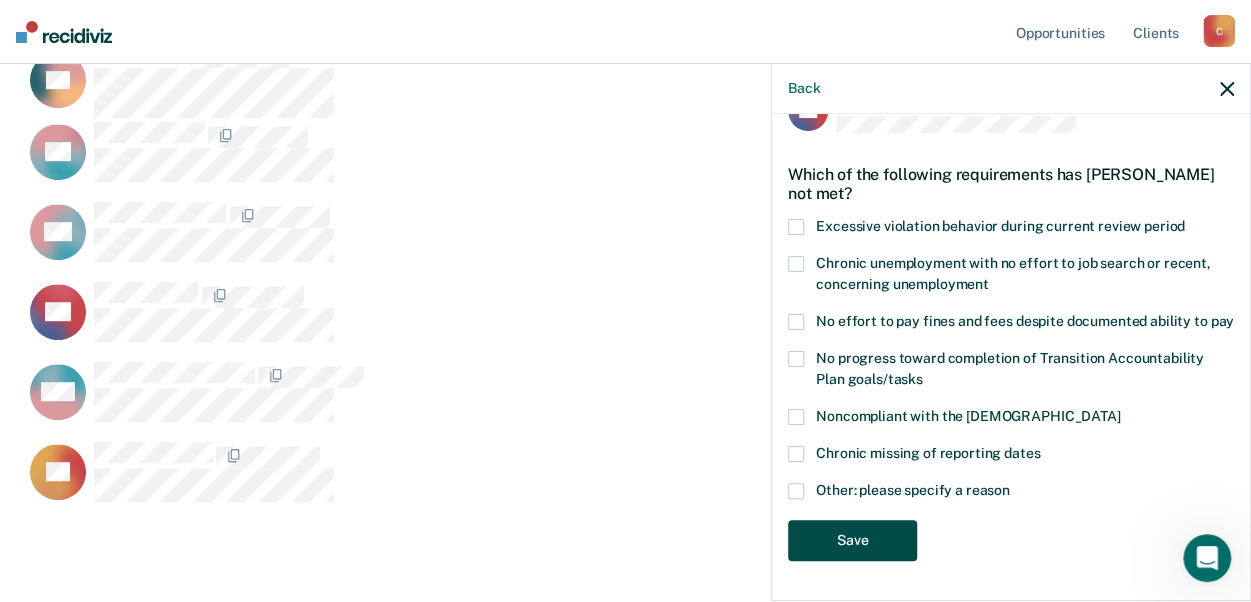 click on "Save" at bounding box center [852, 540] 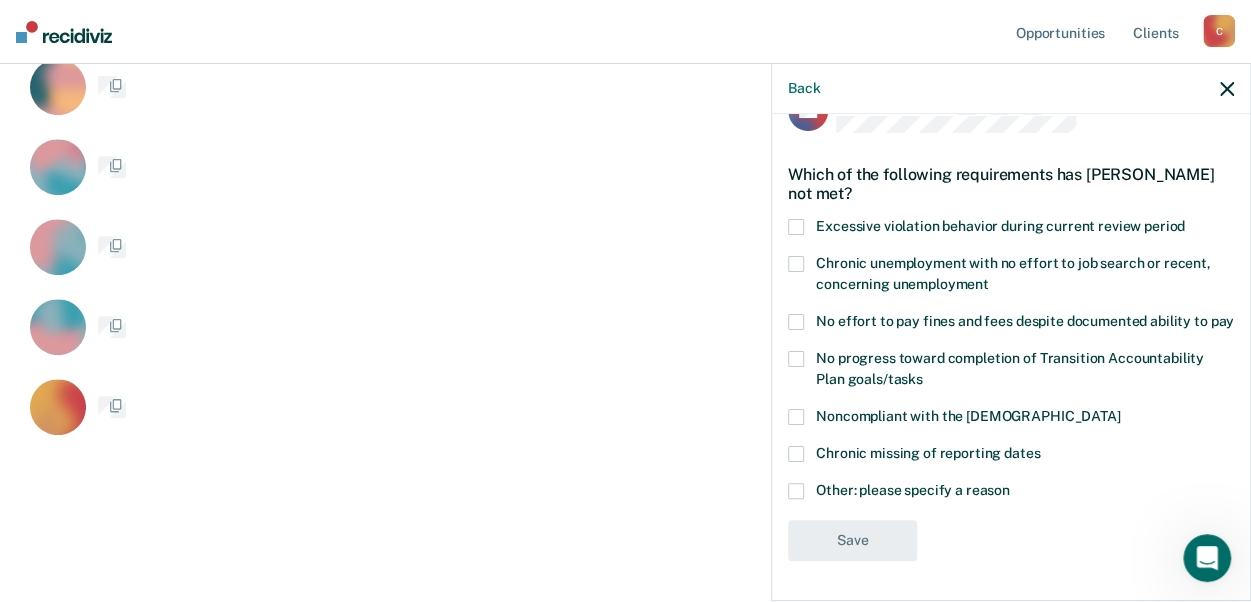 scroll, scrollTop: 680, scrollLeft: 1187, axis: both 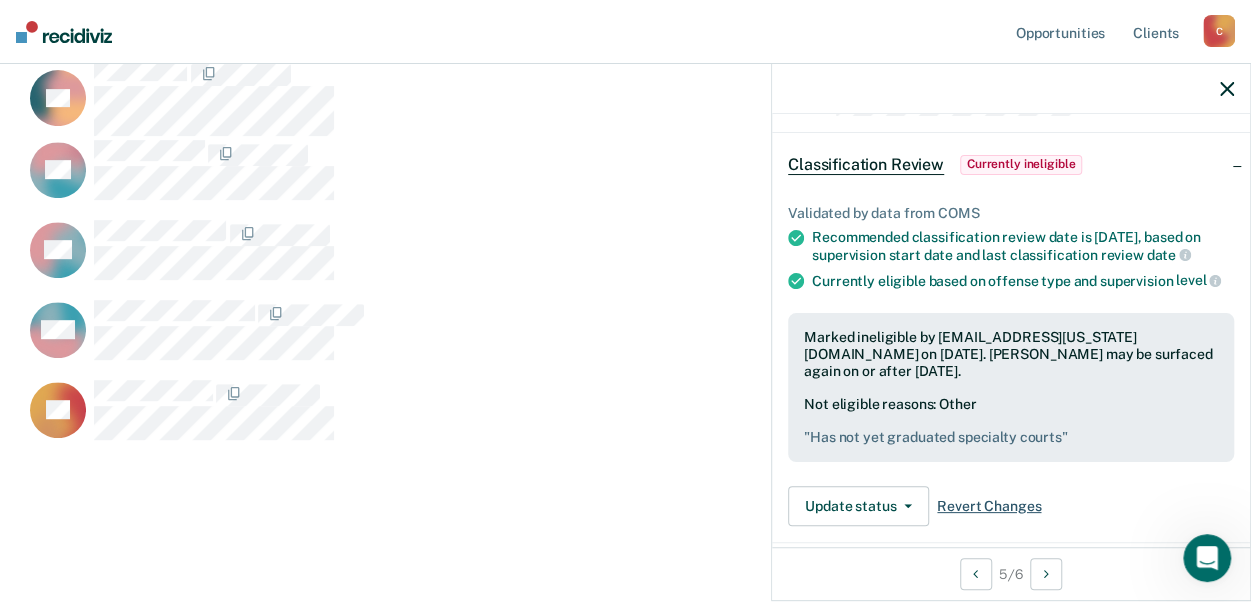 click on "Revert Changes" at bounding box center (989, 506) 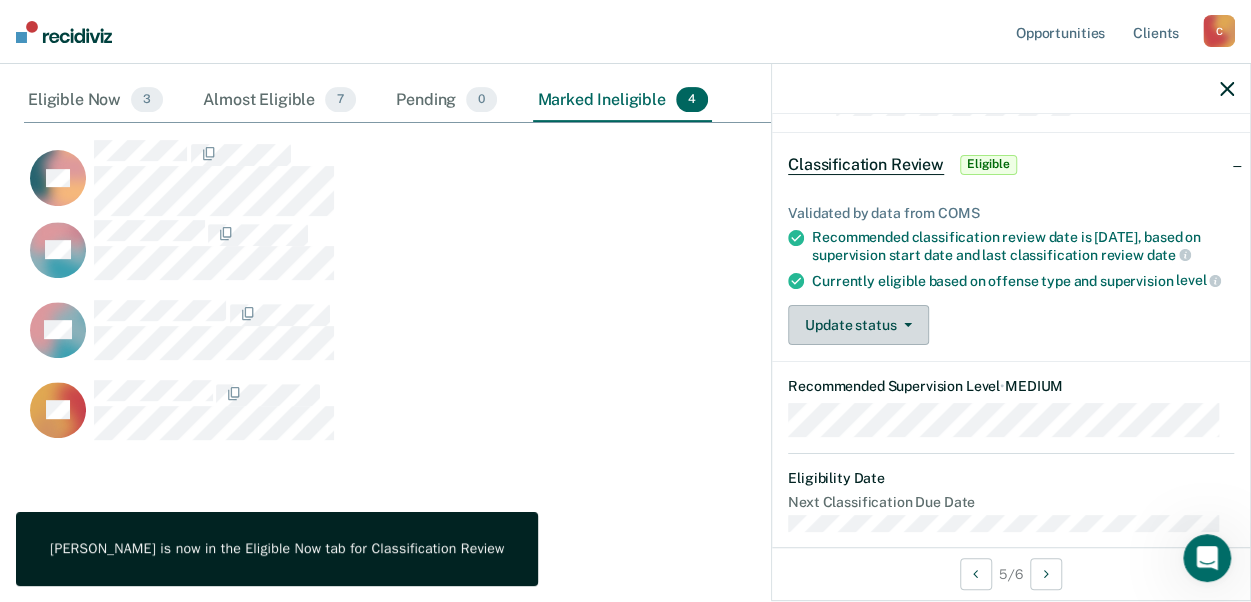 click on "Update status" at bounding box center [858, 325] 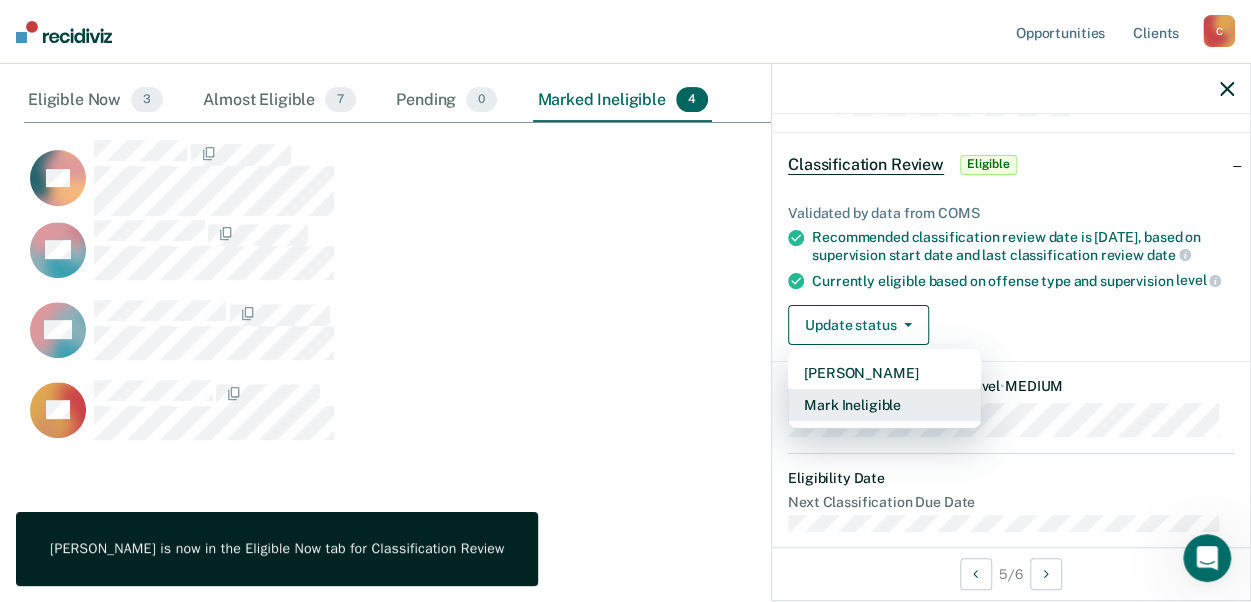 click on "Mark Ineligible" at bounding box center [884, 405] 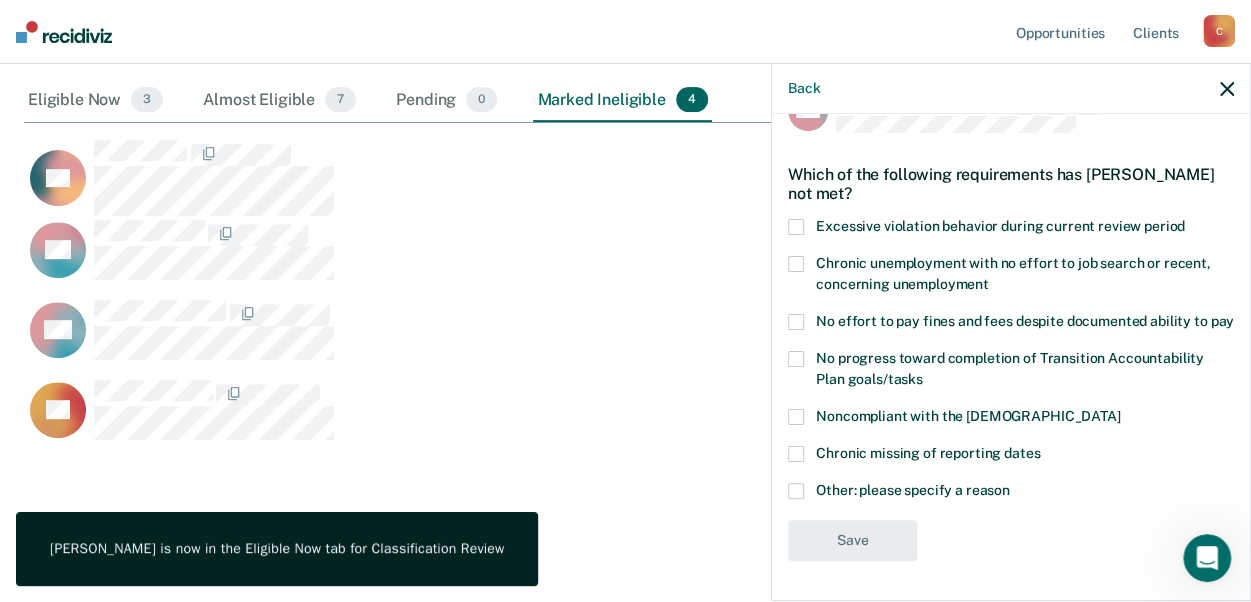 click at bounding box center (796, 491) 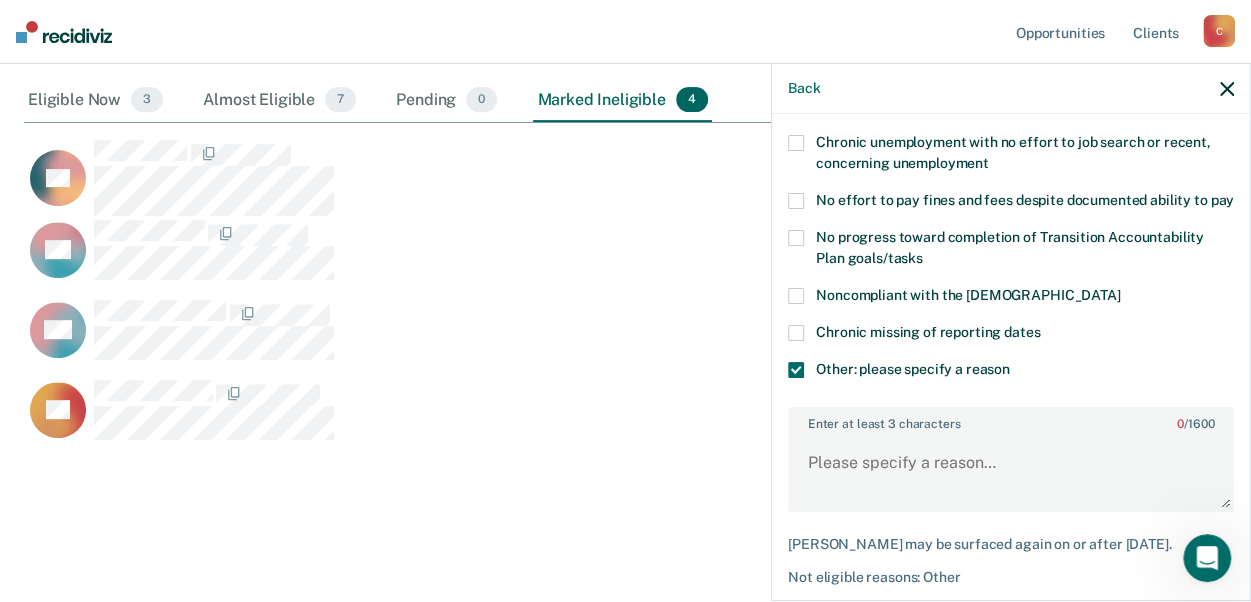scroll, scrollTop: 265, scrollLeft: 0, axis: vertical 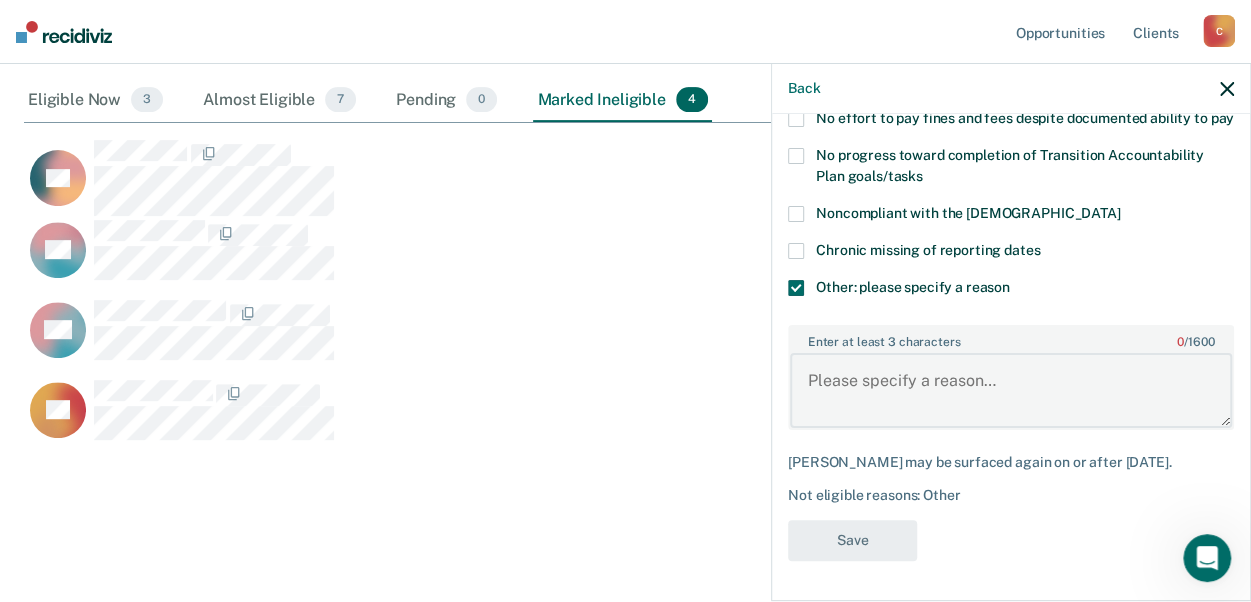 click on "Enter at least 3 characters 0  /  1600" at bounding box center (1011, 390) 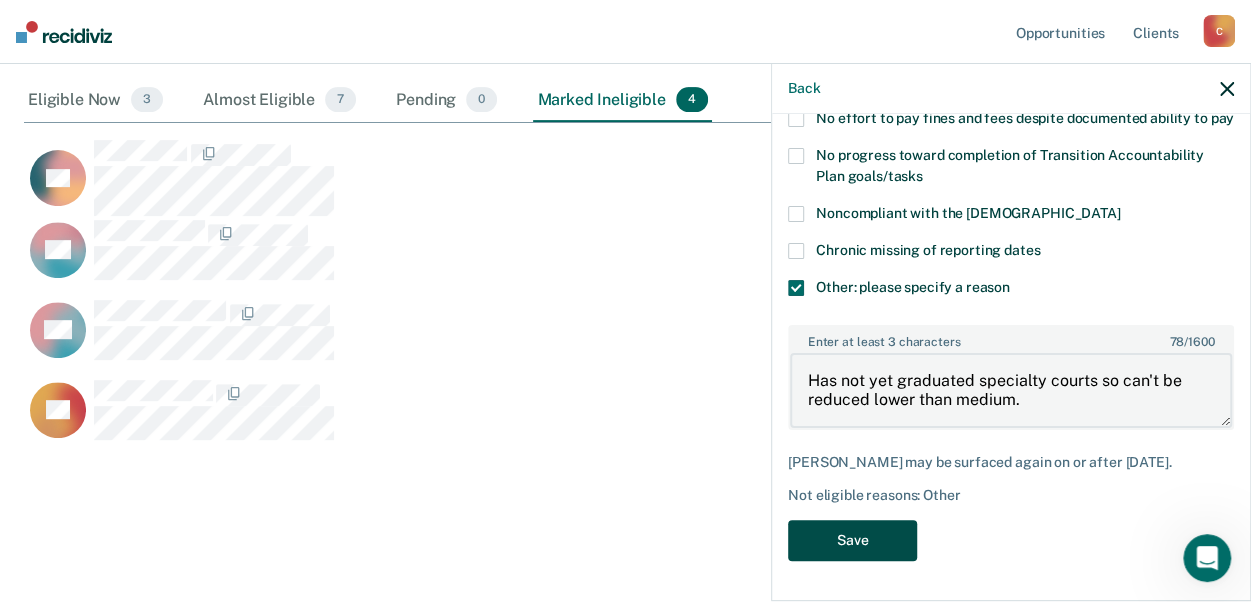 type on "Has not yet graduated specialty courts so can't be reduced lower than medium." 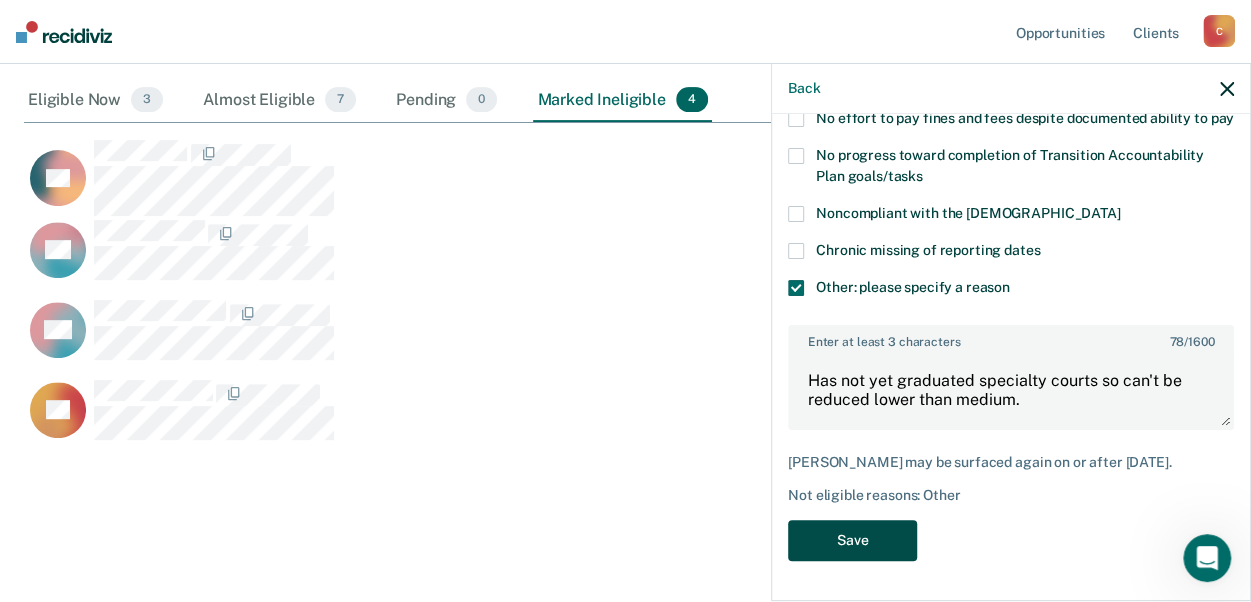 click on "Save" at bounding box center [852, 540] 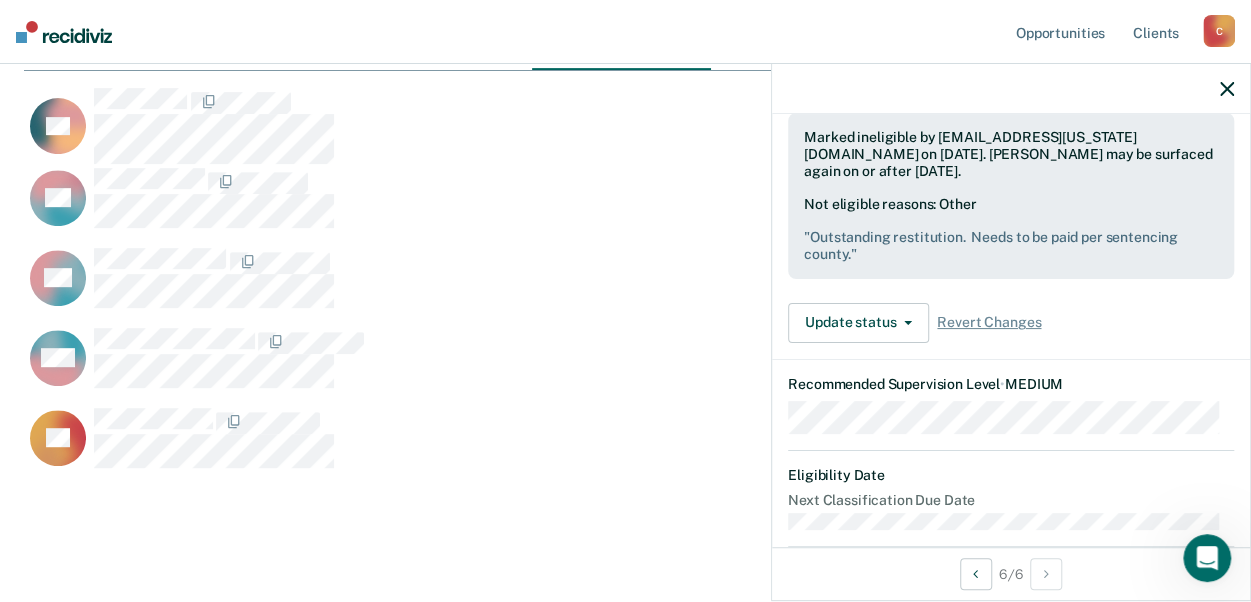 scroll, scrollTop: 382, scrollLeft: 0, axis: vertical 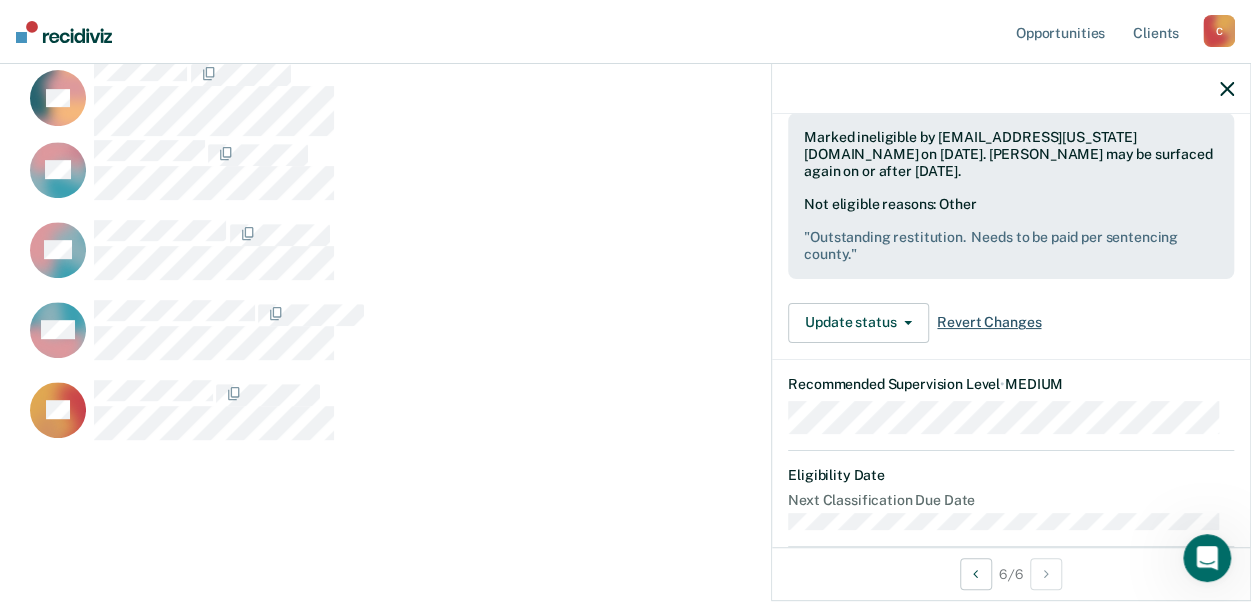 click on "Revert Changes" at bounding box center (989, 322) 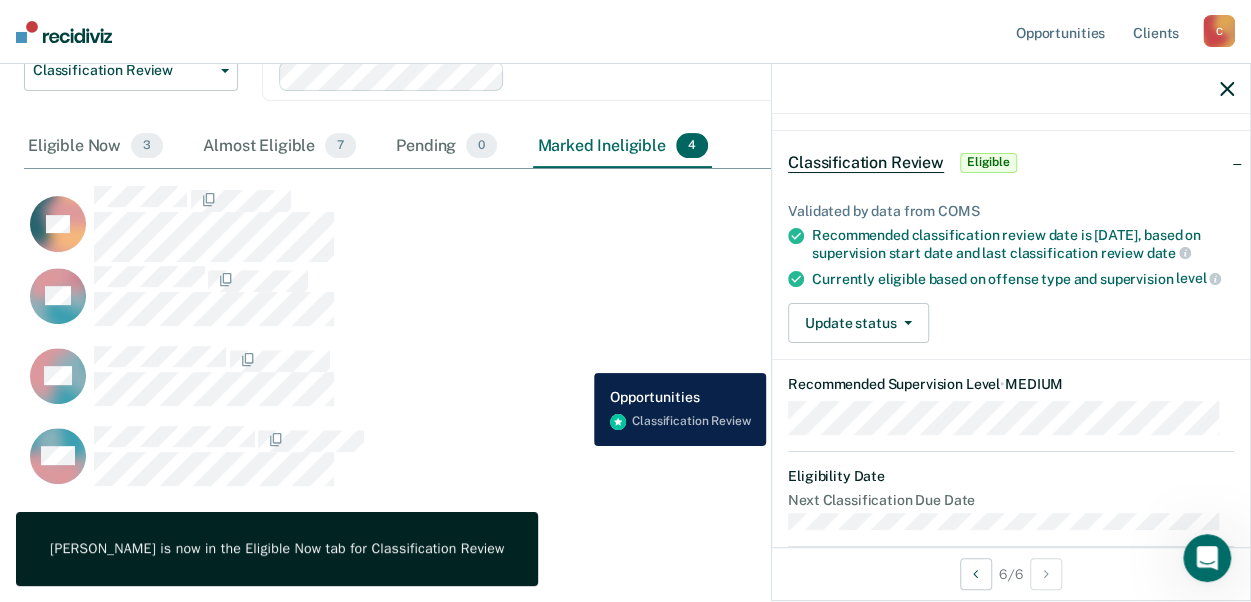 scroll, scrollTop: 302, scrollLeft: 0, axis: vertical 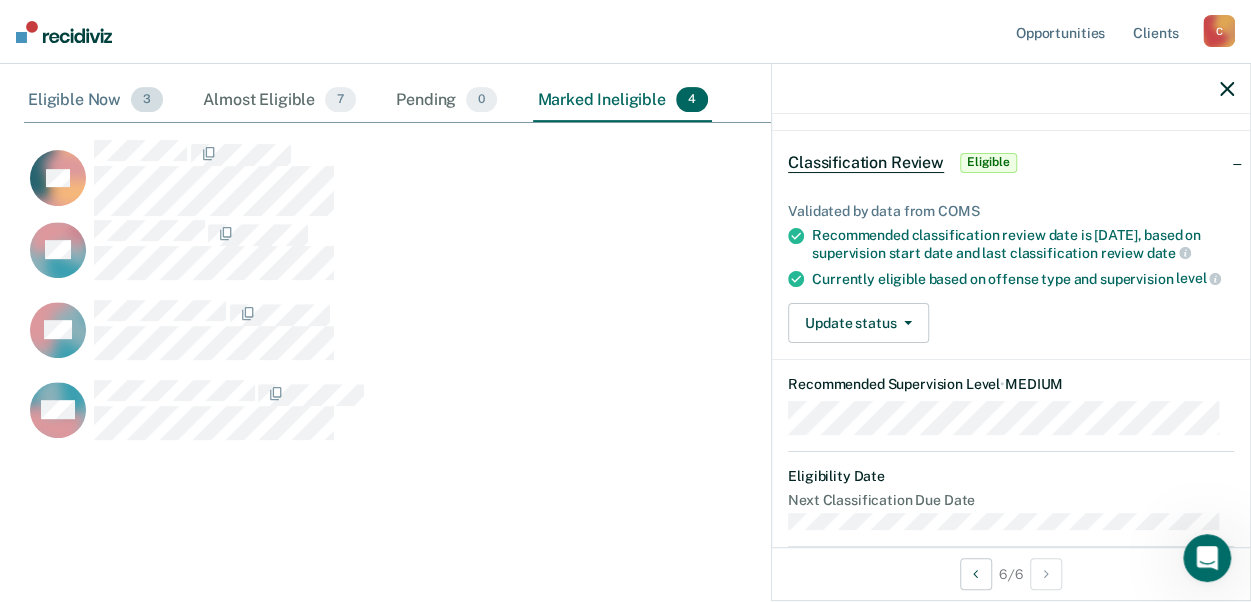click on "Eligible Now 3" at bounding box center [95, 101] 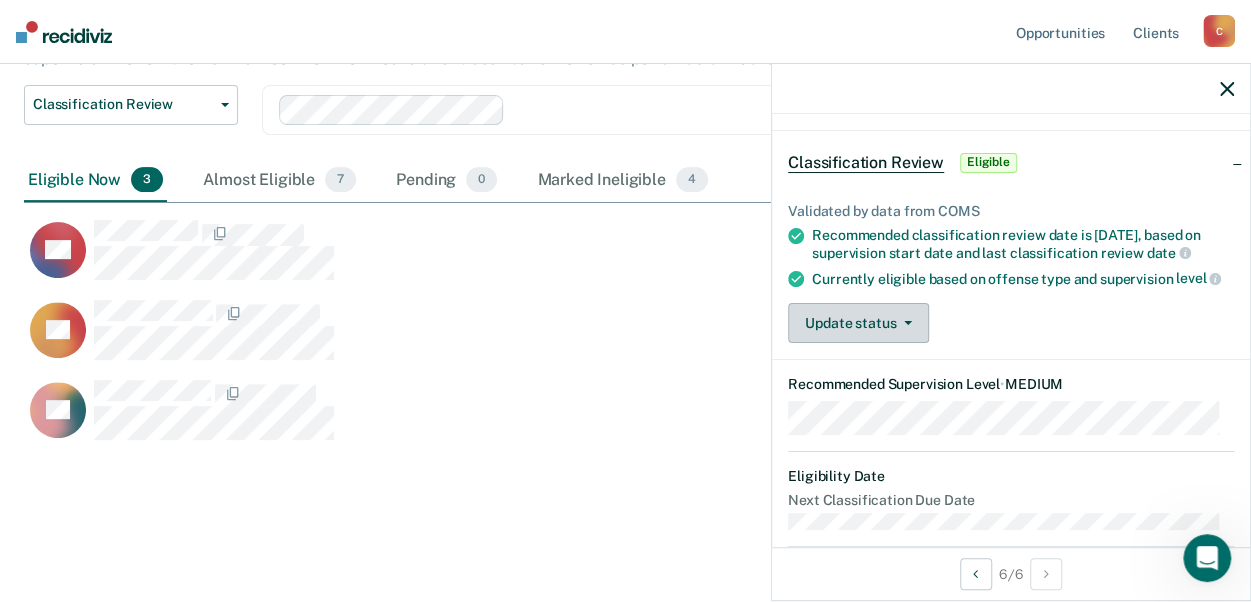 click on "Update status" at bounding box center [858, 323] 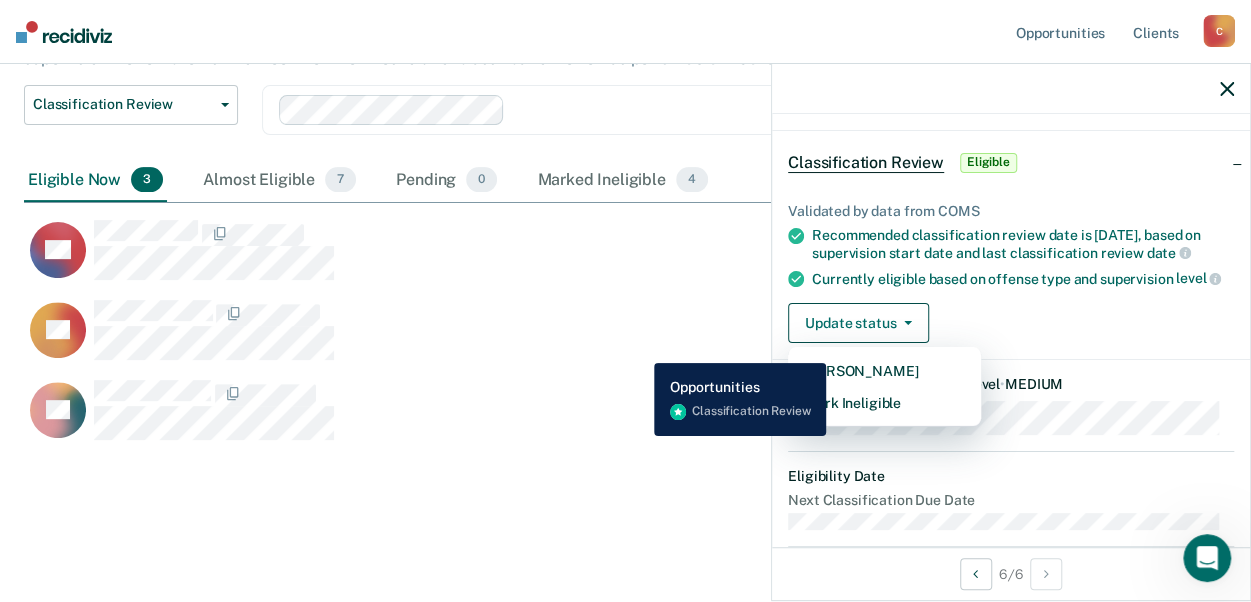 click on "CT" at bounding box center [538, 330] 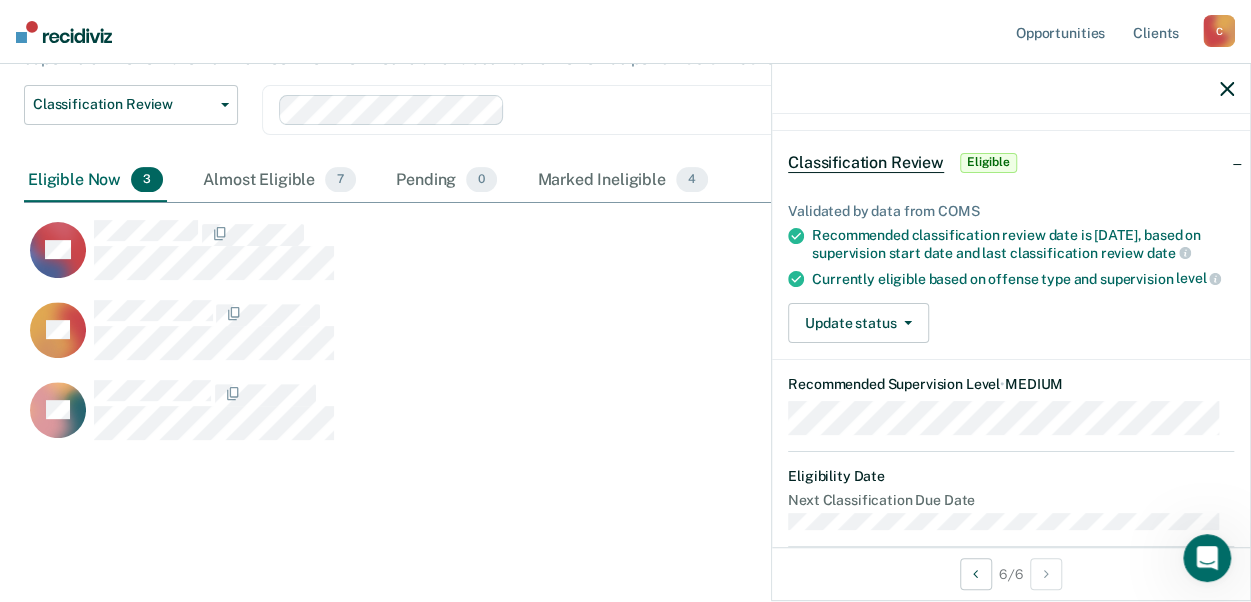 click on "Classification Review   This alert helps staff identify clients due or overdue for a classification review, which are generally mandated after six months of supervision and at six-month intervals thereafter, though some clients must receive a classification review earlier than six months by policy. Agents may reconsider the supervision level for a client based on developments in their case and behavior; per FOA Field Memorandum 2023-211, agents are presumptively required to downgrade clients’ supervision level during each classification review, provided that they have “satisfactorily completed” the prior six months on supervision. Review clients who meet the time threshold for classification review as per OP 06.04.130I and downgrade their supervision level in COMS. Classification Review Classification Review Early Discharge Minimum Telephone Reporting Overdue for Discharge Supervision Level Mismatch Clear   agents D8   Eligible Now 3 Almost Eligible 7 Pending 0 Marked Ineligible 4 AK   CT   TY" at bounding box center [625, 216] 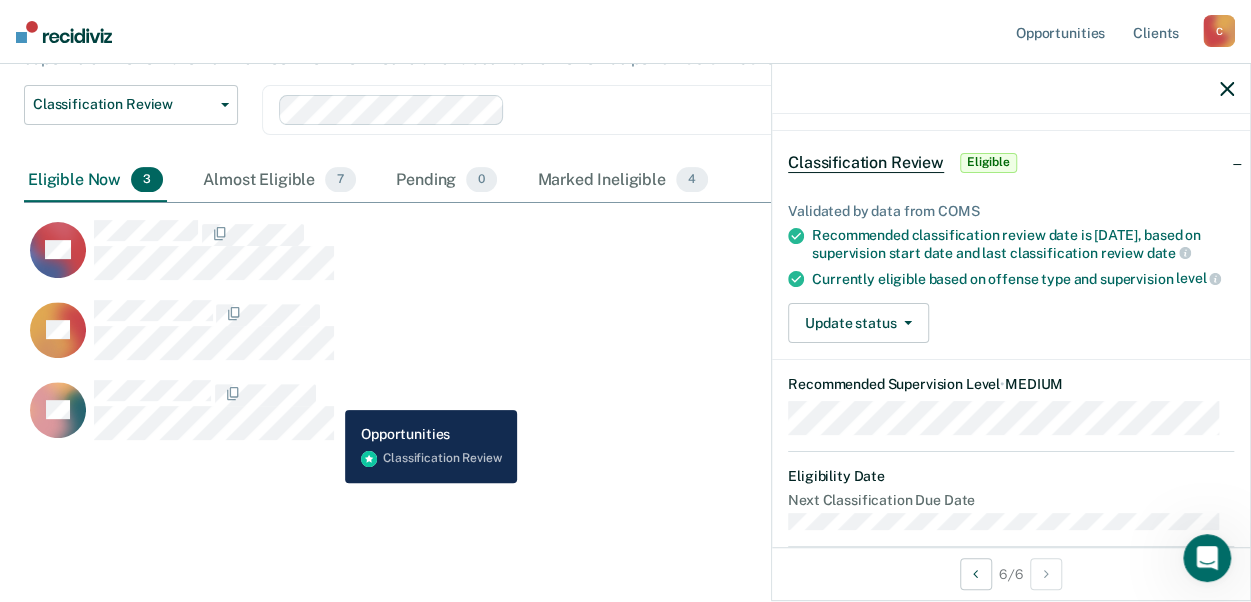 scroll, scrollTop: 0, scrollLeft: 0, axis: both 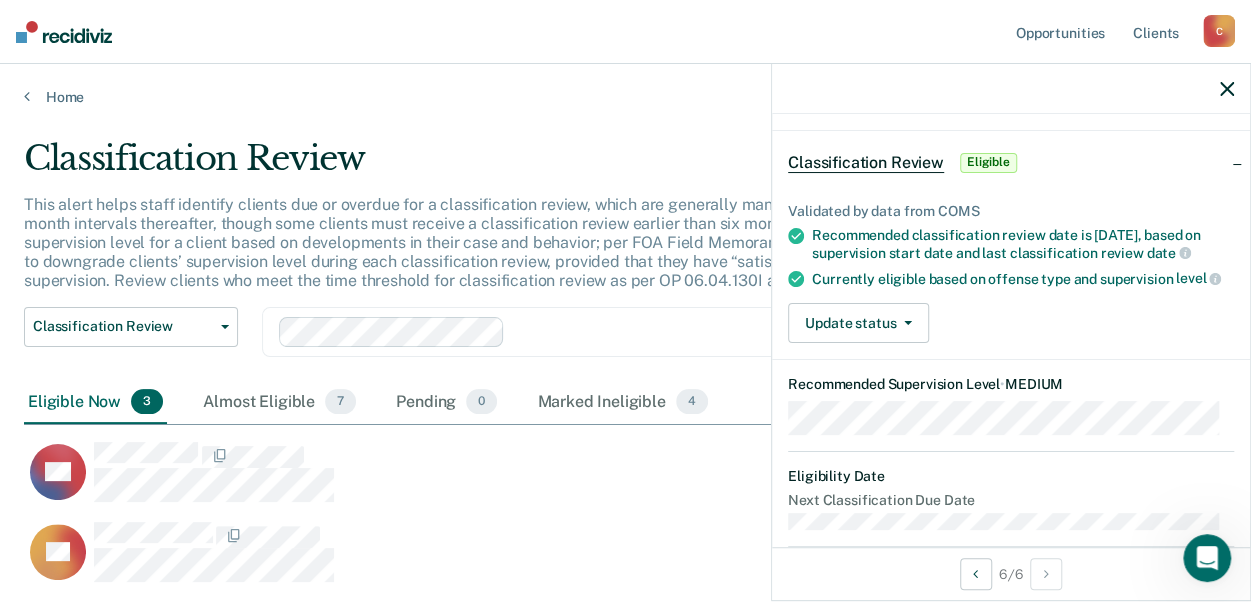 click on "Home" at bounding box center [625, 85] 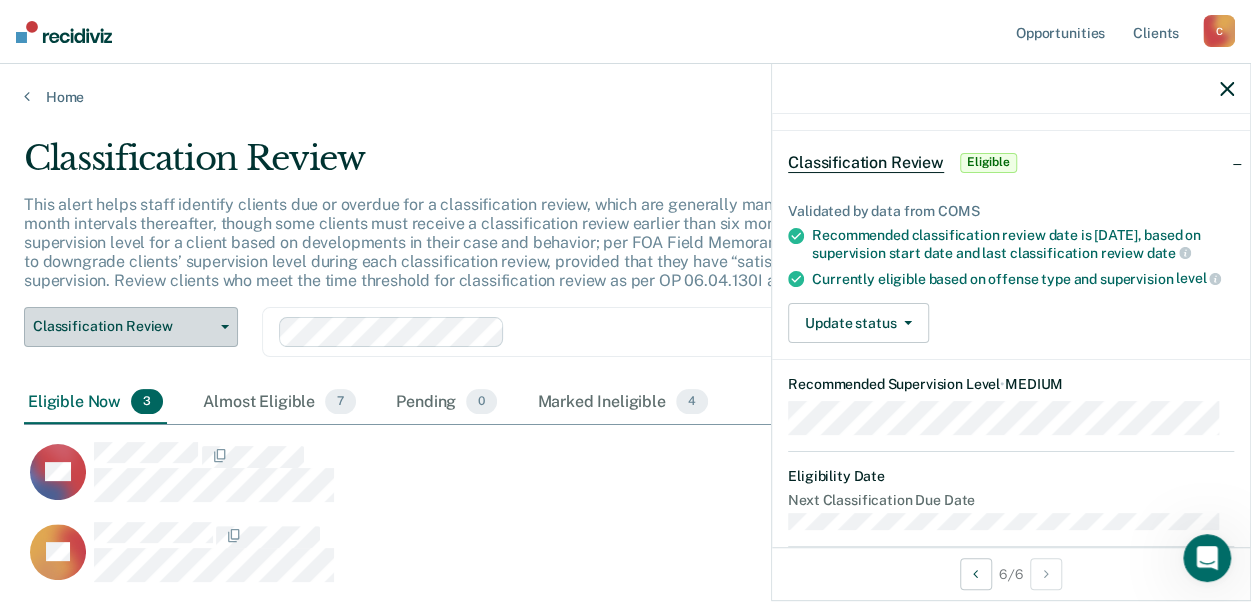 click on "Classification Review" at bounding box center (131, 327) 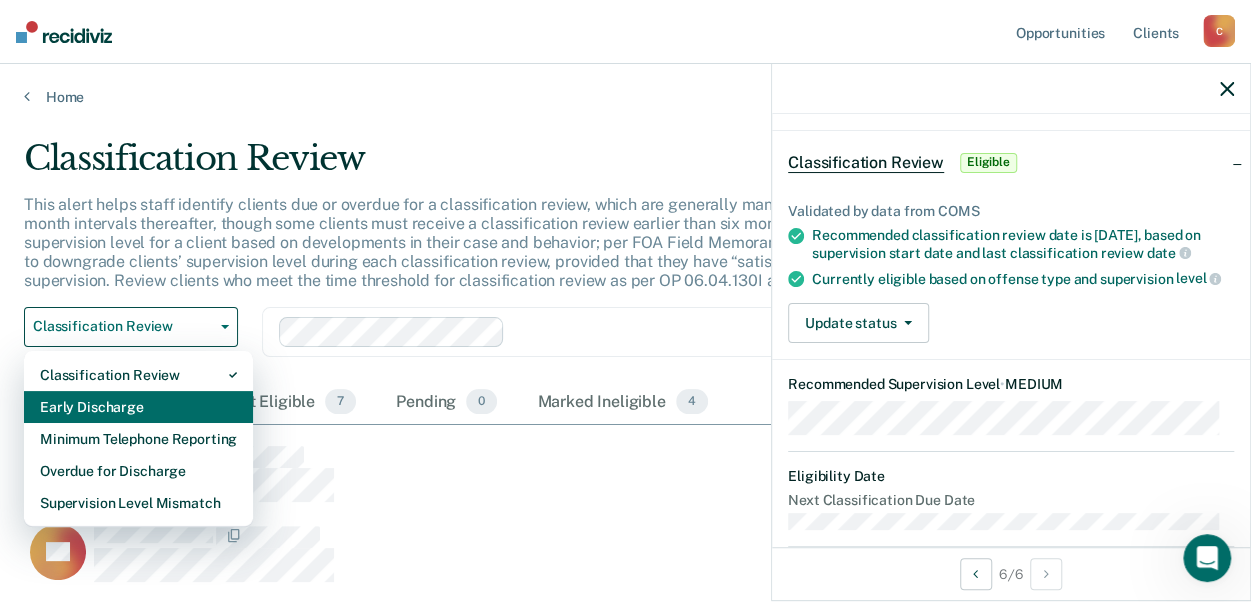 click on "Early Discharge" at bounding box center [138, 407] 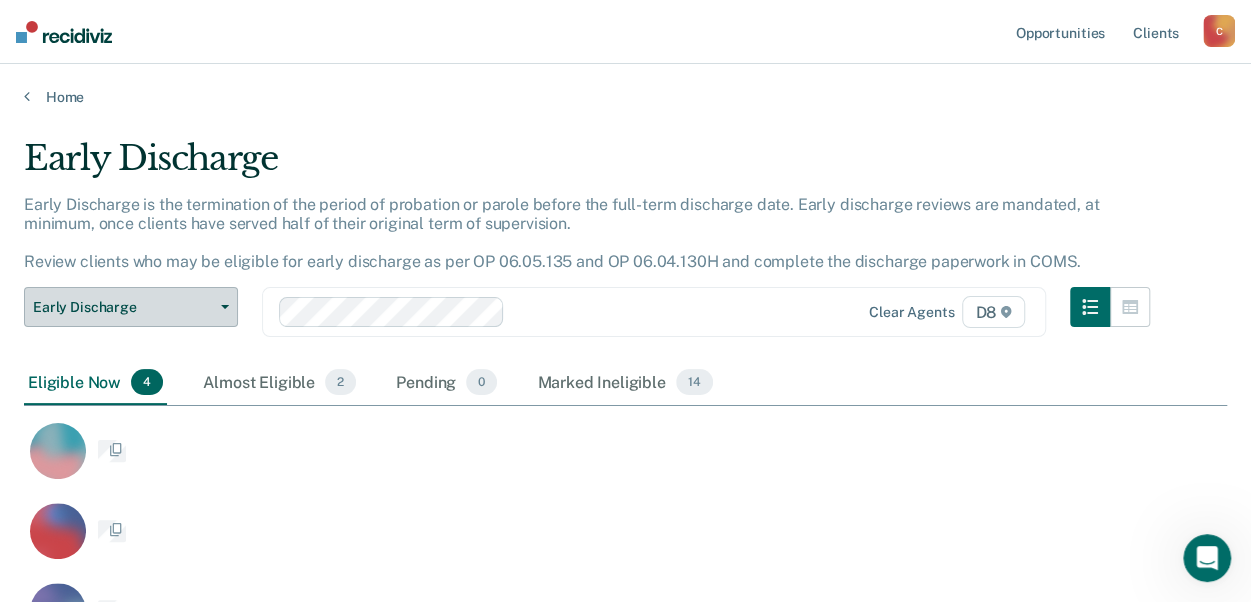 scroll, scrollTop: 16, scrollLeft: 16, axis: both 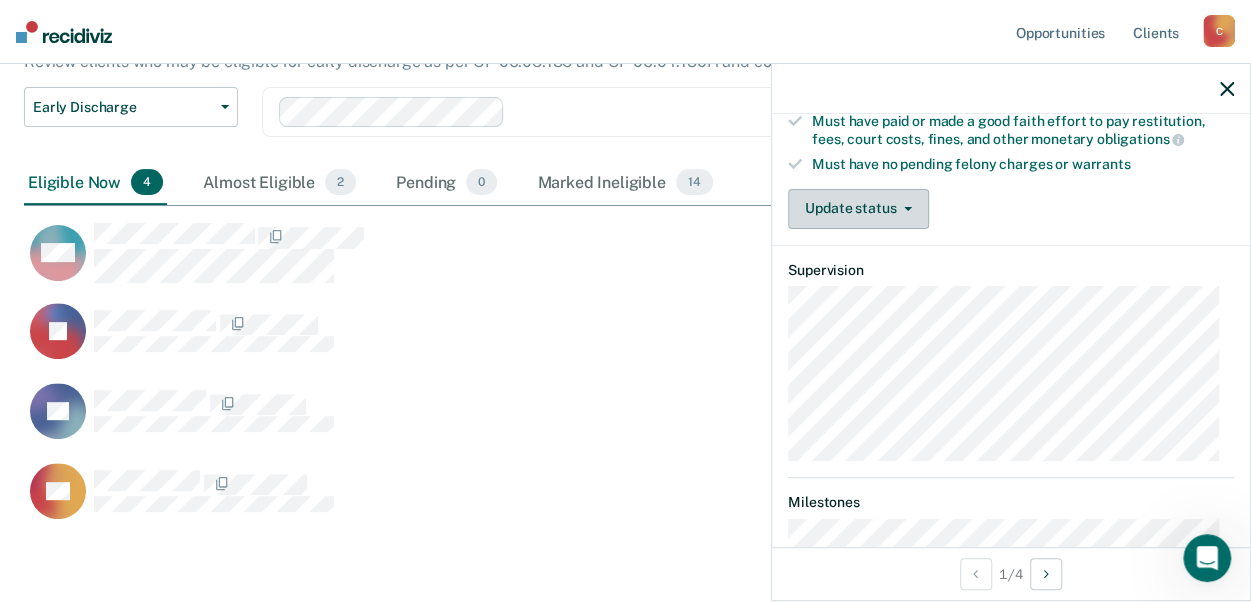 click on "Update status" at bounding box center (858, 209) 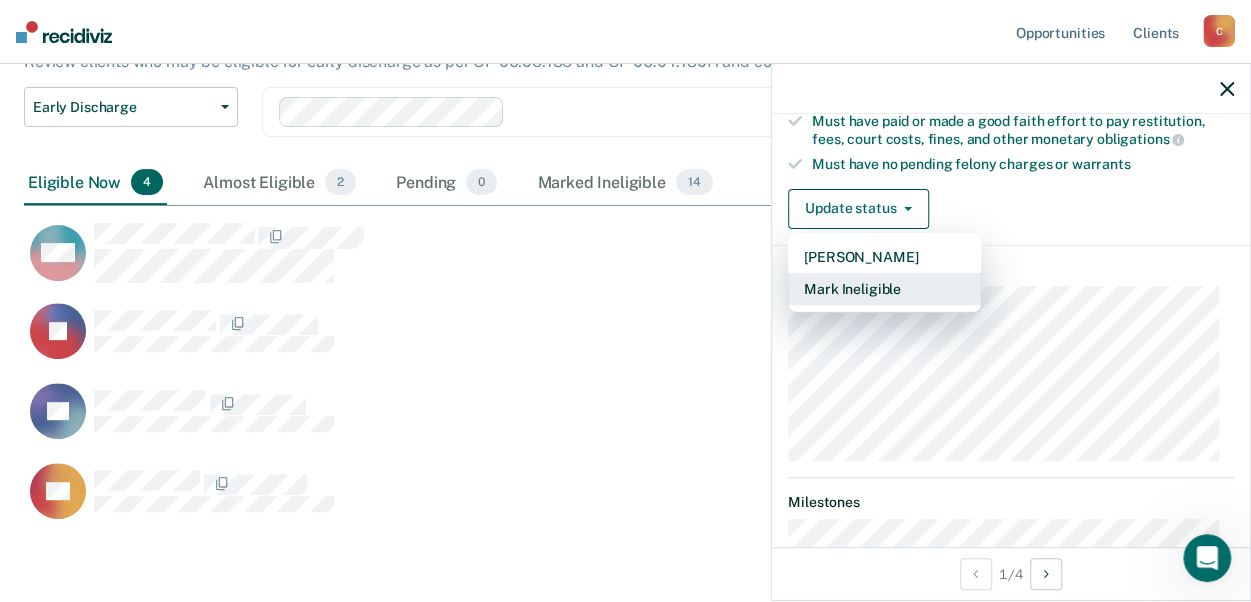 click on "Mark Ineligible" at bounding box center [884, 289] 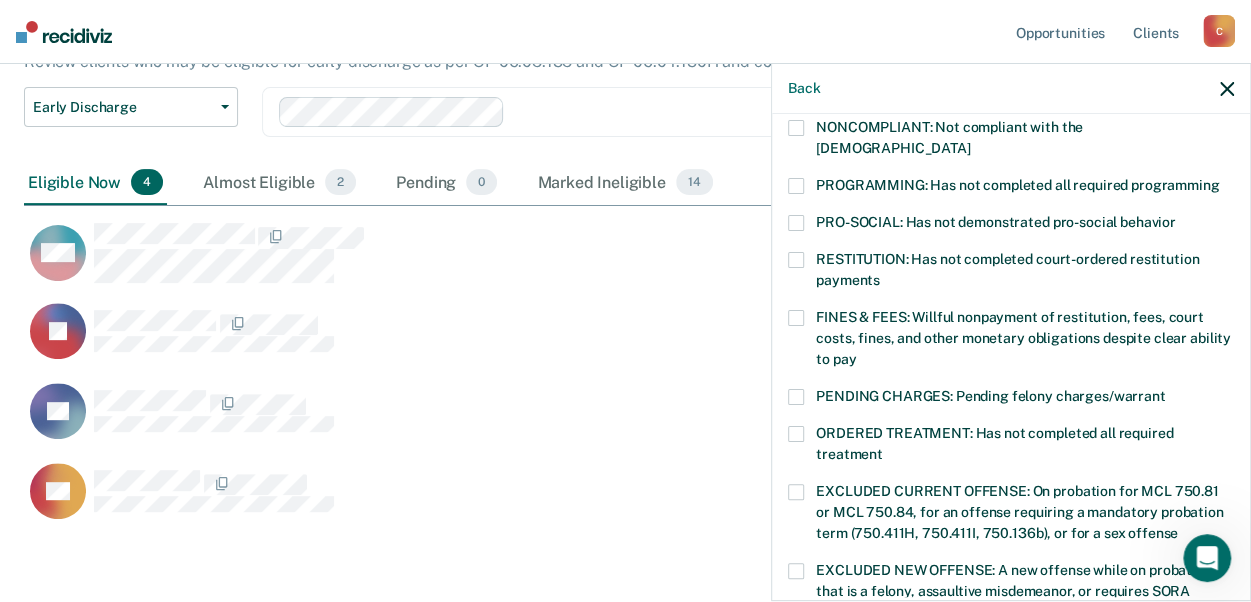 click at bounding box center [796, 186] 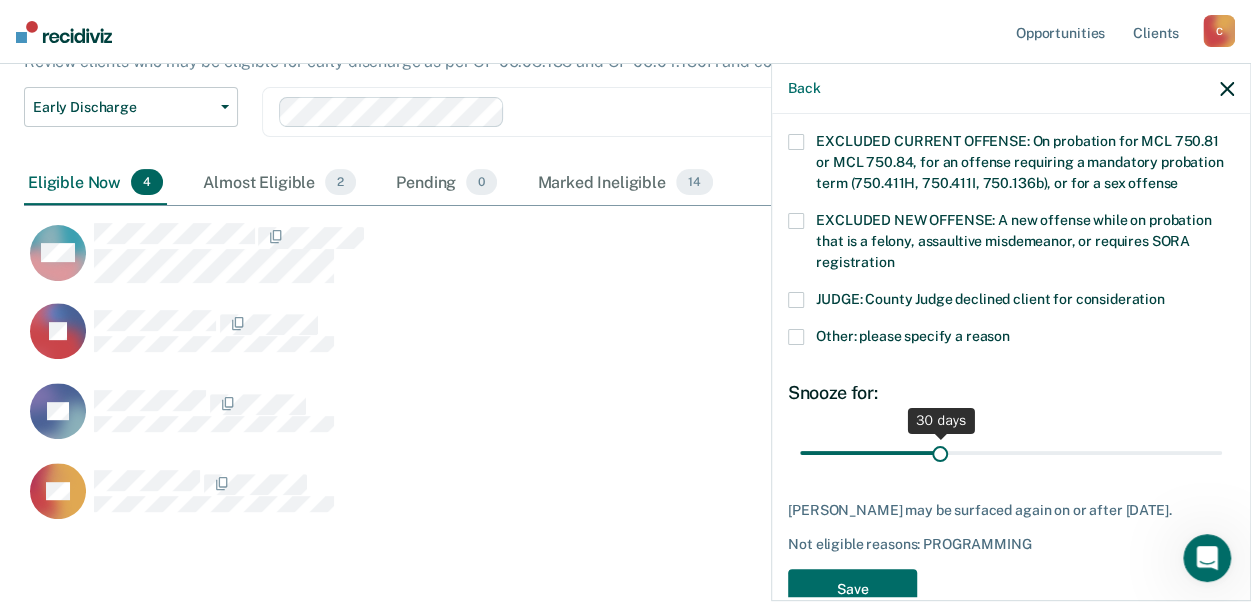 scroll, scrollTop: 790, scrollLeft: 0, axis: vertical 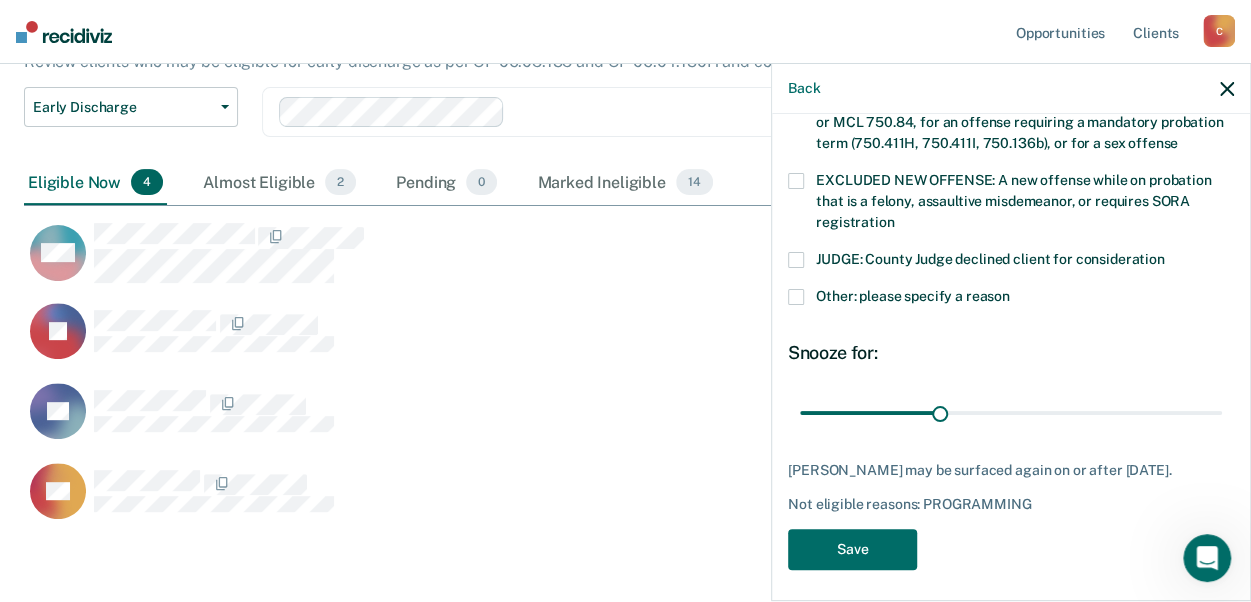 click on "JUDGE: County Judge declined client for consideration" at bounding box center [1011, 270] 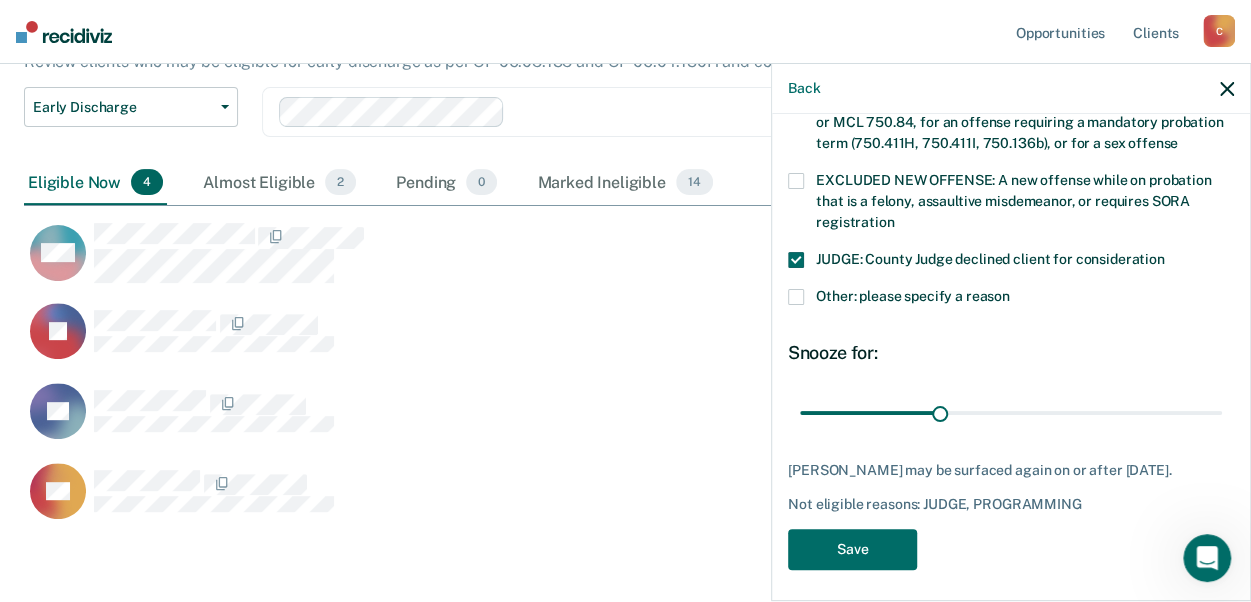 click at bounding box center [796, 260] 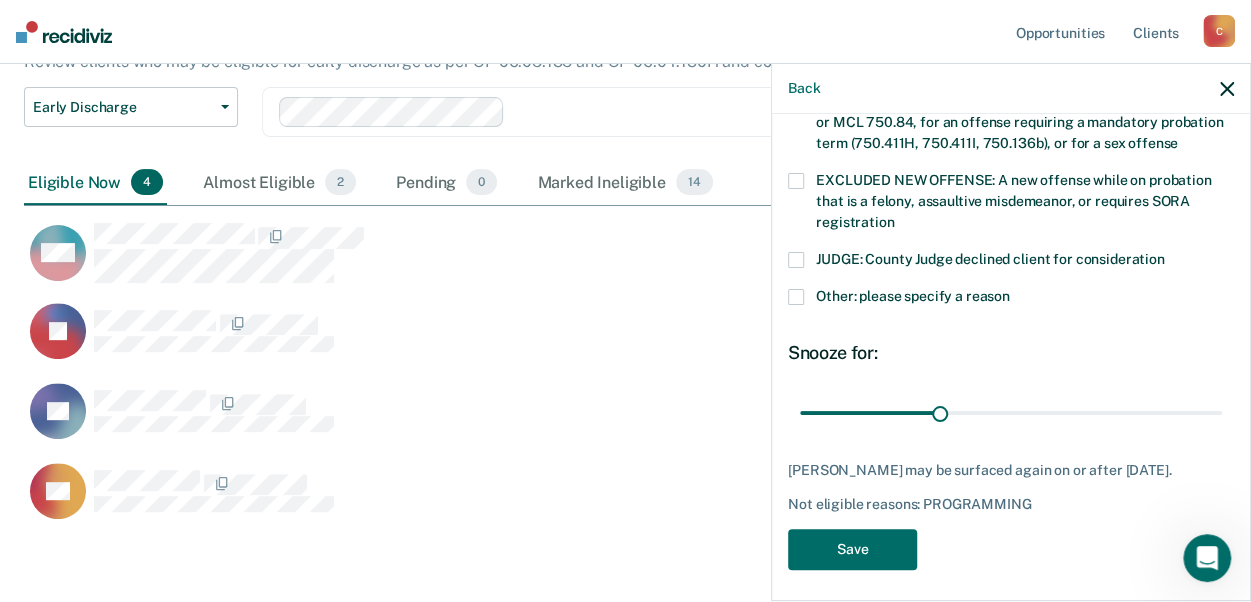 click at bounding box center (796, 297) 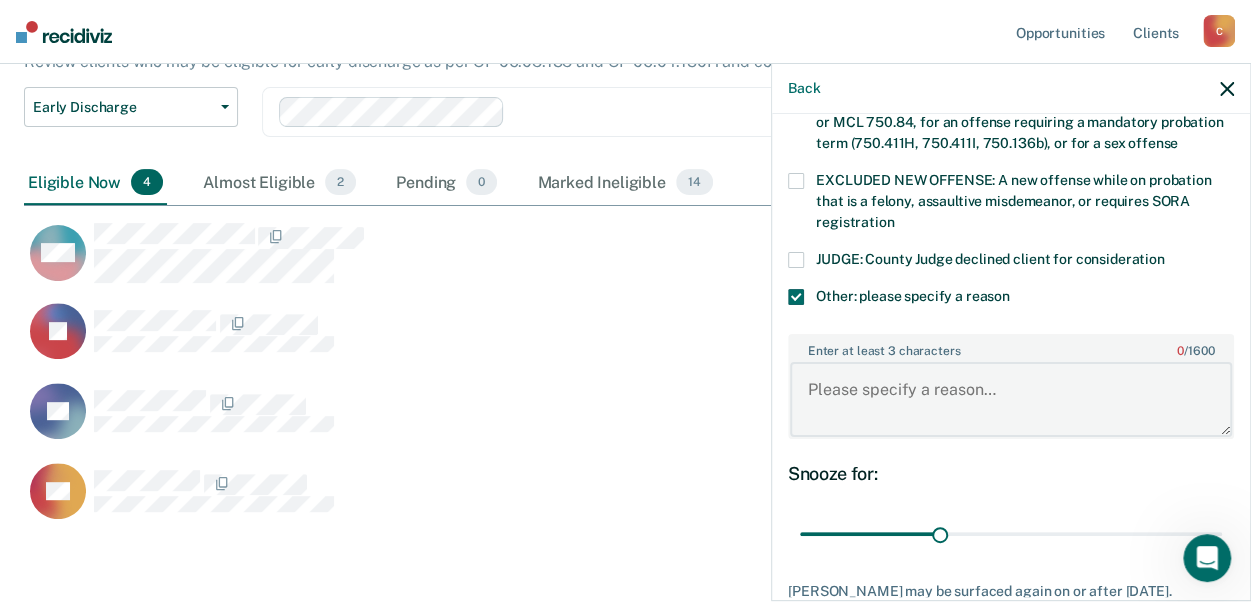 click on "Enter at least 3 characters 0  /  1600" at bounding box center [1011, 399] 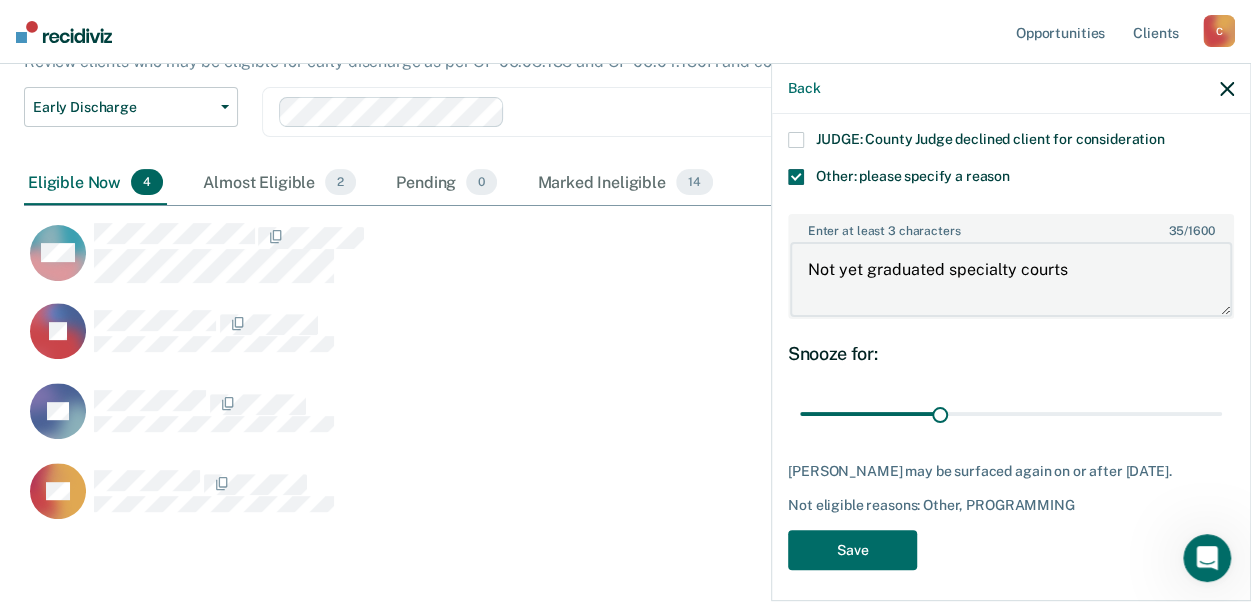 scroll, scrollTop: 912, scrollLeft: 0, axis: vertical 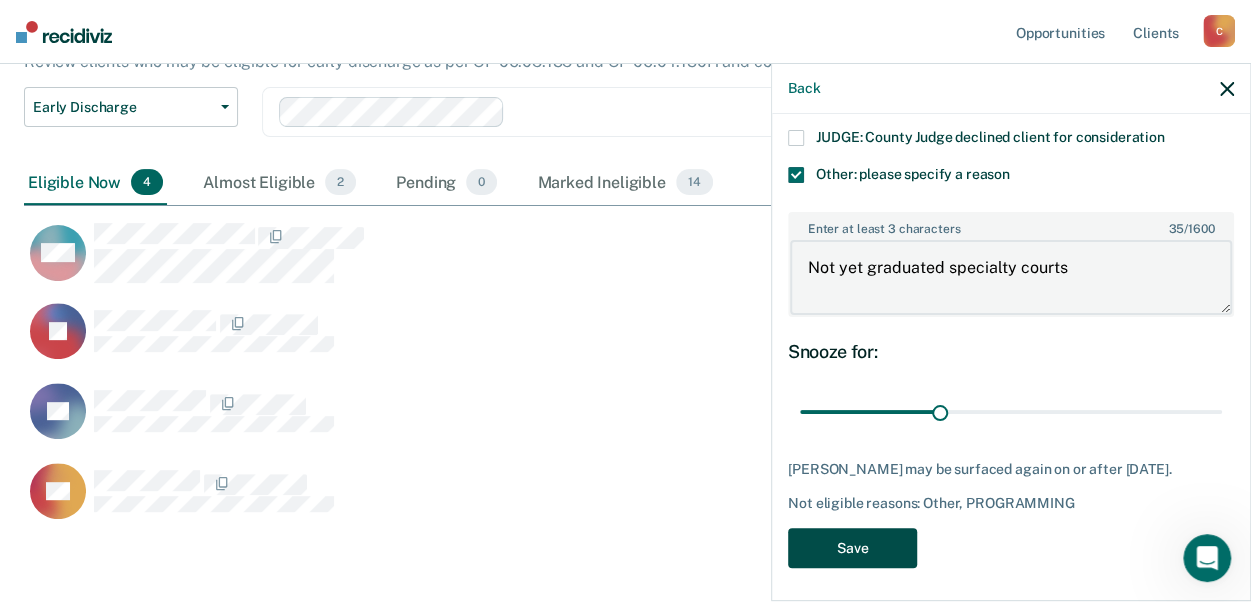 type on "Not yet graduated specialty courts" 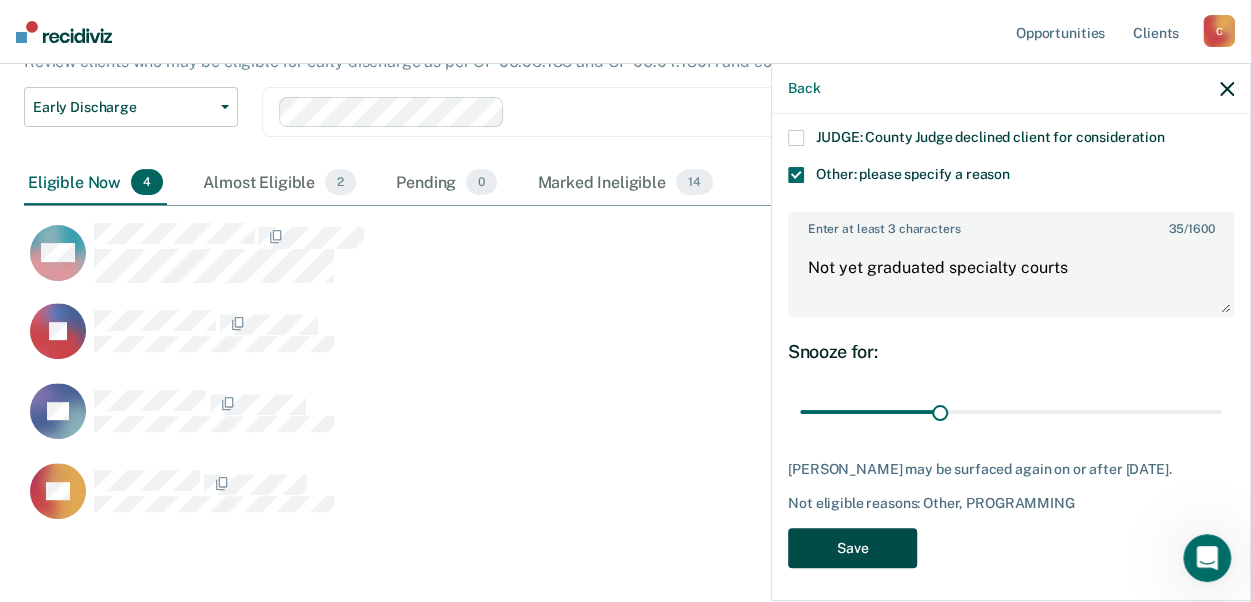 click on "Save" at bounding box center (852, 548) 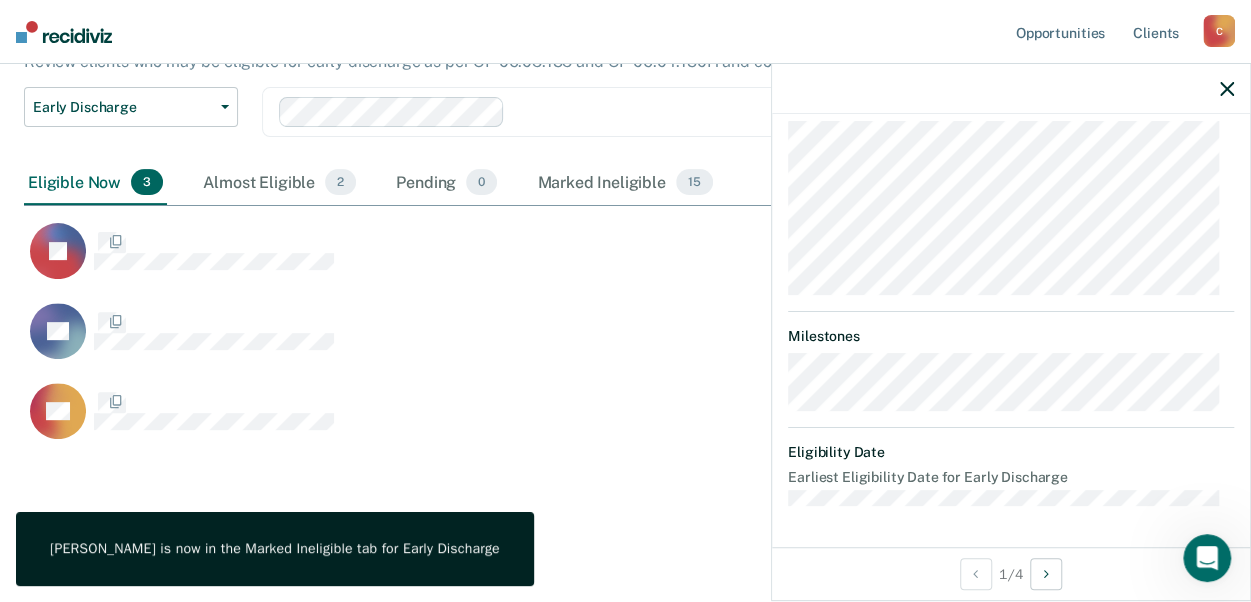 scroll, scrollTop: 737, scrollLeft: 0, axis: vertical 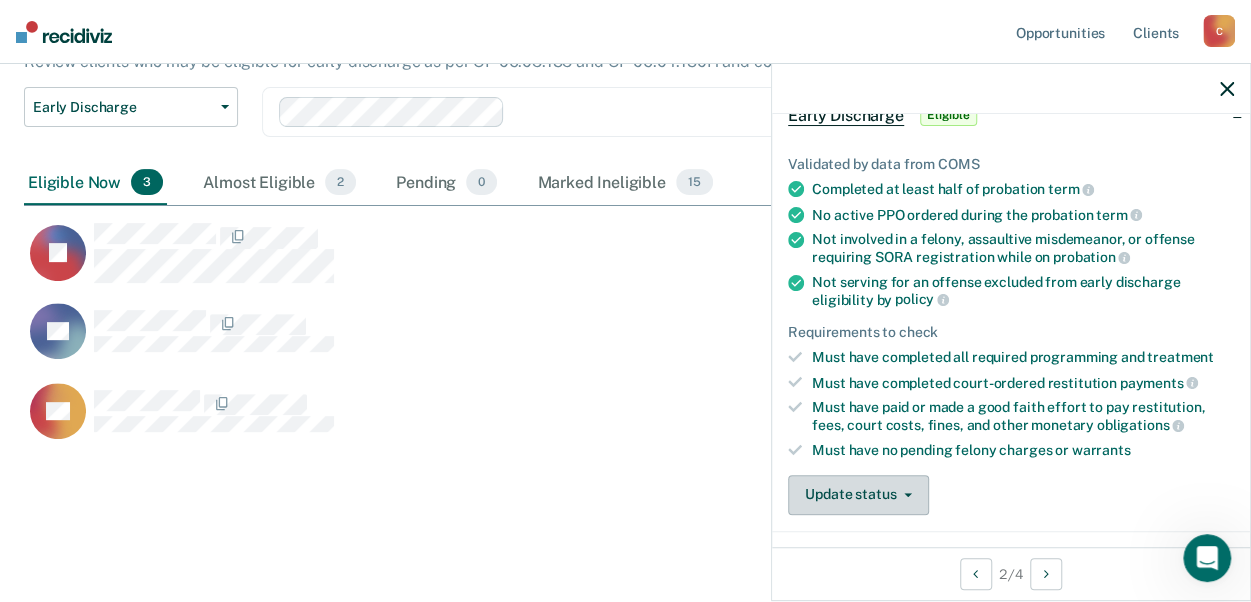 click on "Update status" at bounding box center (858, 495) 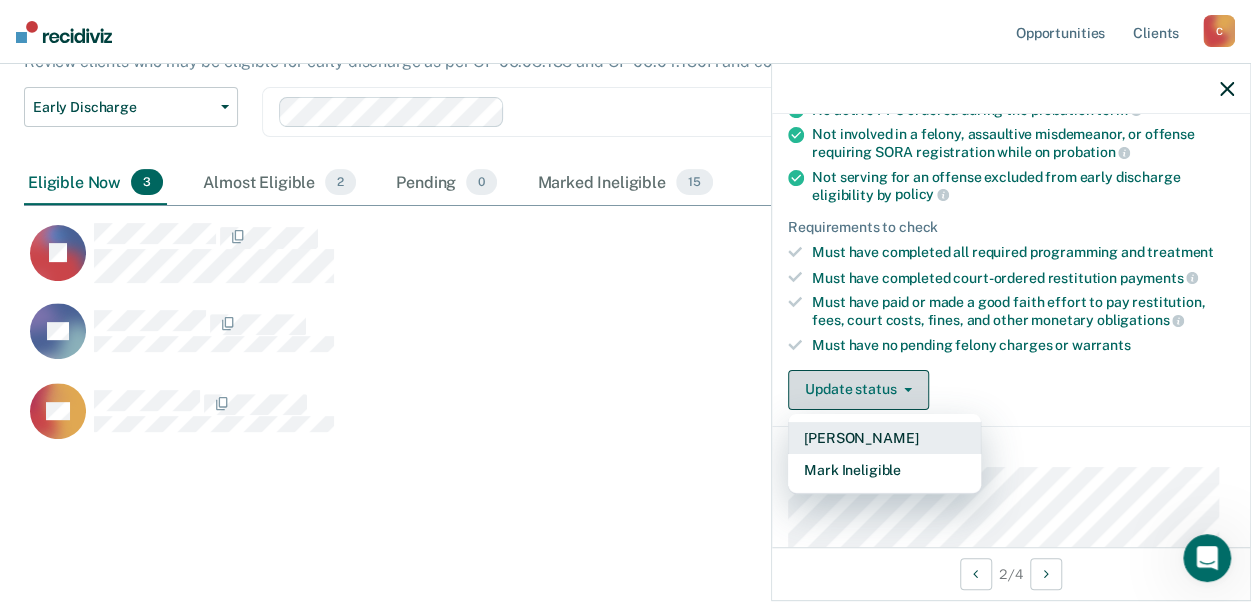scroll, scrollTop: 318, scrollLeft: 0, axis: vertical 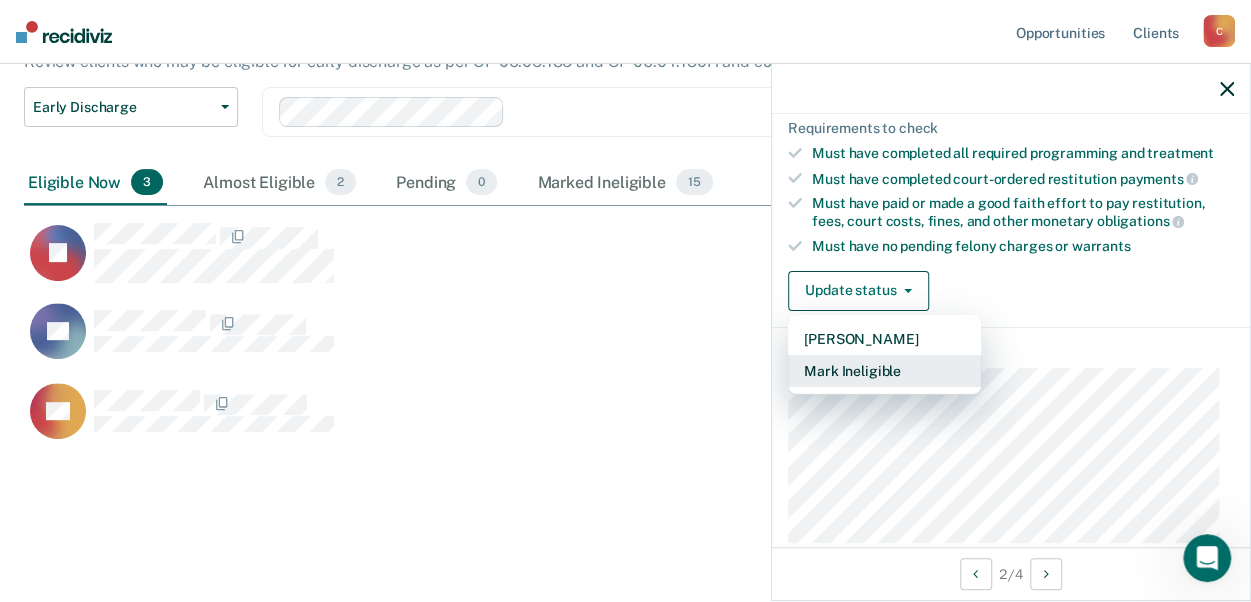 click on "Mark Ineligible" at bounding box center [884, 371] 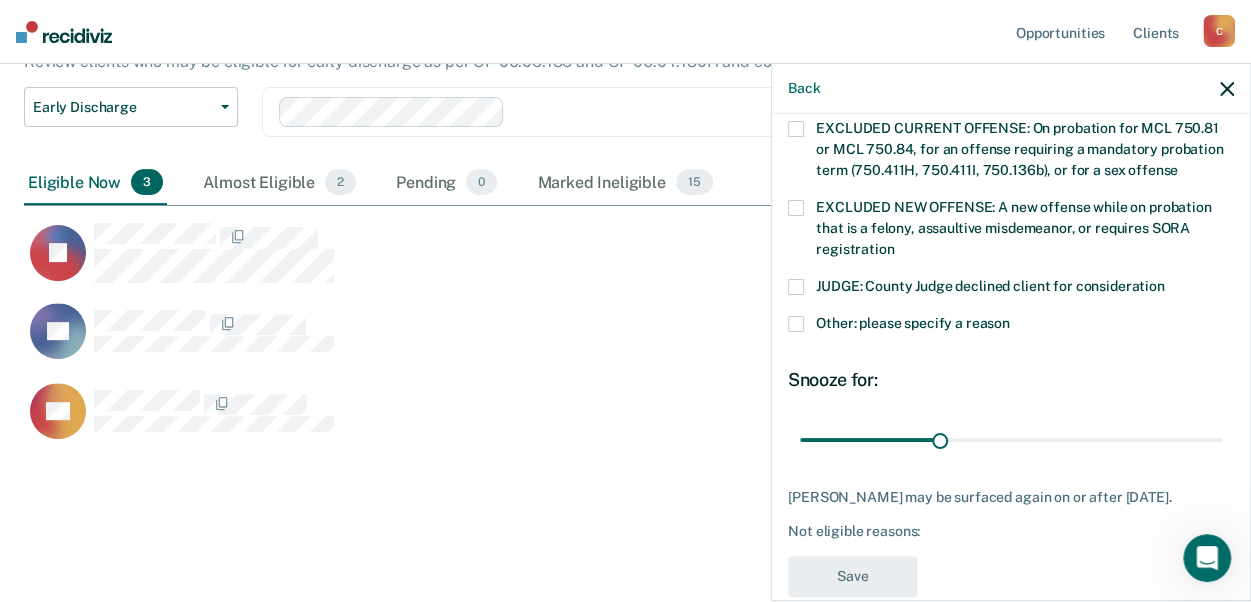 scroll, scrollTop: 774, scrollLeft: 0, axis: vertical 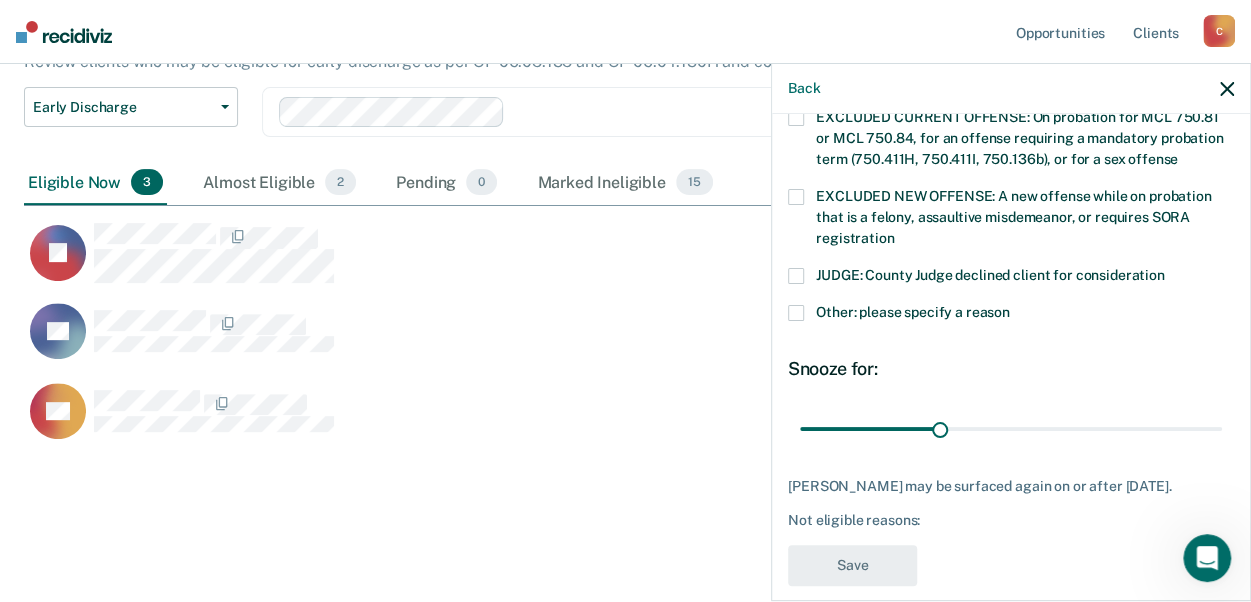 click at bounding box center (796, 313) 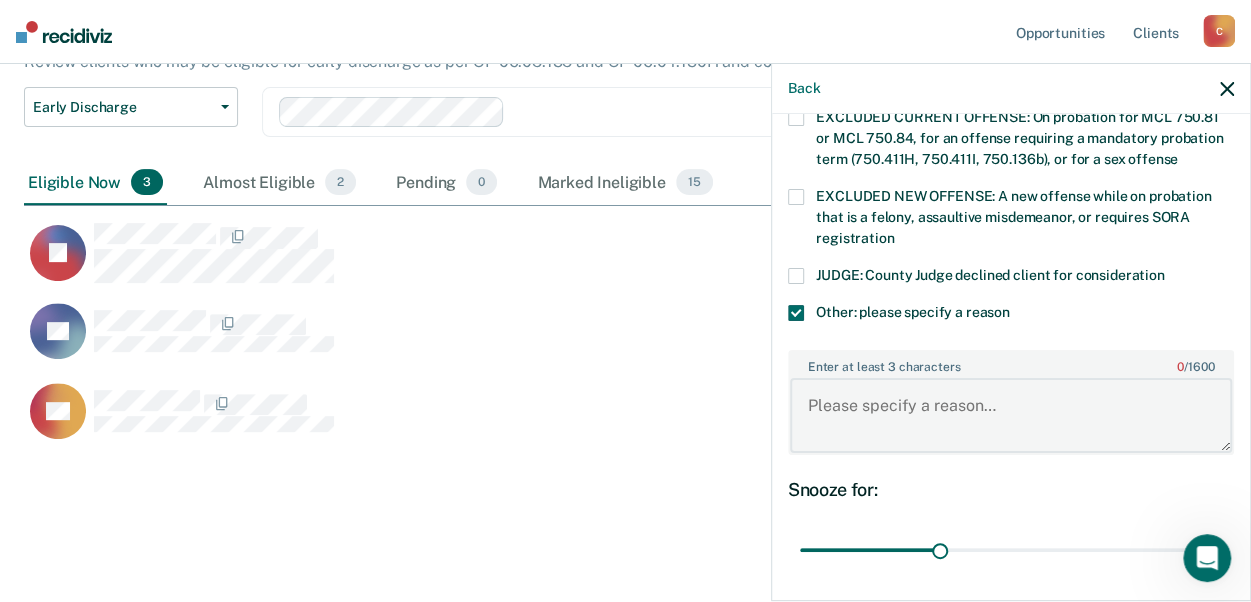 click on "Enter at least 3 characters 0  /  1600" at bounding box center [1011, 415] 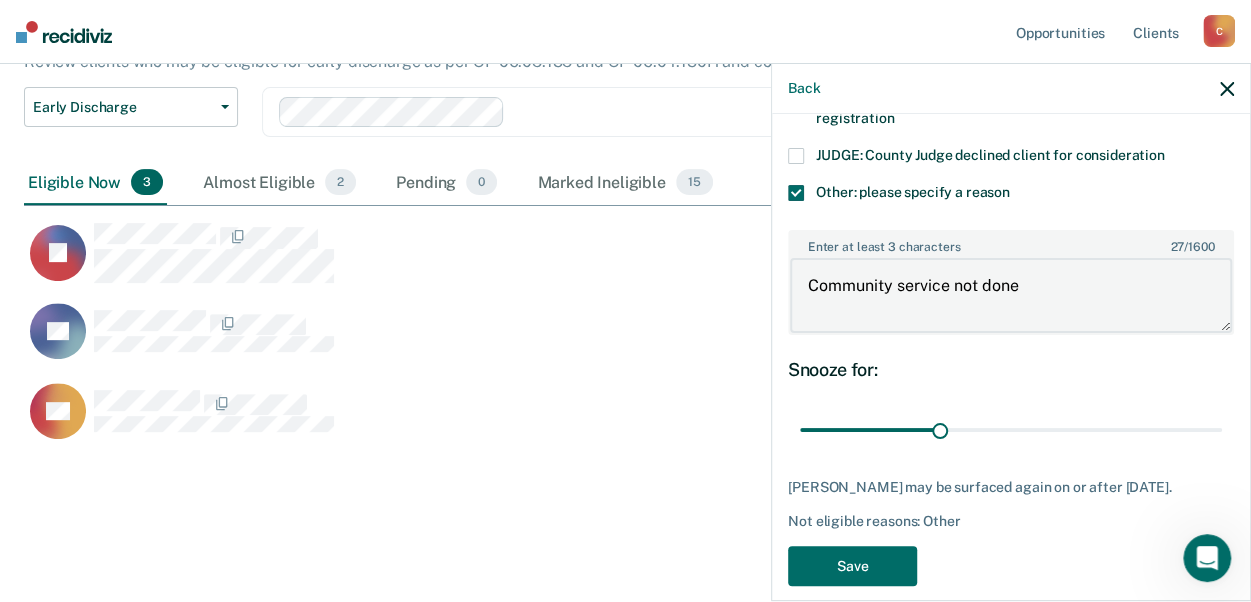 scroll, scrollTop: 894, scrollLeft: 0, axis: vertical 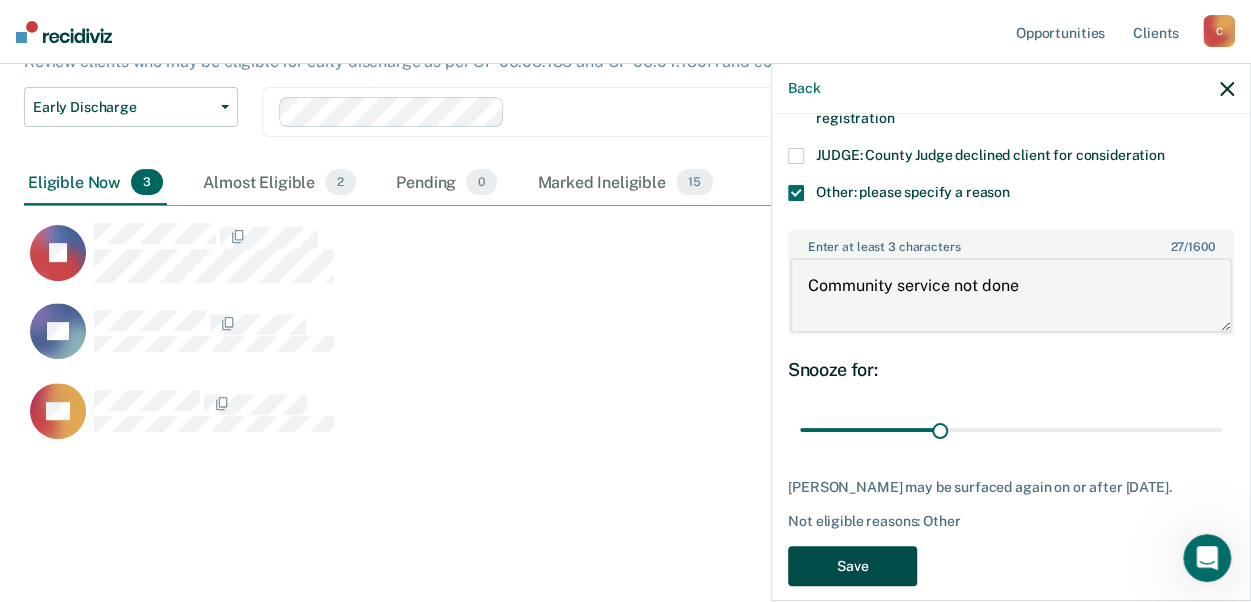 type on "Community service not done" 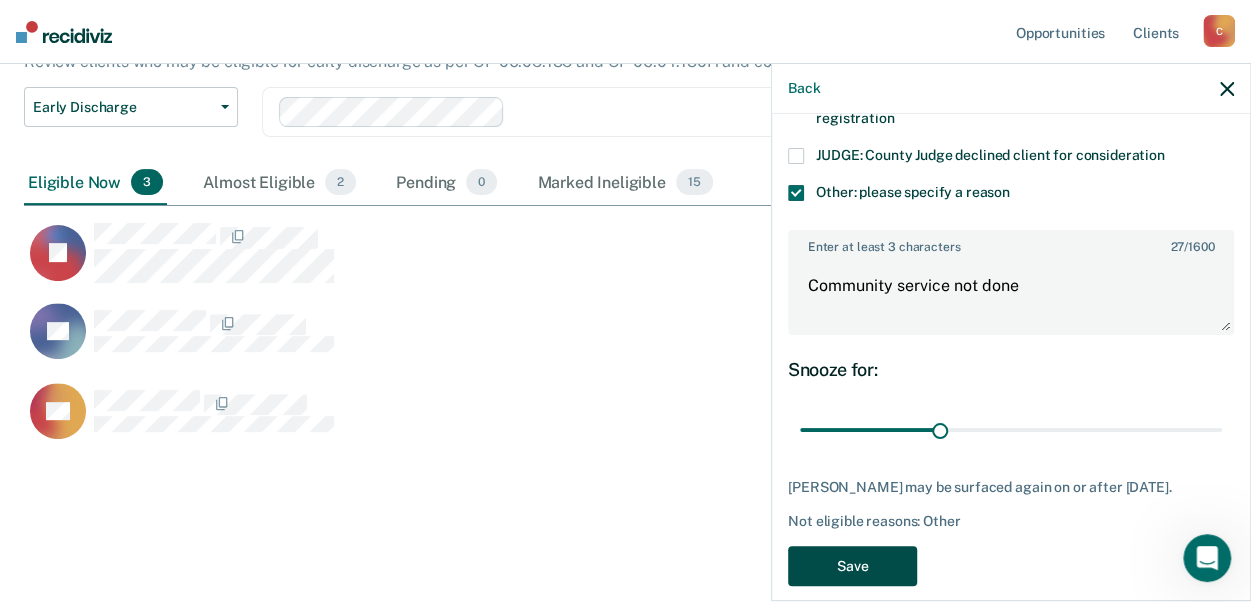 click on "Save" at bounding box center (852, 566) 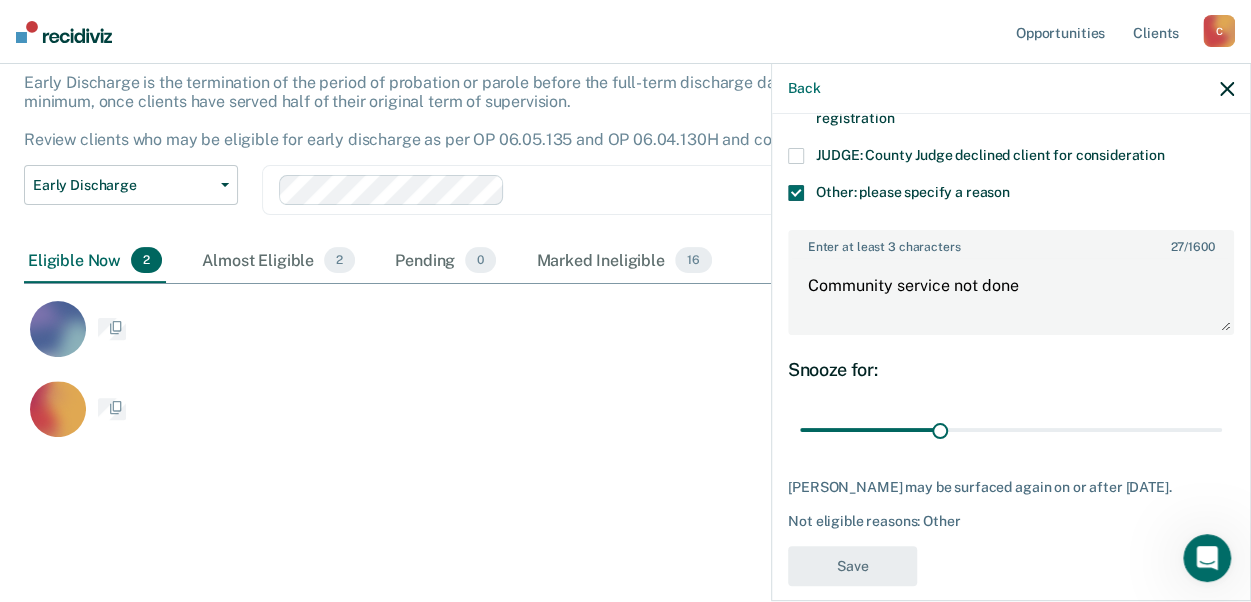scroll, scrollTop: 696, scrollLeft: 0, axis: vertical 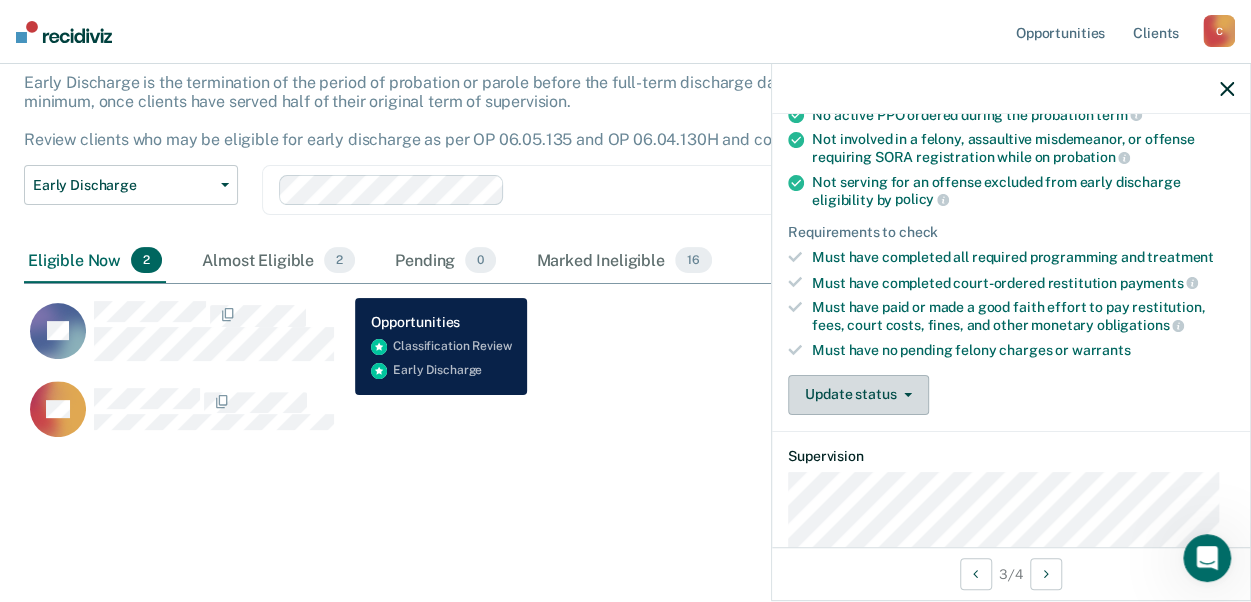 click on "Update status" at bounding box center [858, 395] 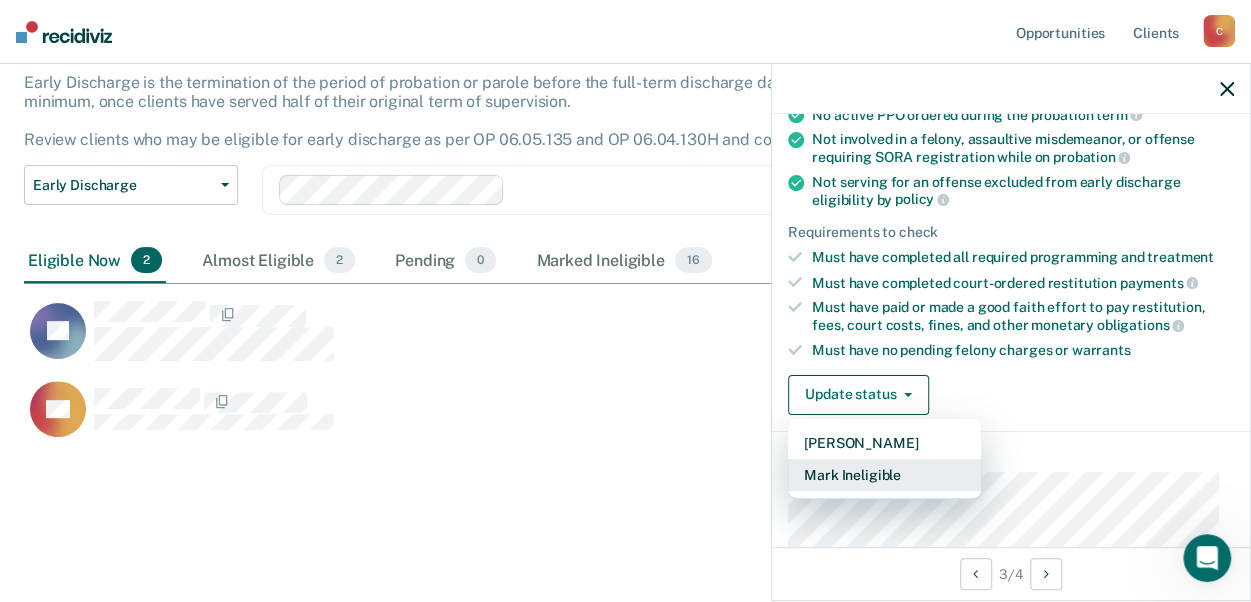 click on "Mark Ineligible" at bounding box center [884, 475] 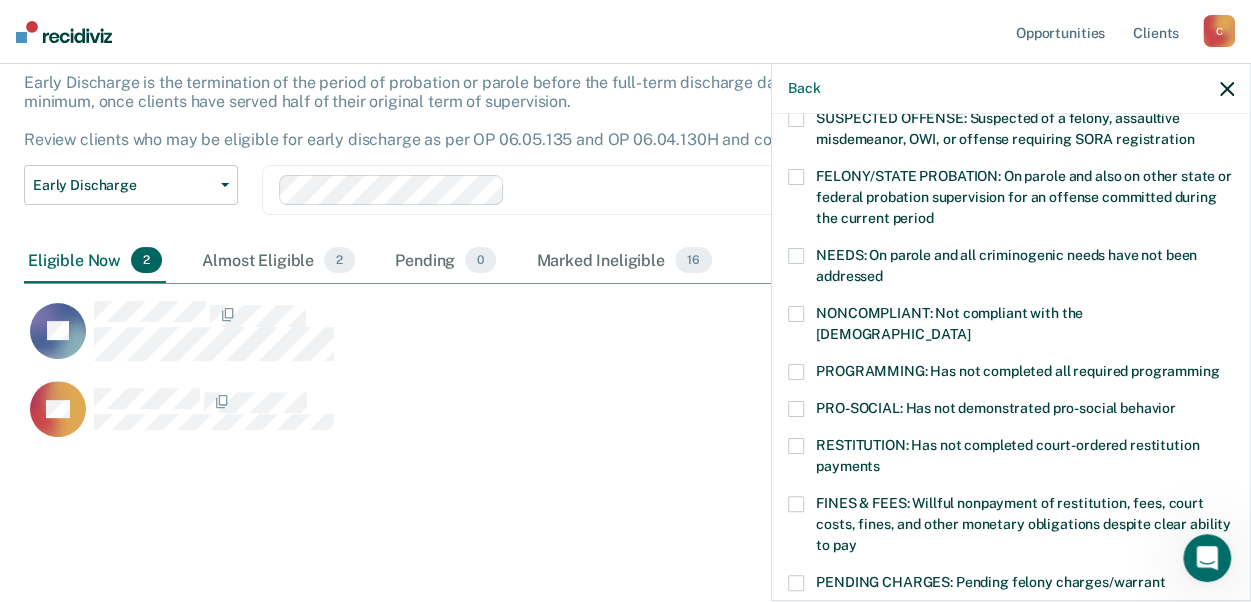 scroll, scrollTop: 314, scrollLeft: 0, axis: vertical 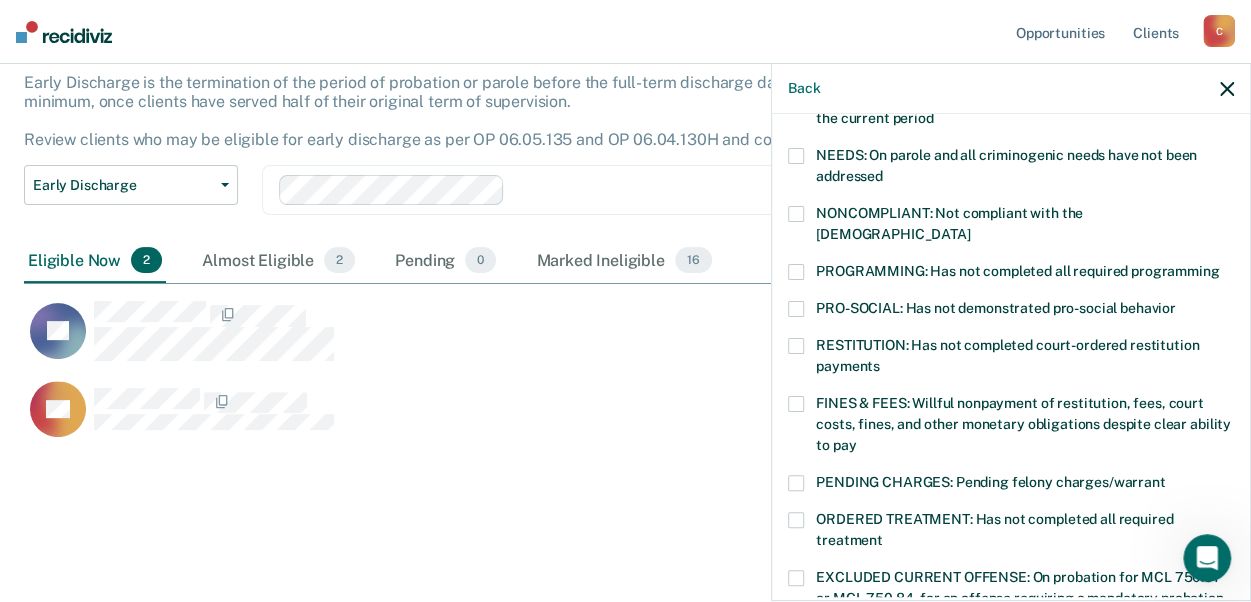 click at bounding box center [796, 346] 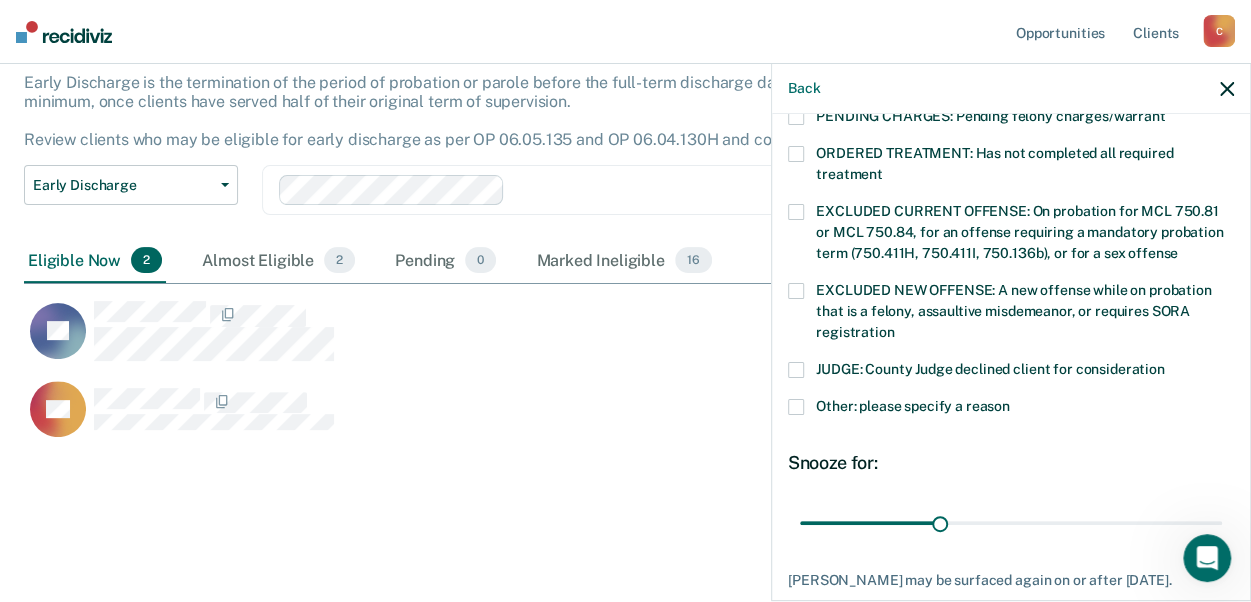 scroll, scrollTop: 774, scrollLeft: 0, axis: vertical 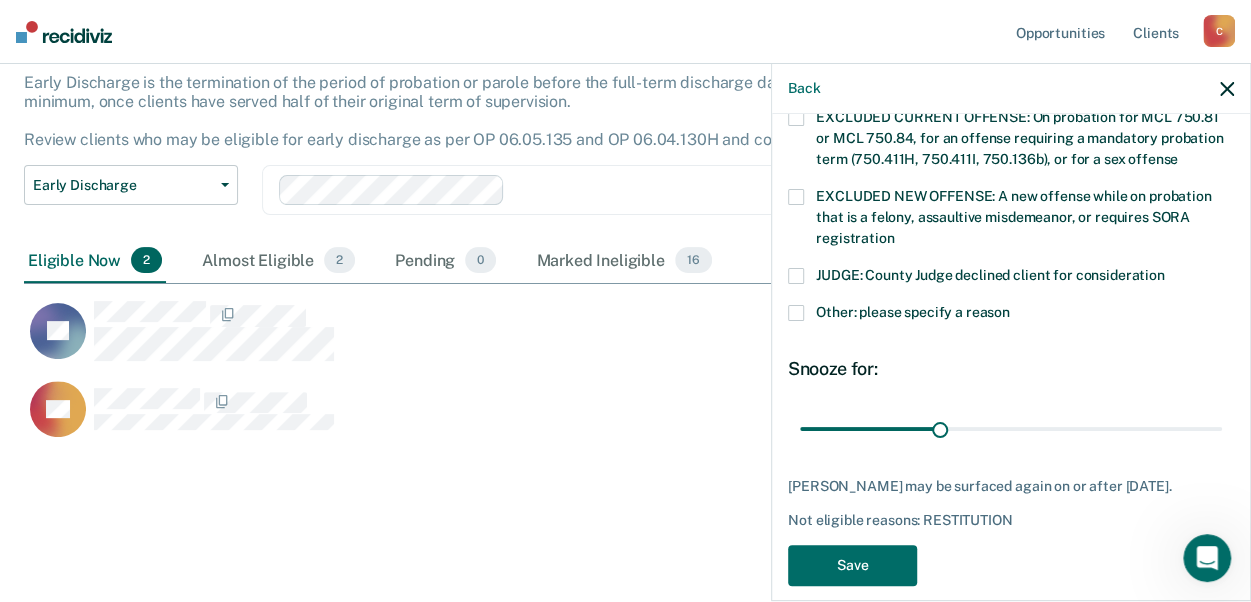 click on "TE   Which of the following requirements has [PERSON_NAME] not met? [MEDICAL_DATA] ORDER: [MEDICAL_DATA] prevention order filed during supervision period SUSPECTED OFFENSE: Suspected of a felony, assaultive misdemeanor, OWI, or offense requiring SORA registration FELONY/STATE PROBATION: On parole and also on other state or federal probation supervision for an offense committed during the current period NEEDS: On parole and all criminogenic needs have not been addressed NONCOMPLIANT: Not compliant with the [DEMOGRAPHIC_DATA] PROGRAMMING: Has not completed all required programming PRO-SOCIAL: Has not demonstrated pro-social behavior RESTITUTION: Has not completed court-ordered restitution payments FINES & FEES: Willful nonpayment of restitution, fees, court costs, fines, and other monetary obligations despite clear ability to pay PENDING CHARGES: Pending felony charges/warrant ORDERED TREATMENT: Has not completed all required treatment JUDGE: County Judge declined client for consideration Snooze for: 30 days Save" at bounding box center (1011, 355) 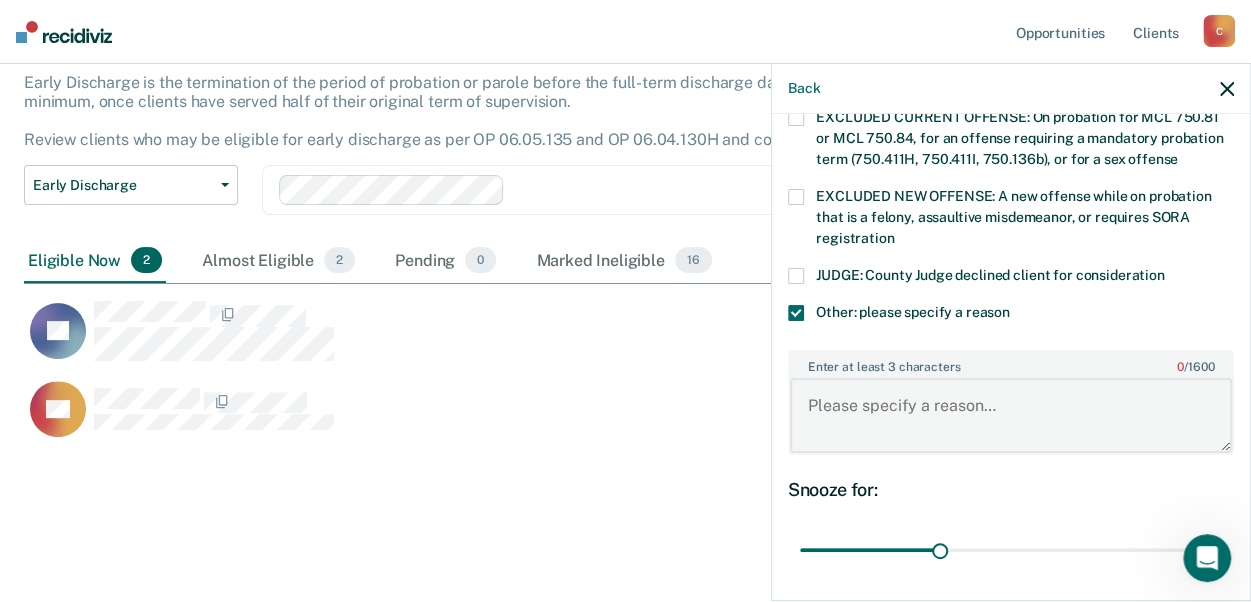 click on "Enter at least 3 characters 0  /  1600" at bounding box center [1011, 415] 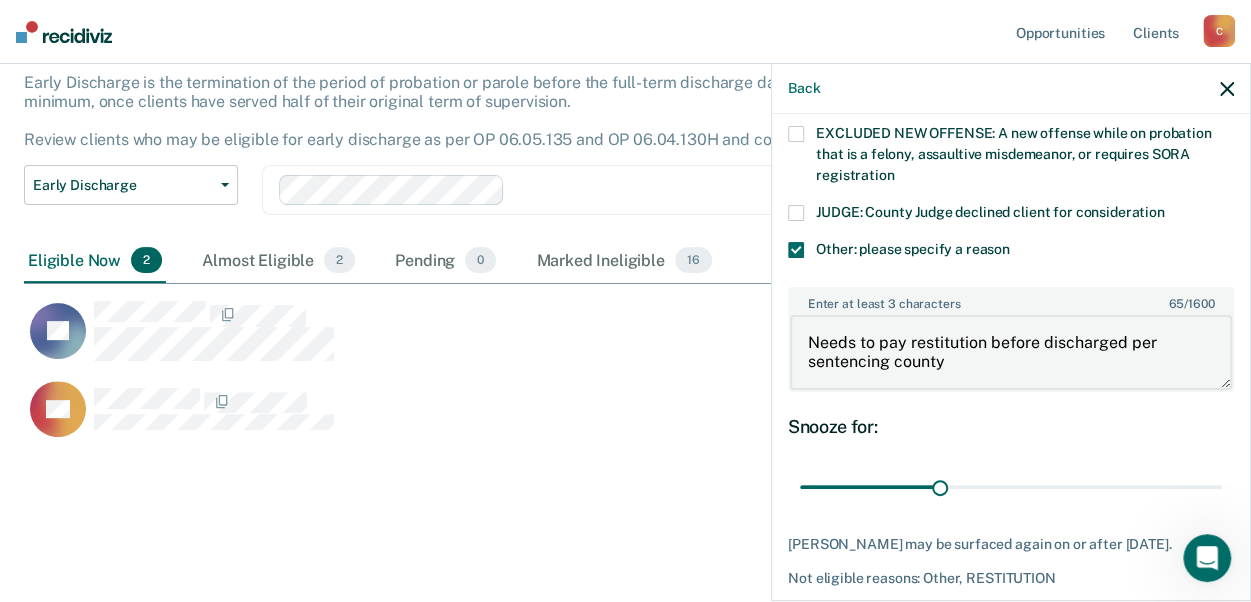 scroll, scrollTop: 894, scrollLeft: 0, axis: vertical 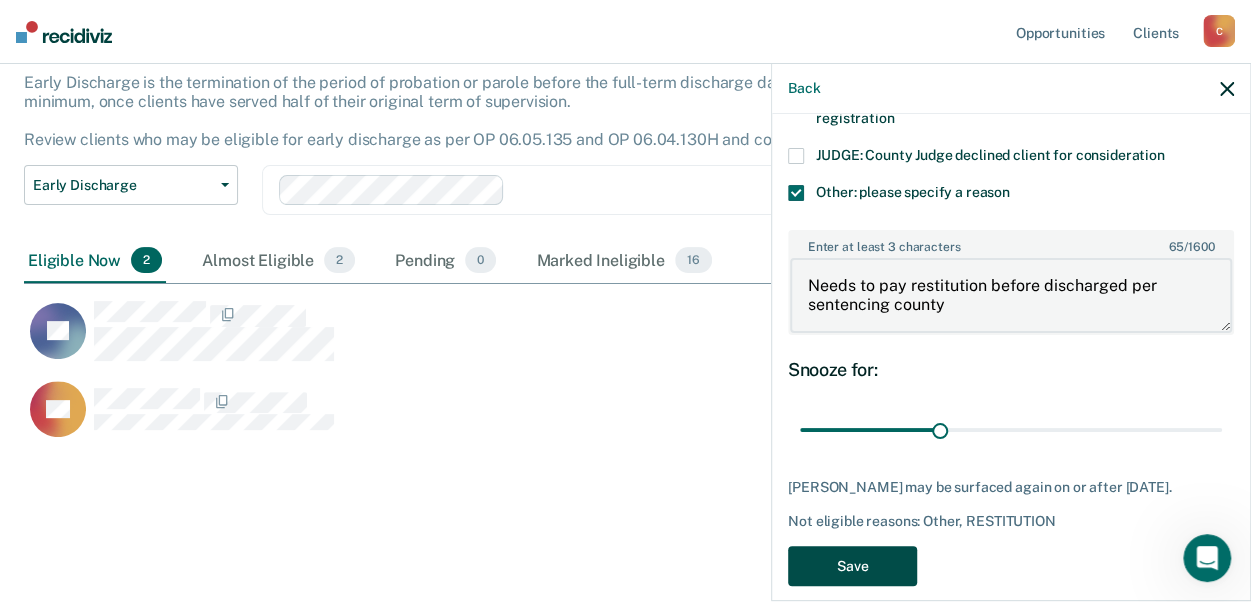 type on "Needs to pay restitution before discharged per sentencing county" 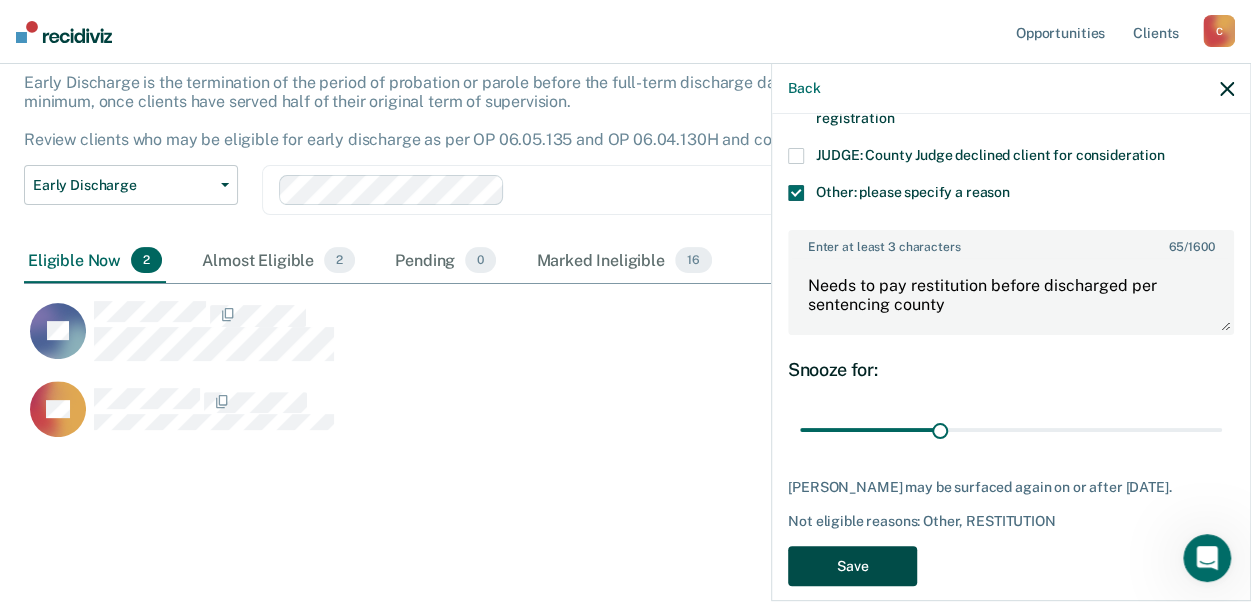 click on "Save" at bounding box center (852, 566) 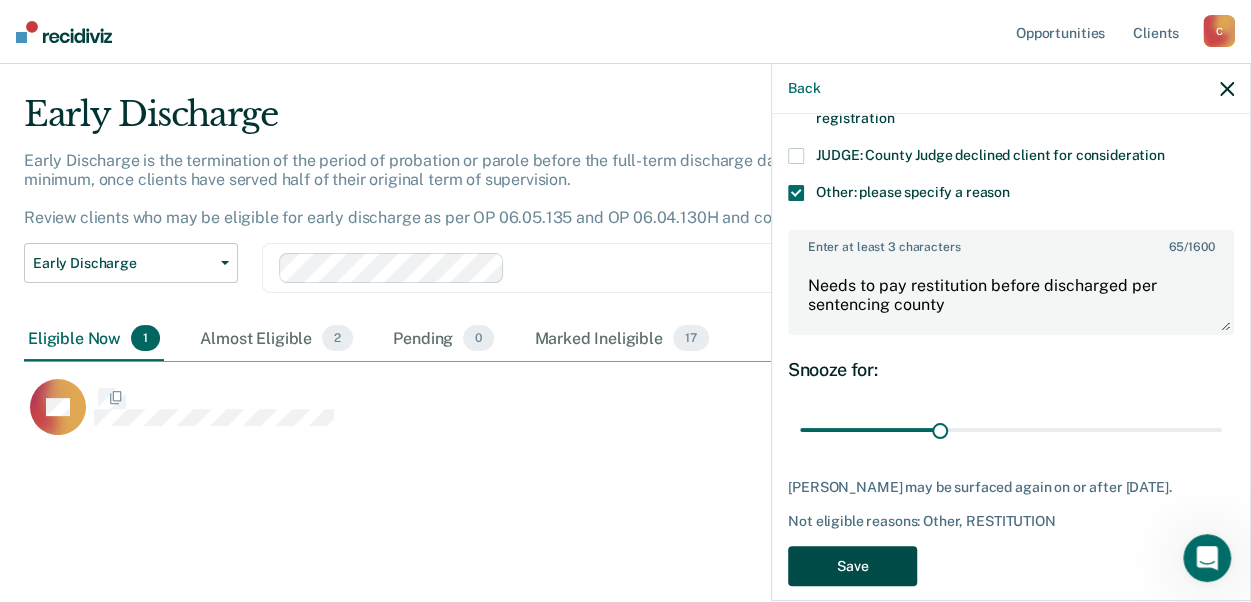 scroll, scrollTop: 42, scrollLeft: 0, axis: vertical 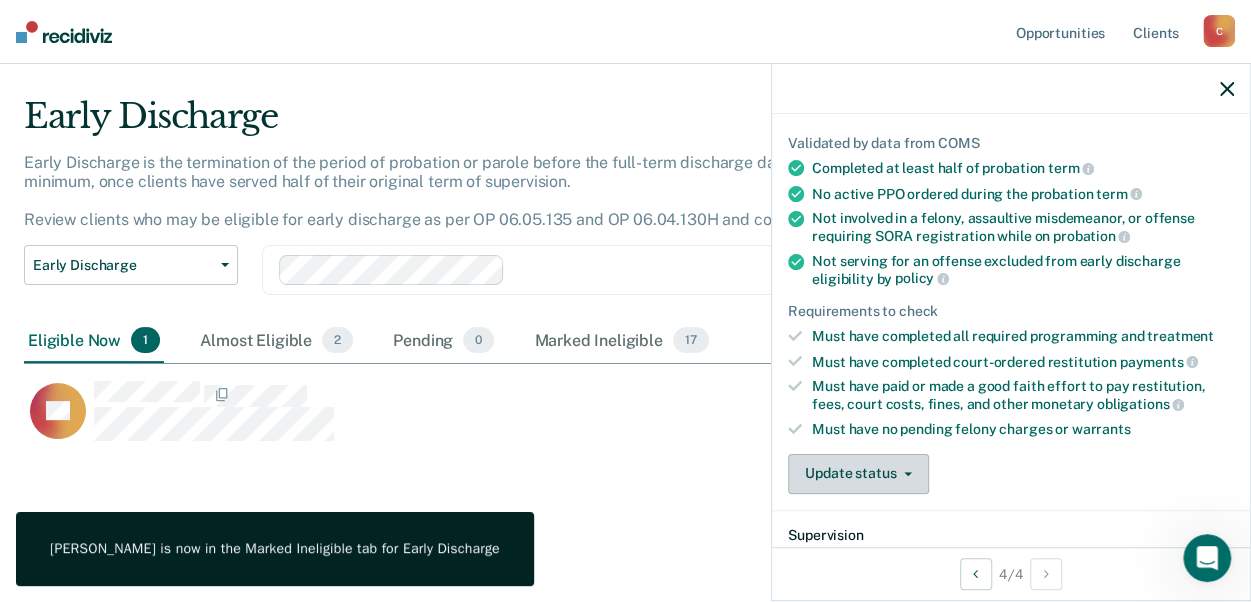 click on "Update status" at bounding box center [858, 474] 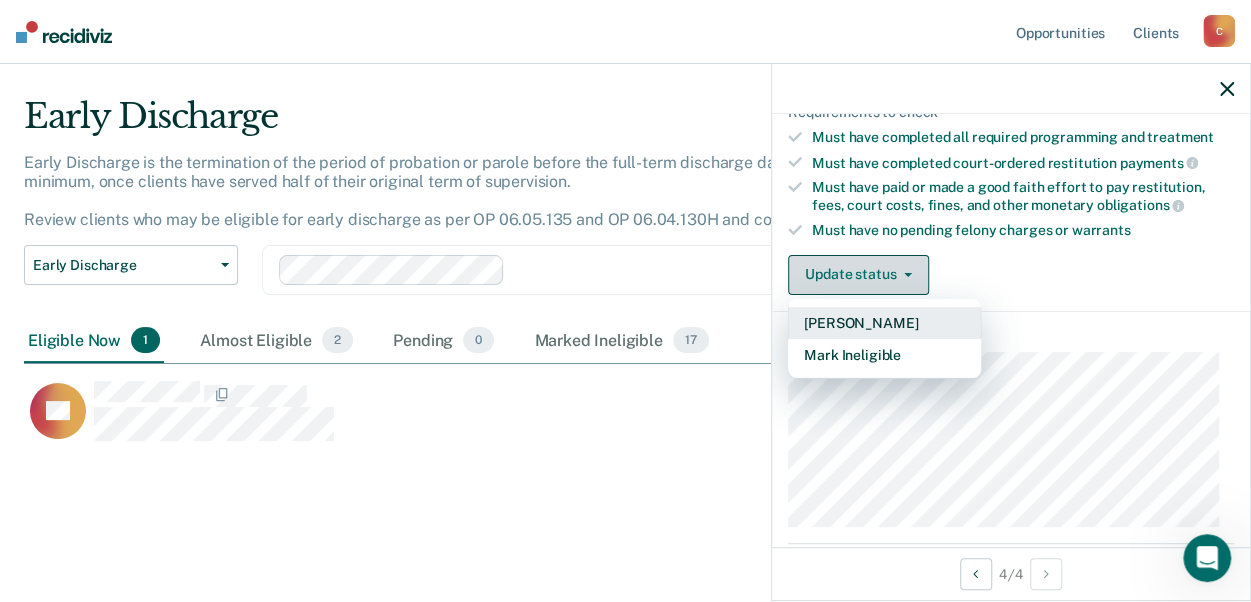scroll, scrollTop: 335, scrollLeft: 0, axis: vertical 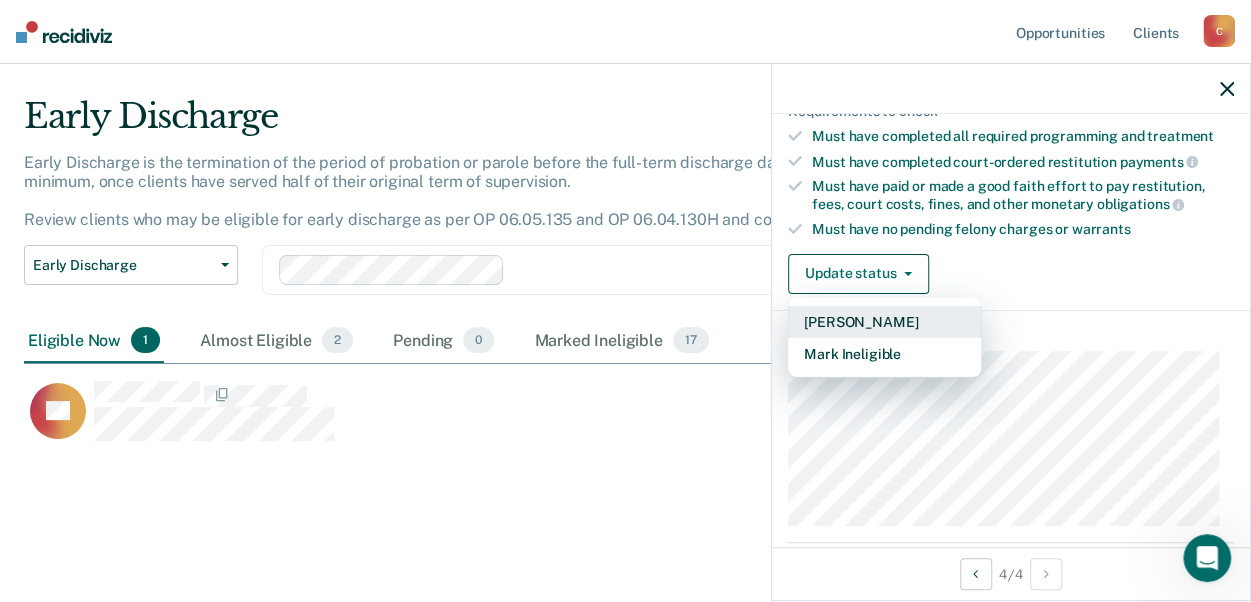 click on "[PERSON_NAME]" at bounding box center [884, 322] 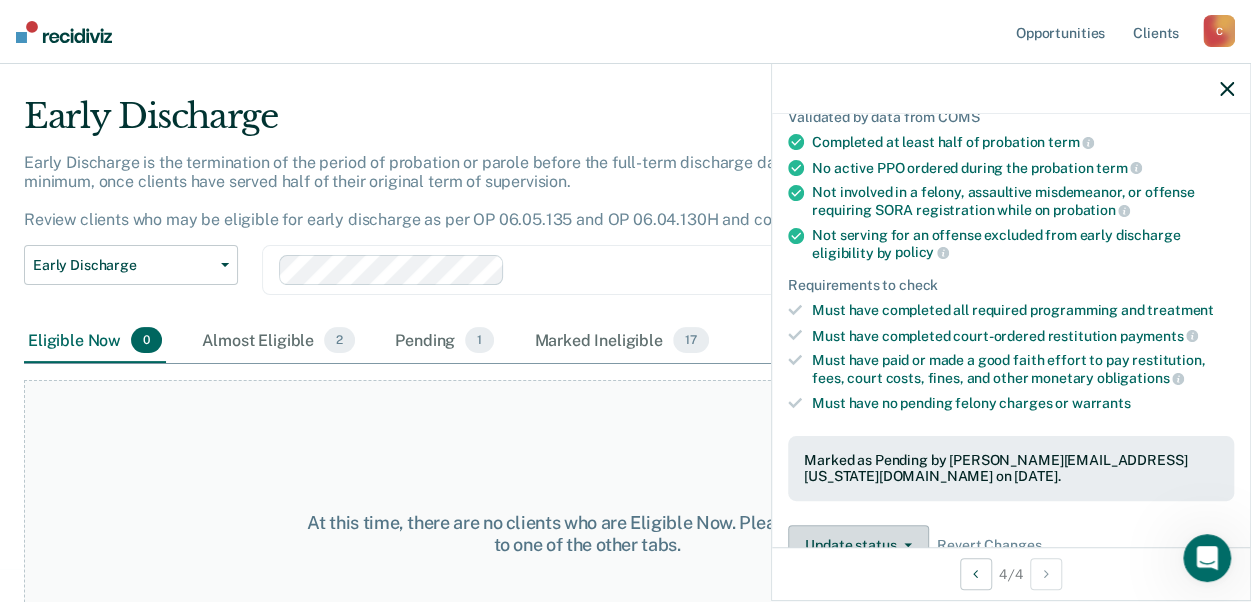 scroll, scrollTop: 300, scrollLeft: 0, axis: vertical 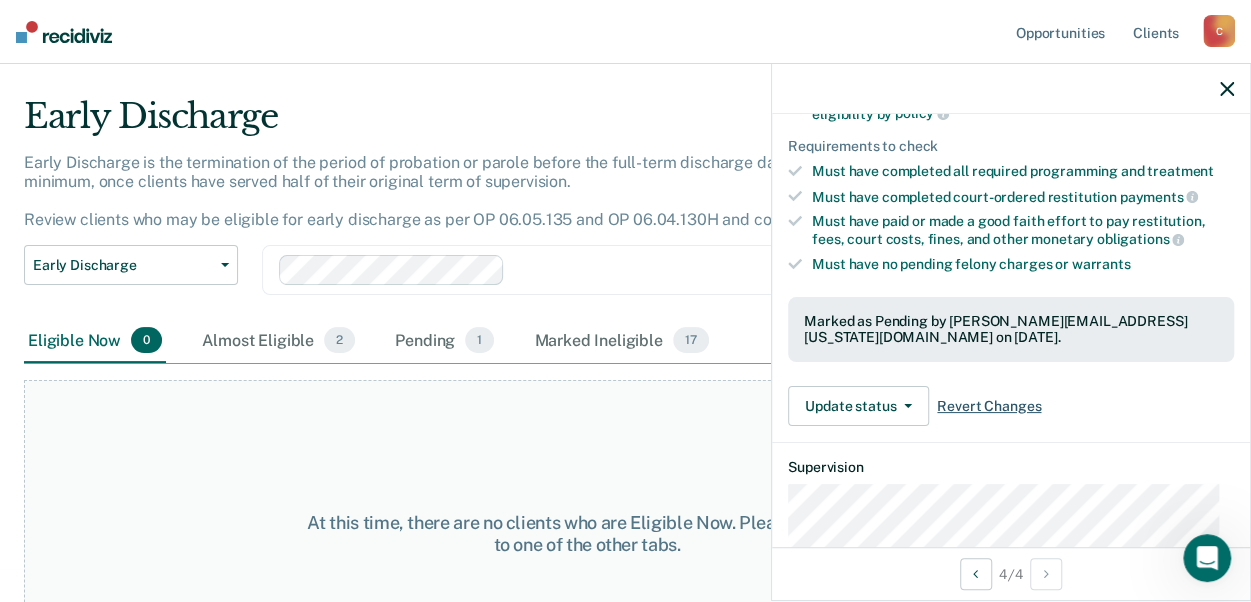 click on "Revert Changes" at bounding box center [989, 406] 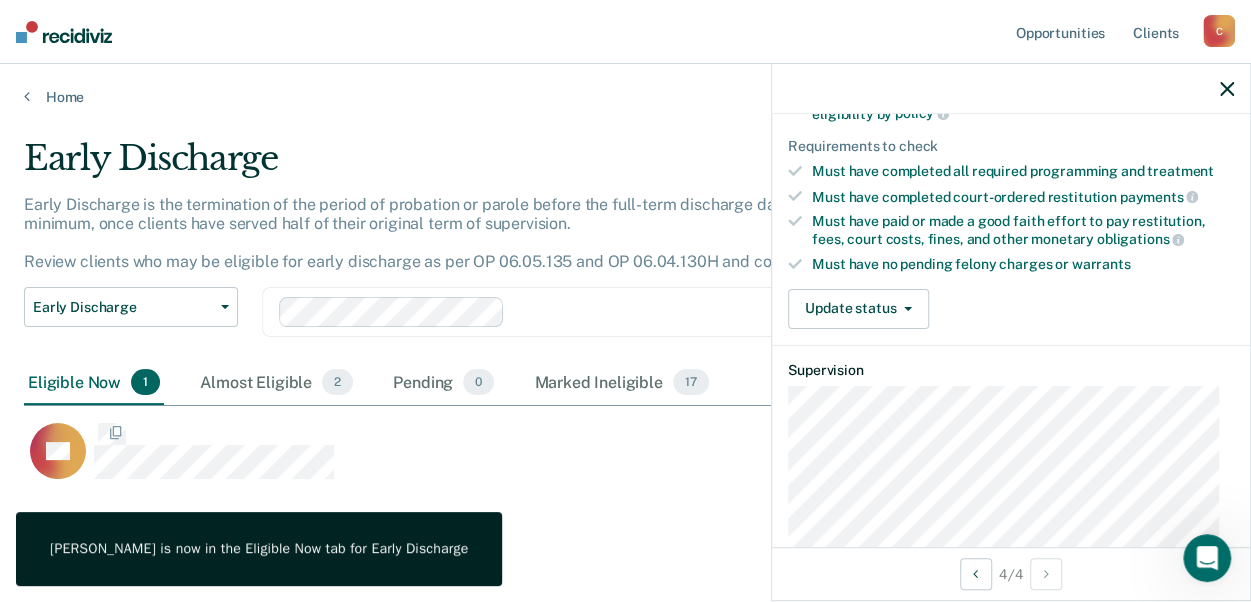 scroll, scrollTop: 16, scrollLeft: 16, axis: both 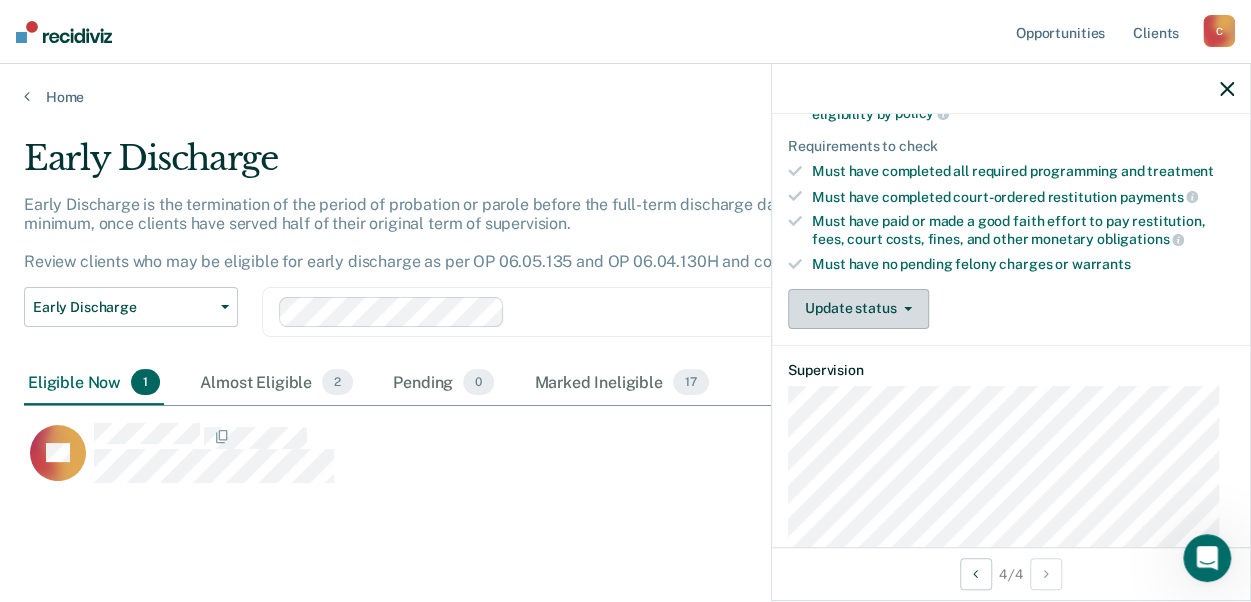 click on "Update status" at bounding box center (858, 309) 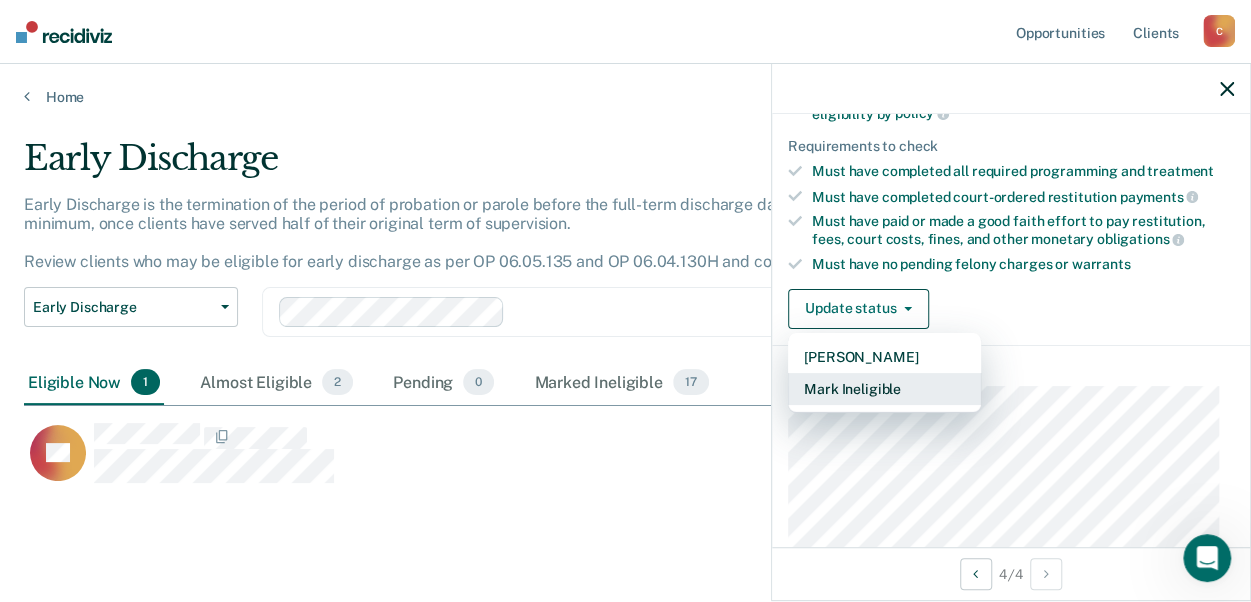 click on "Mark Ineligible" at bounding box center (884, 389) 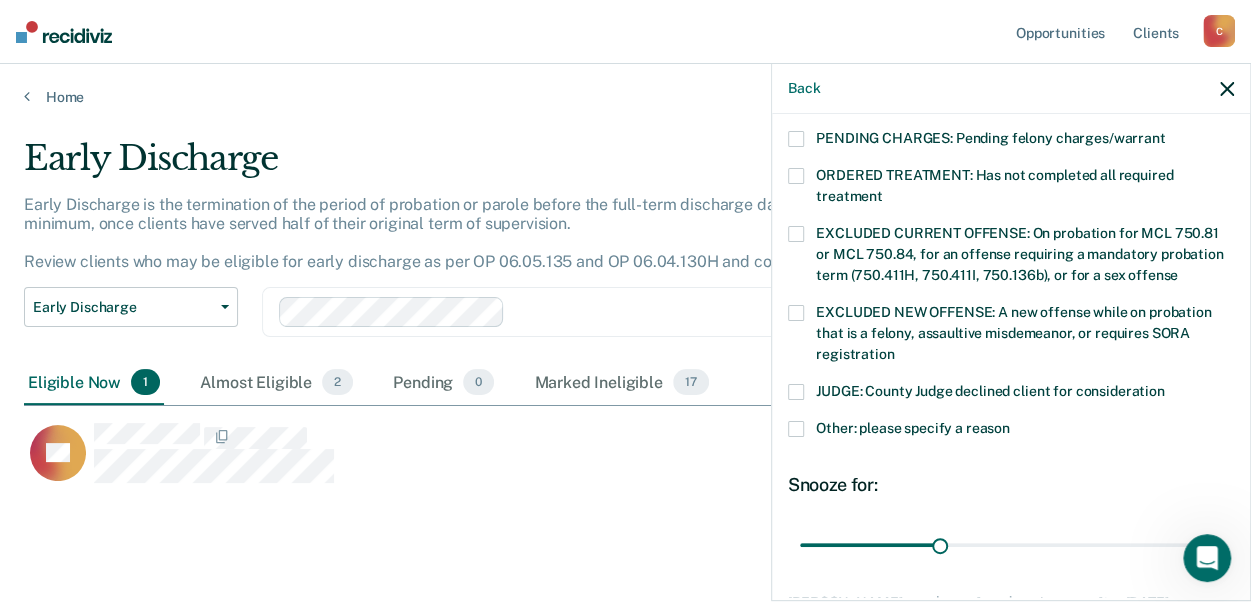 scroll, scrollTop: 700, scrollLeft: 0, axis: vertical 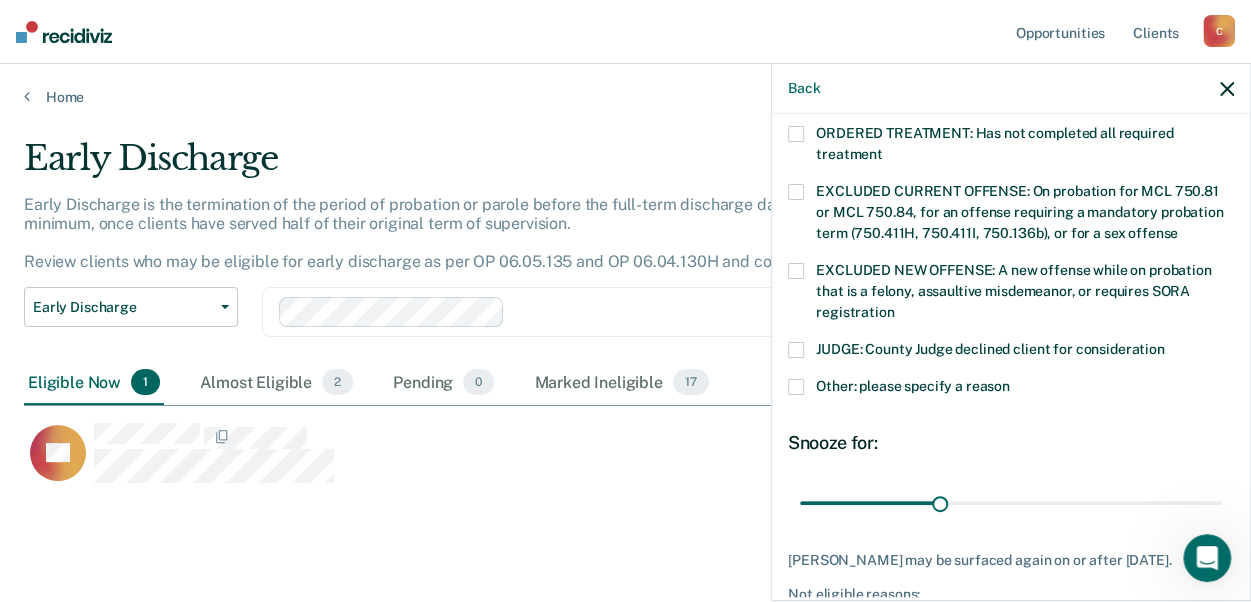 click at bounding box center (796, 387) 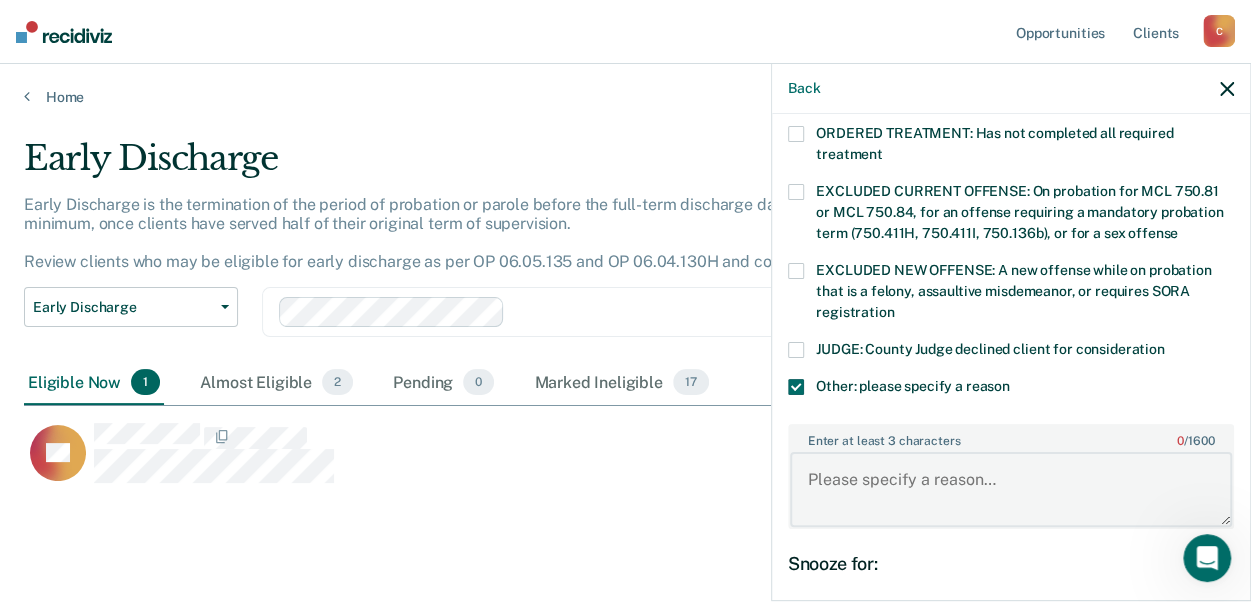 click on "Enter at least 3 characters 0  /  1600" at bounding box center [1011, 489] 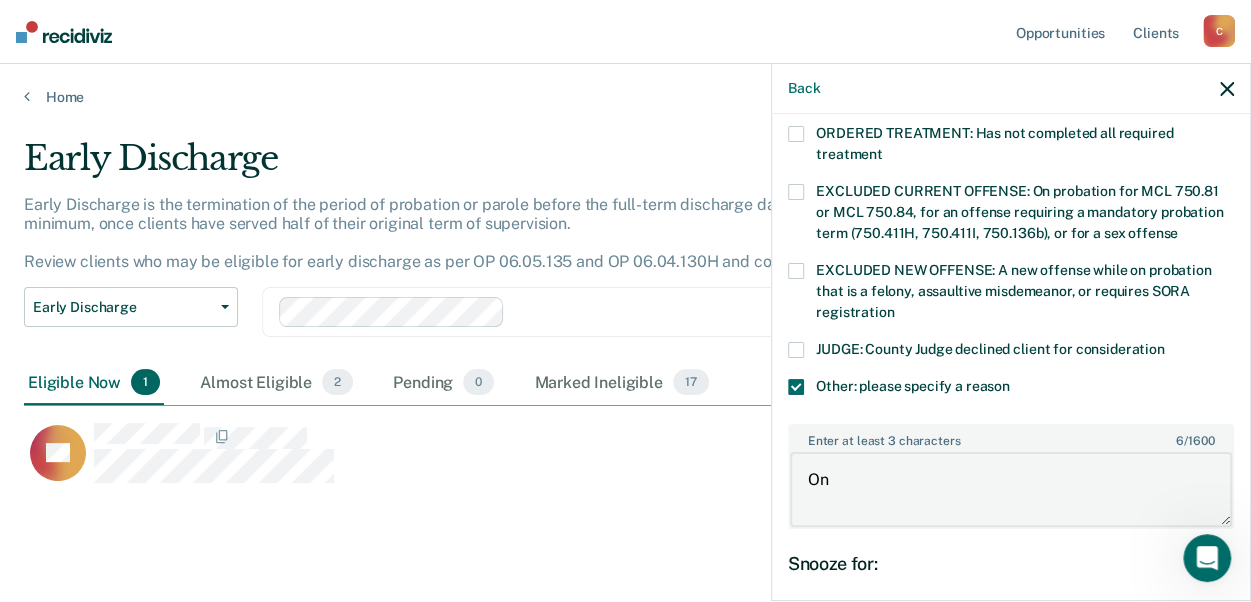 type on "O" 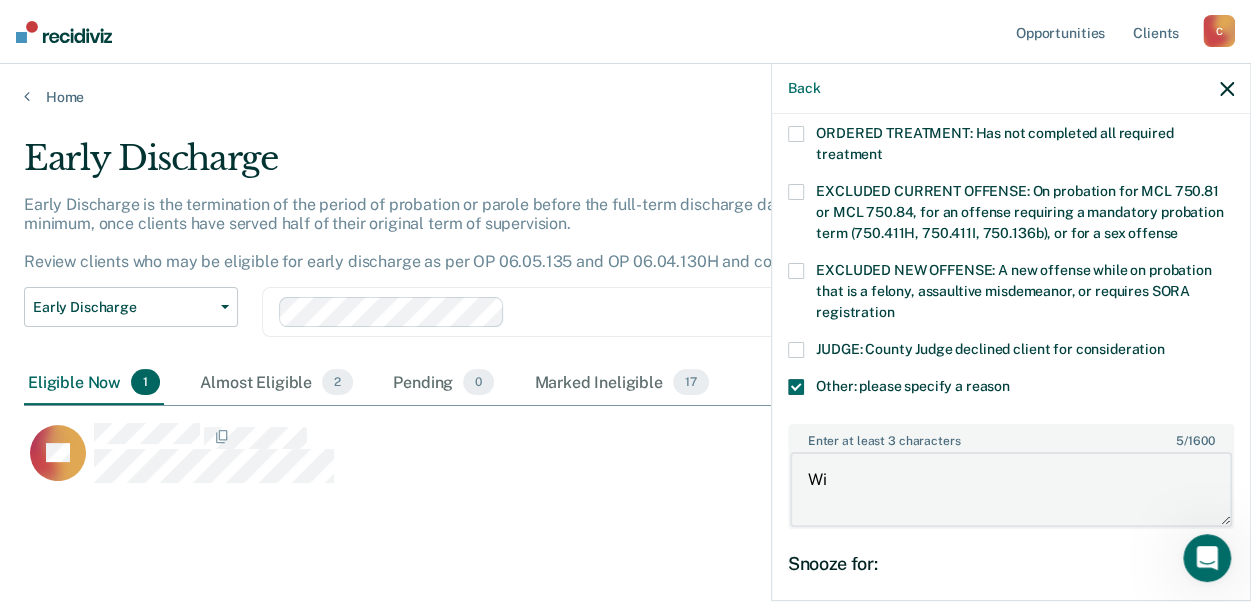 type on "W" 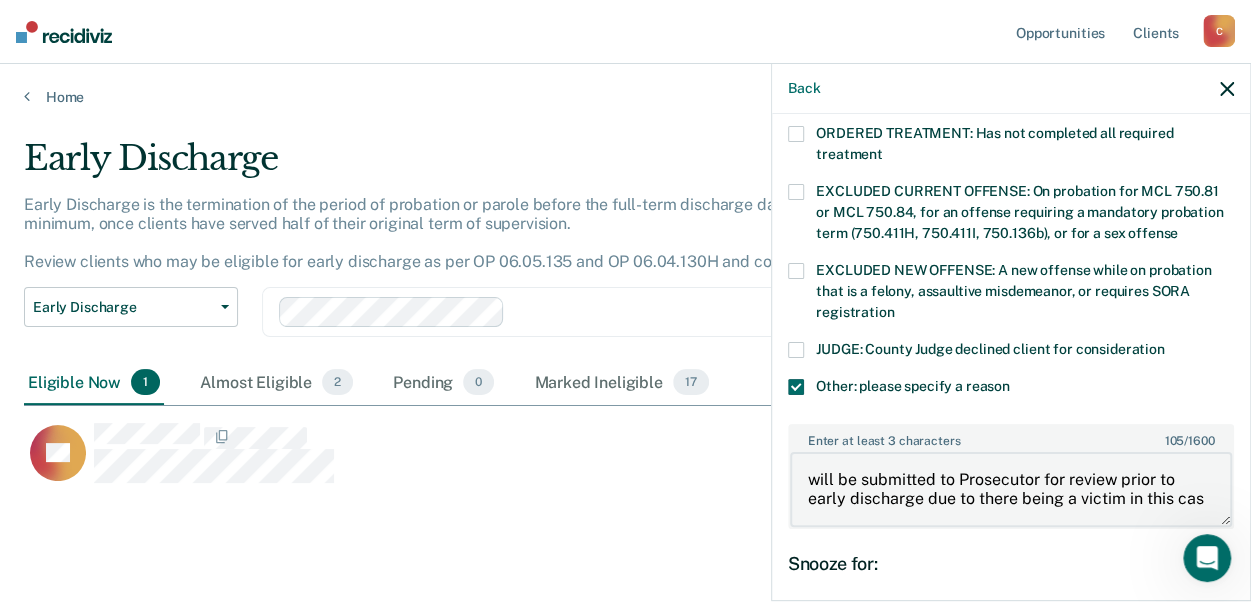 scroll, scrollTop: 3, scrollLeft: 0, axis: vertical 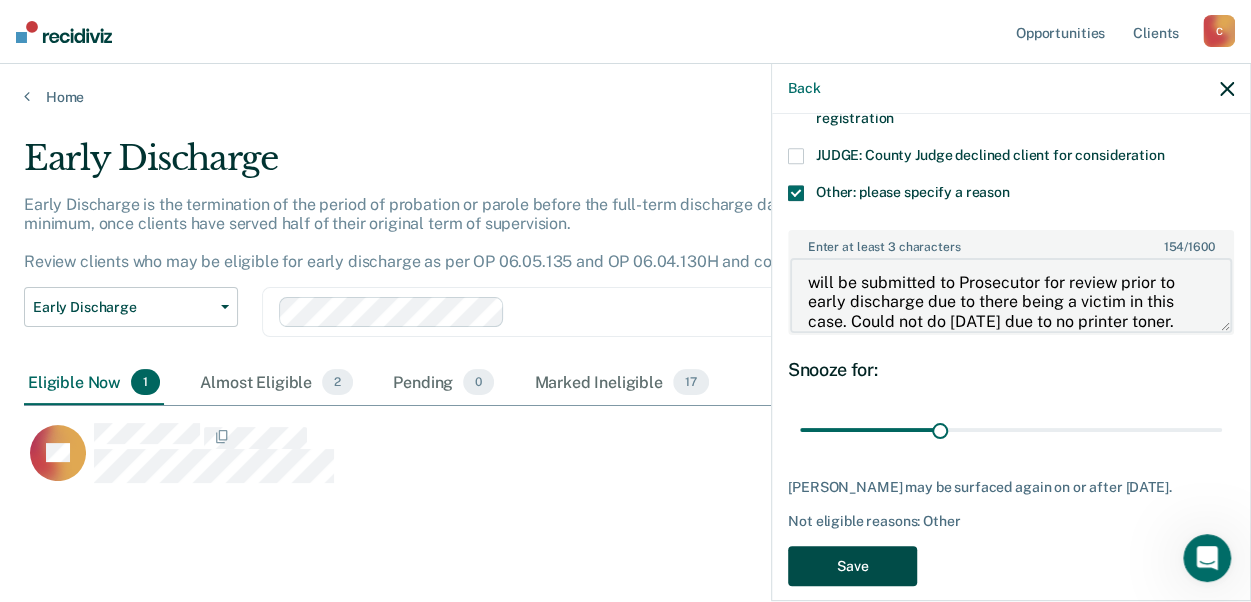 type on "will be submitted to Prosecutor for review prior to early discharge due to there being a victim in this case. Could not do [DATE] due to no printer toner." 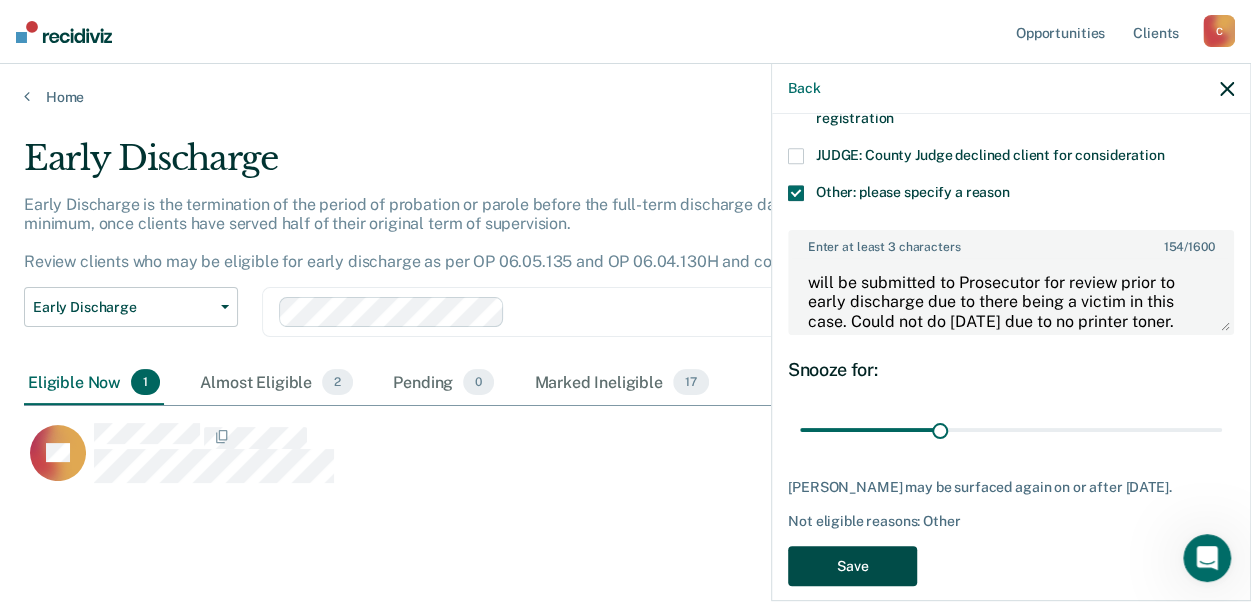 click on "Save" at bounding box center [852, 566] 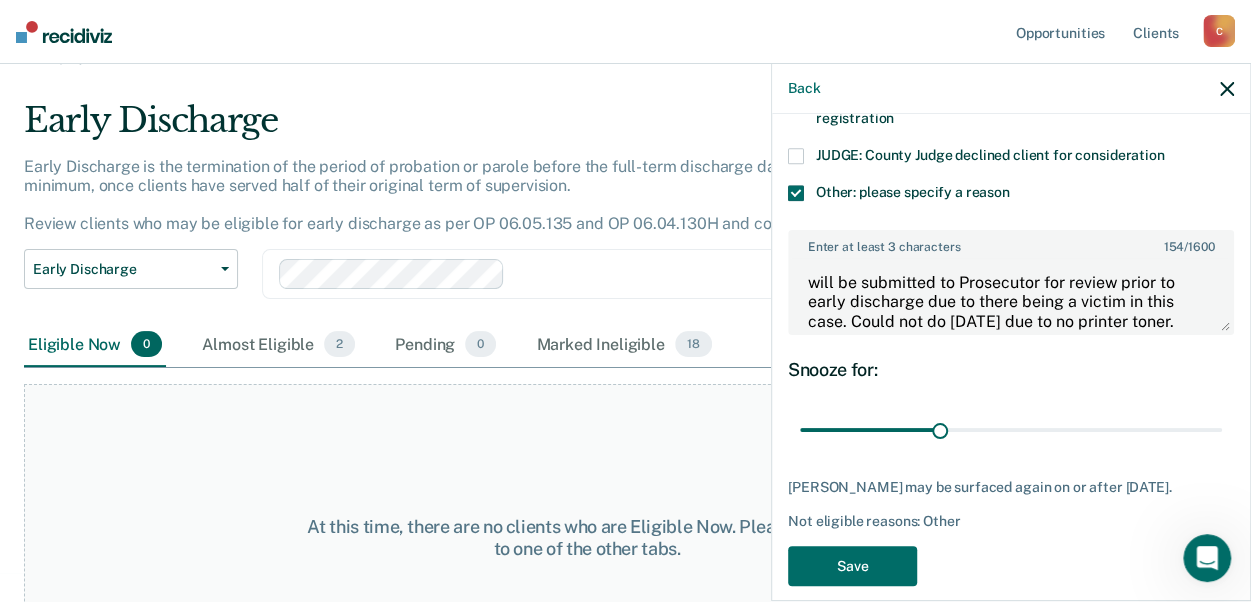 scroll, scrollTop: 120, scrollLeft: 0, axis: vertical 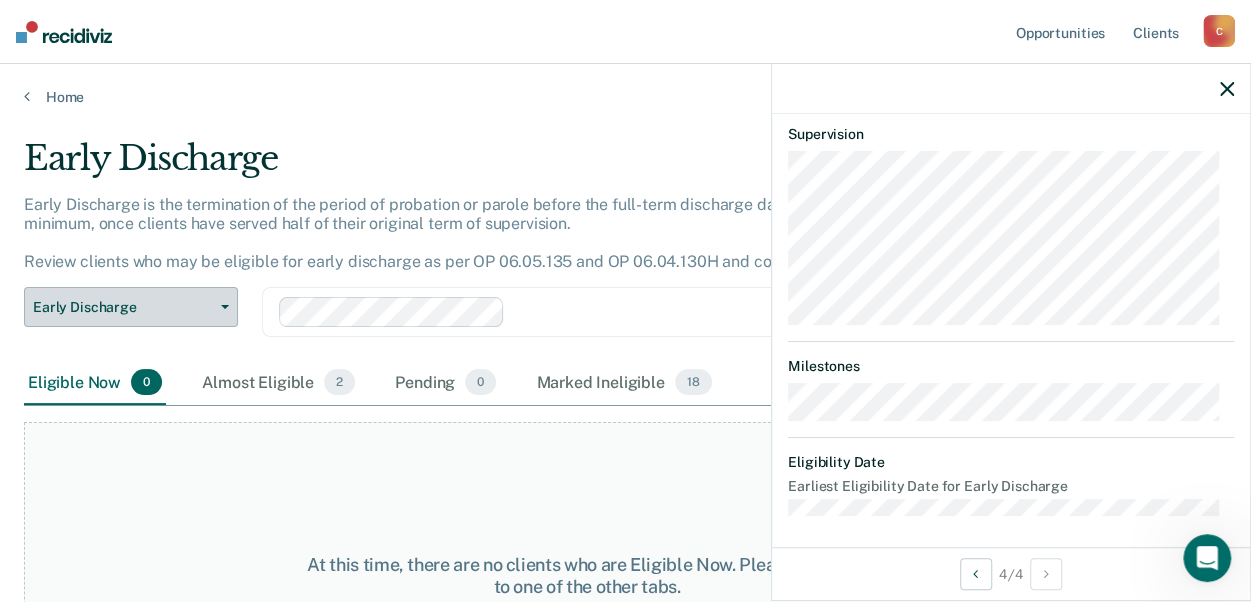 click 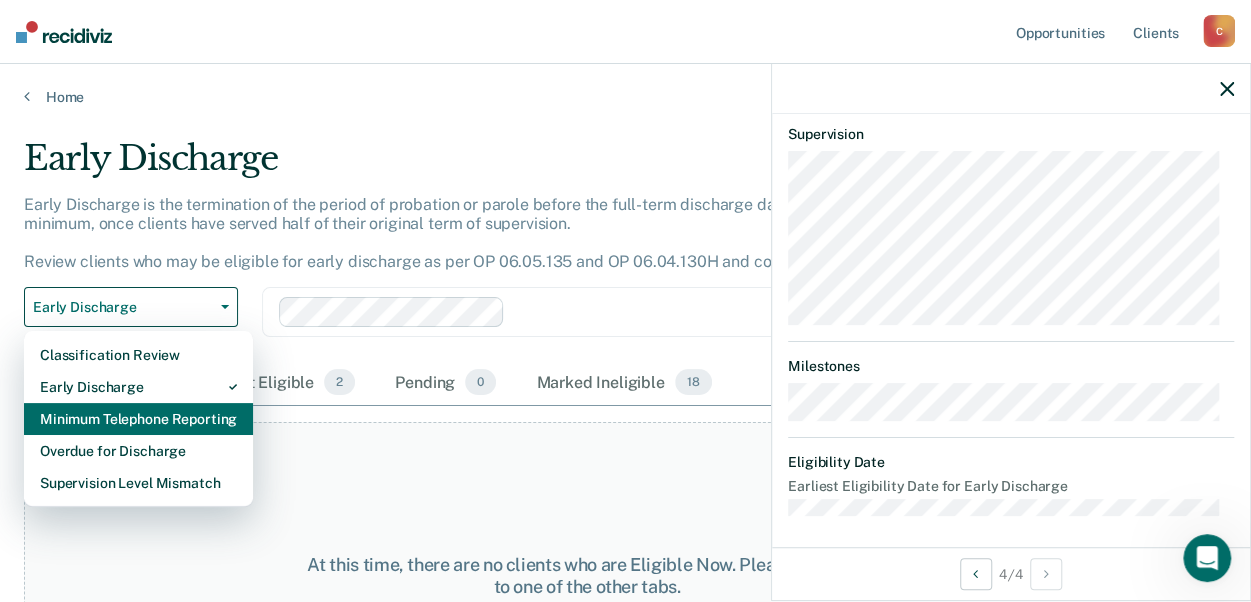 click on "Minimum Telephone Reporting" at bounding box center (138, 419) 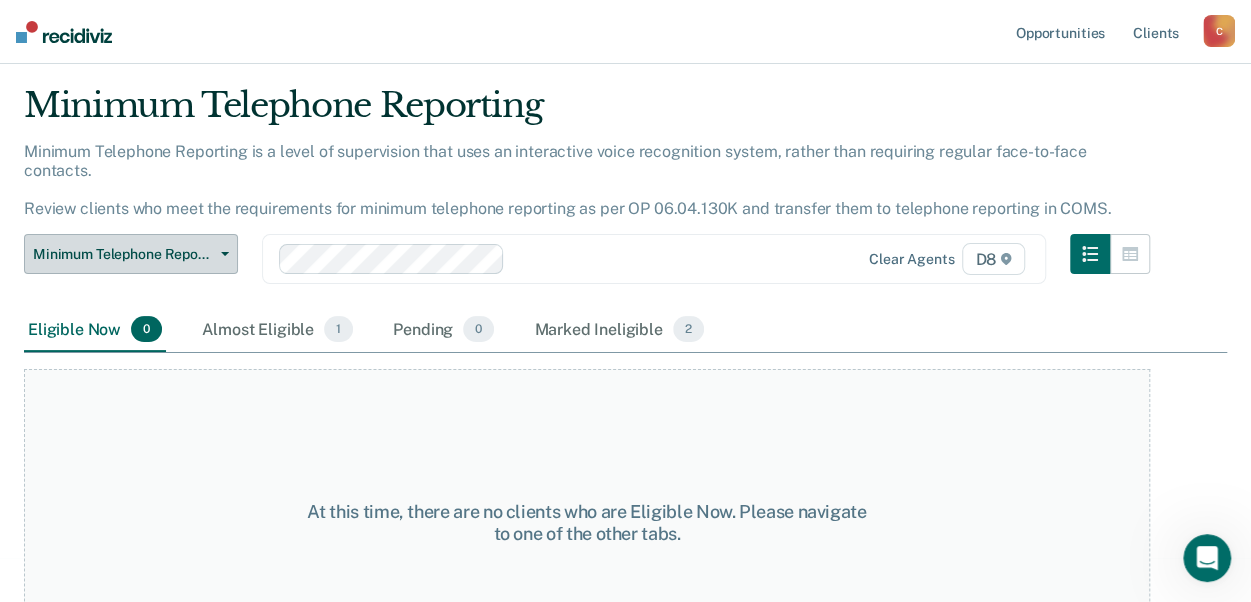 scroll, scrollTop: 97, scrollLeft: 0, axis: vertical 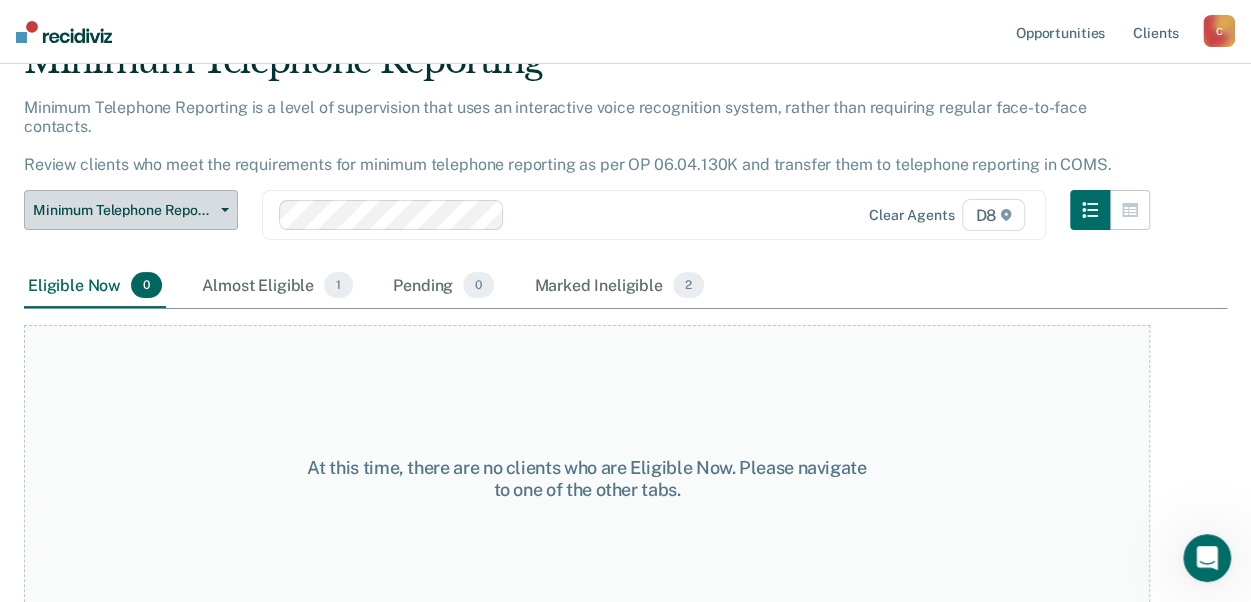 click on "Minimum Telephone Reporting" at bounding box center (131, 210) 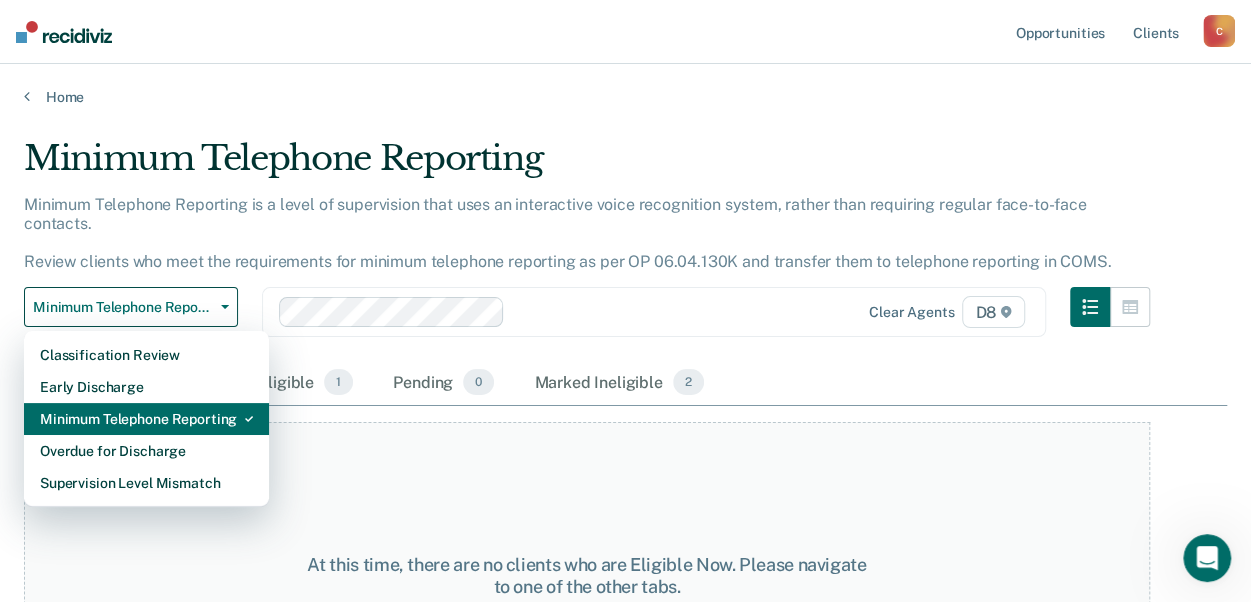 scroll, scrollTop: 0, scrollLeft: 0, axis: both 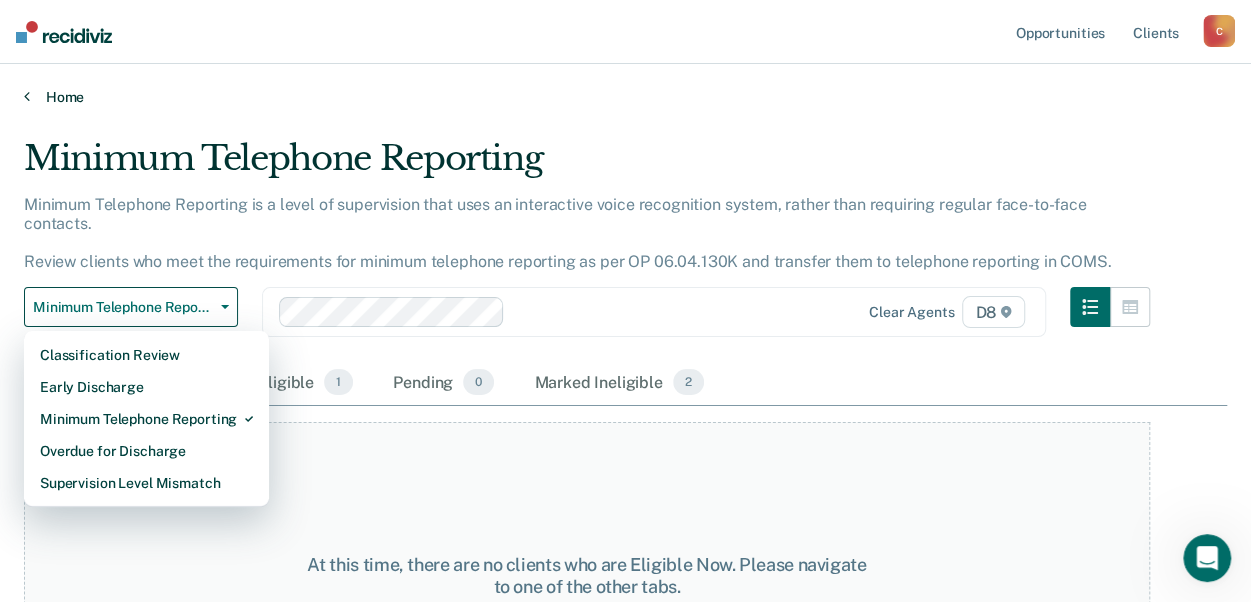 click on "Home" at bounding box center [625, 97] 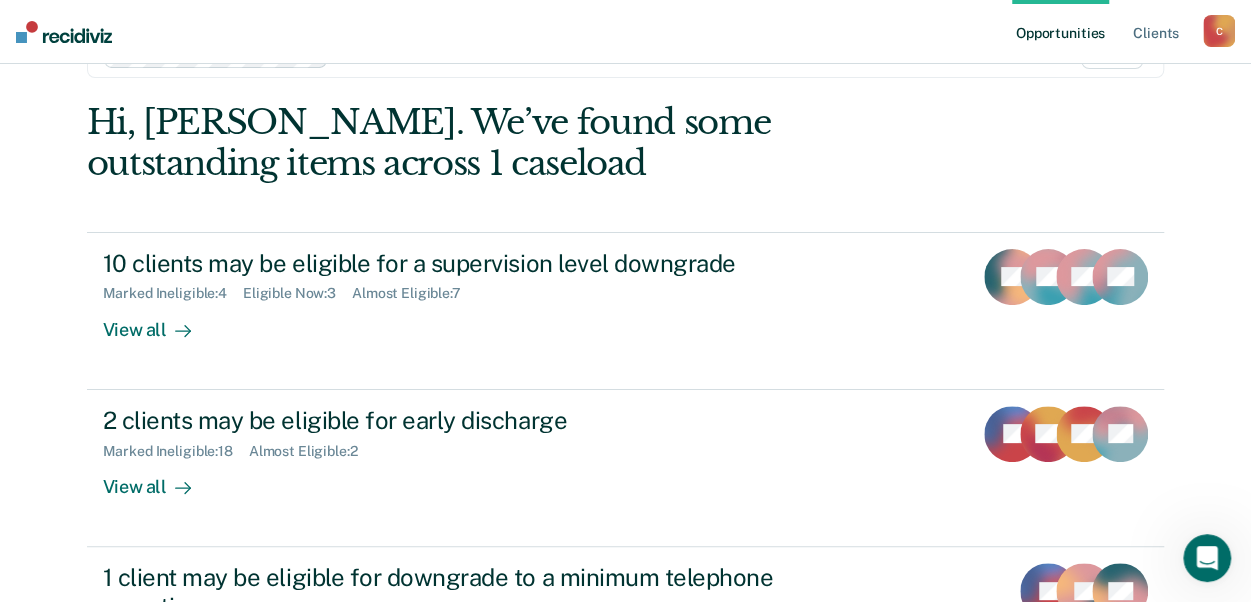 scroll, scrollTop: 100, scrollLeft: 0, axis: vertical 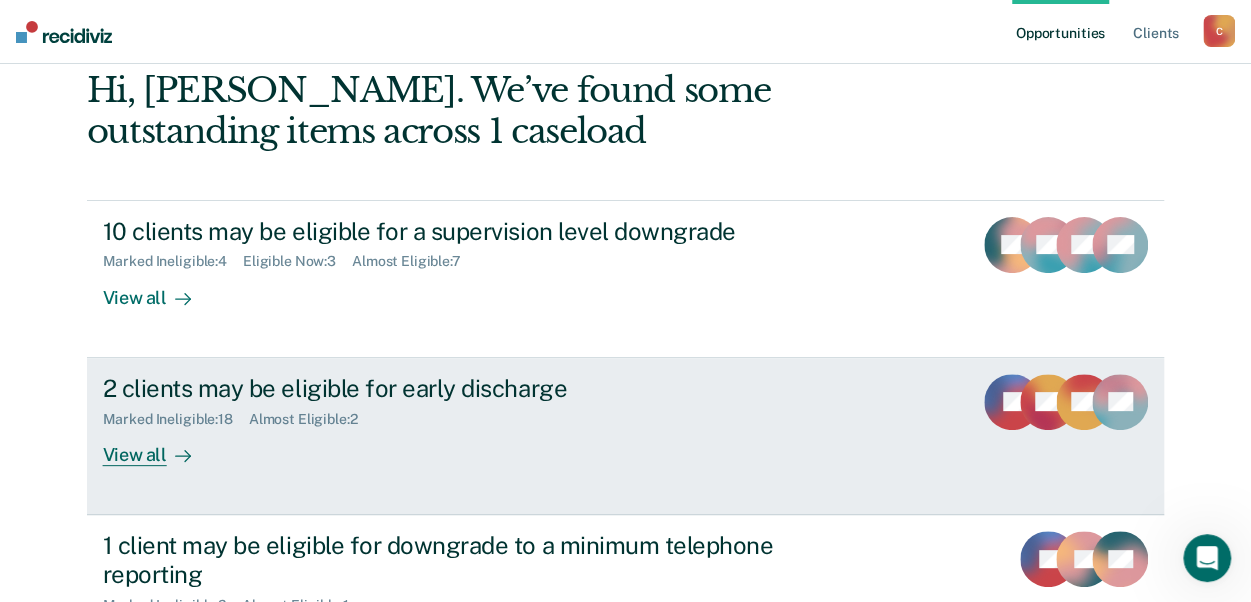 click on "2 clients may be eligible for early discharge" at bounding box center (454, 388) 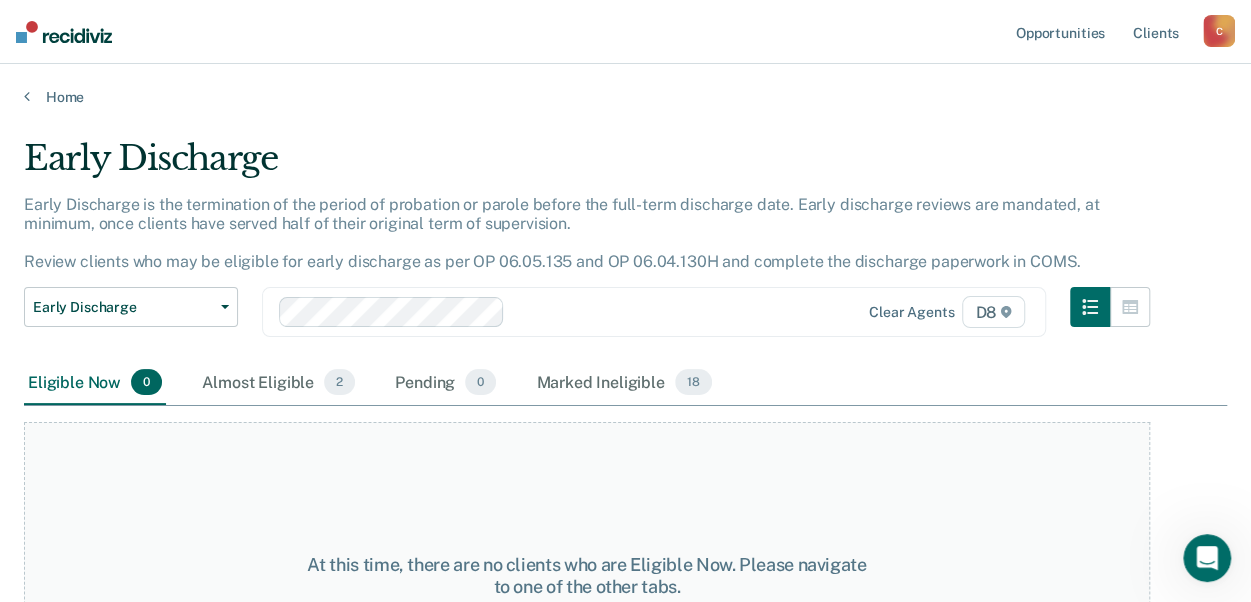 scroll, scrollTop: 124, scrollLeft: 0, axis: vertical 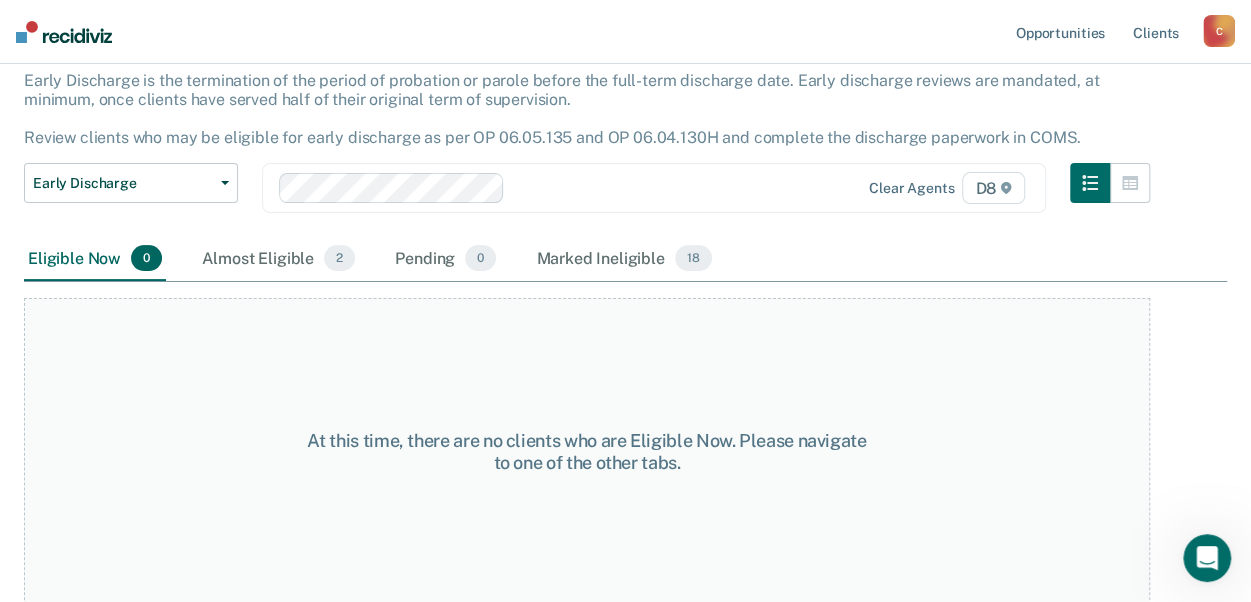 click on "Almost Eligible 2" at bounding box center [278, 259] 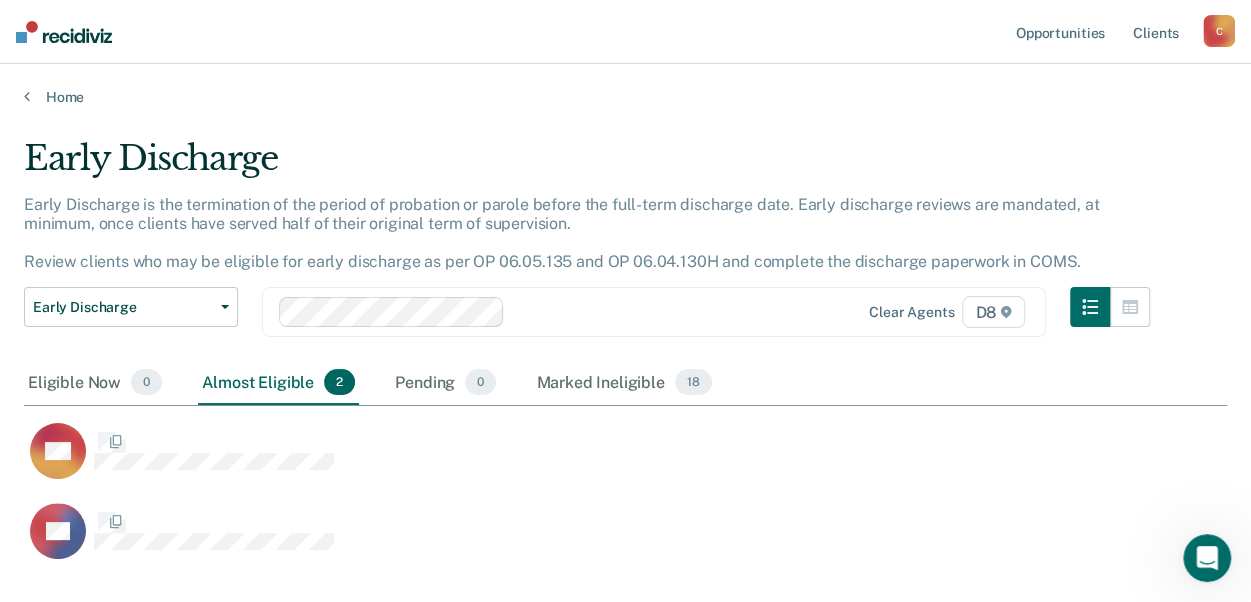 scroll, scrollTop: 16, scrollLeft: 16, axis: both 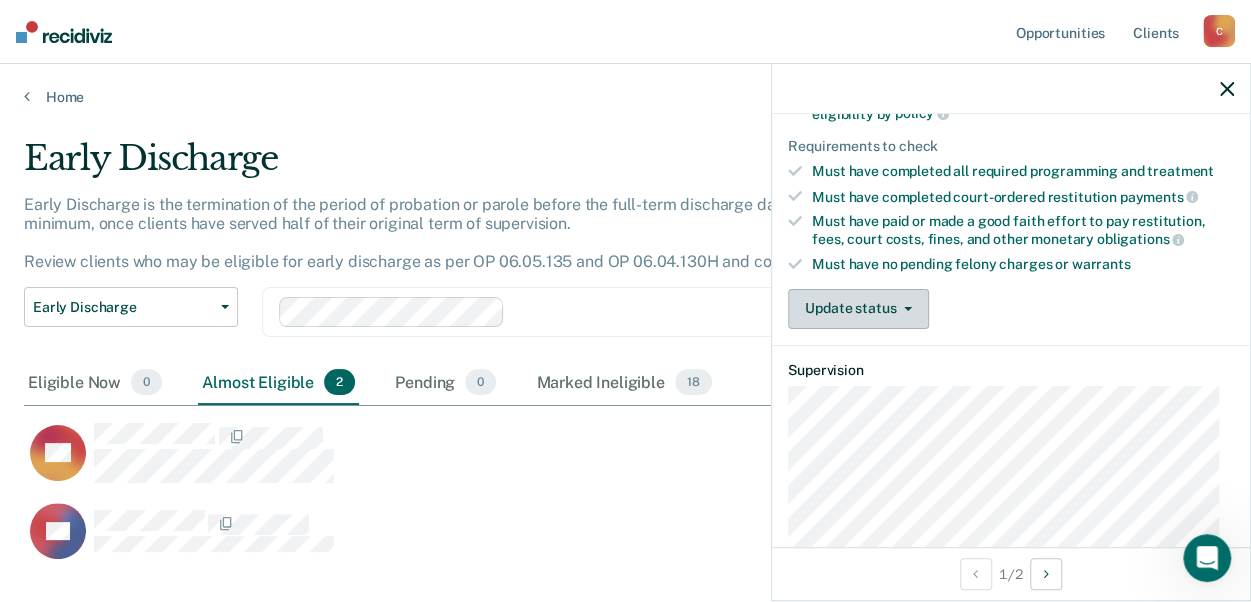 click on "Update status" at bounding box center (858, 309) 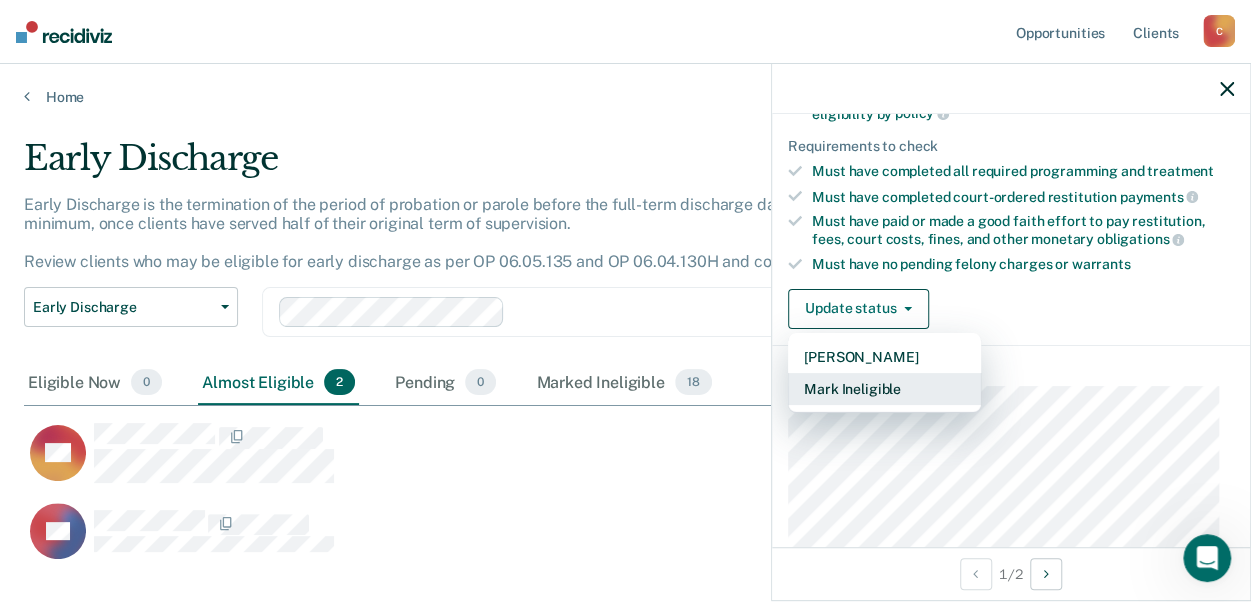 click on "Mark Ineligible" at bounding box center (884, 389) 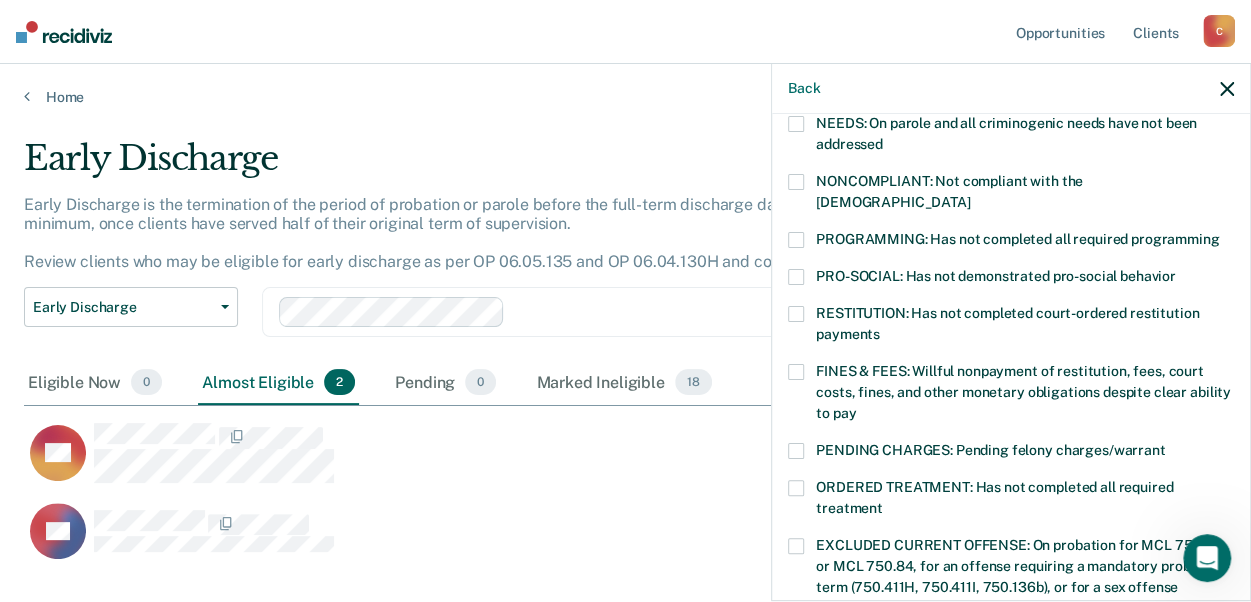 scroll, scrollTop: 300, scrollLeft: 0, axis: vertical 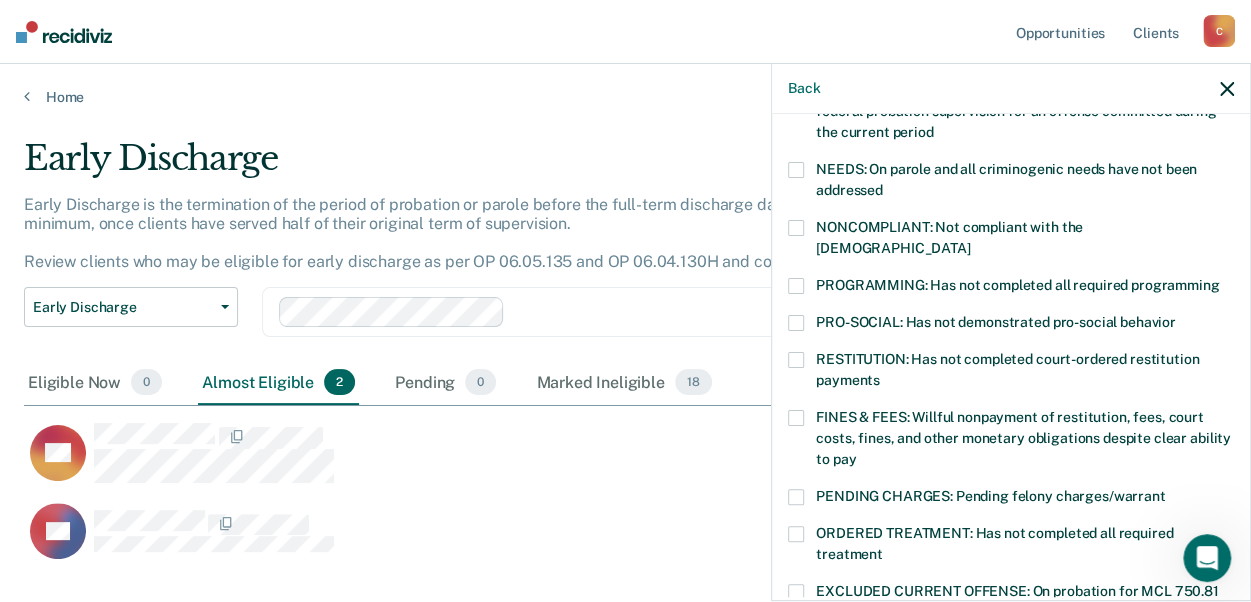 click at bounding box center (796, 286) 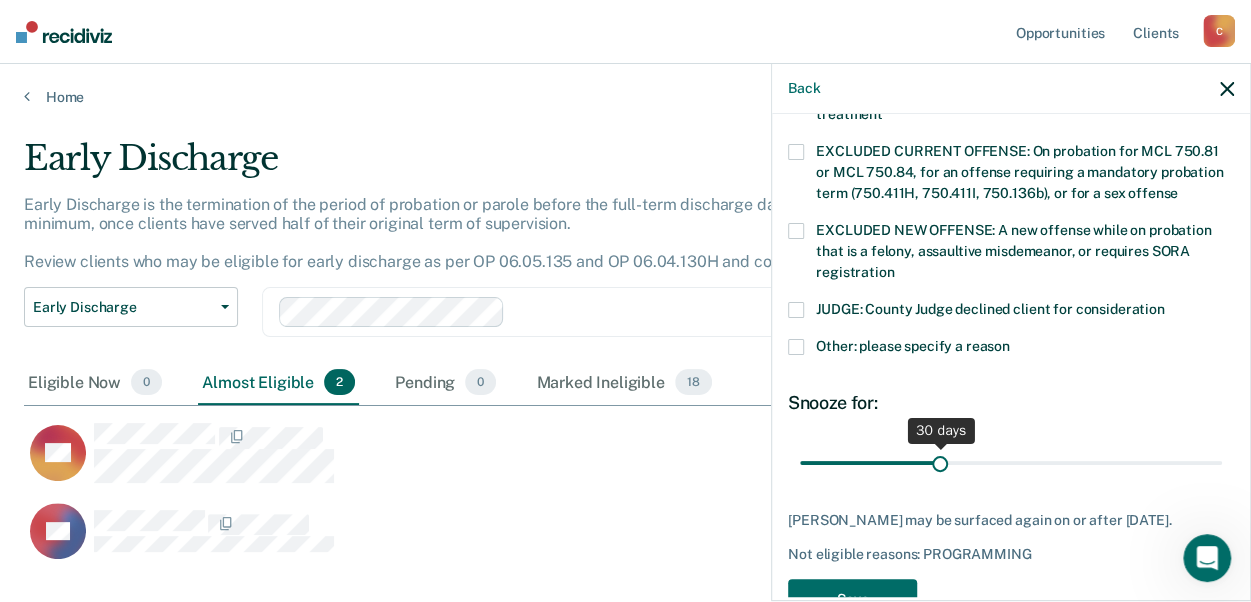scroll, scrollTop: 774, scrollLeft: 0, axis: vertical 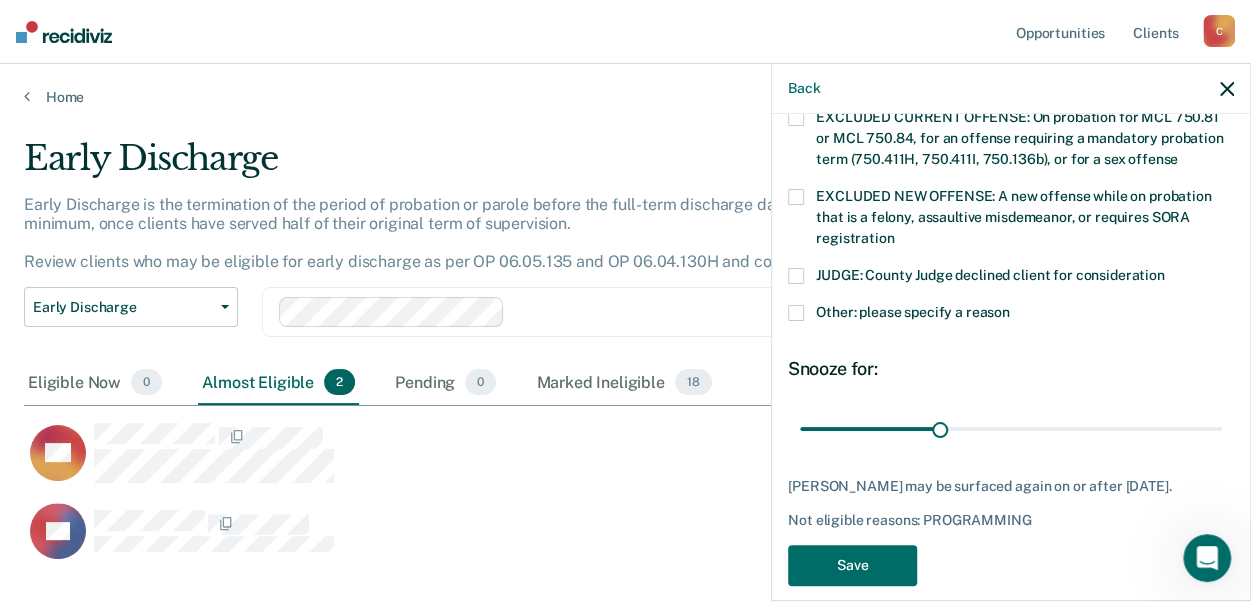 click at bounding box center (796, 313) 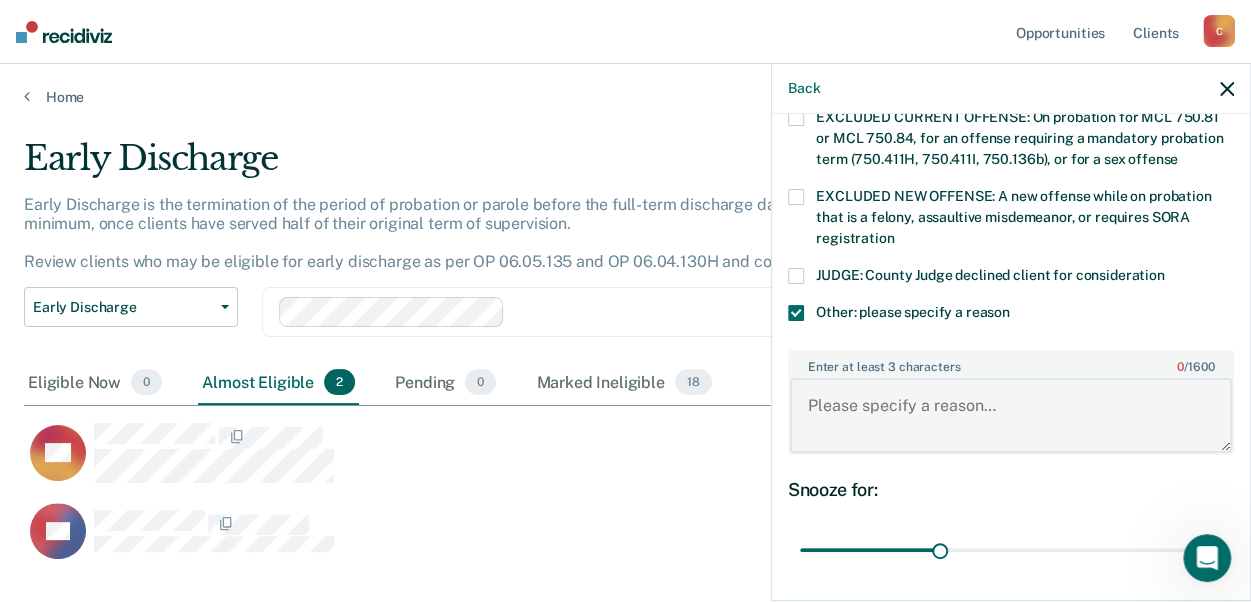 click on "Enter at least 3 characters 0  /  1600" at bounding box center [1011, 415] 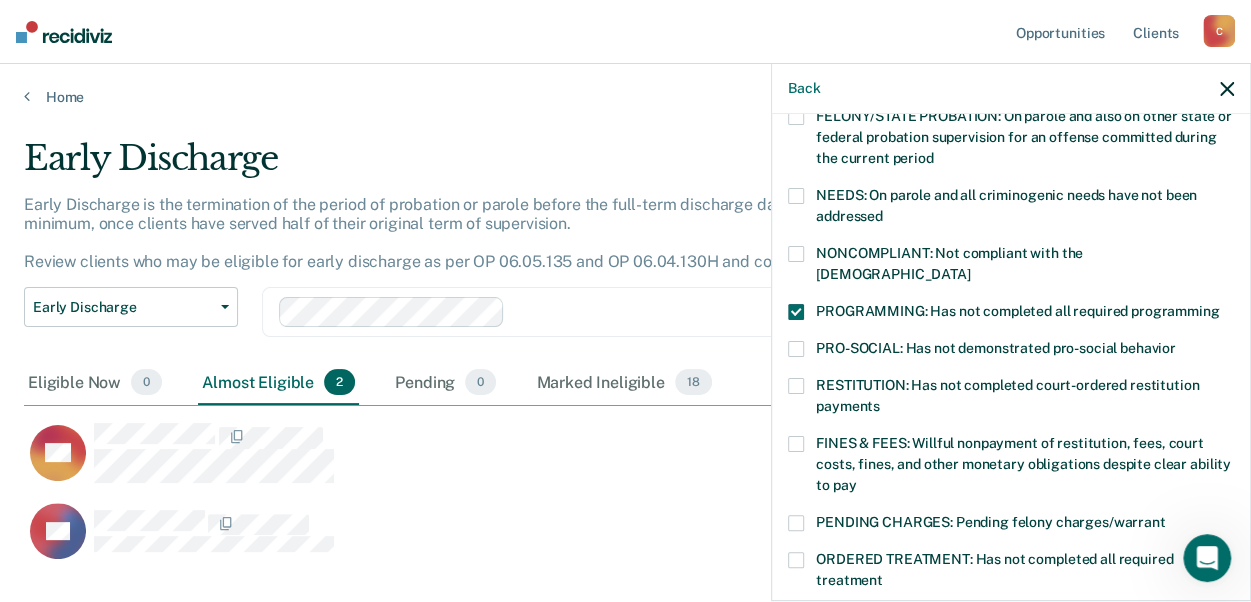 scroll, scrollTop: 374, scrollLeft: 0, axis: vertical 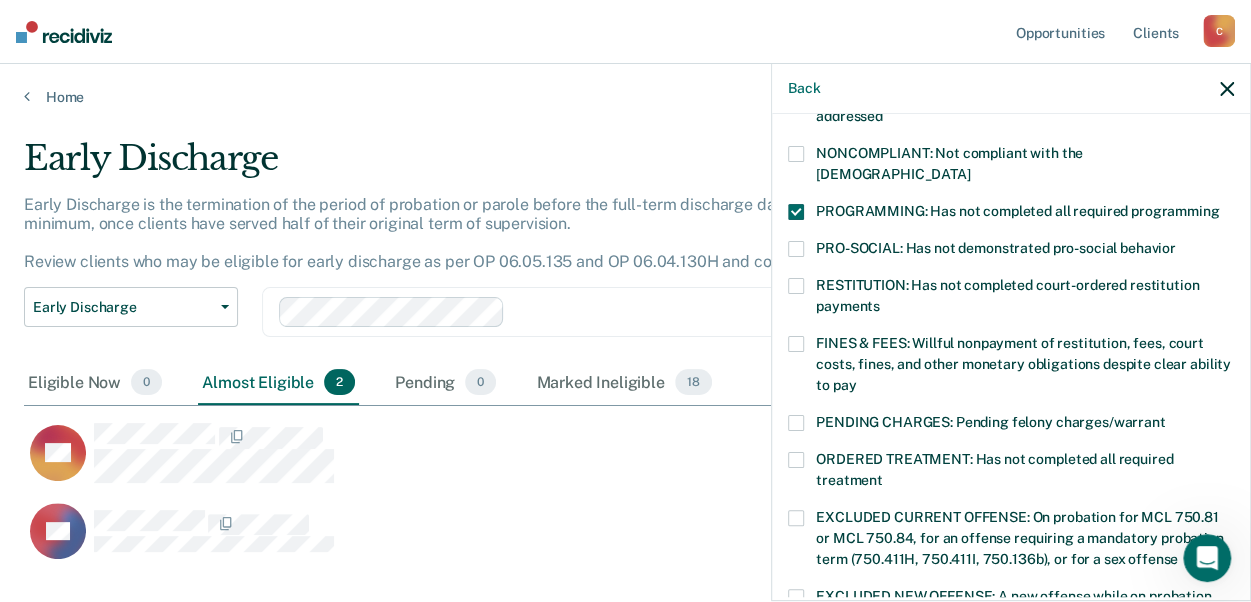 type on "has not completed GED or treatment at [GEOGRAPHIC_DATA]" 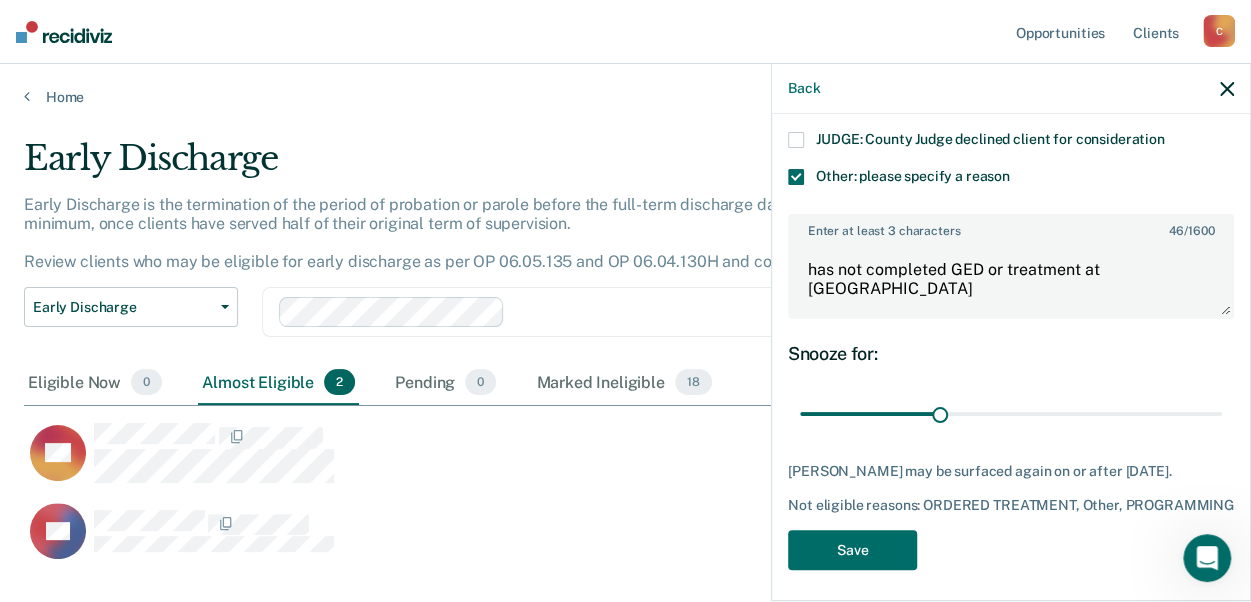 scroll, scrollTop: 912, scrollLeft: 0, axis: vertical 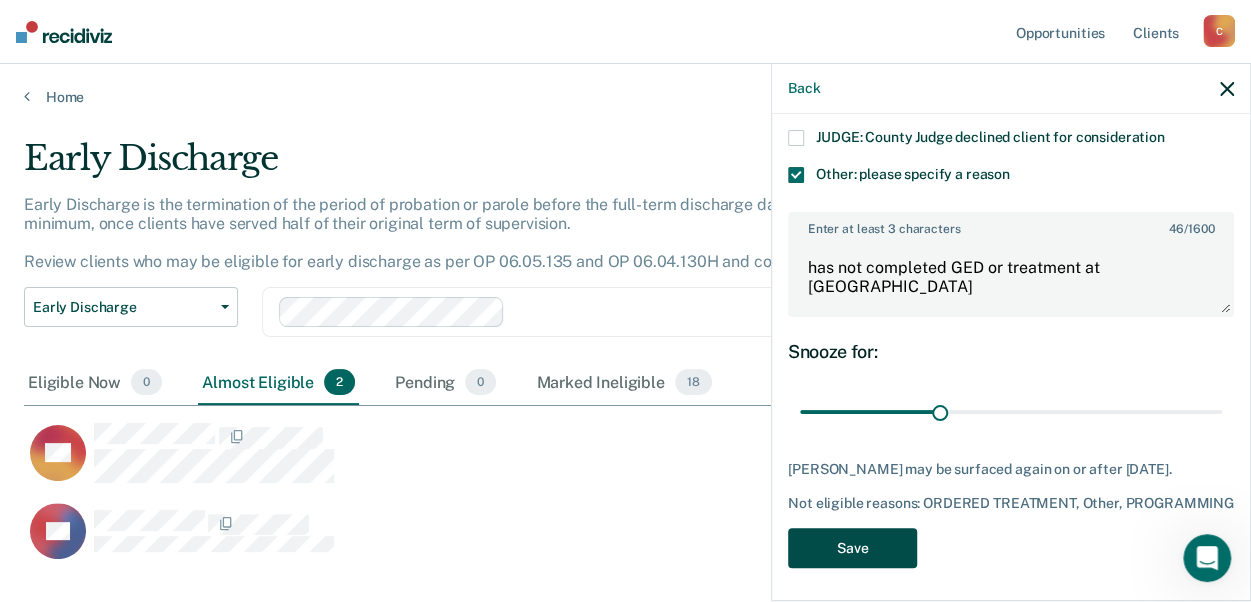 click on "Save" at bounding box center [852, 548] 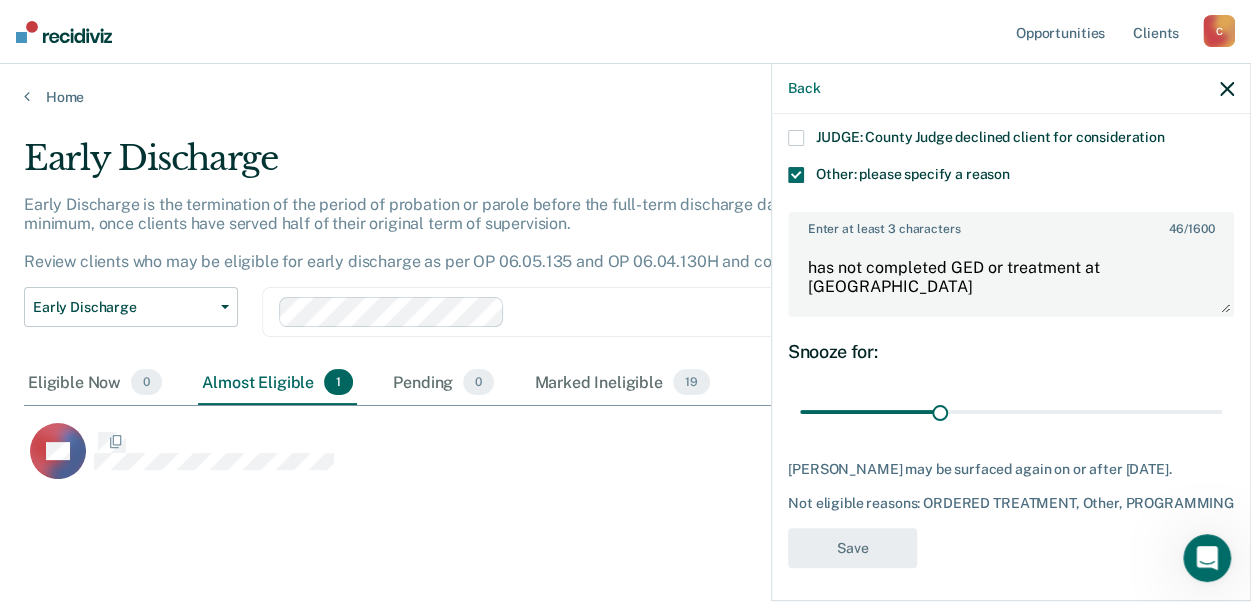 scroll, scrollTop: 733, scrollLeft: 0, axis: vertical 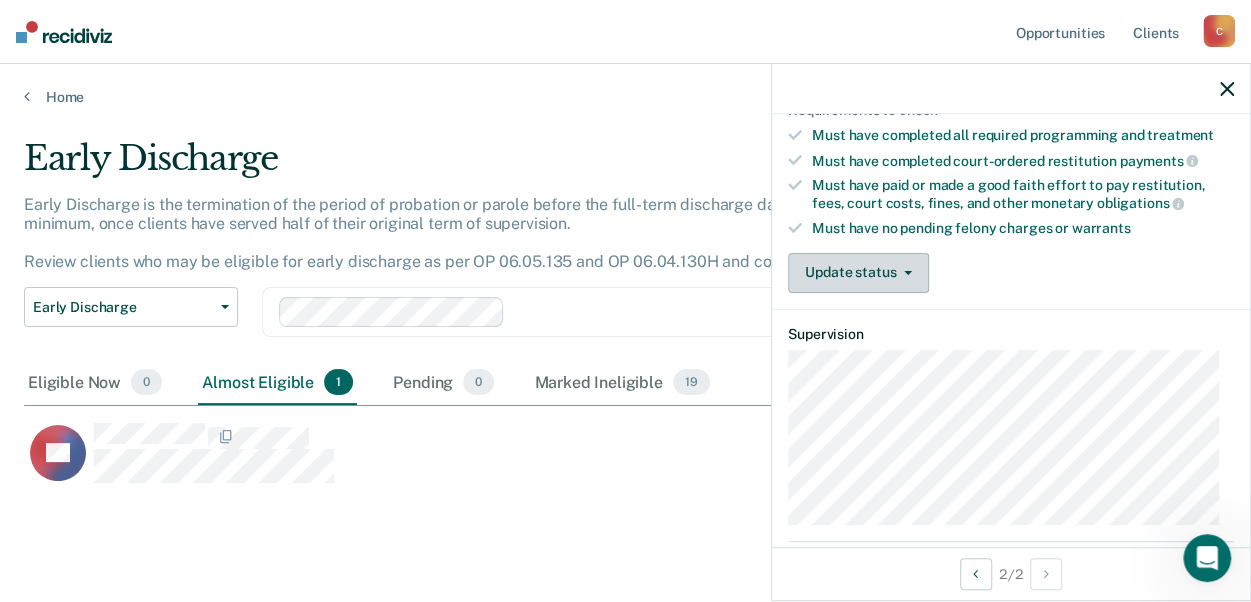 click on "Update status" at bounding box center [858, 273] 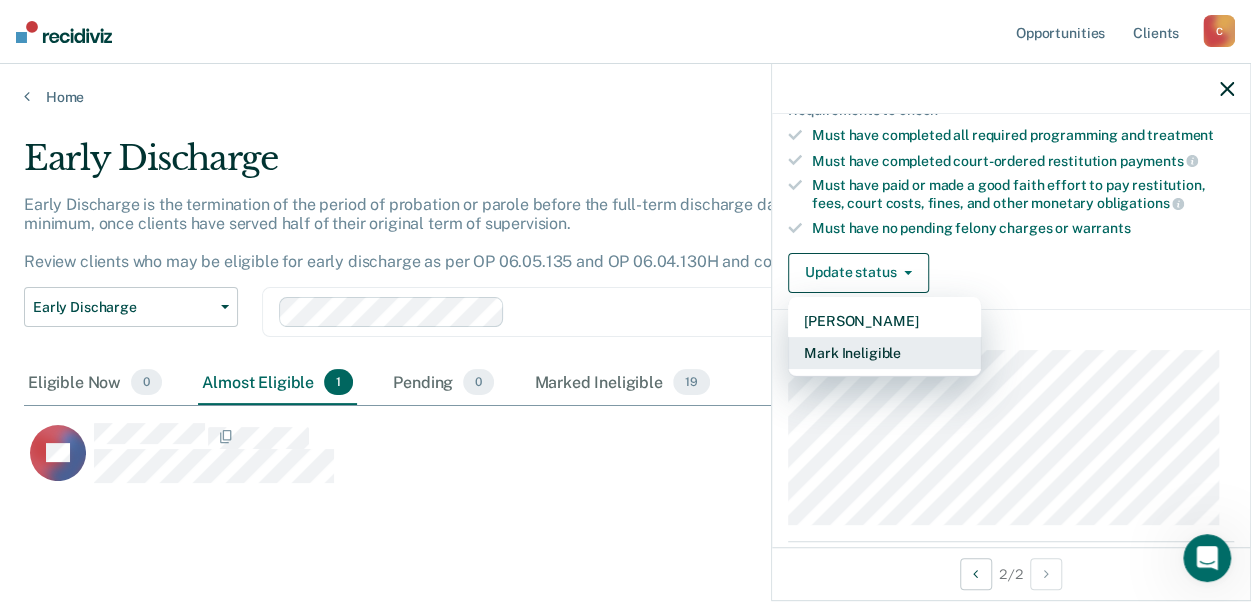 click on "Mark Ineligible" at bounding box center (884, 353) 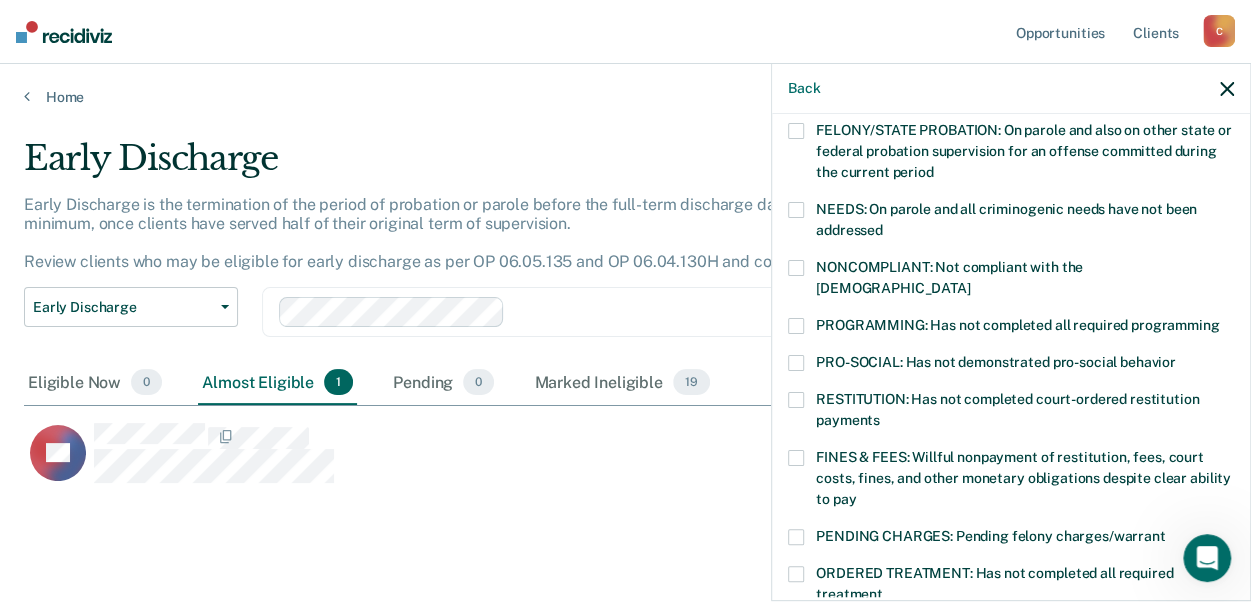 scroll, scrollTop: 300, scrollLeft: 0, axis: vertical 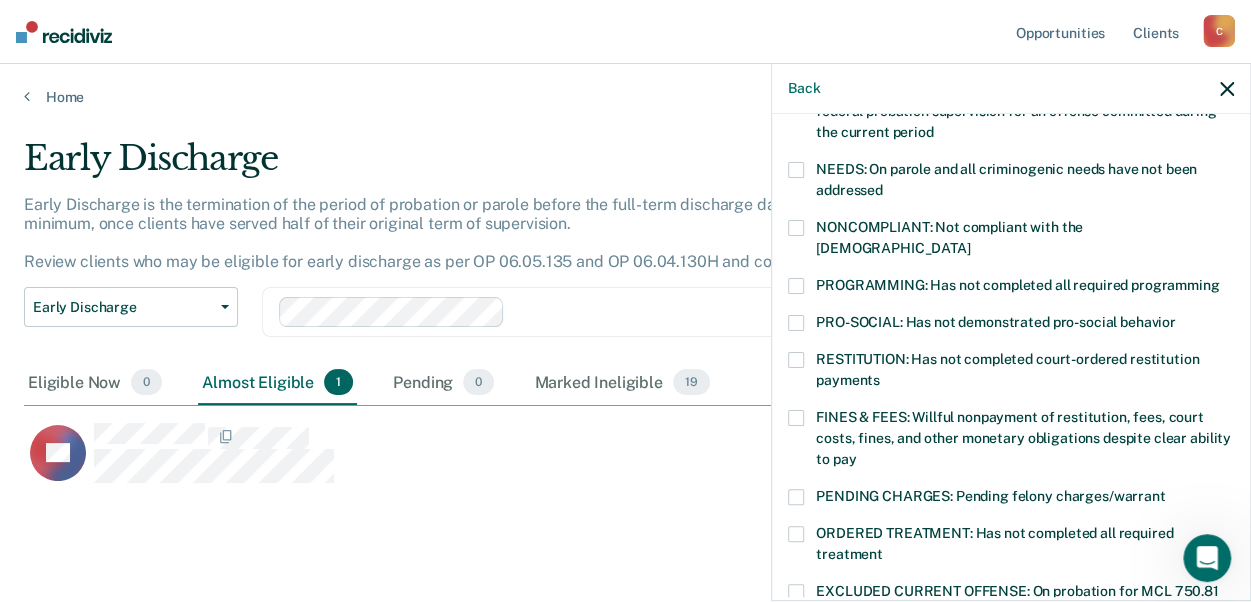 click at bounding box center [796, 228] 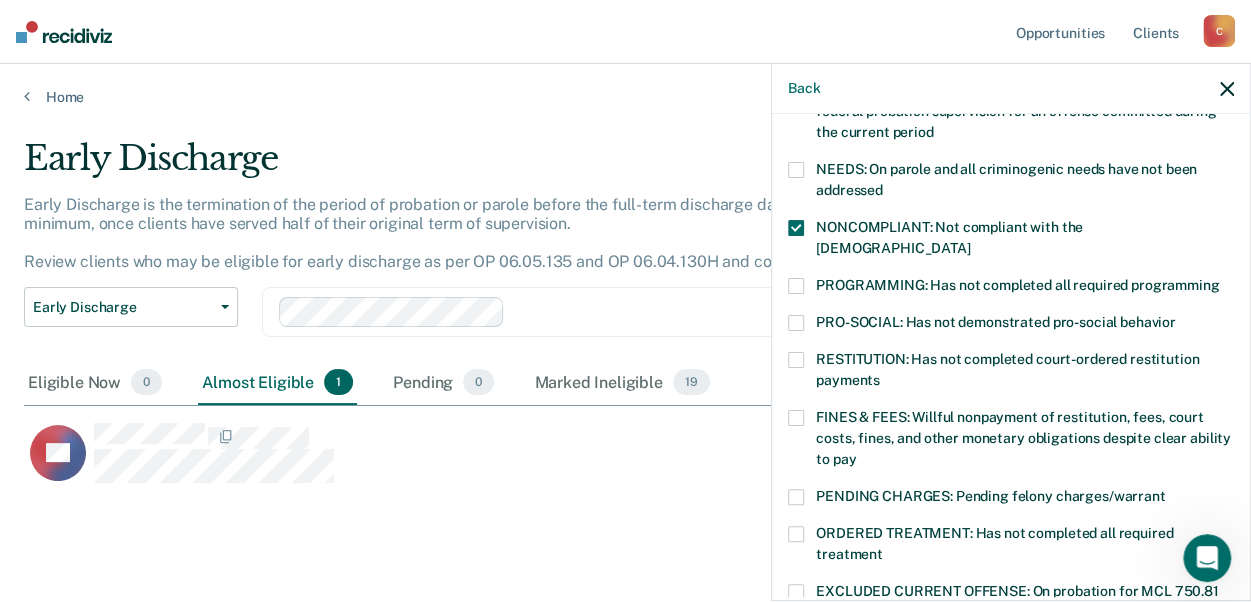 click on "PROGRAMMING: Has not completed all required programming" at bounding box center (1011, 288) 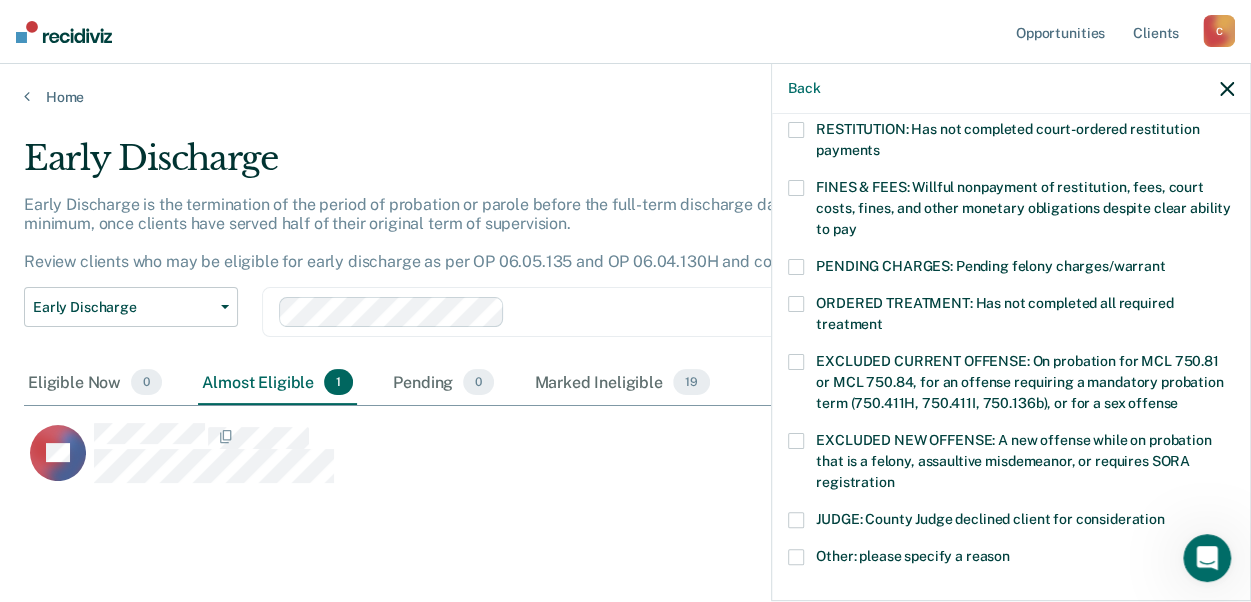 scroll, scrollTop: 500, scrollLeft: 0, axis: vertical 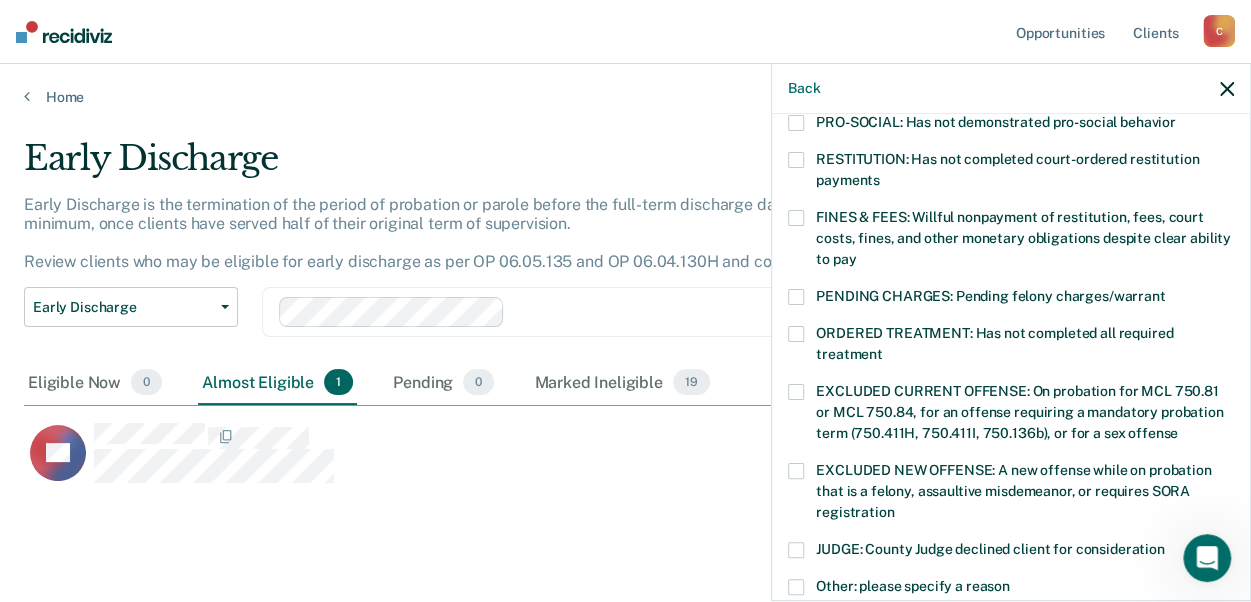 click on "FINES & FEES: Willful nonpayment of restitution, fees, court costs, fines, and other monetary obligations despite clear ability to pay" at bounding box center [1011, 241] 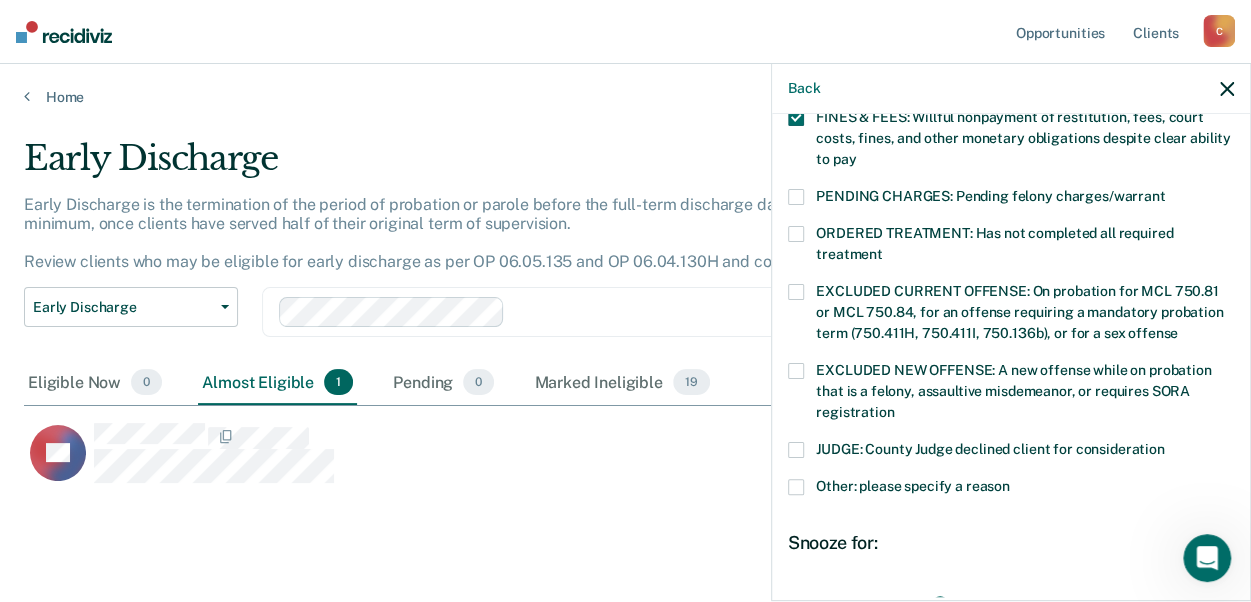 scroll, scrollTop: 700, scrollLeft: 0, axis: vertical 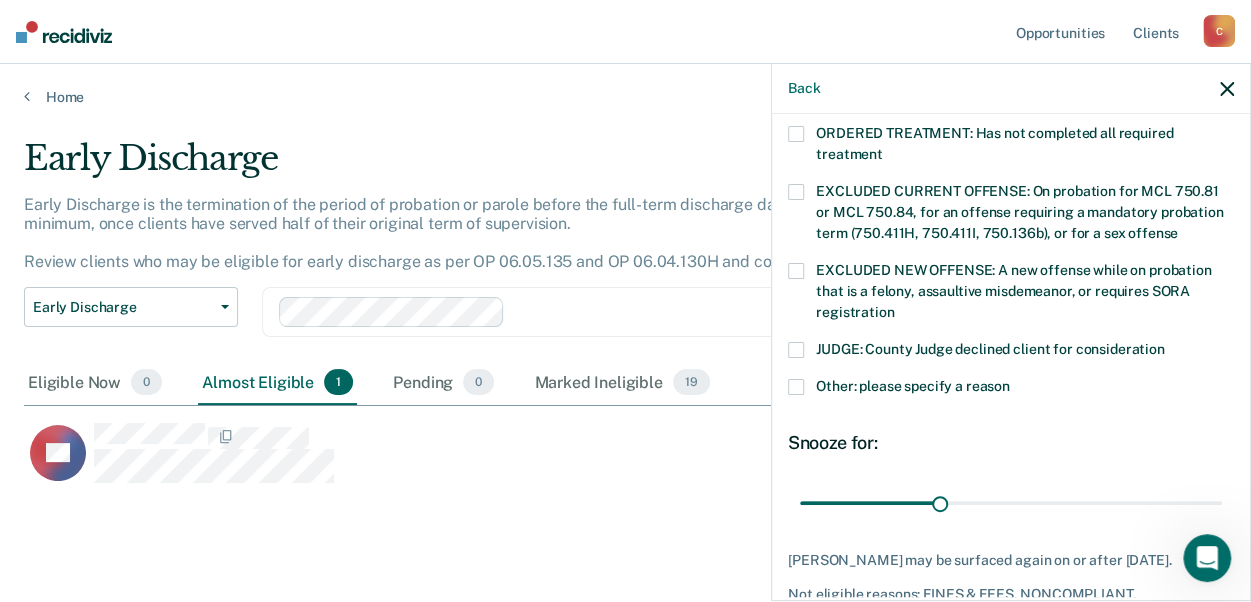 click at bounding box center (796, 387) 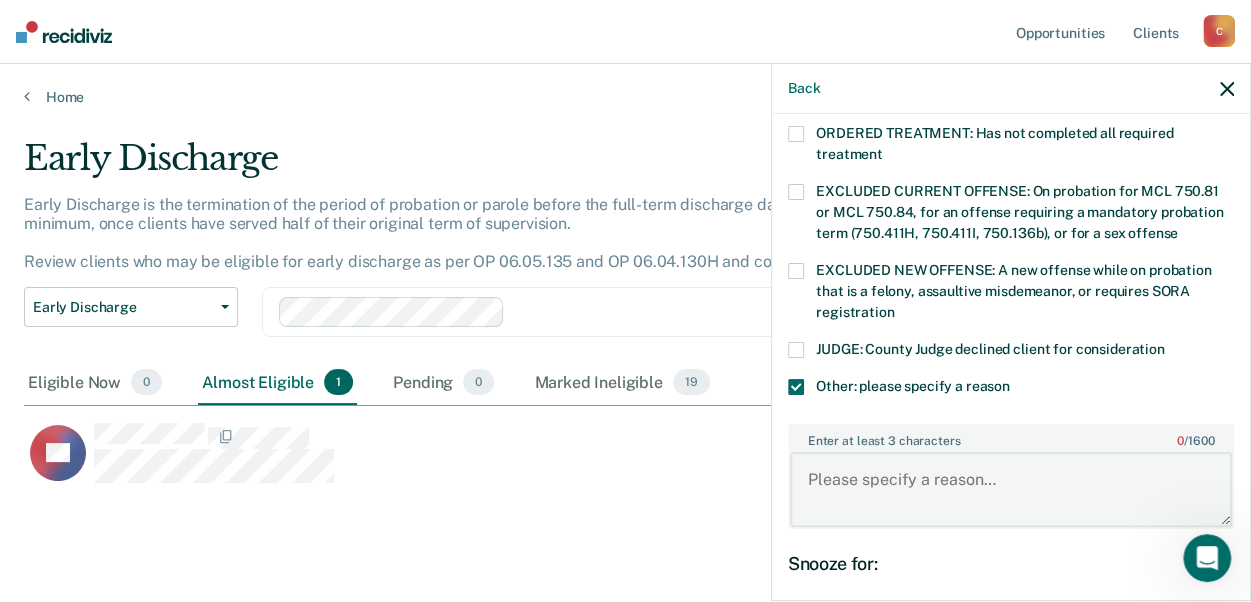 click on "Enter at least 3 characters 0  /  1600" at bounding box center (1011, 489) 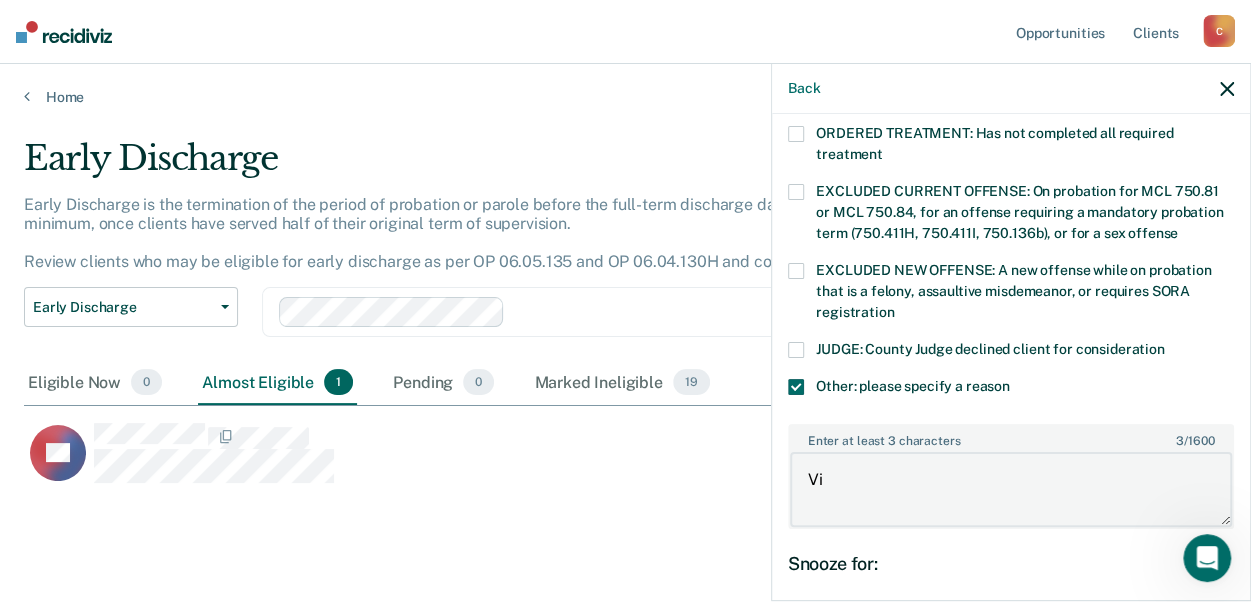 type on "V" 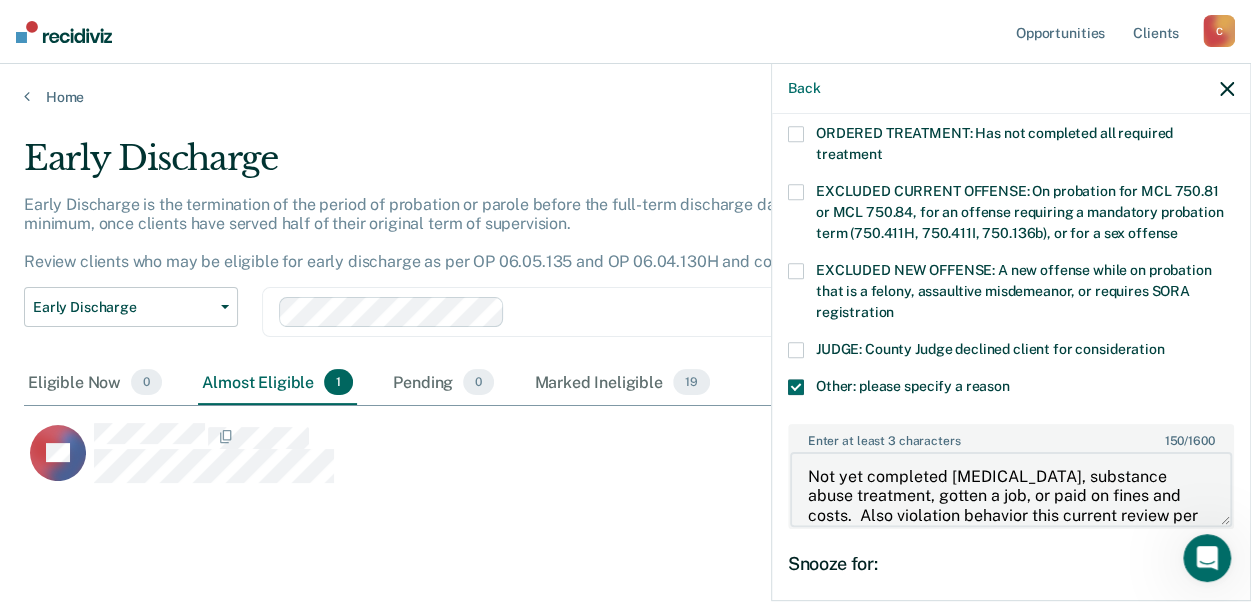 scroll, scrollTop: 22, scrollLeft: 0, axis: vertical 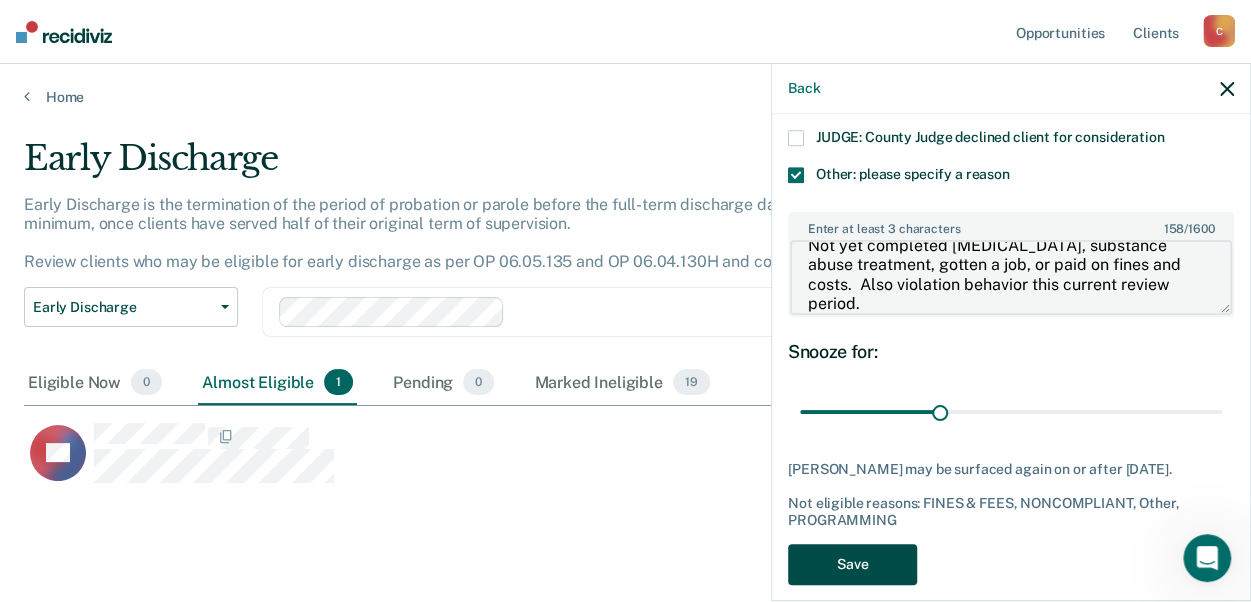 type on "Not yet completed [MEDICAL_DATA], substance abuse treatment, gotten a job, or paid on fines and costs.  Also violation behavior this current review period." 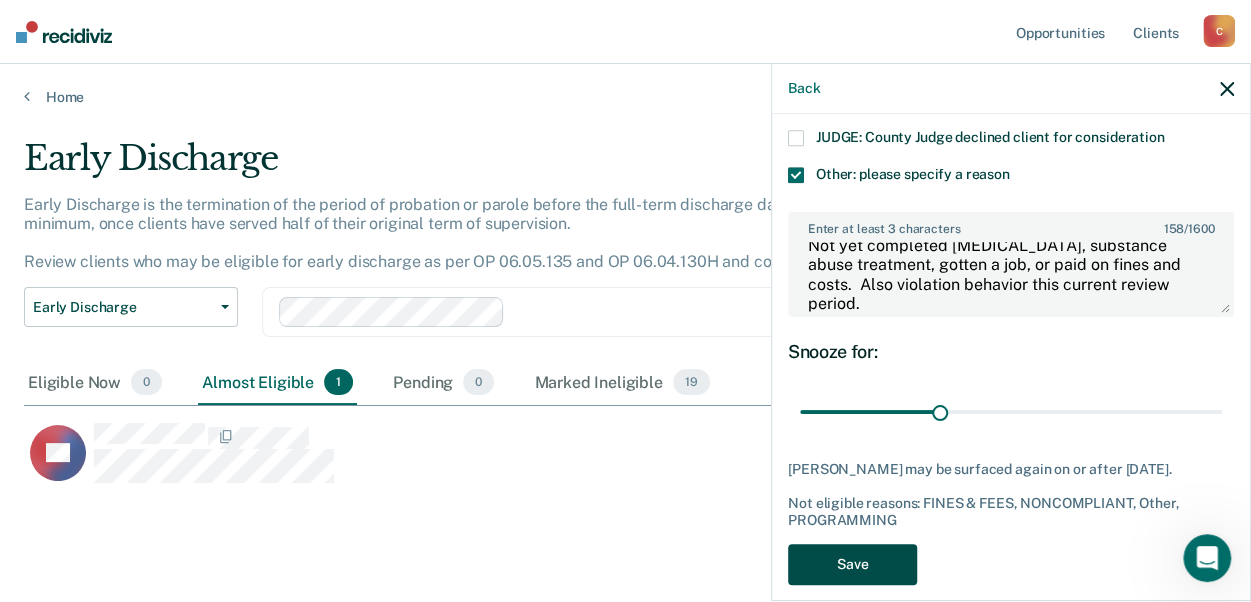 click on "Save" at bounding box center (852, 564) 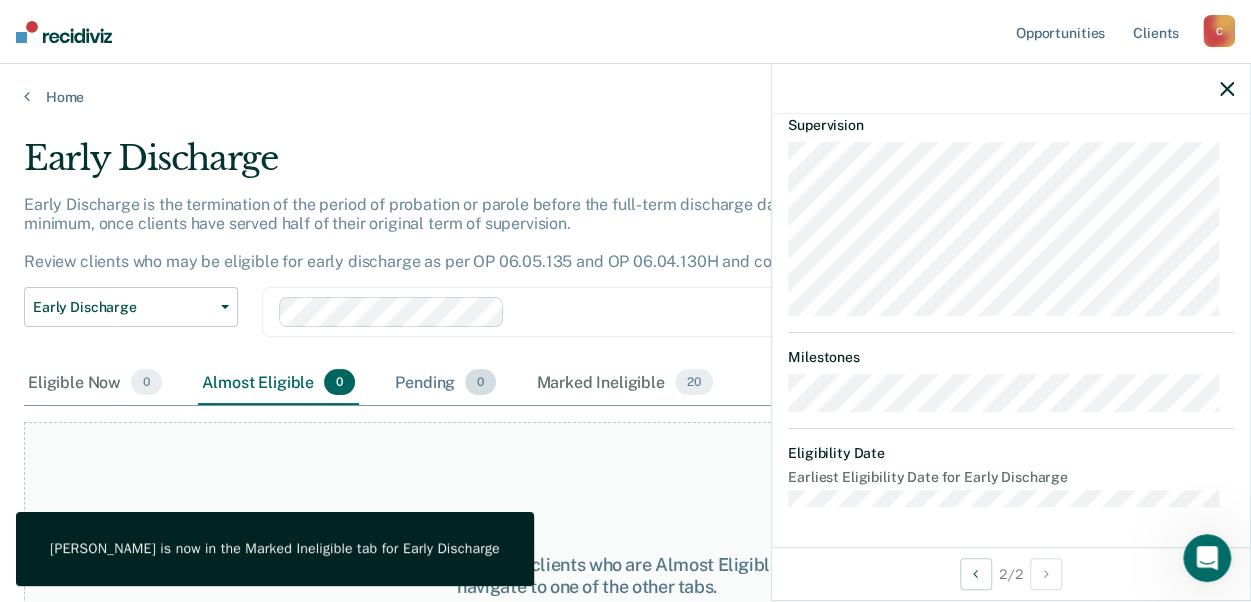 scroll, scrollTop: 766, scrollLeft: 0, axis: vertical 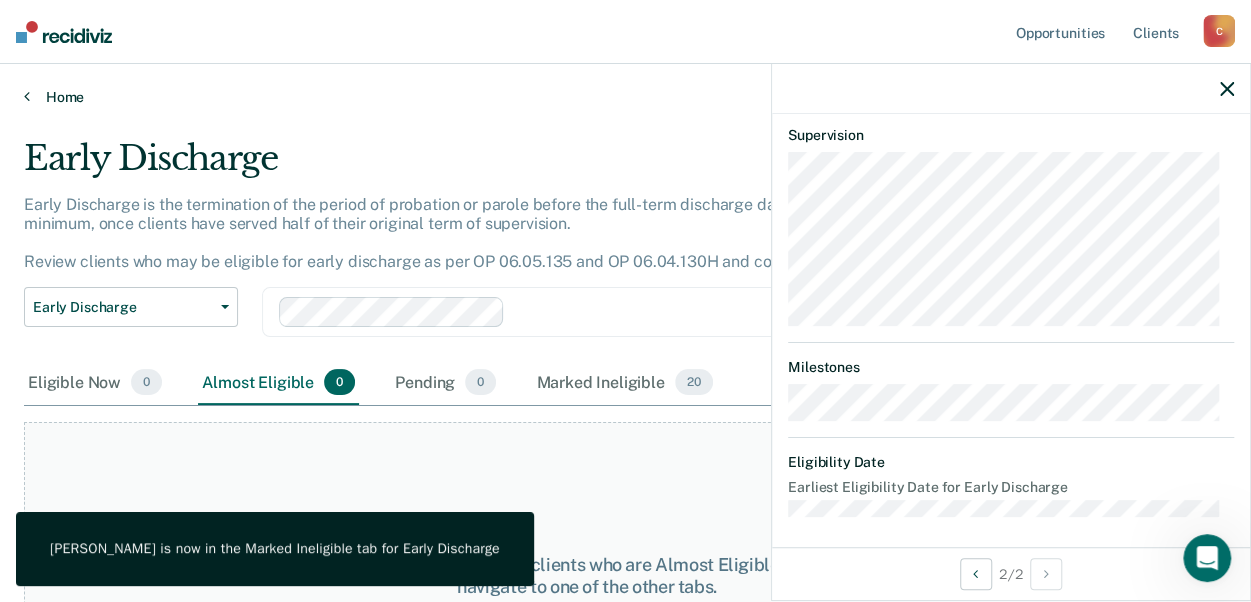 click on "Home" at bounding box center [625, 97] 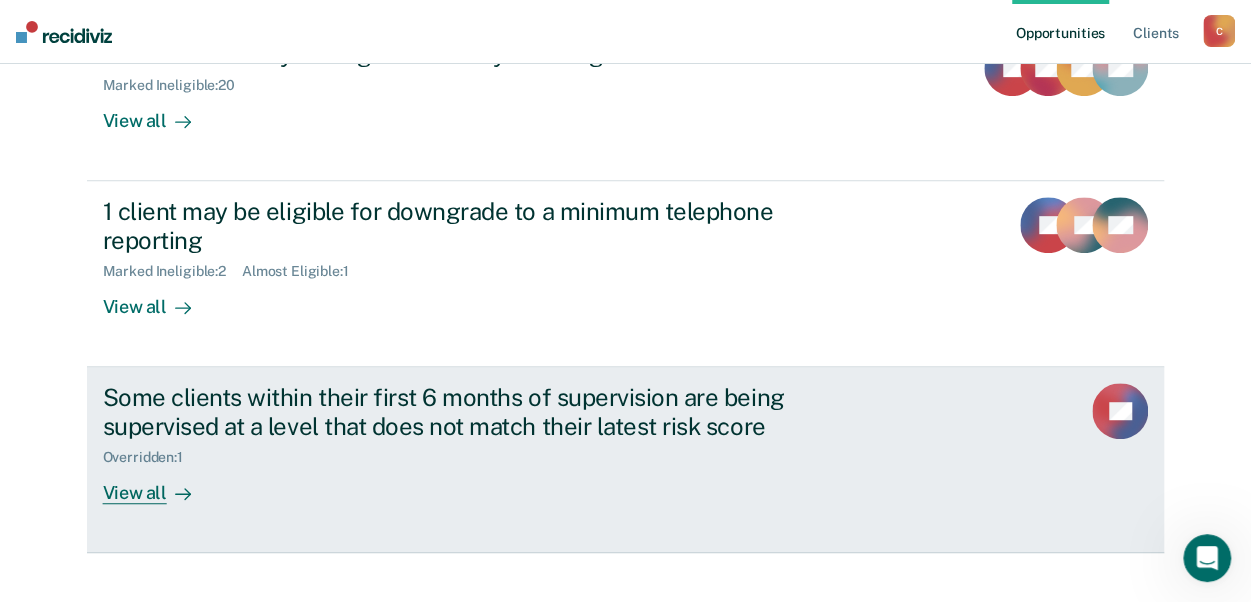 scroll, scrollTop: 462, scrollLeft: 0, axis: vertical 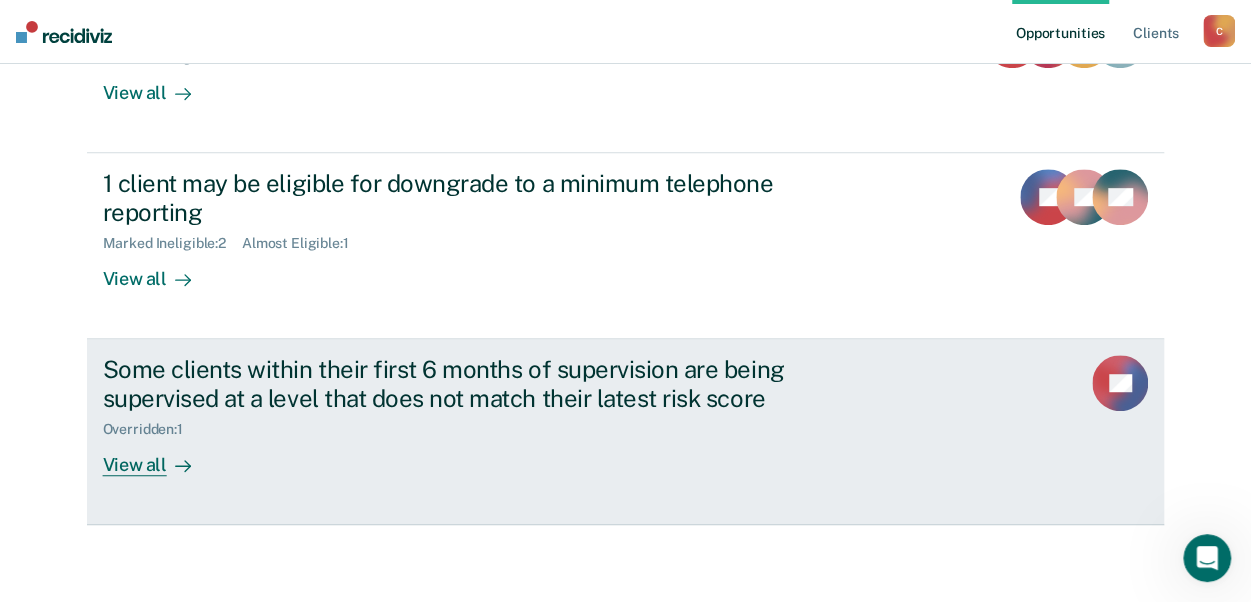 click on "View all" at bounding box center [159, 456] 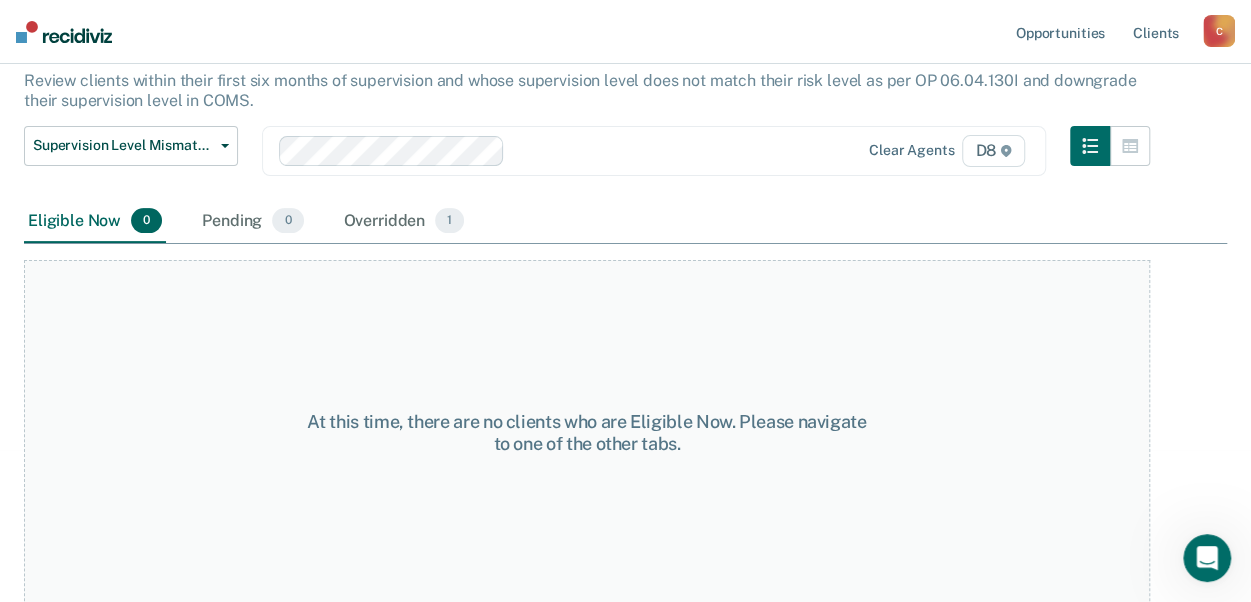 scroll, scrollTop: 200, scrollLeft: 0, axis: vertical 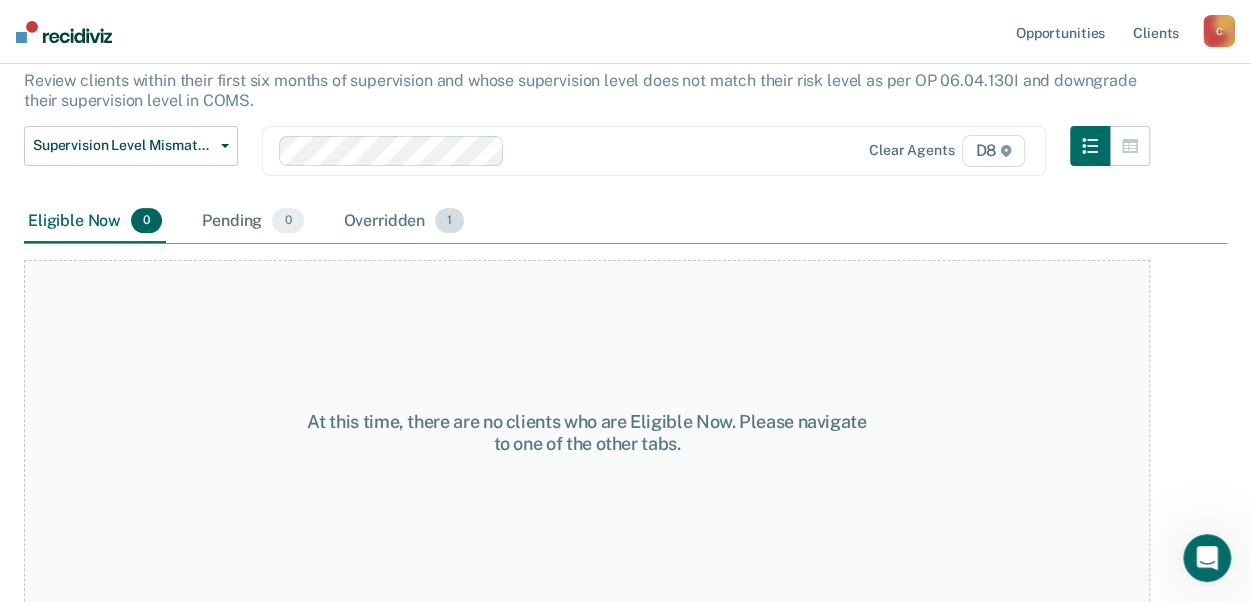 click on "Overridden 1" at bounding box center [404, 222] 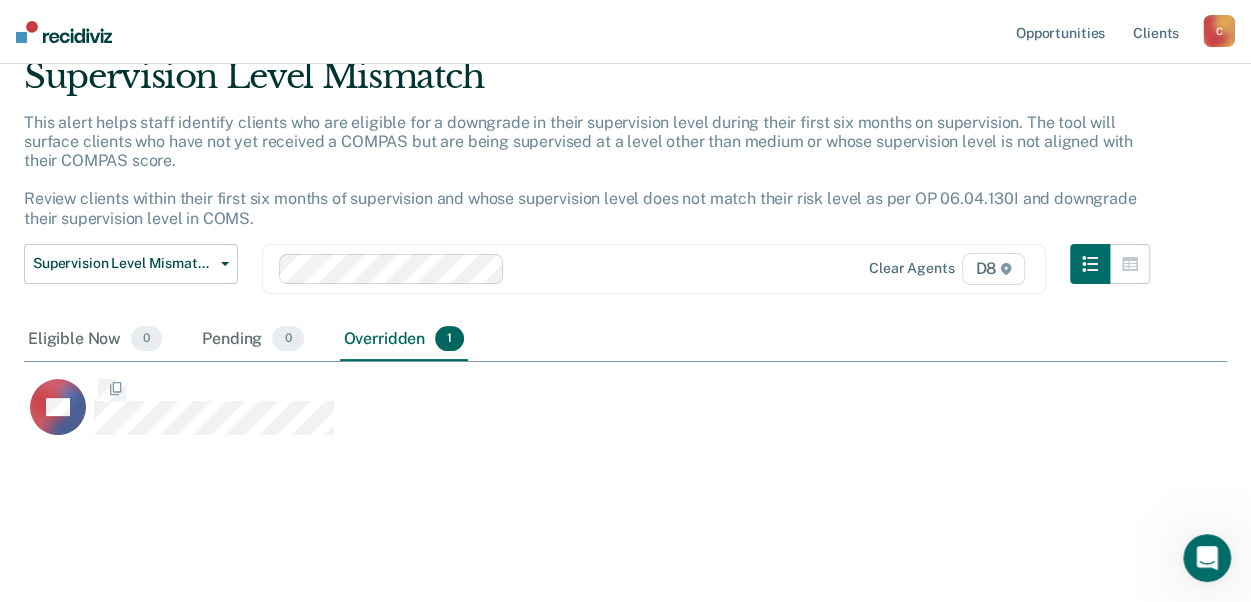 scroll, scrollTop: 0, scrollLeft: 0, axis: both 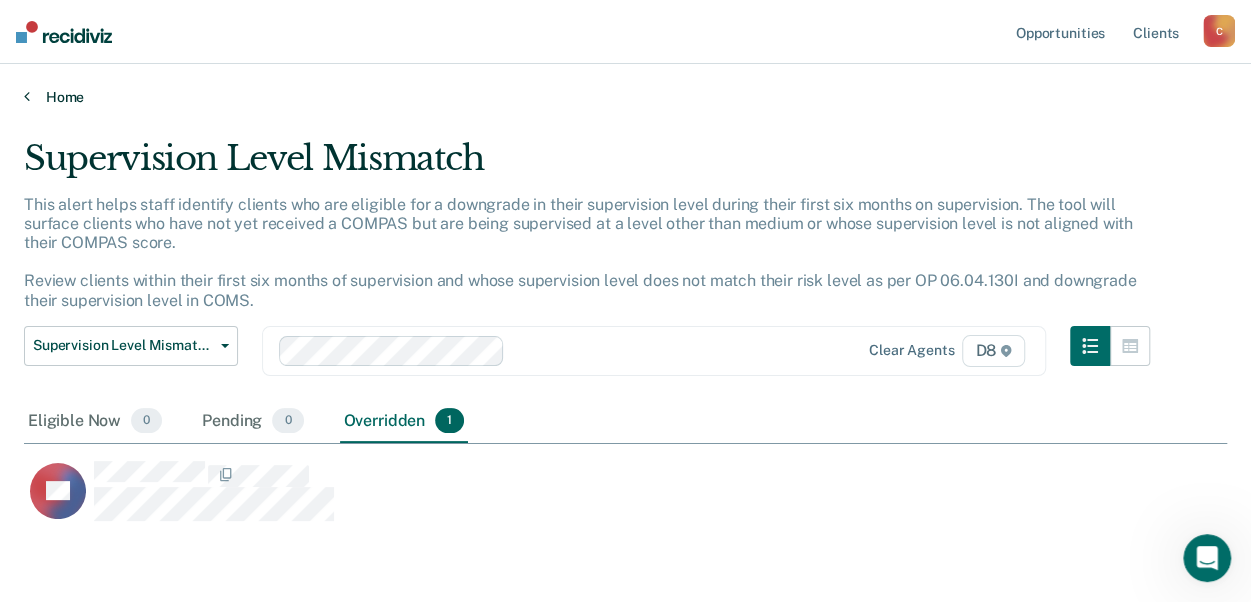 click at bounding box center [27, 96] 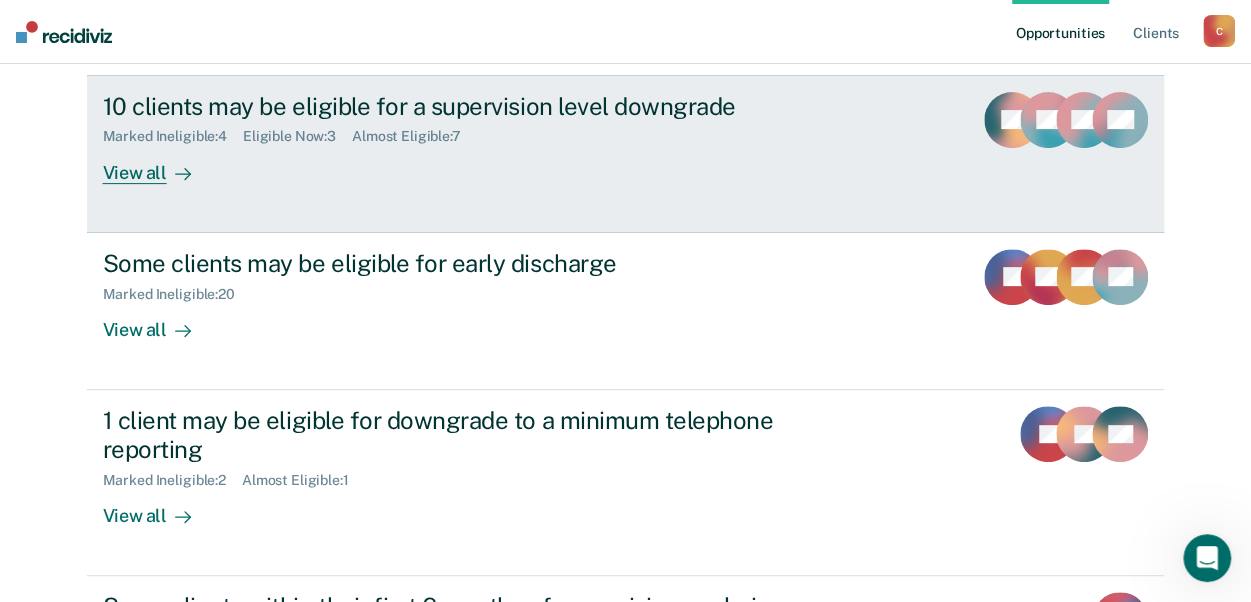 scroll, scrollTop: 100, scrollLeft: 0, axis: vertical 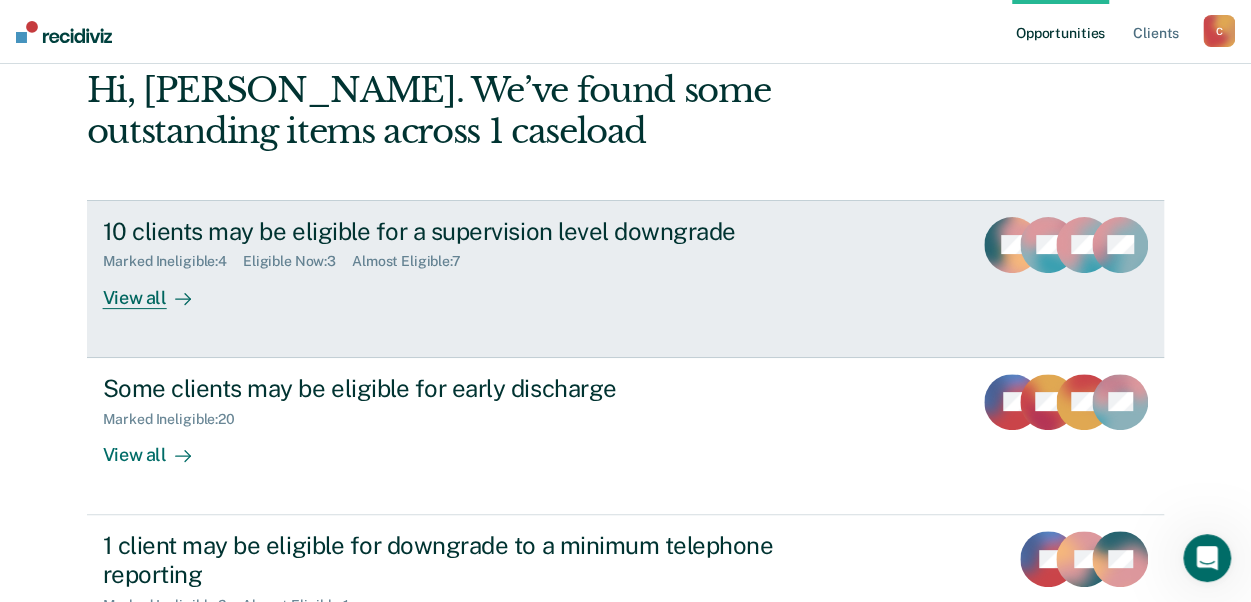 click on "10 clients may be eligible for a supervision level downgrade" at bounding box center [454, 231] 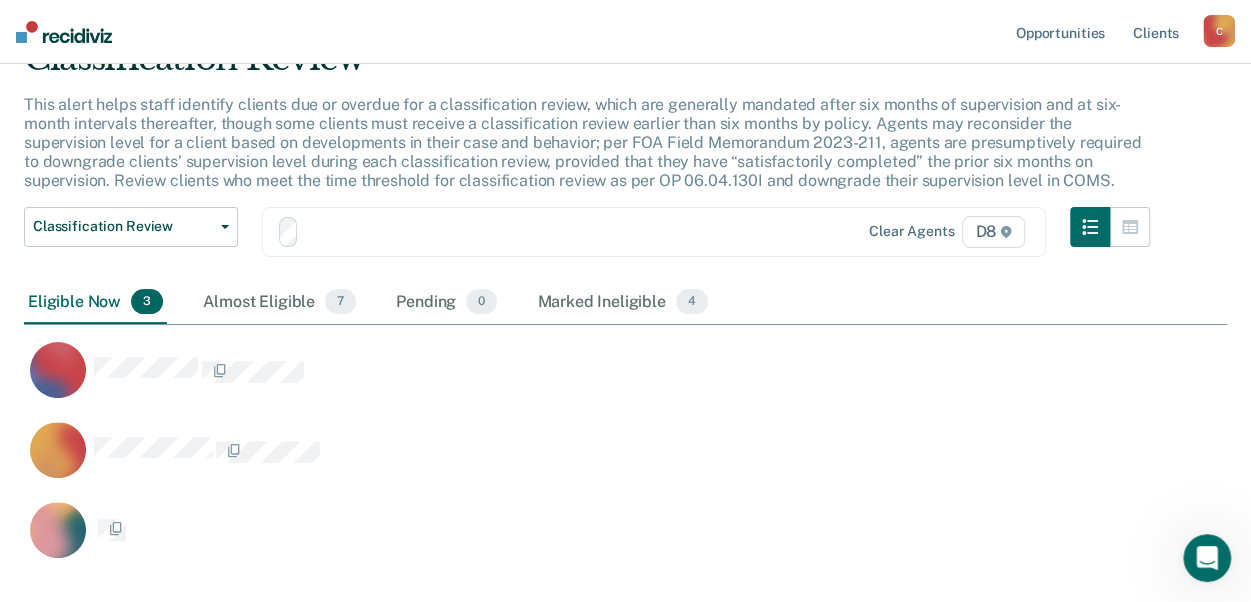 scroll, scrollTop: 0, scrollLeft: 0, axis: both 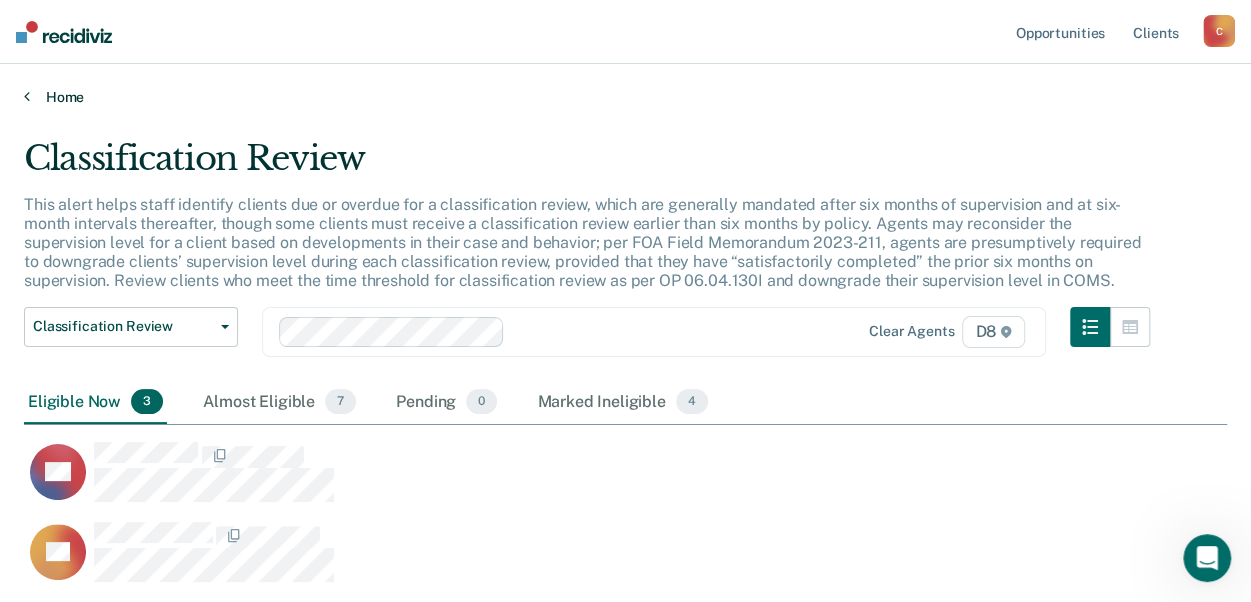 click at bounding box center [27, 96] 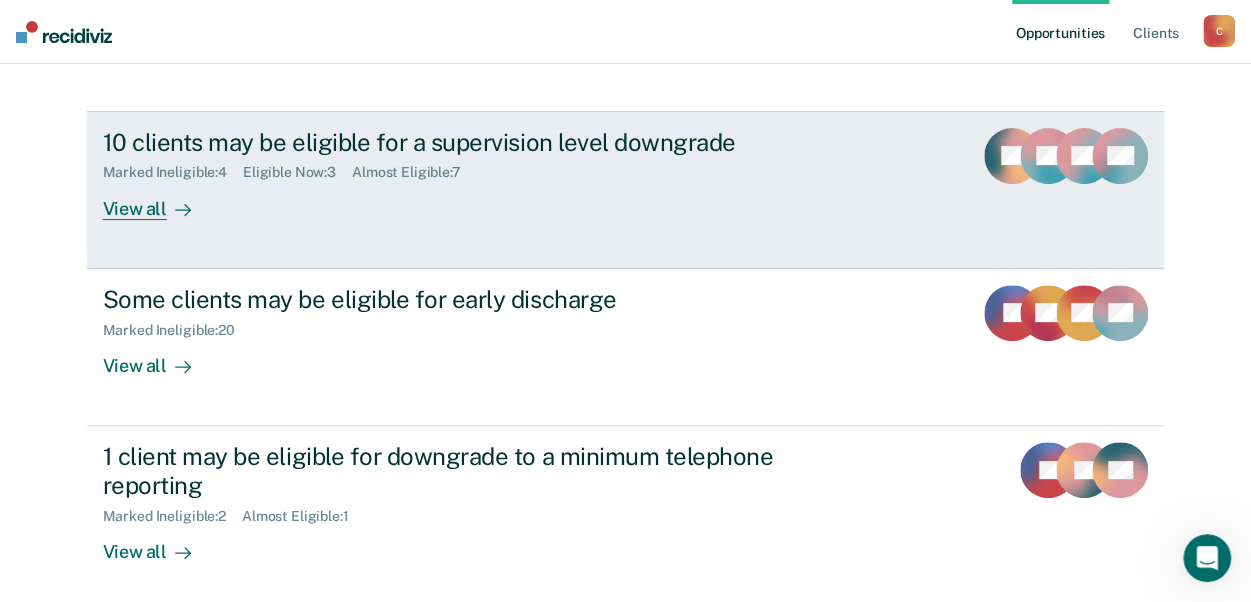 scroll, scrollTop: 200, scrollLeft: 0, axis: vertical 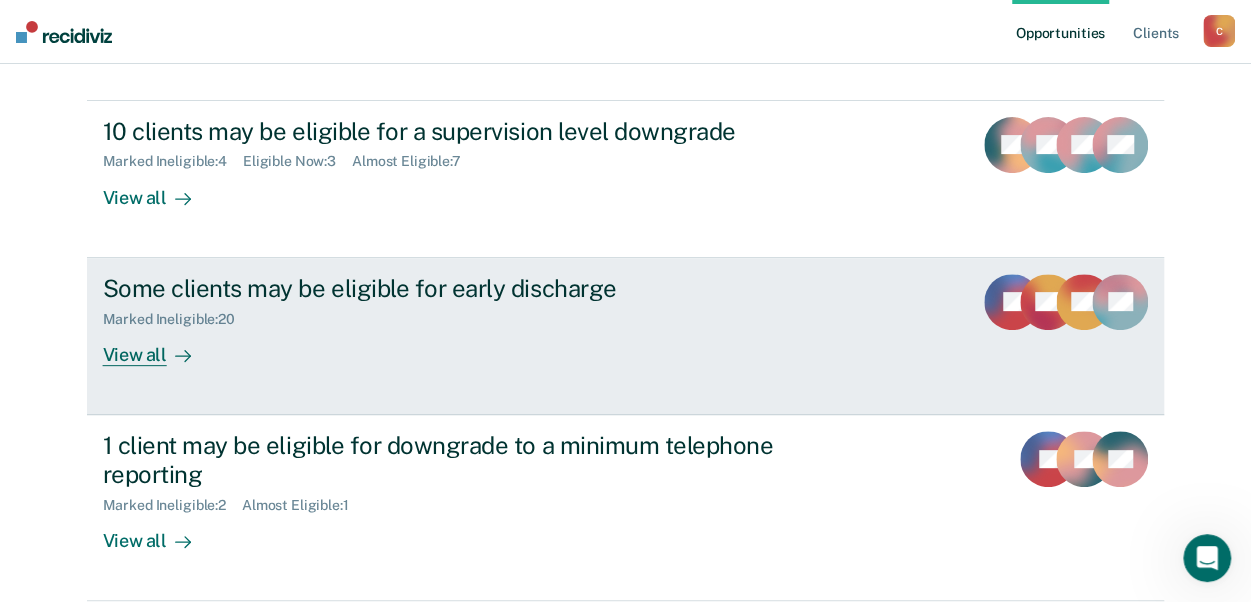 click on "Some clients may be eligible for early discharge" at bounding box center (454, 288) 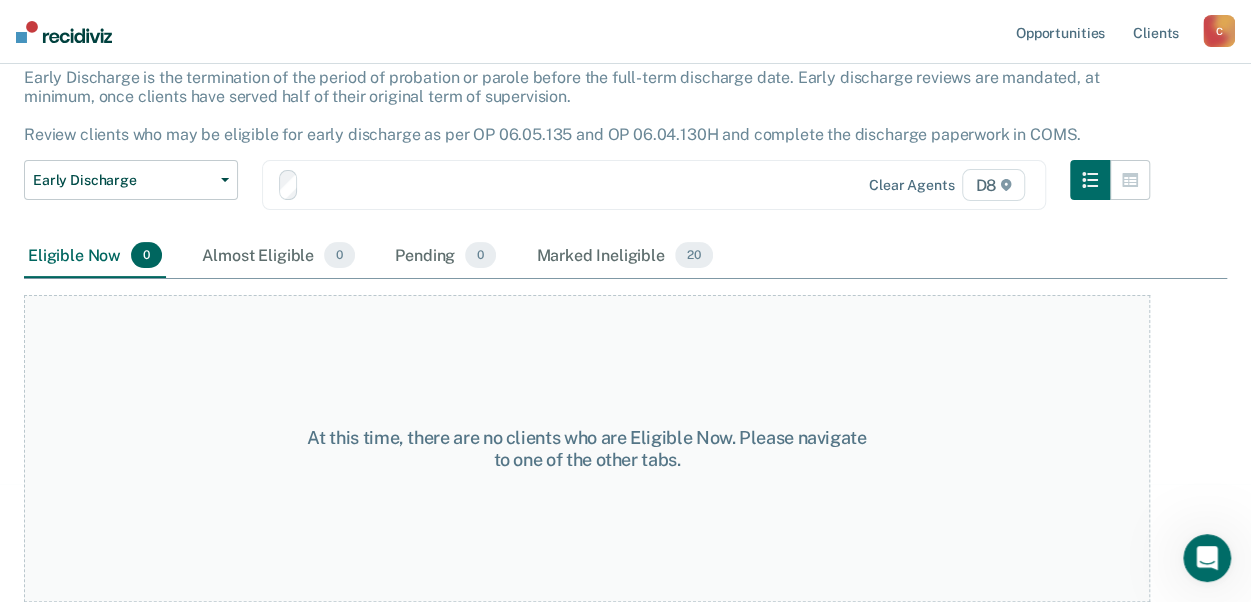 scroll, scrollTop: 0, scrollLeft: 0, axis: both 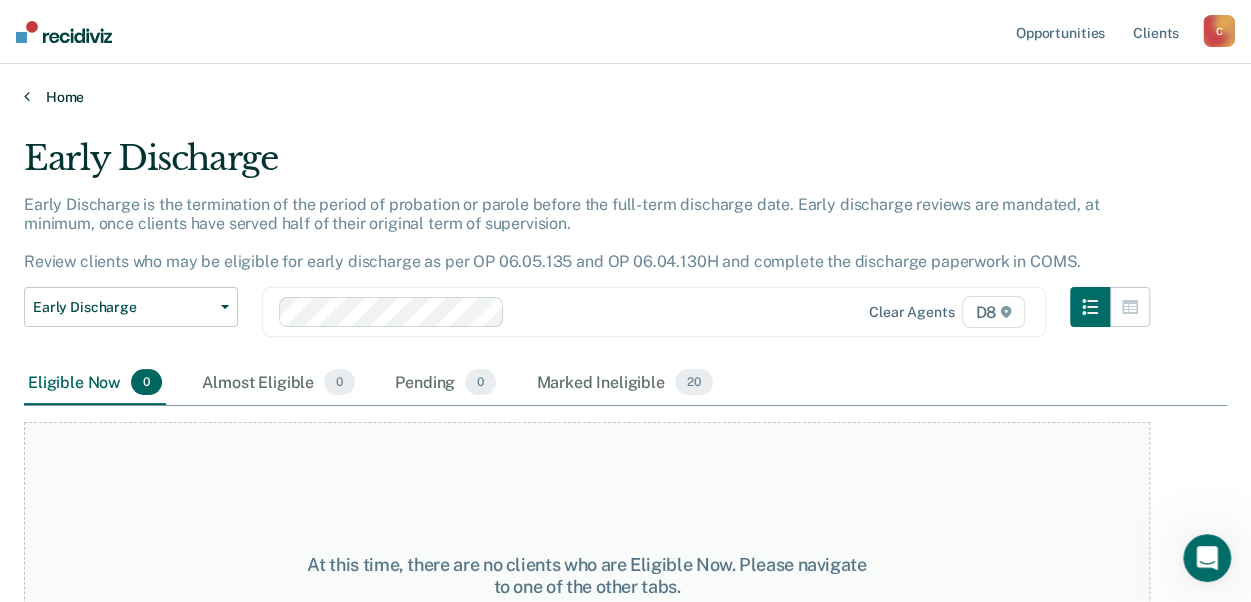 click at bounding box center [27, 96] 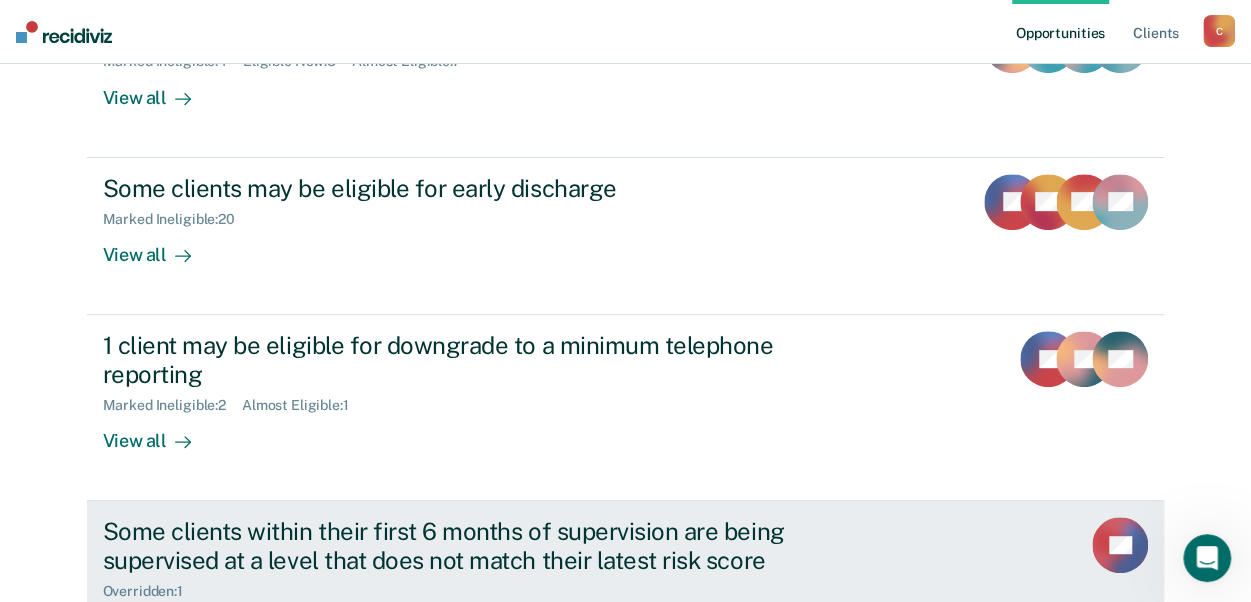 scroll, scrollTop: 400, scrollLeft: 0, axis: vertical 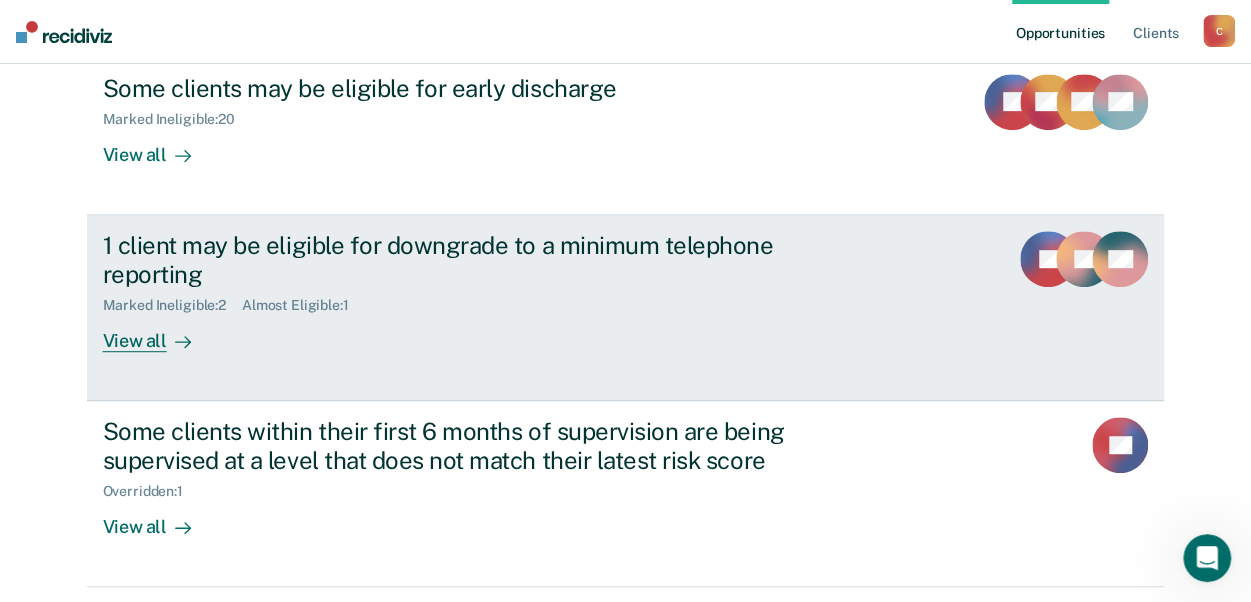click on "View all" at bounding box center (159, 332) 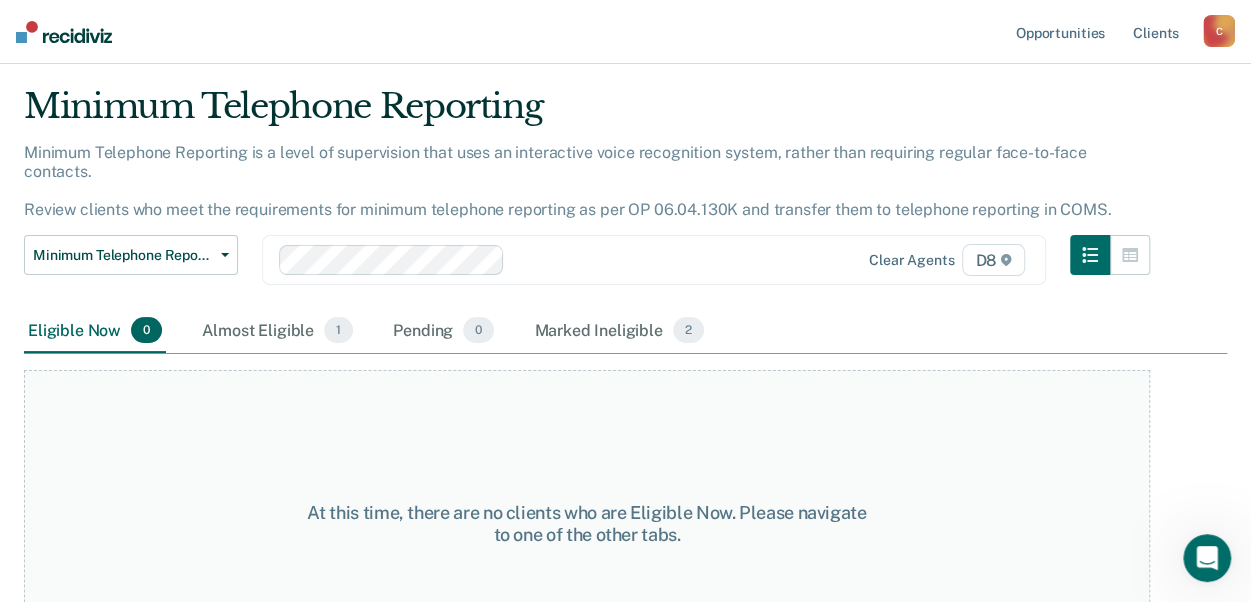 scroll, scrollTop: 97, scrollLeft: 0, axis: vertical 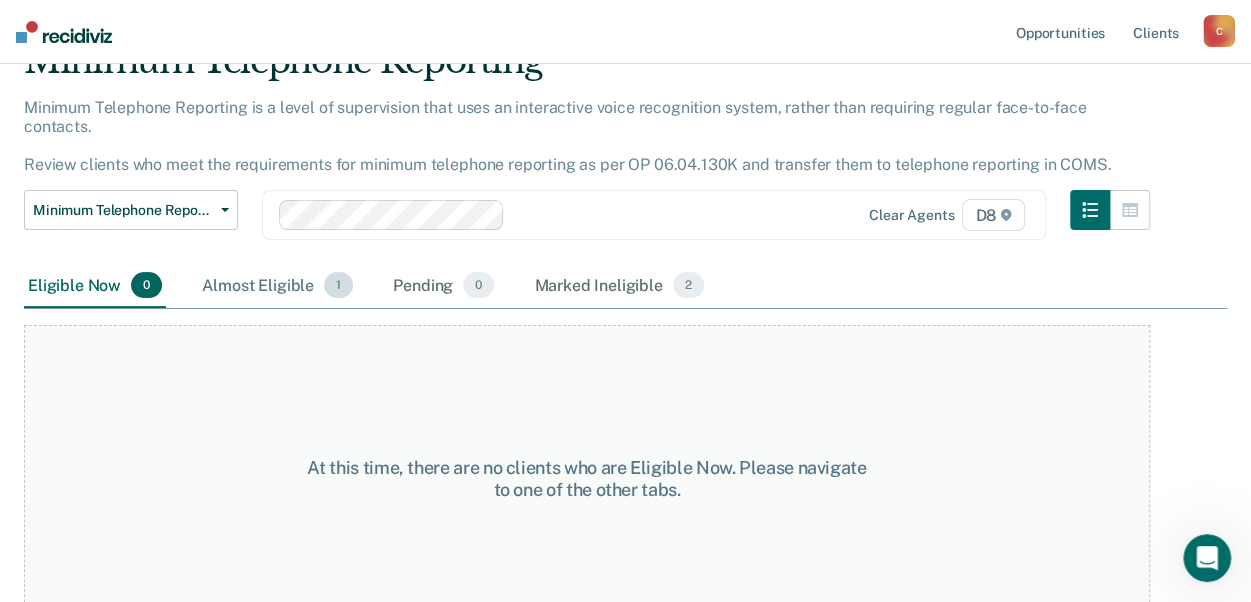 click on "Almost Eligible 1" at bounding box center (277, 286) 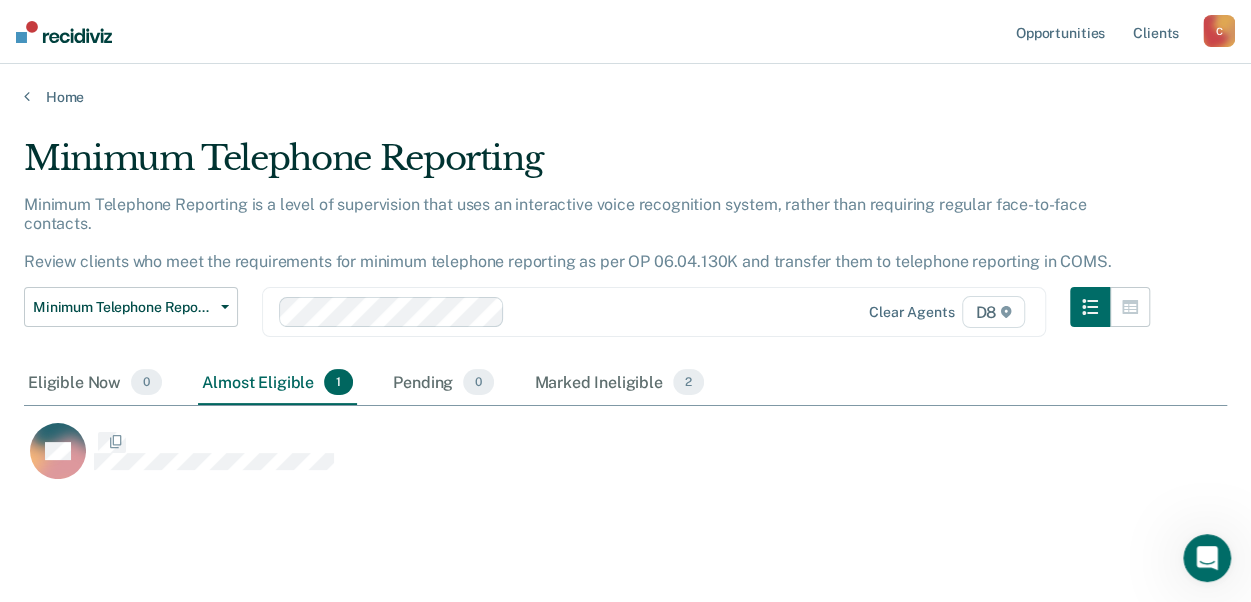 scroll, scrollTop: 16, scrollLeft: 16, axis: both 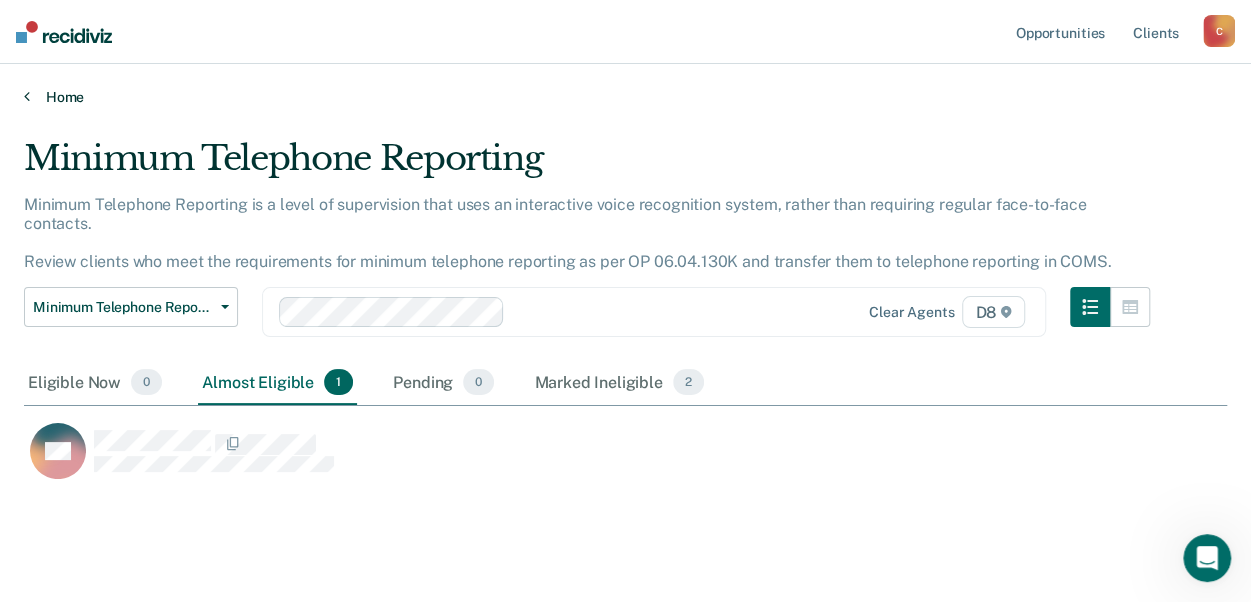 click at bounding box center [27, 96] 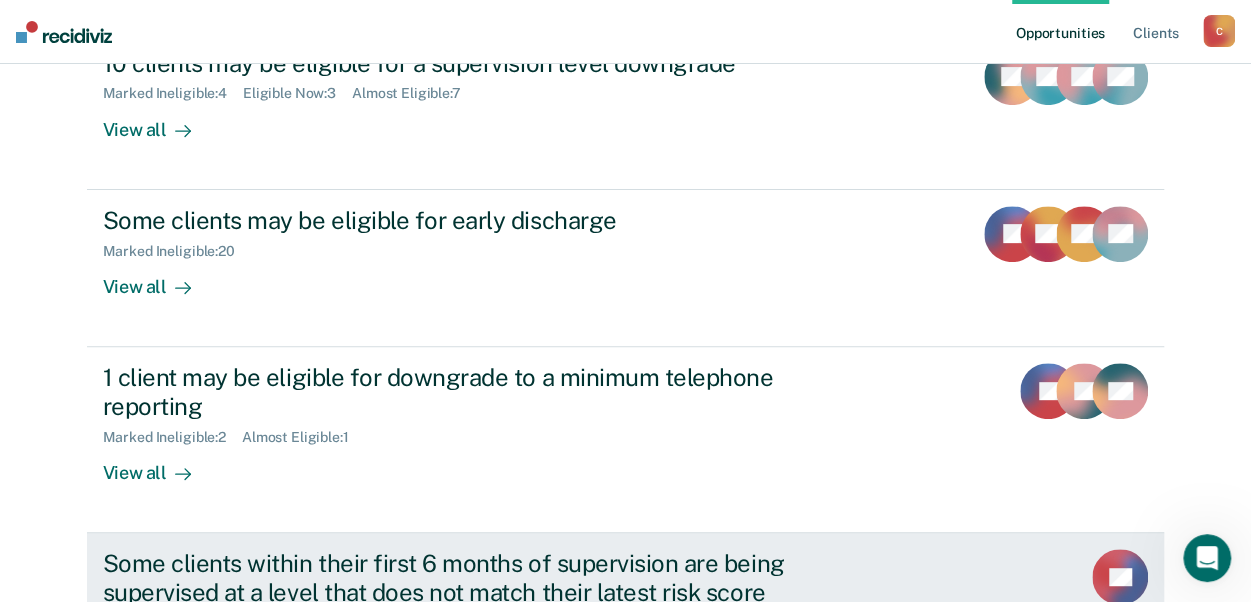 scroll, scrollTop: 262, scrollLeft: 0, axis: vertical 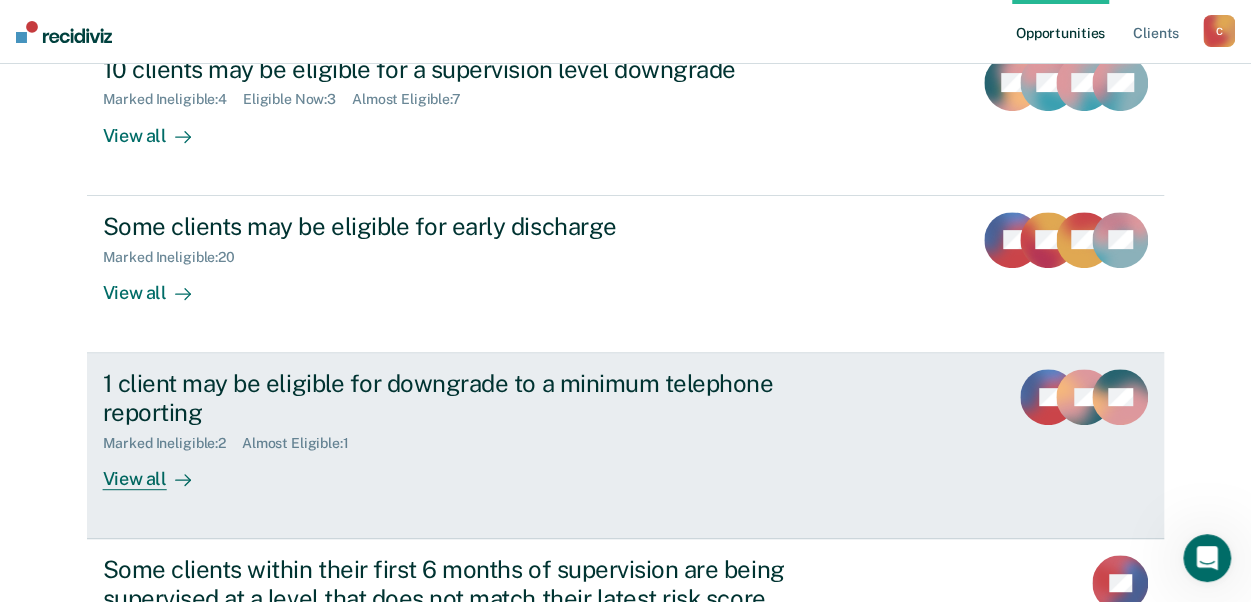 click on "1 client may be eligible for downgrade to a minimum telephone reporting" at bounding box center (454, 398) 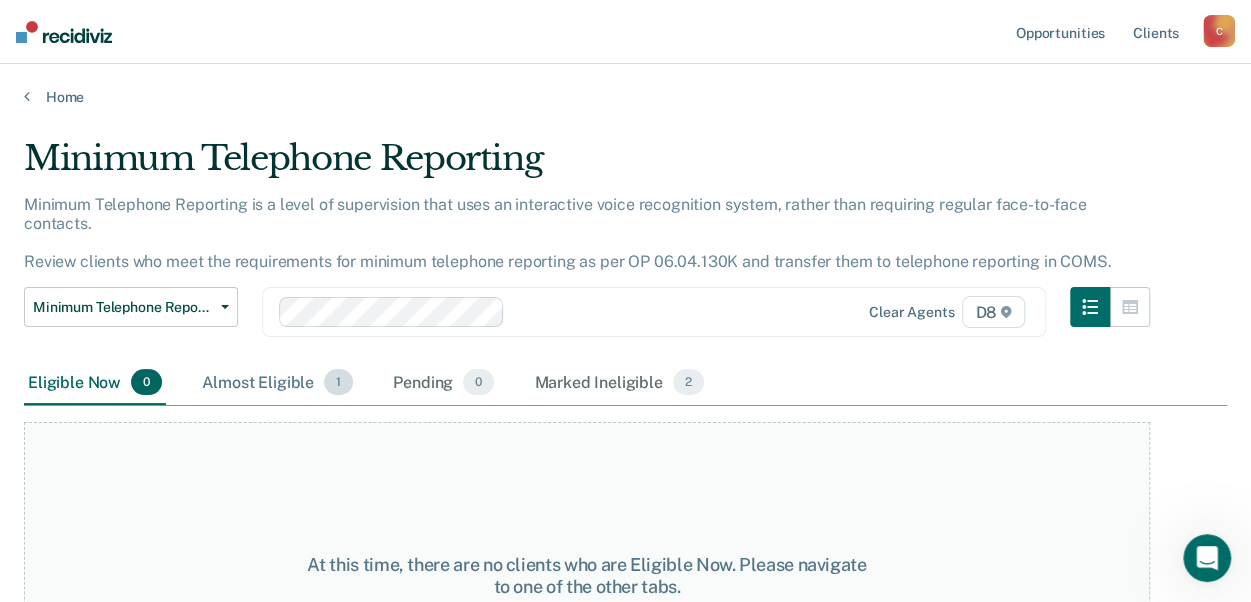 click on "Almost Eligible 1" at bounding box center [277, 383] 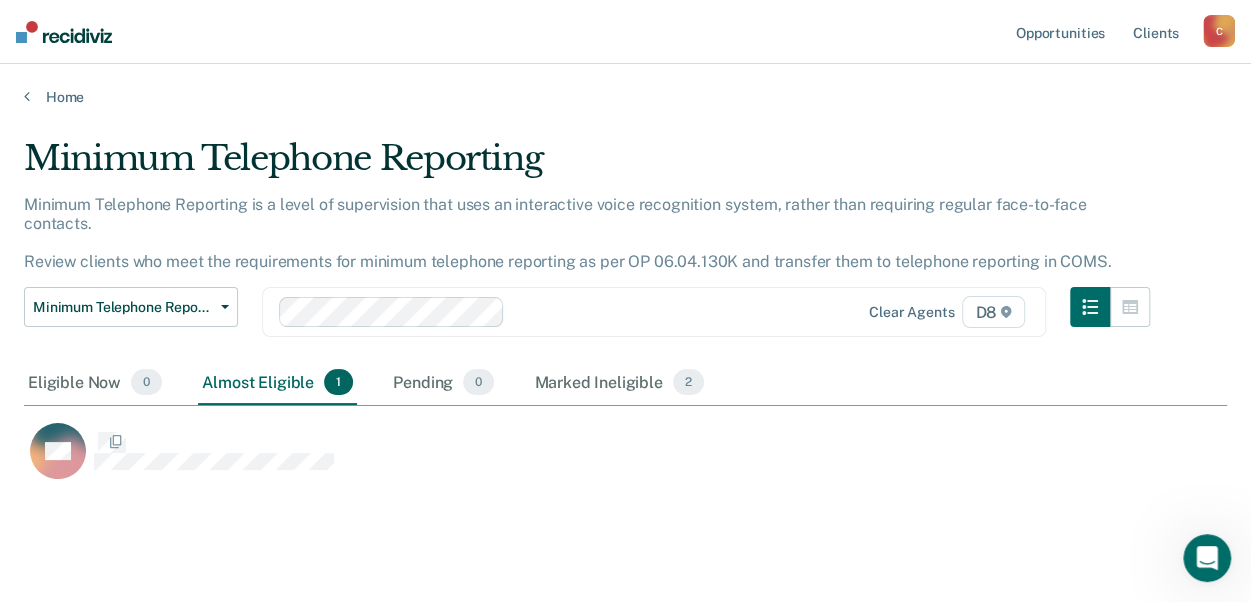 scroll, scrollTop: 16, scrollLeft: 16, axis: both 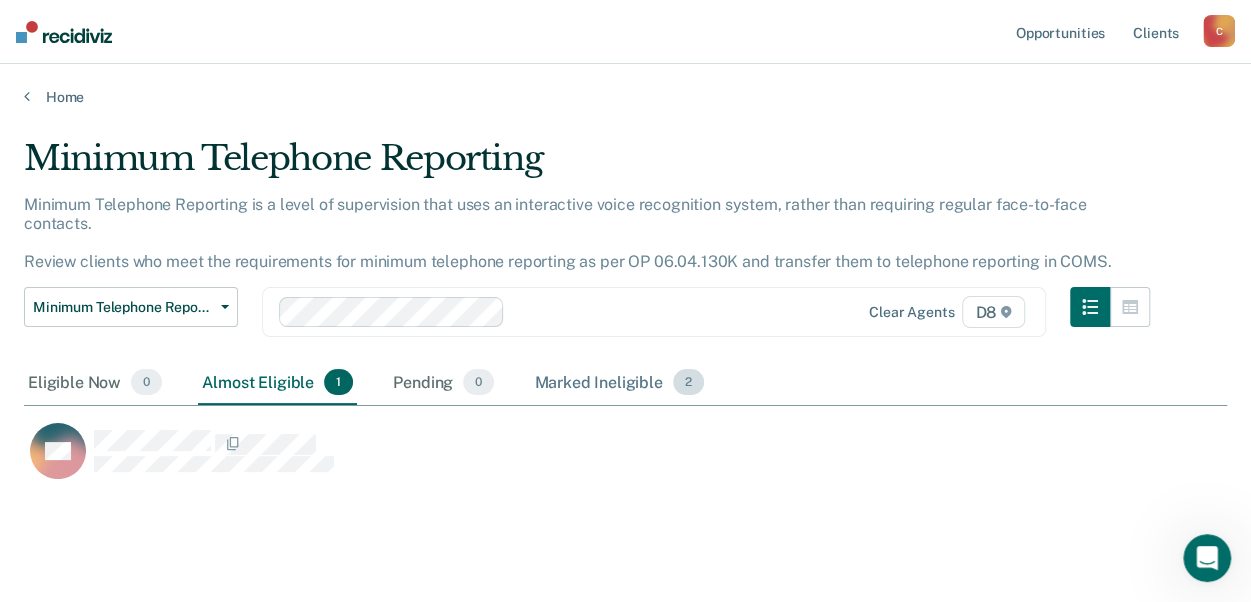 click on "Marked Ineligible 2" at bounding box center [619, 383] 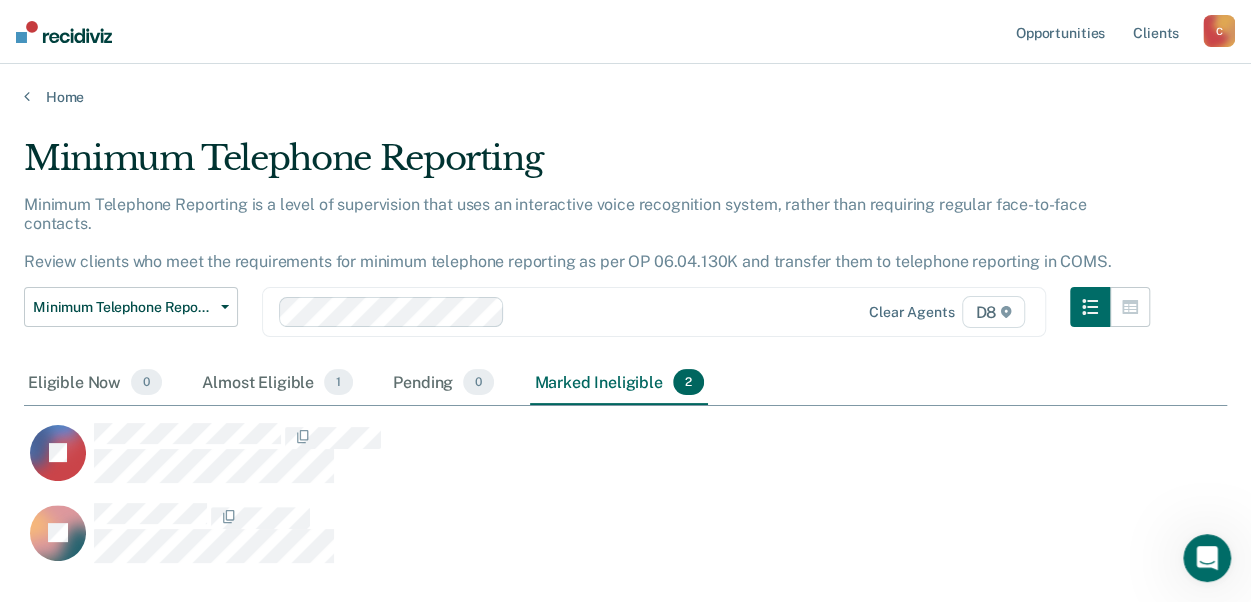 click on "Home" at bounding box center [625, 85] 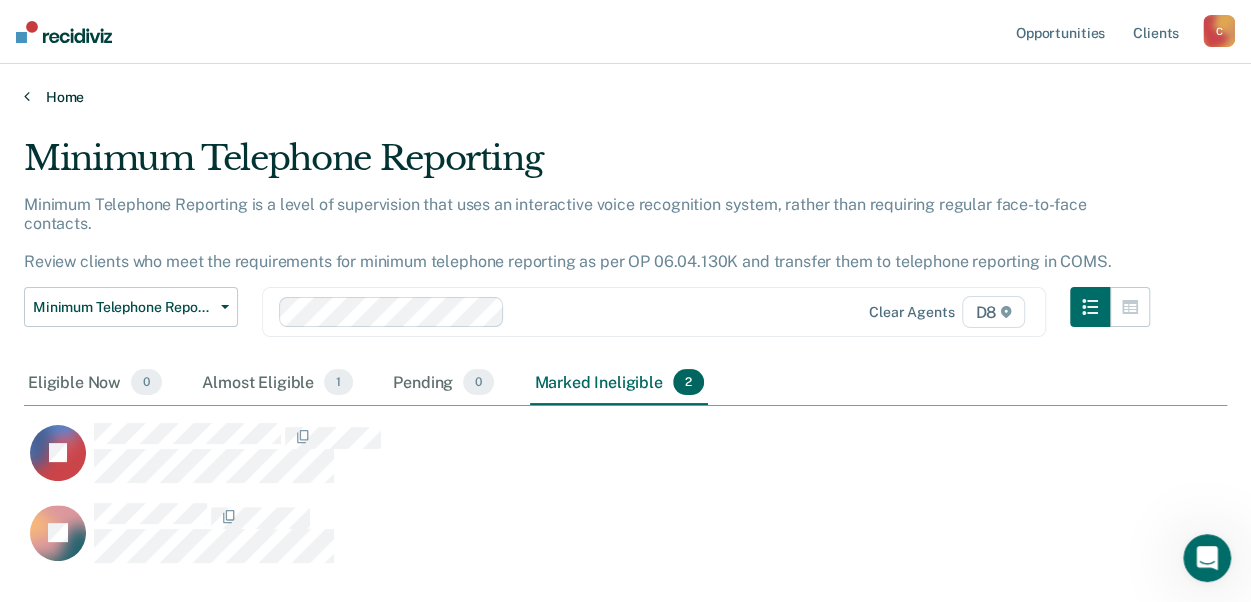 click at bounding box center [27, 96] 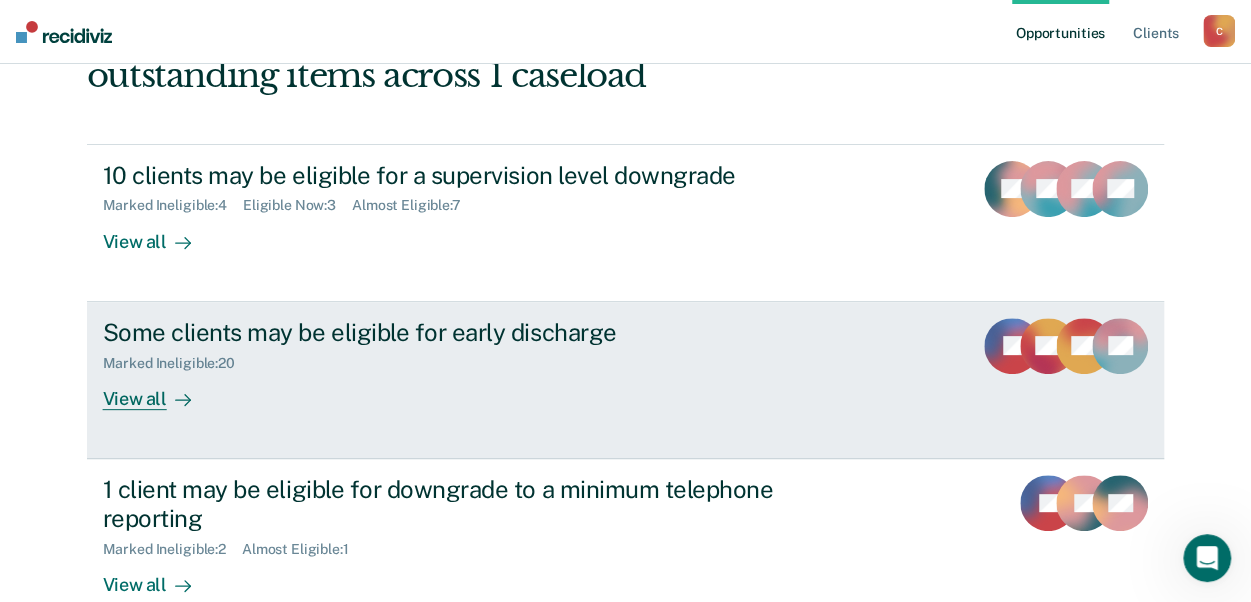 scroll, scrollTop: 300, scrollLeft: 0, axis: vertical 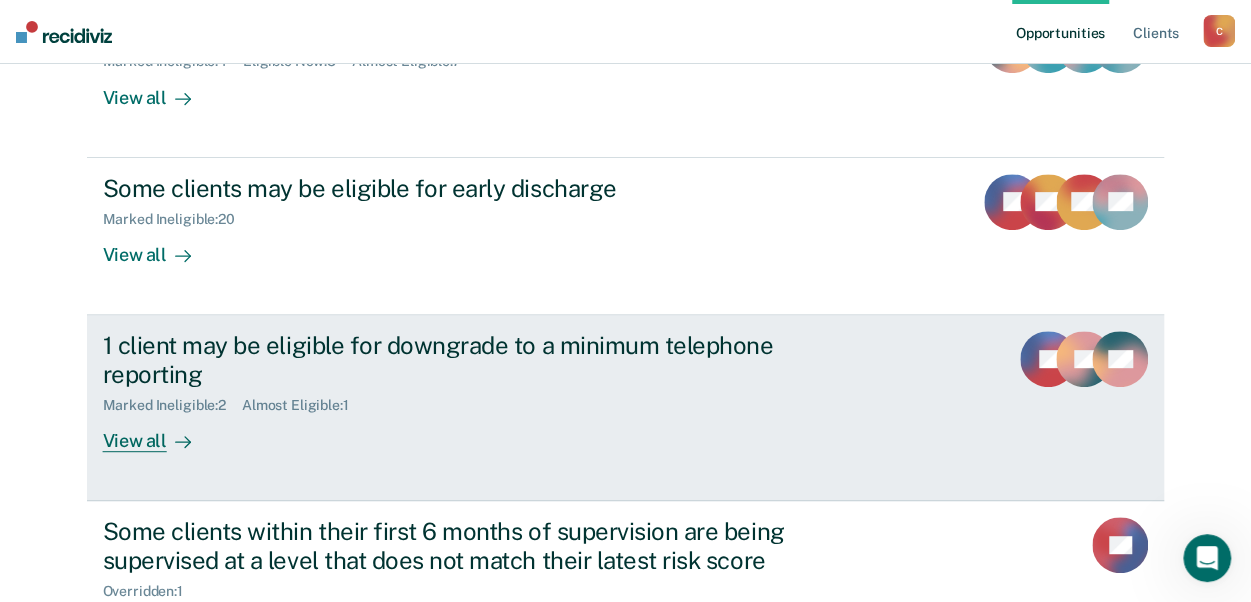 click on "1 client may be eligible for downgrade to a minimum telephone reporting" at bounding box center (454, 360) 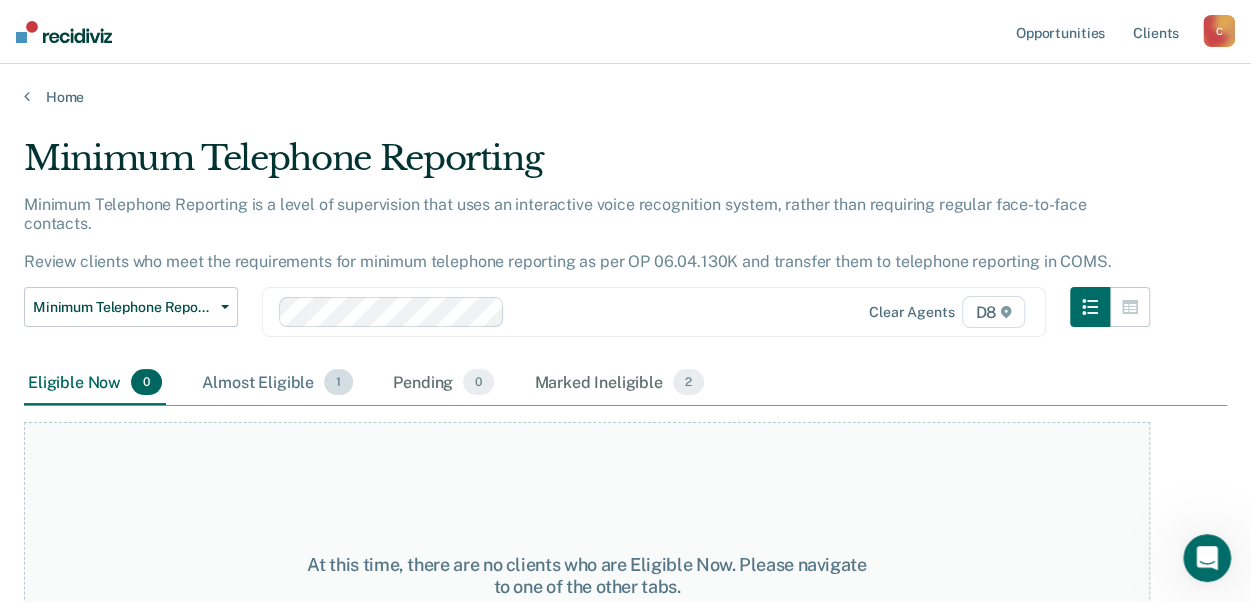 click on "Almost Eligible 1" at bounding box center (277, 383) 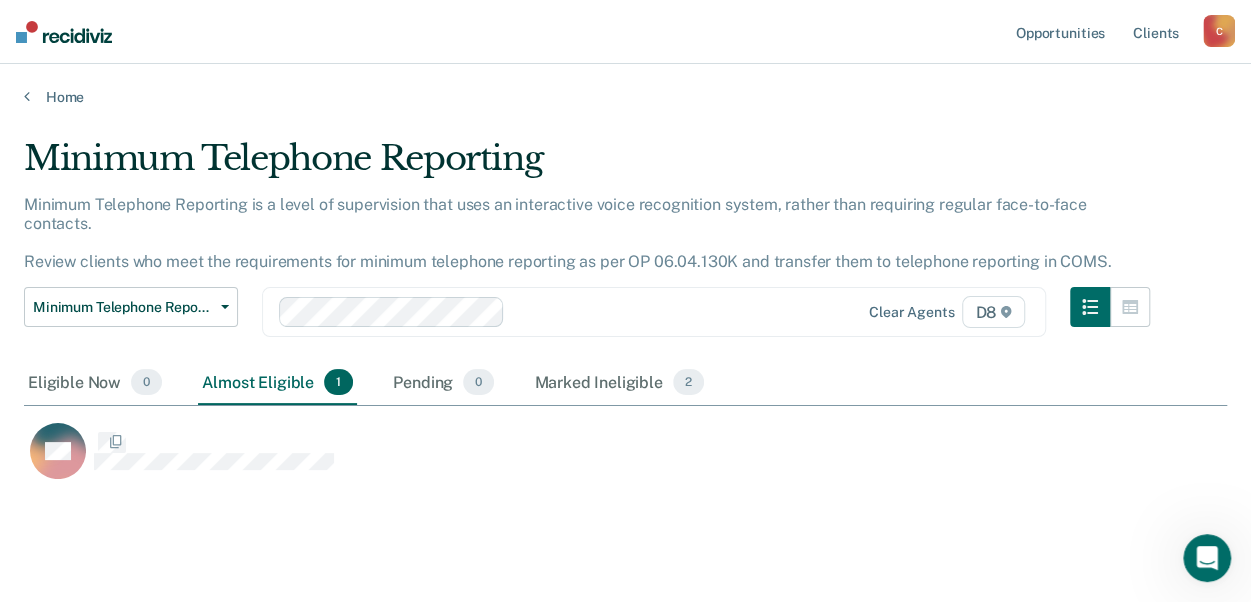scroll, scrollTop: 16, scrollLeft: 16, axis: both 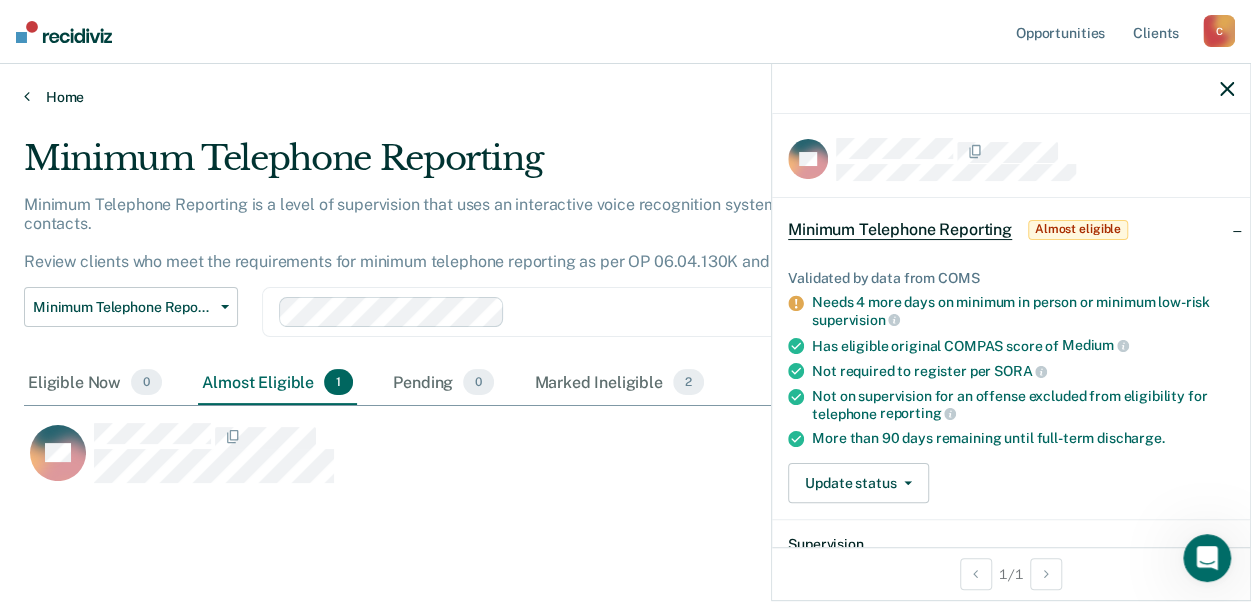 click at bounding box center [27, 96] 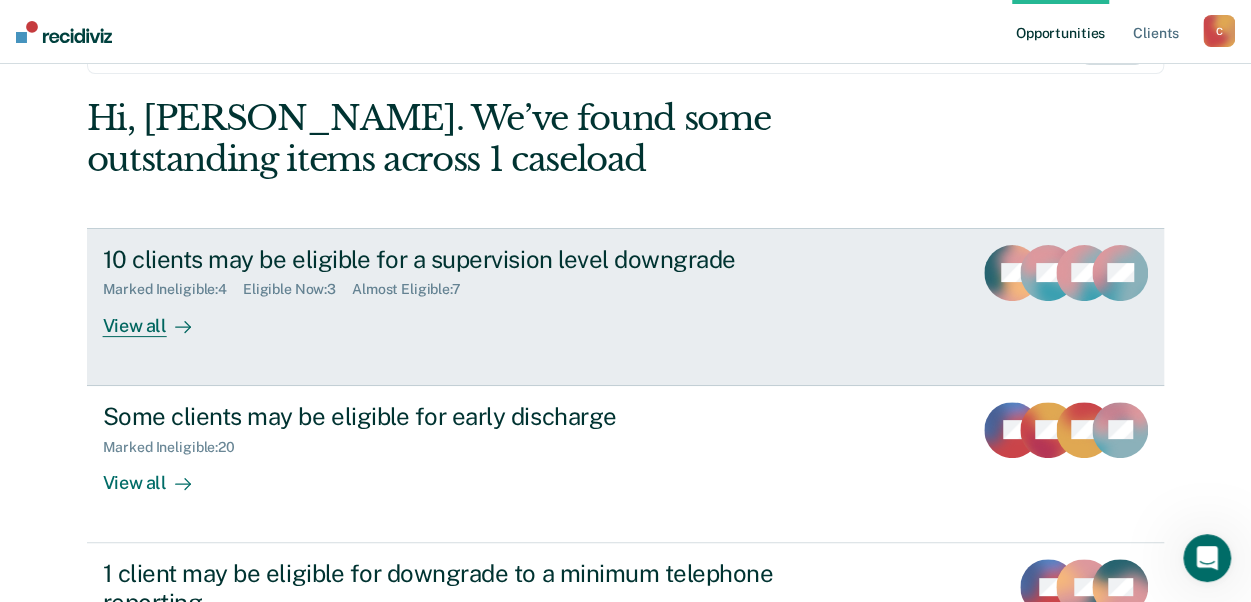 scroll, scrollTop: 100, scrollLeft: 0, axis: vertical 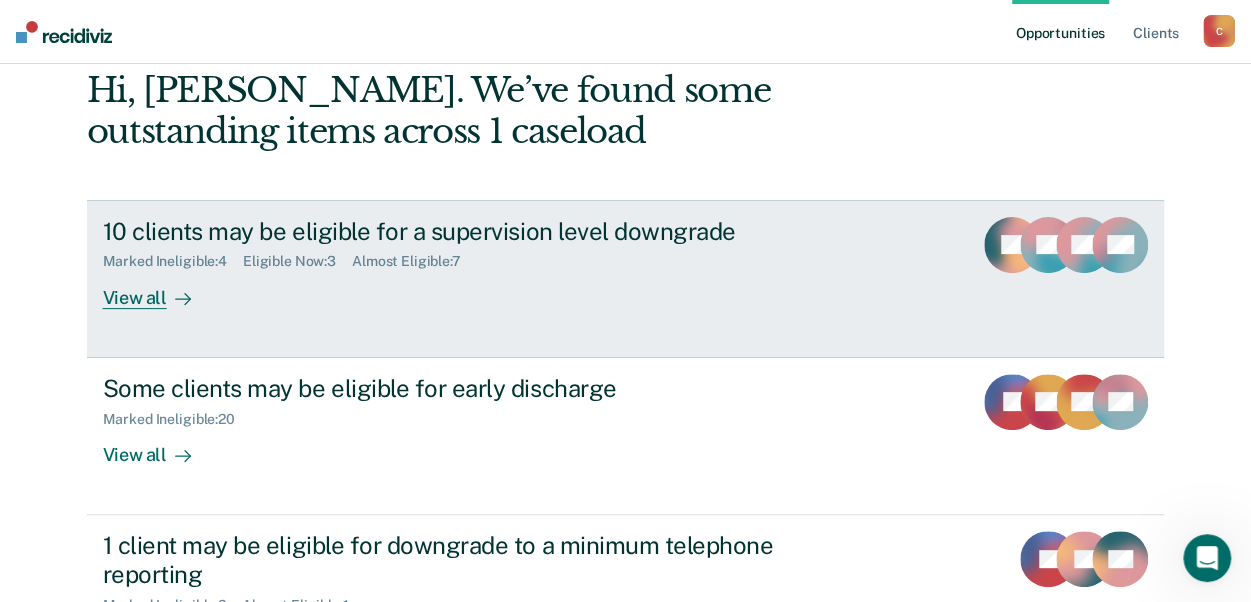 click on "10 clients may be eligible for a supervision level downgrade" at bounding box center (454, 231) 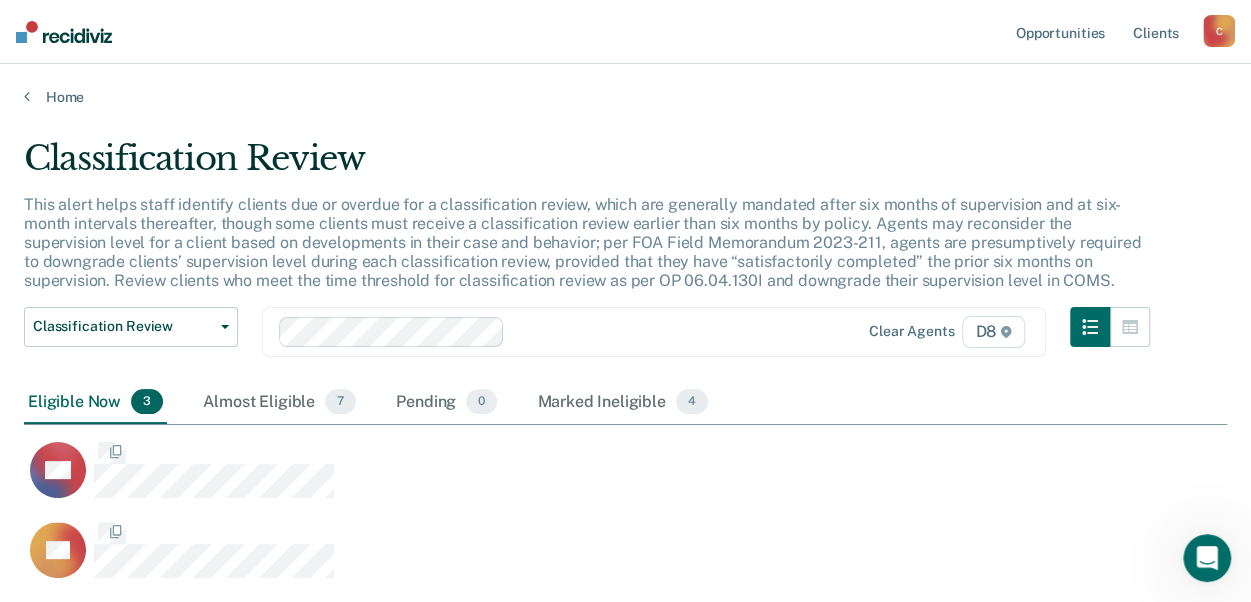 scroll, scrollTop: 16, scrollLeft: 16, axis: both 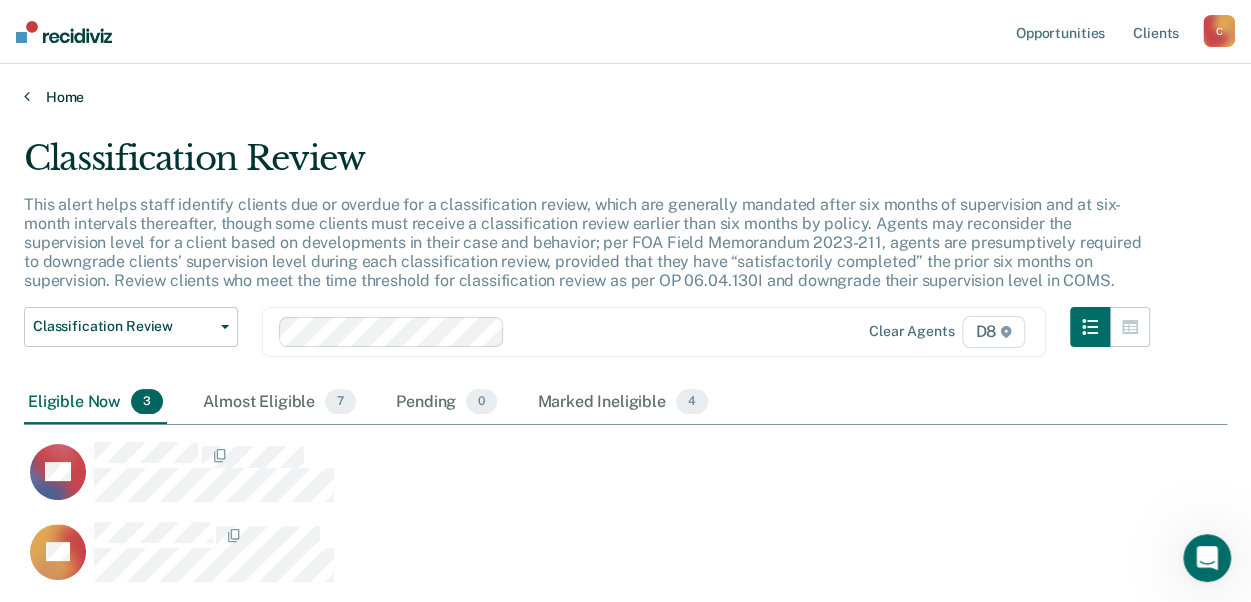 click at bounding box center (27, 96) 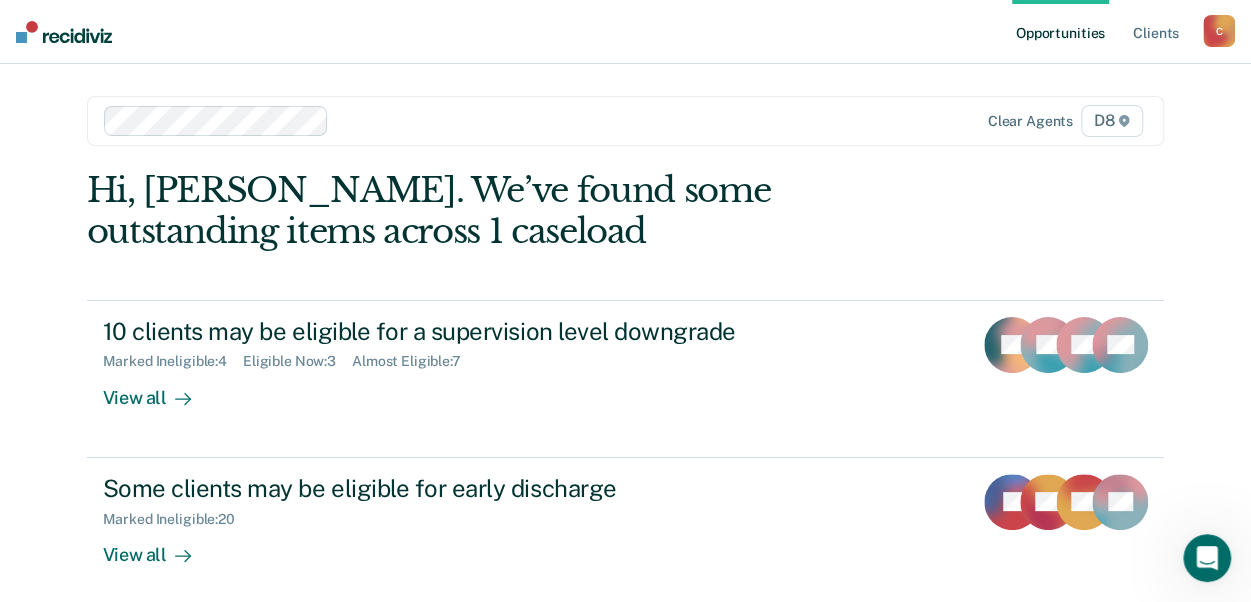 scroll, scrollTop: 200, scrollLeft: 0, axis: vertical 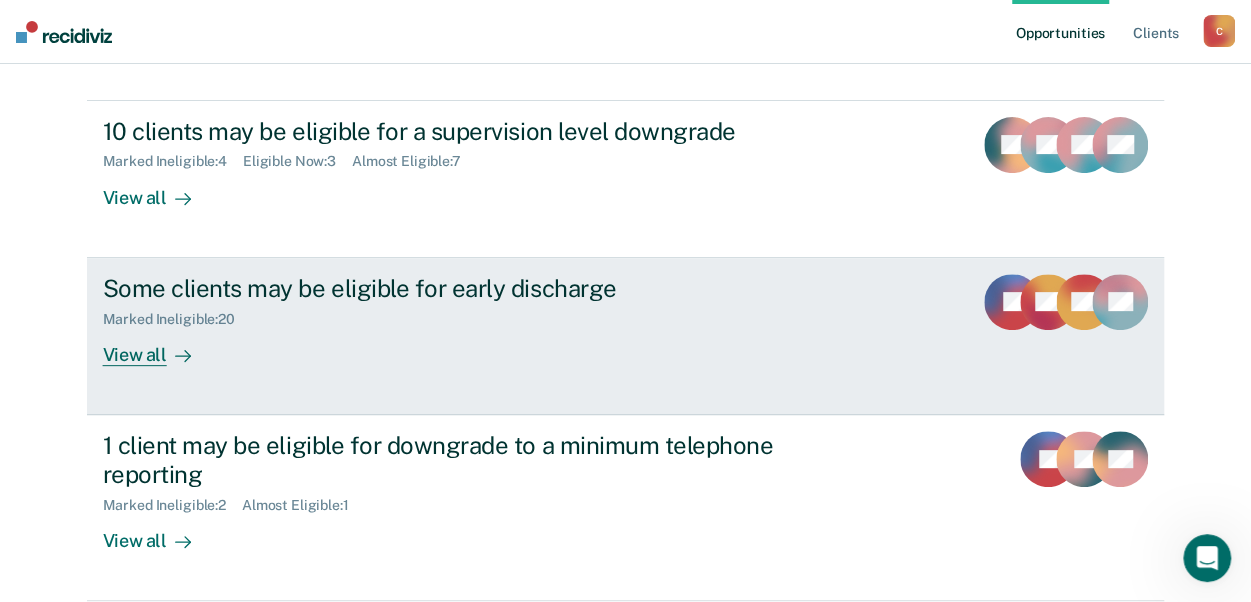 click on "Some clients may be eligible for early discharge" at bounding box center (454, 288) 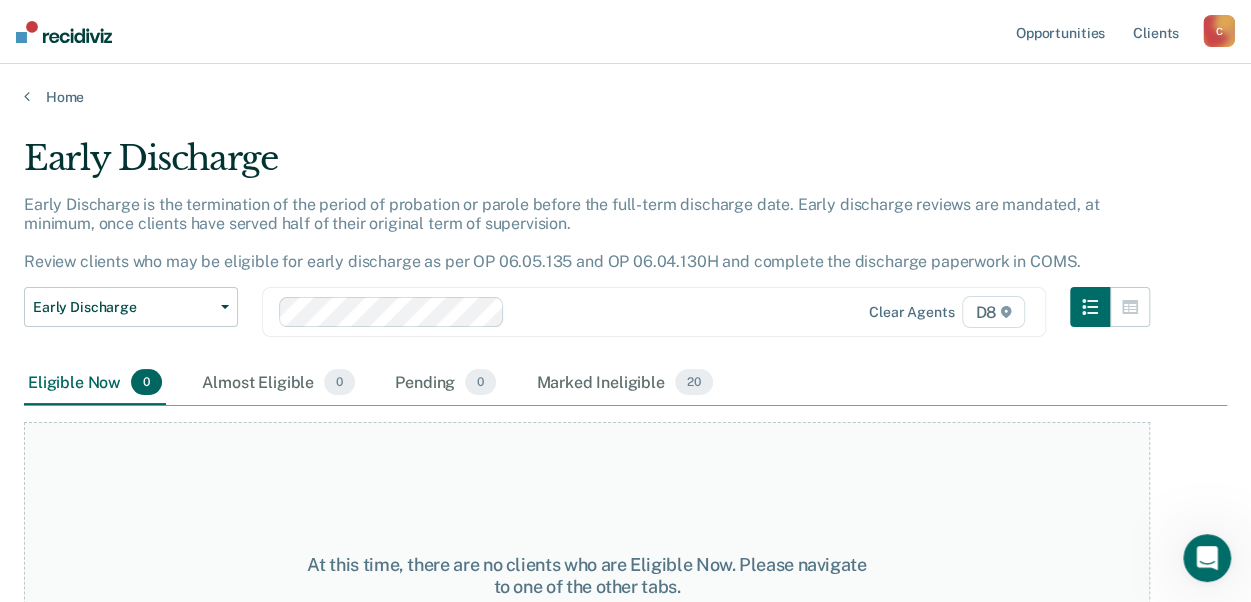click on "Home" at bounding box center (625, 85) 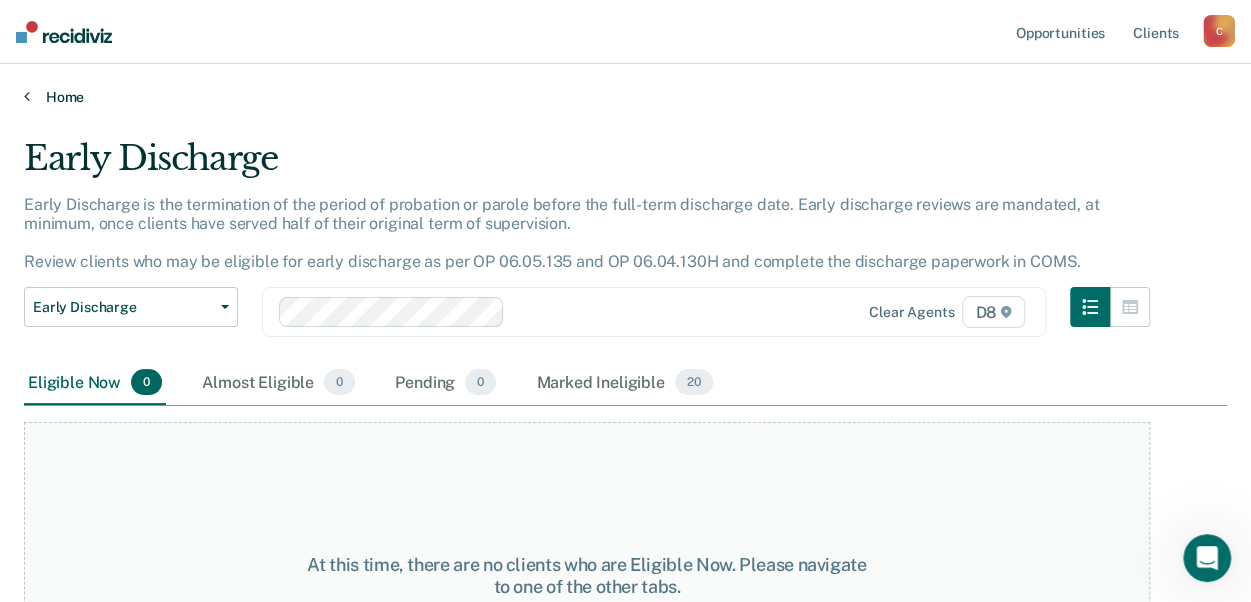 click at bounding box center [27, 96] 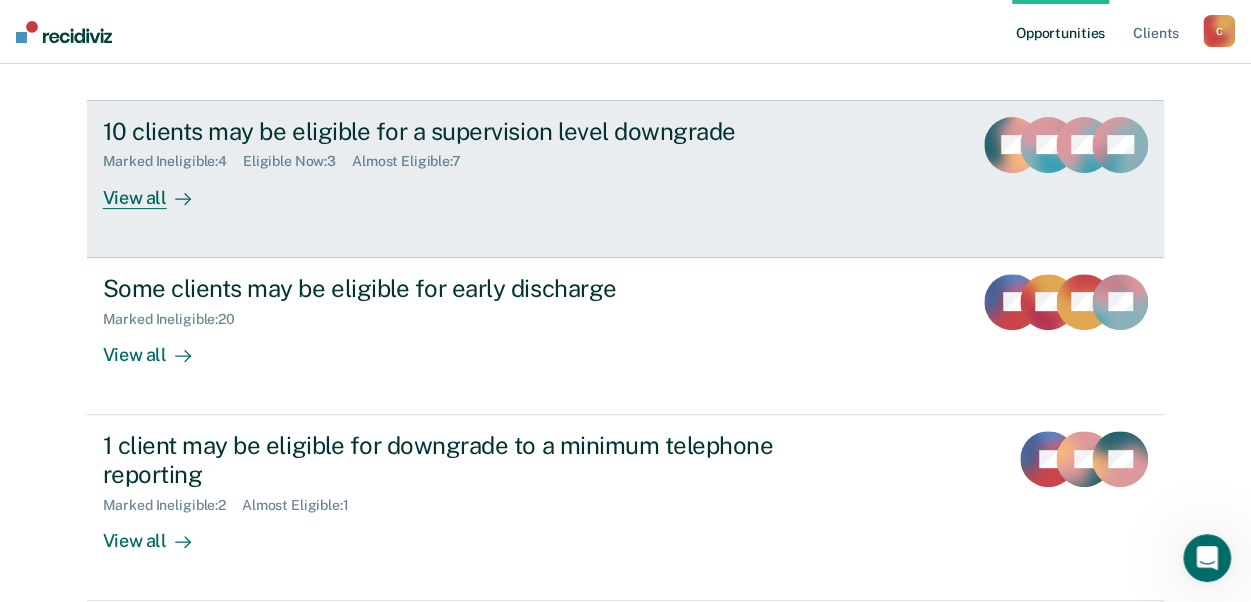 scroll, scrollTop: 300, scrollLeft: 0, axis: vertical 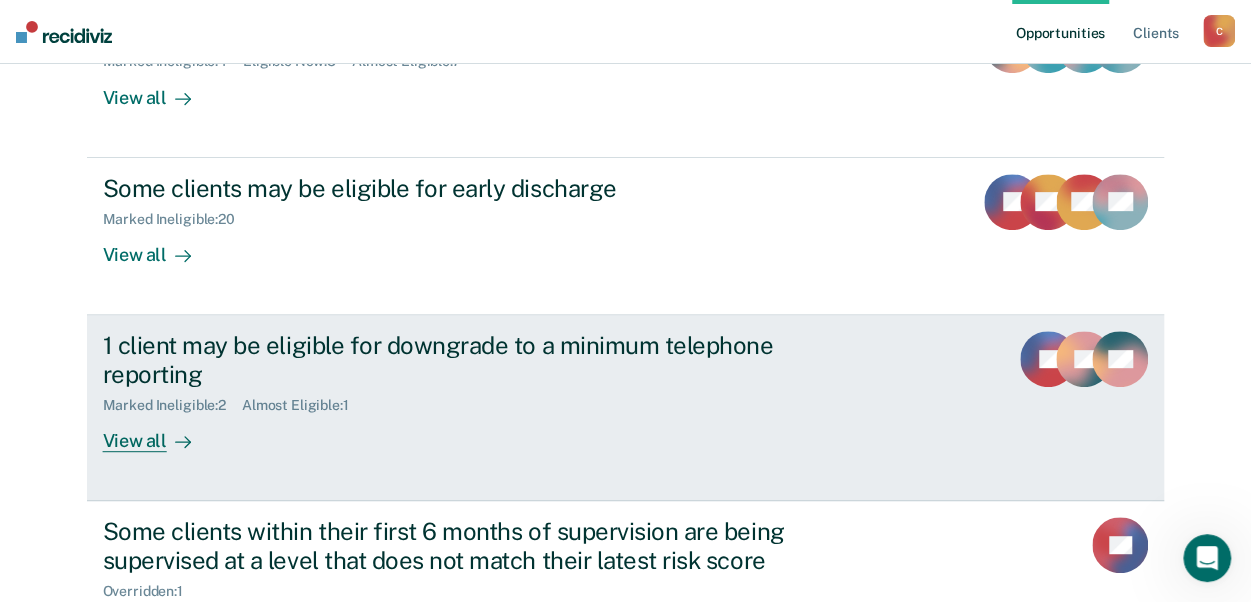 click on "1 client may be eligible for downgrade to a minimum telephone reporting" at bounding box center [454, 360] 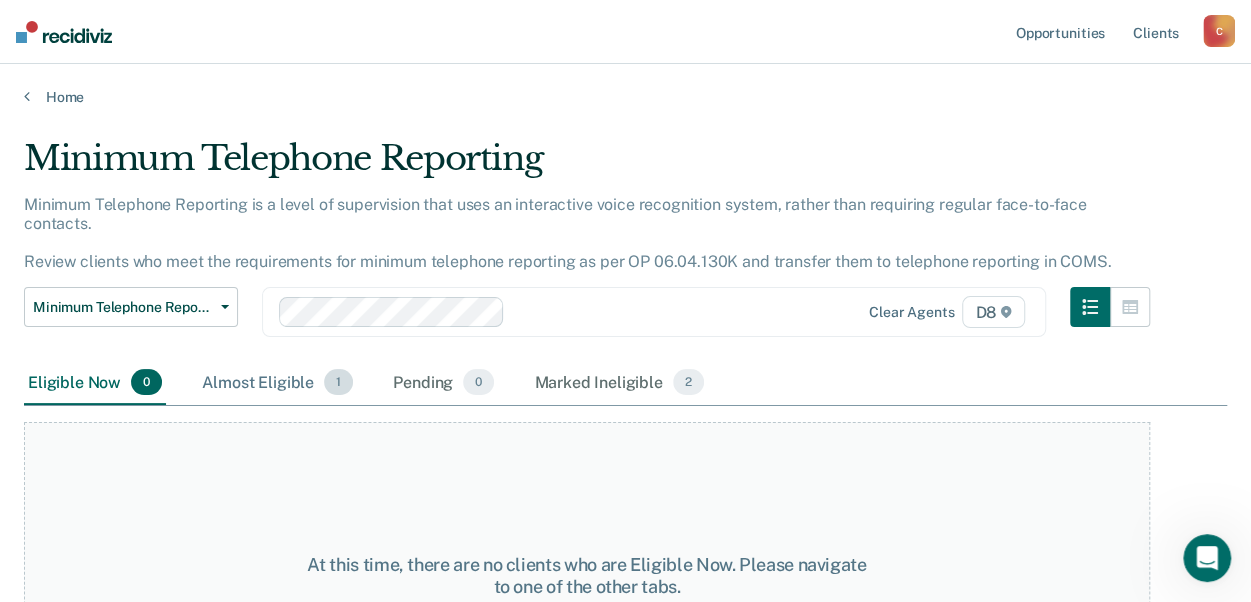click on "Almost Eligible 1" at bounding box center [277, 383] 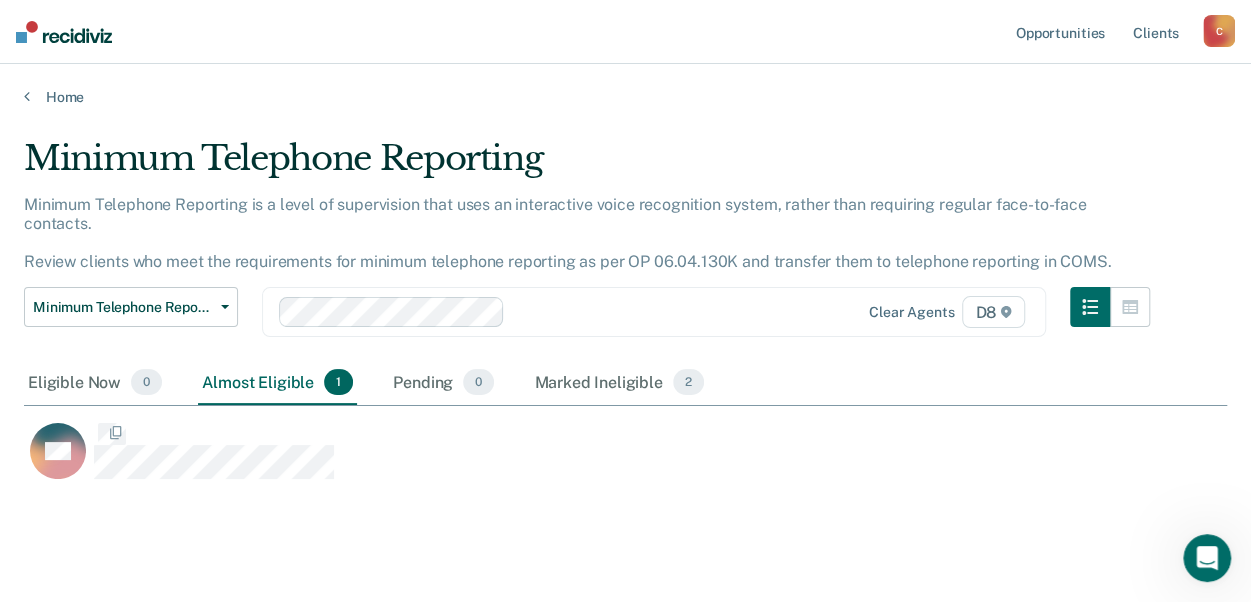 scroll, scrollTop: 16, scrollLeft: 16, axis: both 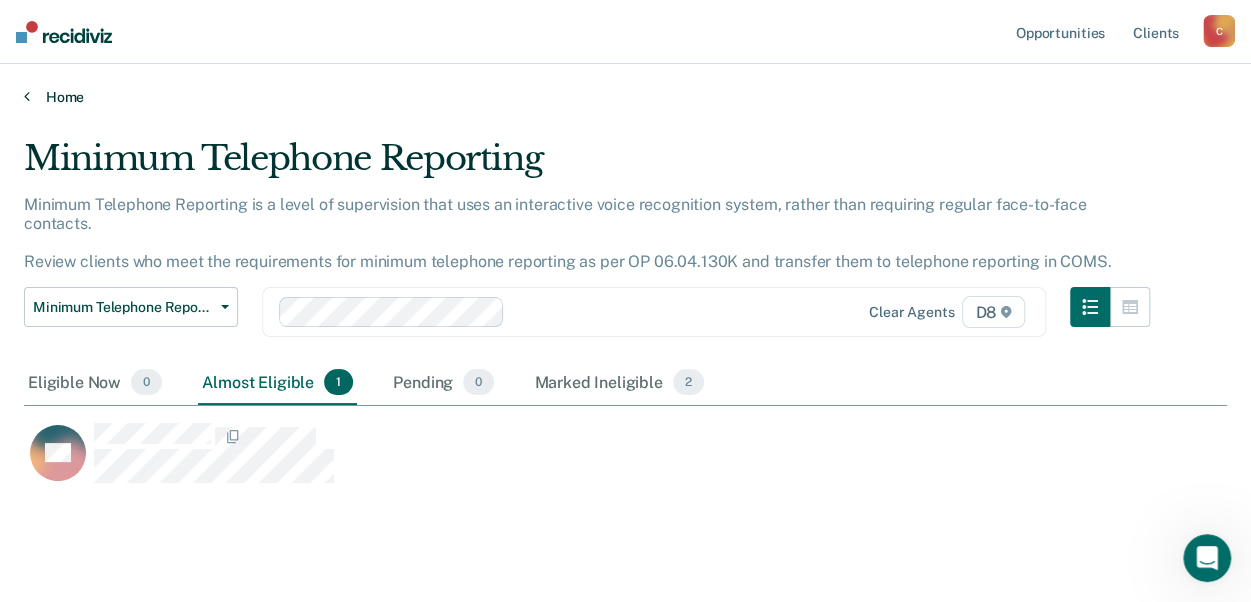 click at bounding box center (27, 96) 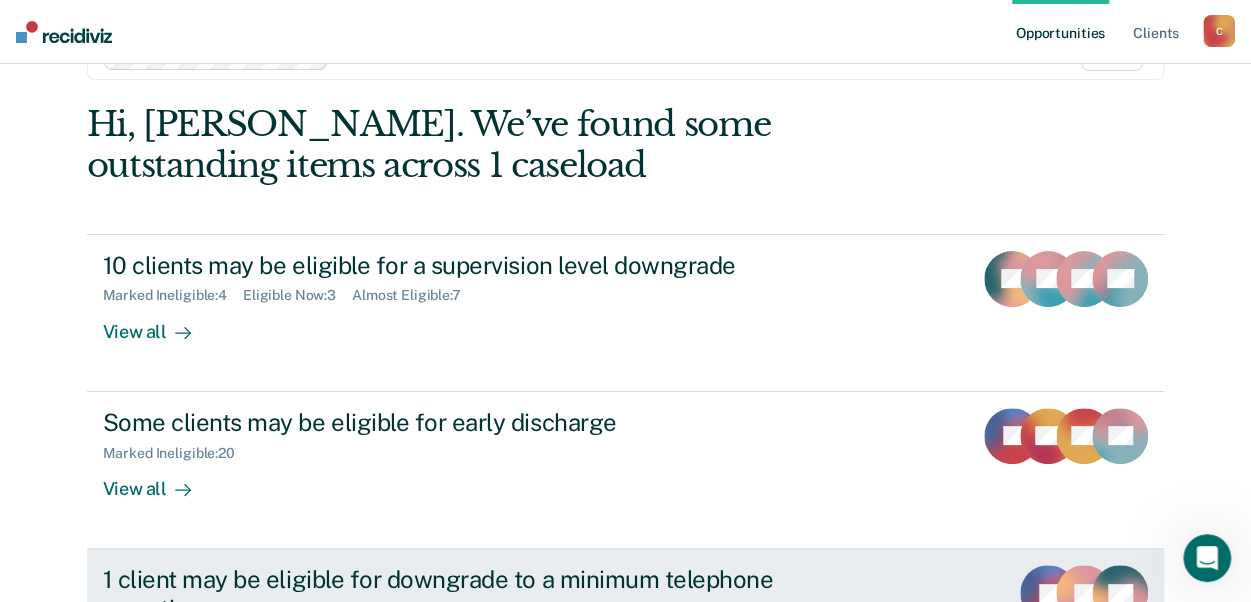 scroll, scrollTop: 0, scrollLeft: 0, axis: both 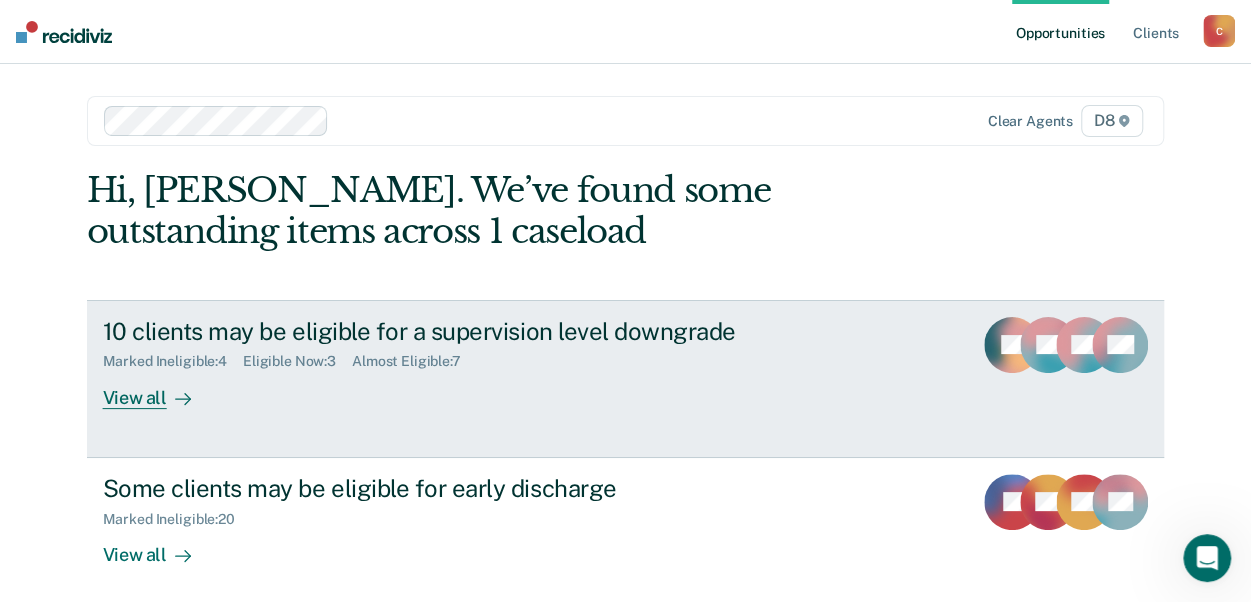 click on "10 clients may be eligible for a supervision level downgrade" at bounding box center (454, 331) 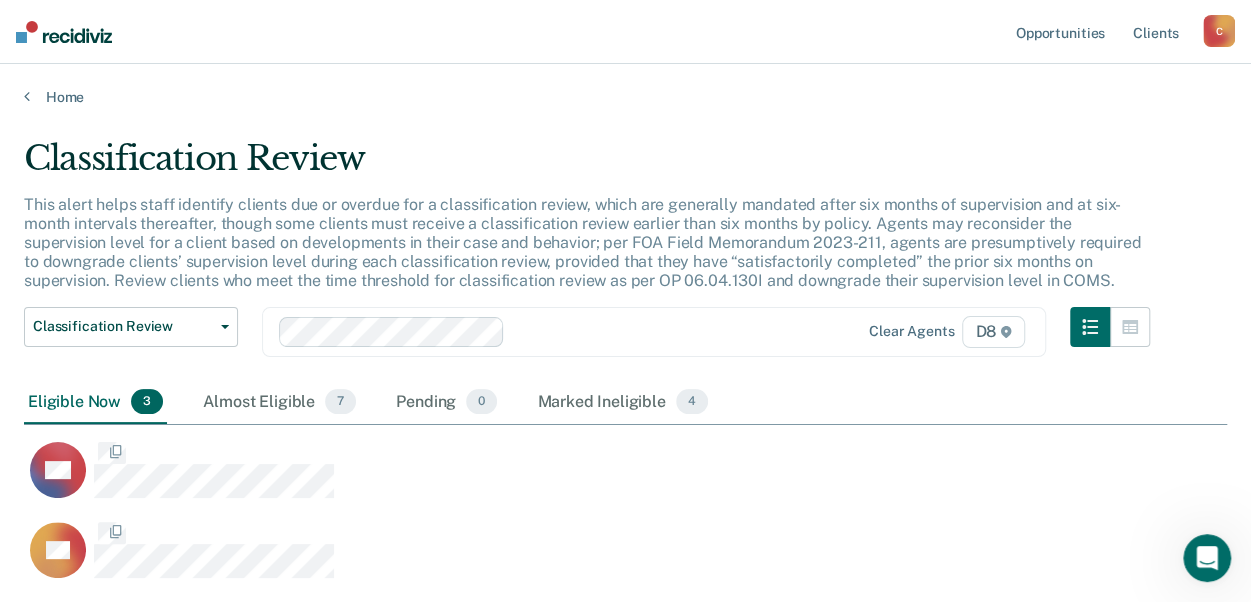scroll, scrollTop: 16, scrollLeft: 16, axis: both 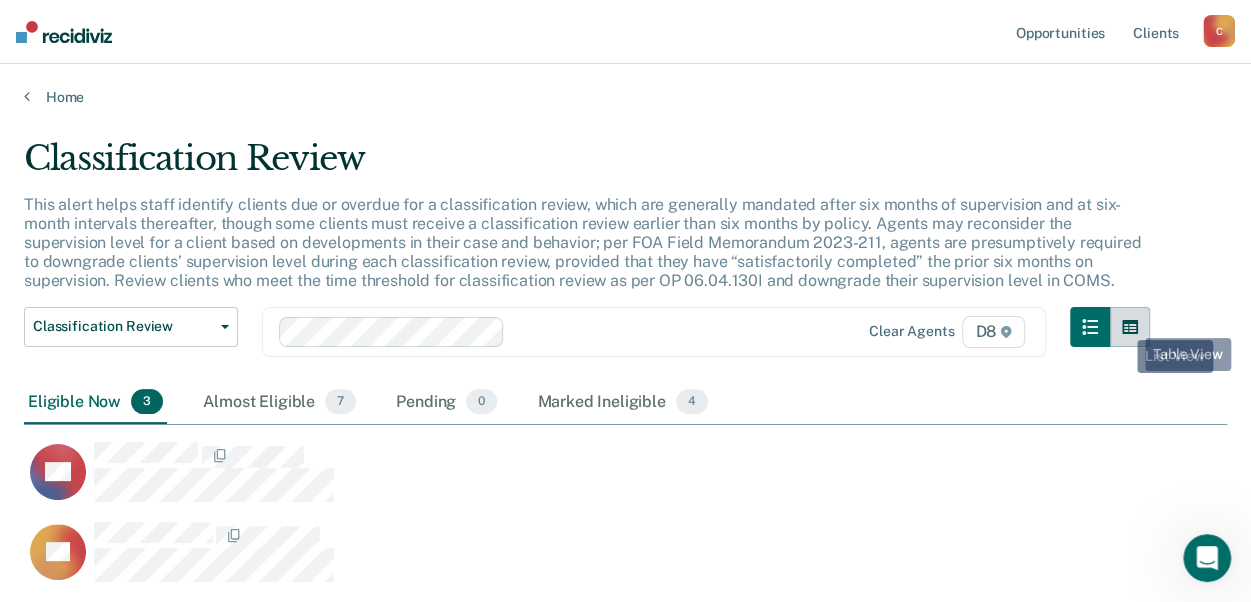 click at bounding box center (1130, 327) 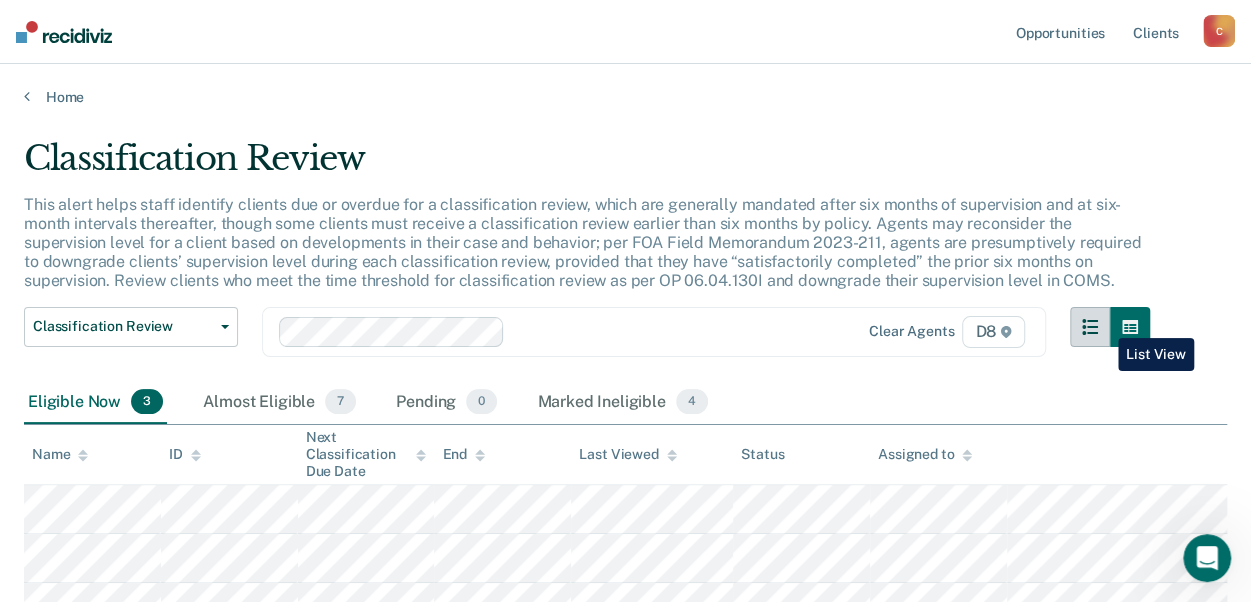 click 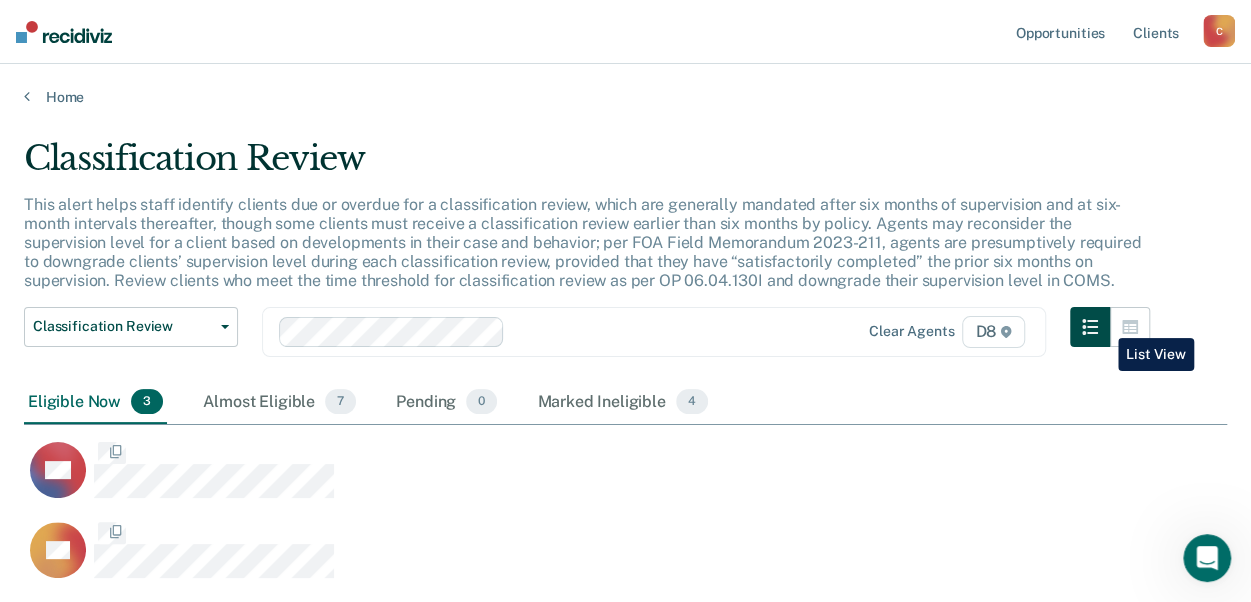 scroll, scrollTop: 16, scrollLeft: 16, axis: both 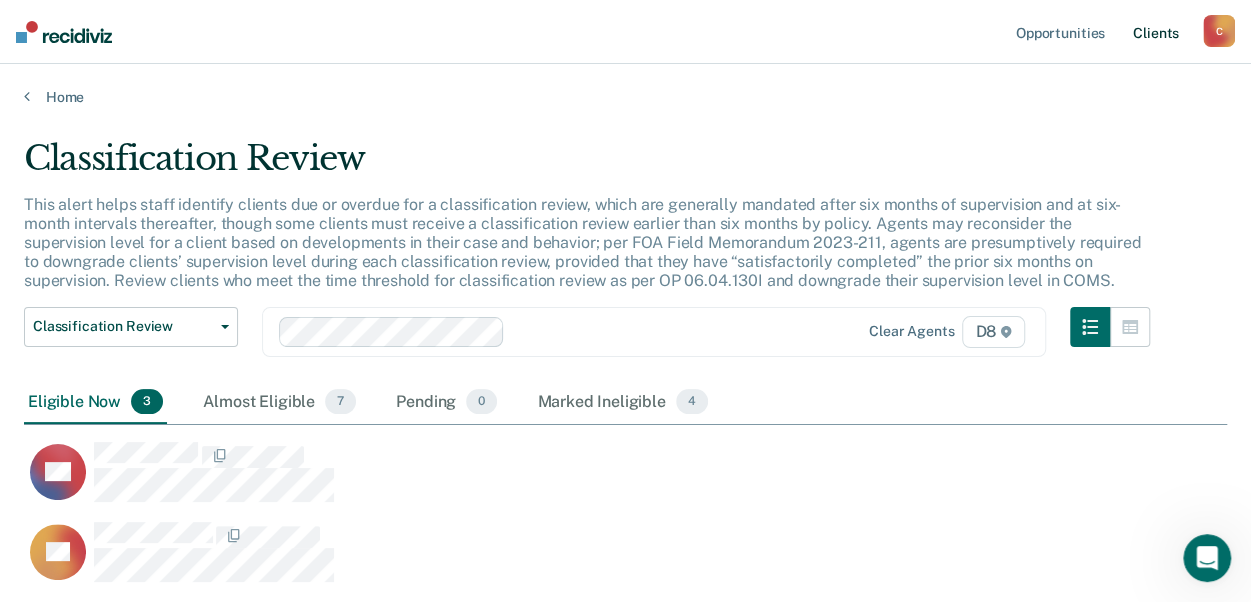 click on "Client s" at bounding box center (1156, 32) 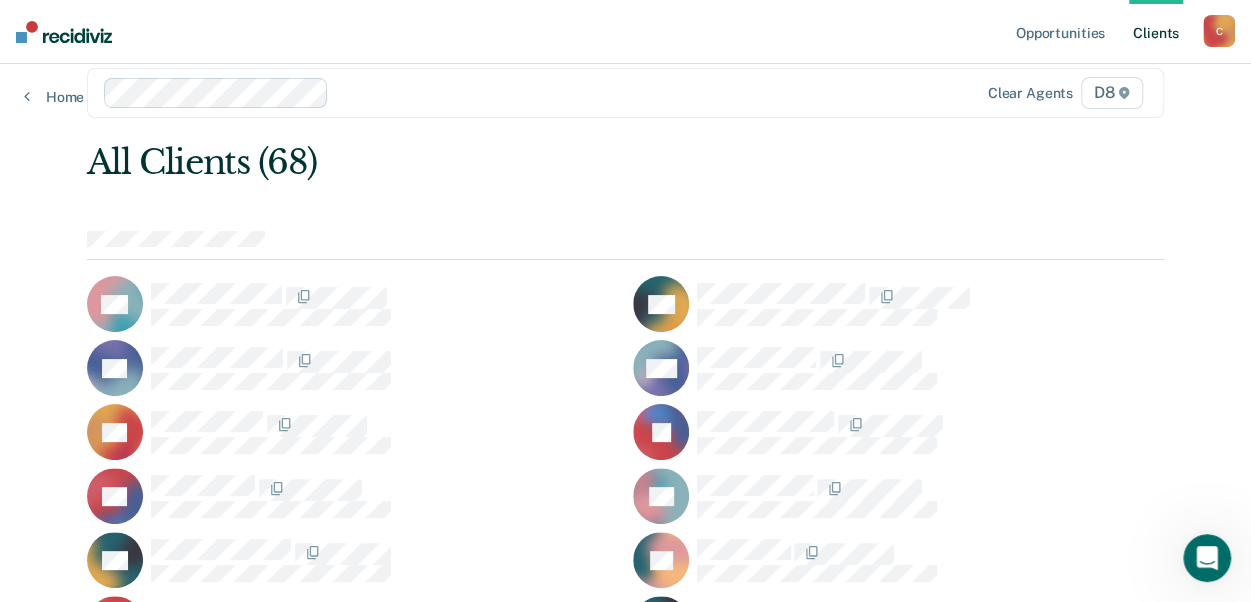 scroll, scrollTop: 0, scrollLeft: 0, axis: both 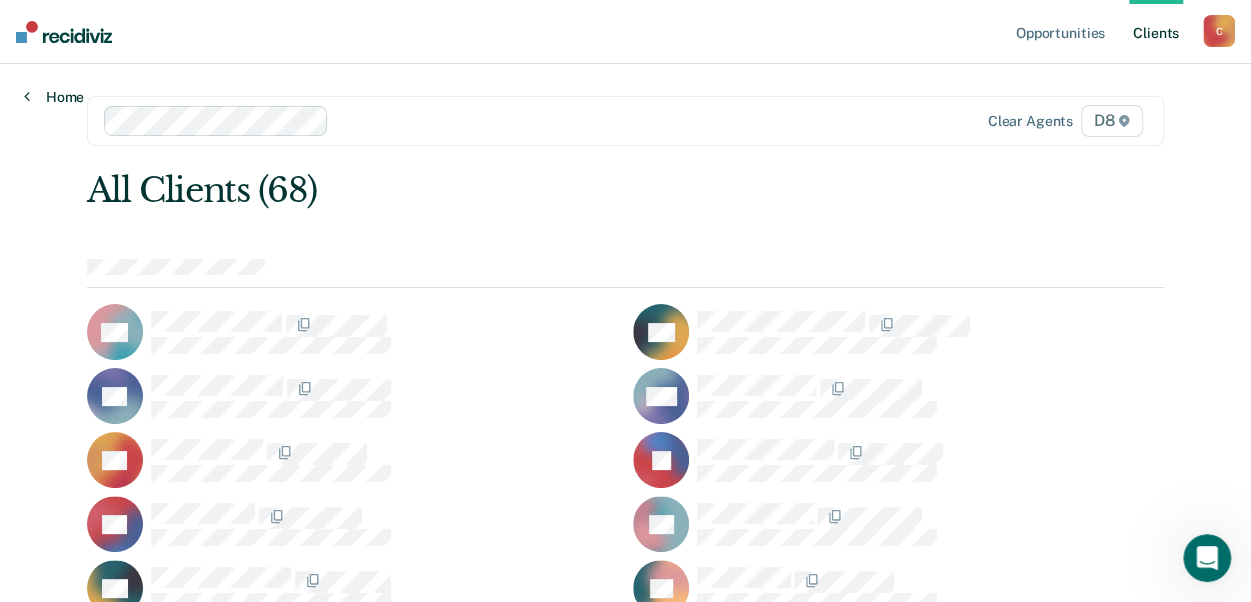 click on "Home" at bounding box center [54, 97] 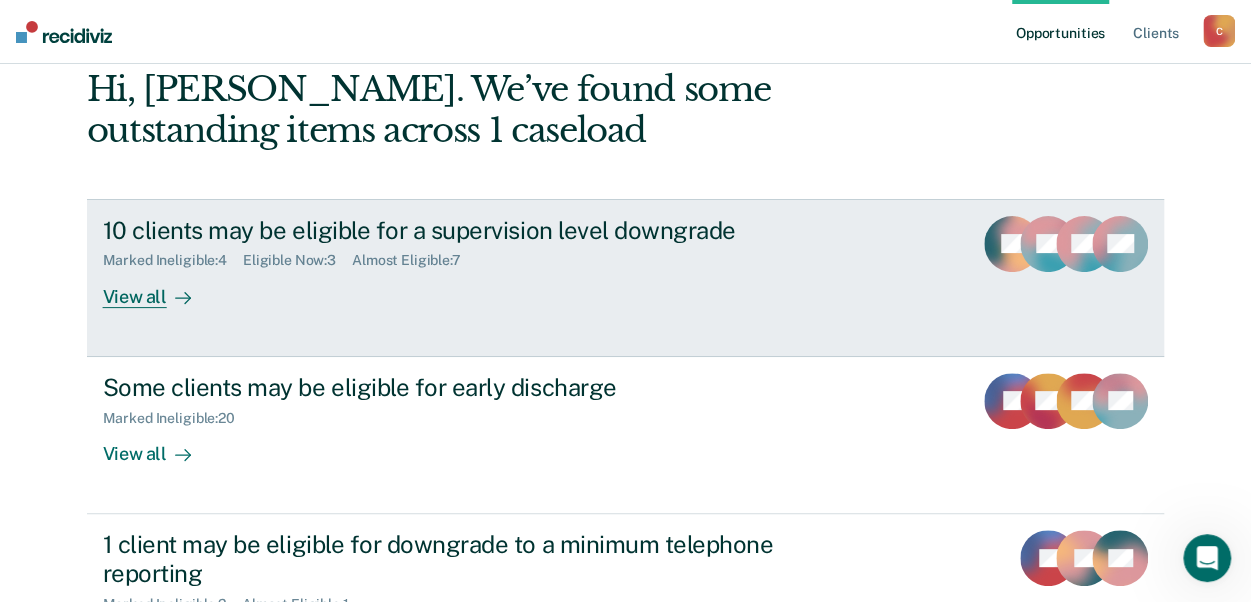 scroll, scrollTop: 200, scrollLeft: 0, axis: vertical 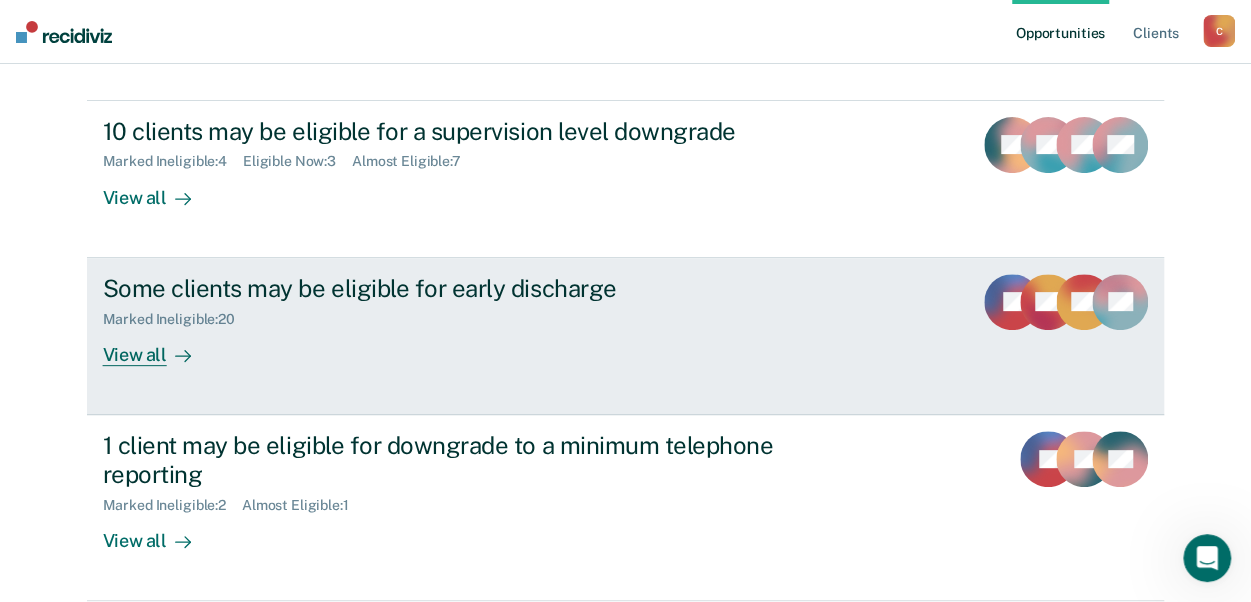 click on "Some clients may be eligible for early discharge" at bounding box center (454, 288) 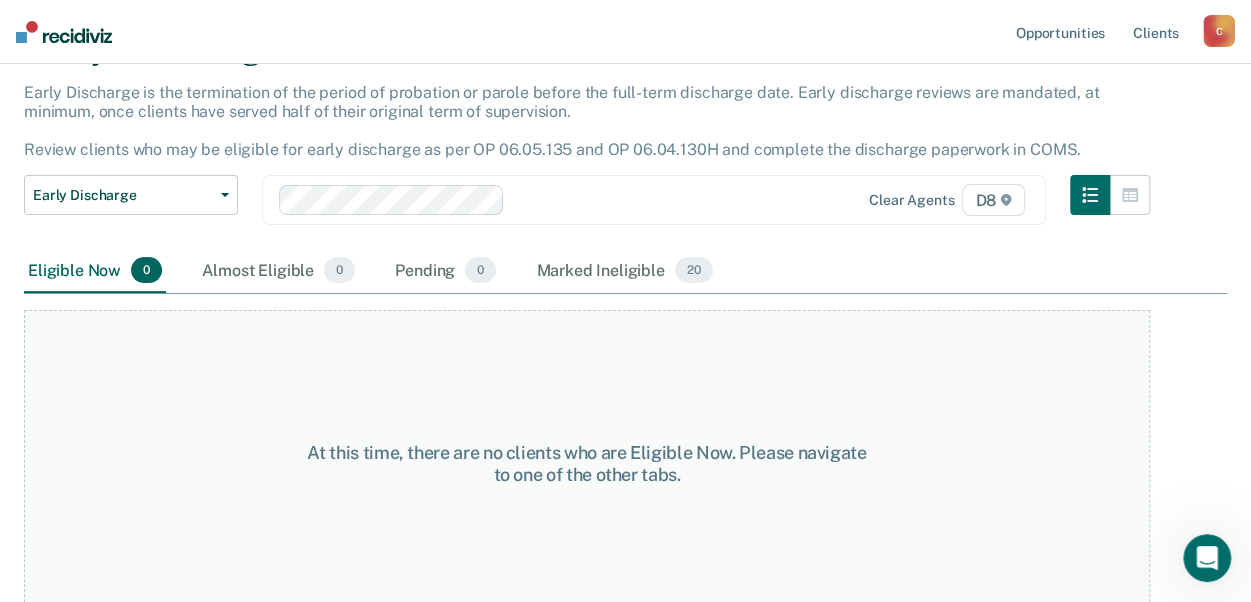 scroll, scrollTop: 124, scrollLeft: 0, axis: vertical 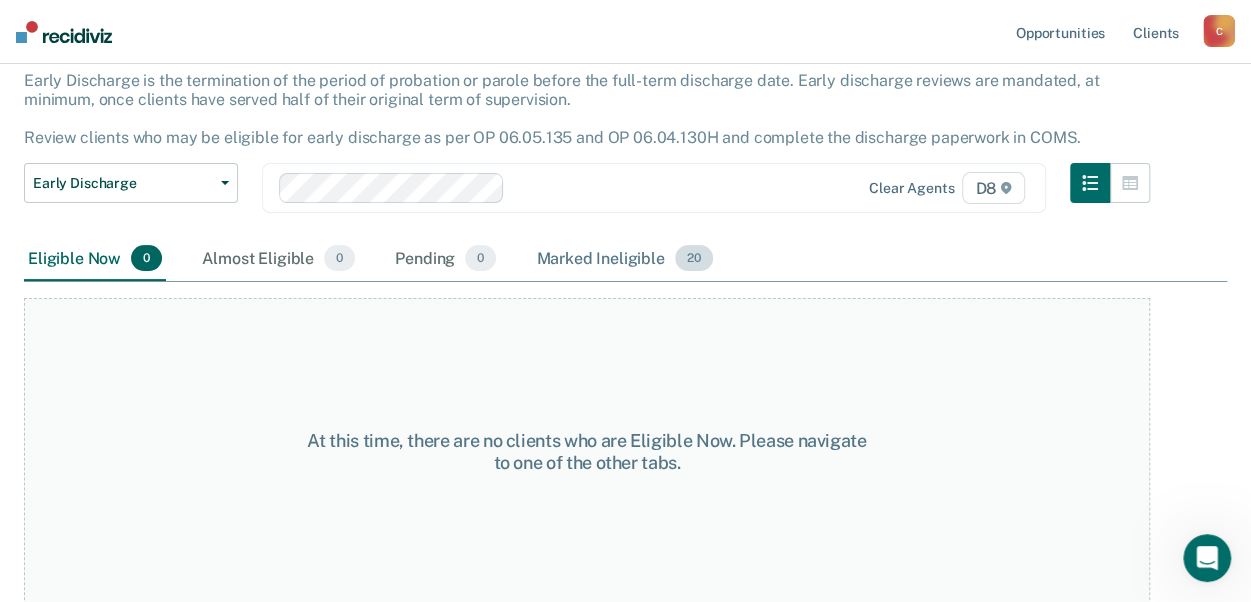 click on "Marked Ineligible 20" at bounding box center [624, 259] 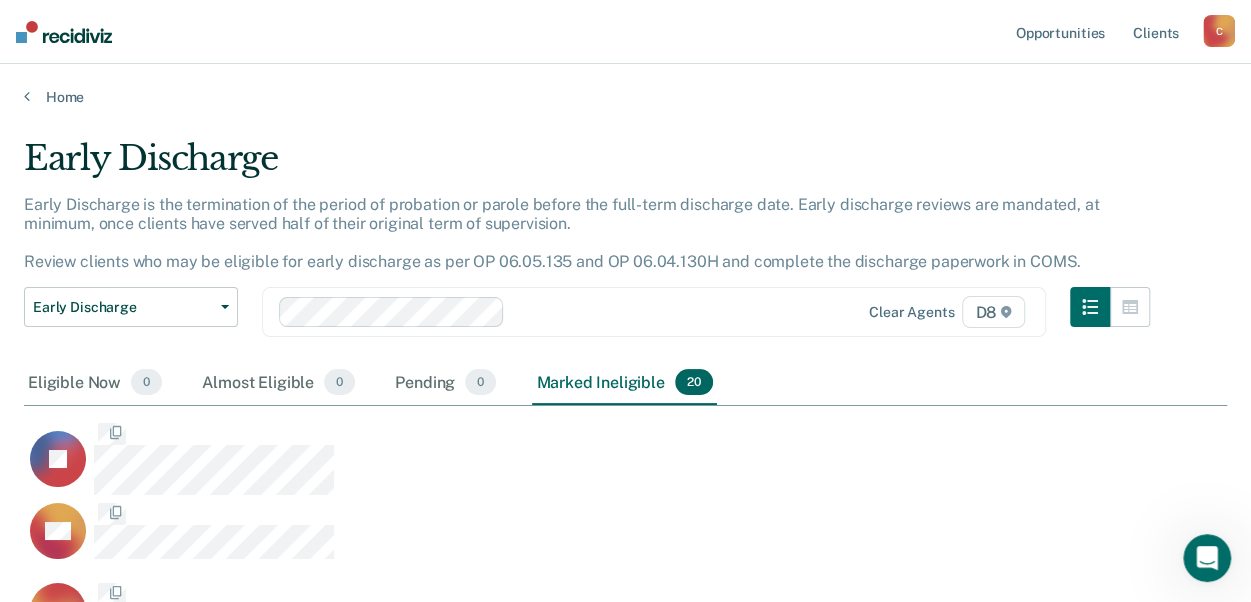 scroll, scrollTop: 16, scrollLeft: 16, axis: both 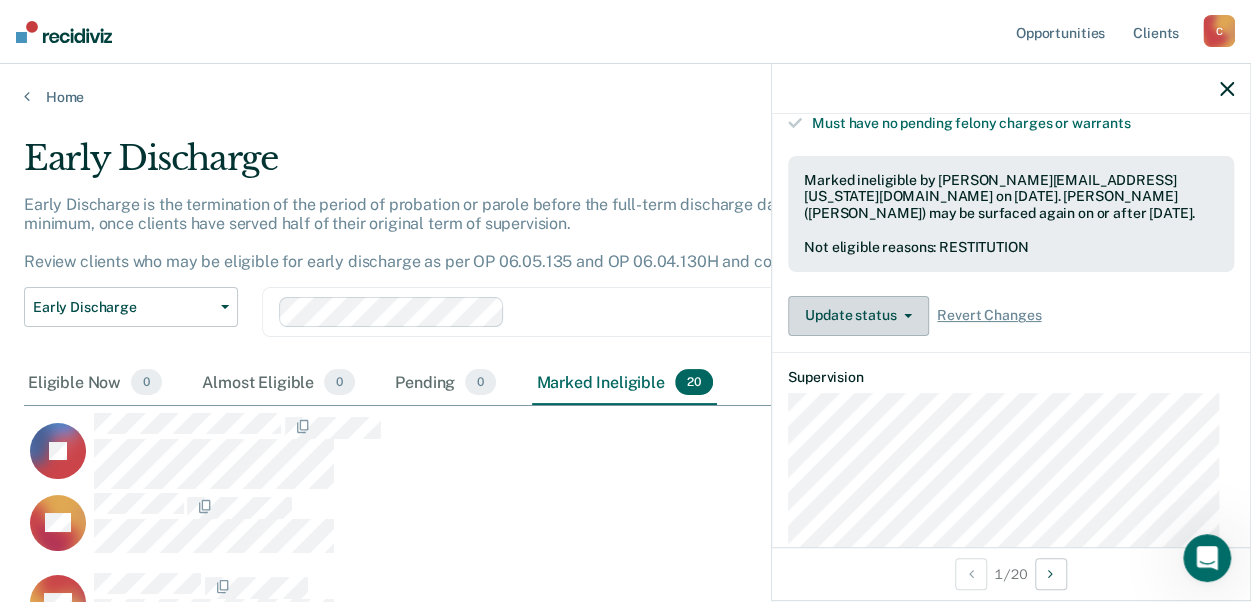 click on "Update status" at bounding box center [858, 316] 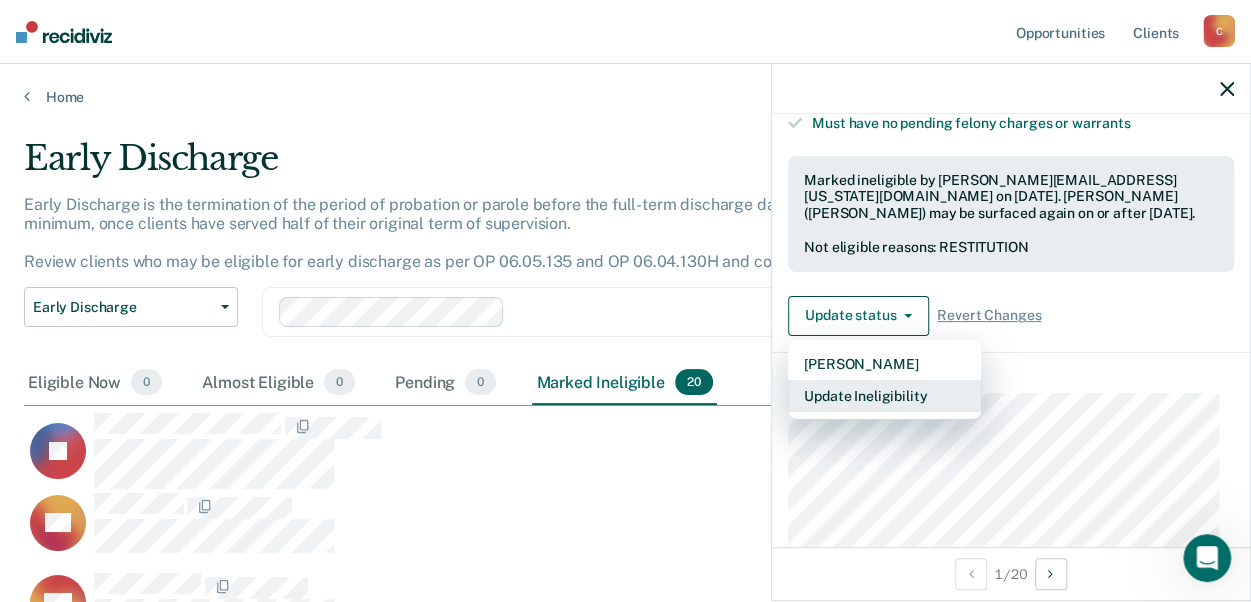 click on "Update Ineligibility" at bounding box center [884, 396] 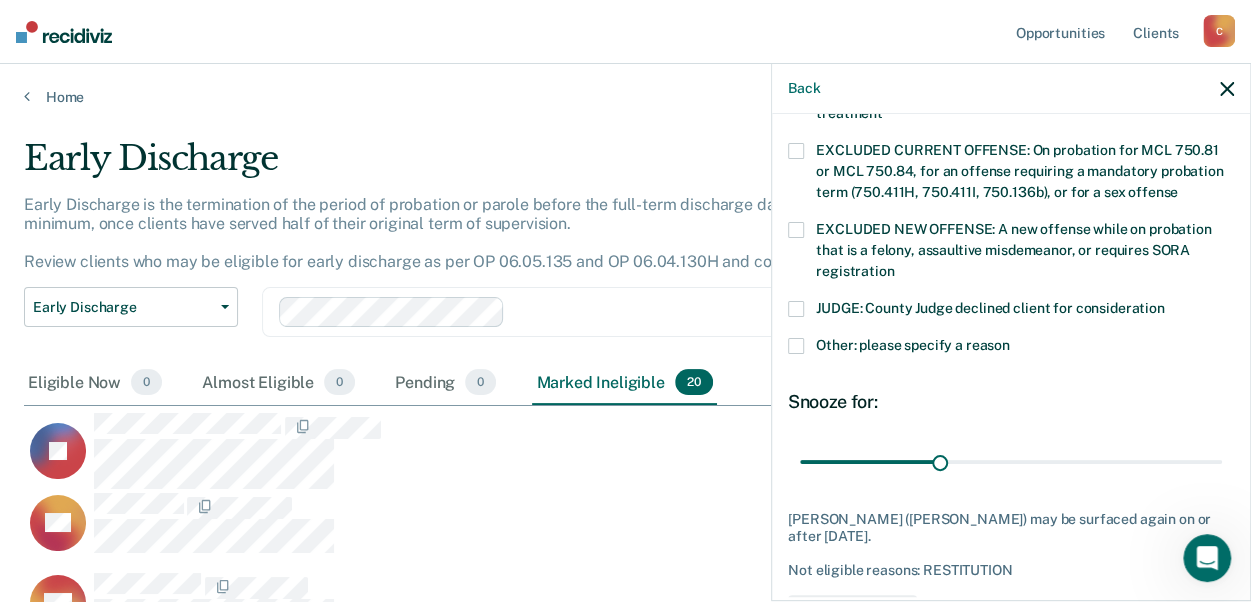 scroll, scrollTop: 641, scrollLeft: 0, axis: vertical 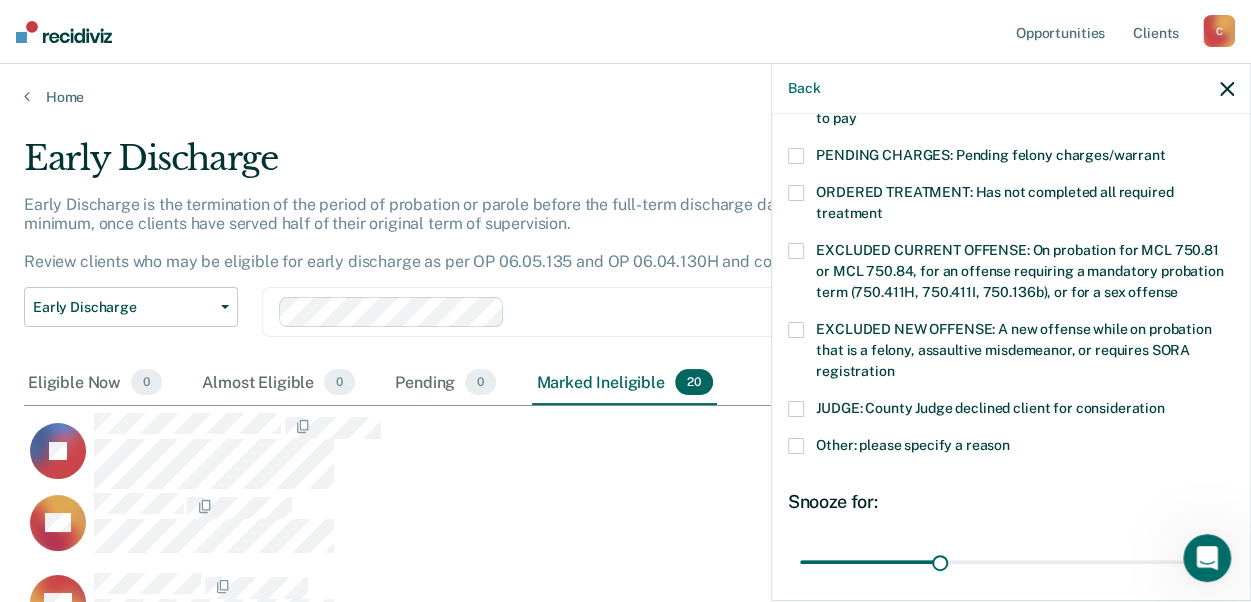 click at bounding box center (796, 409) 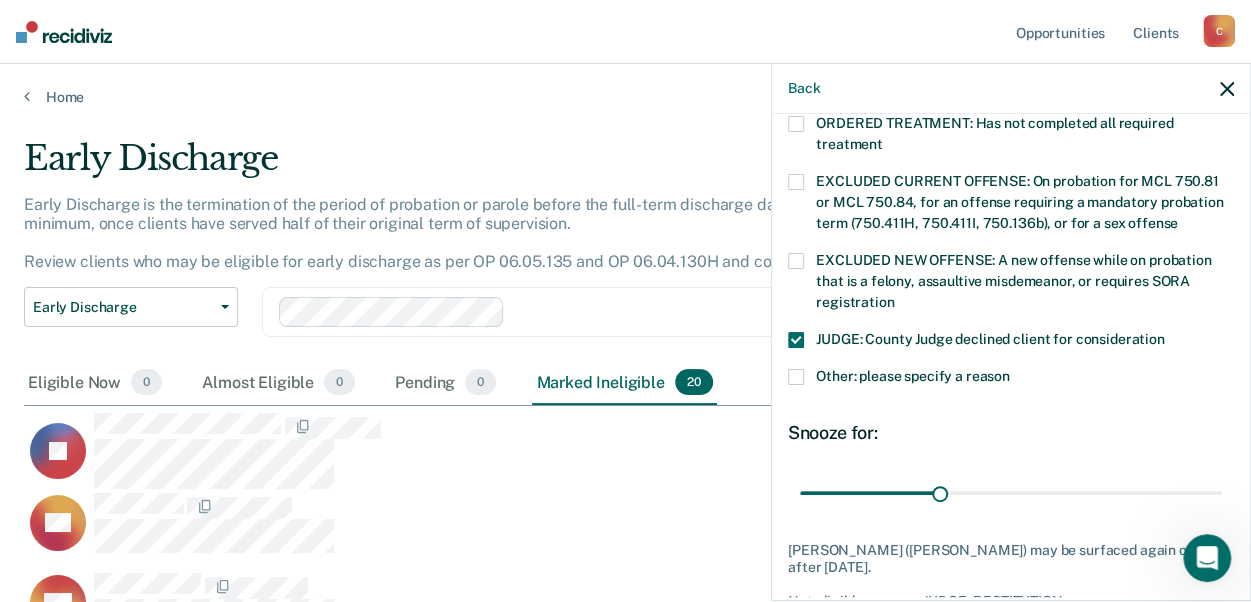 scroll, scrollTop: 790, scrollLeft: 0, axis: vertical 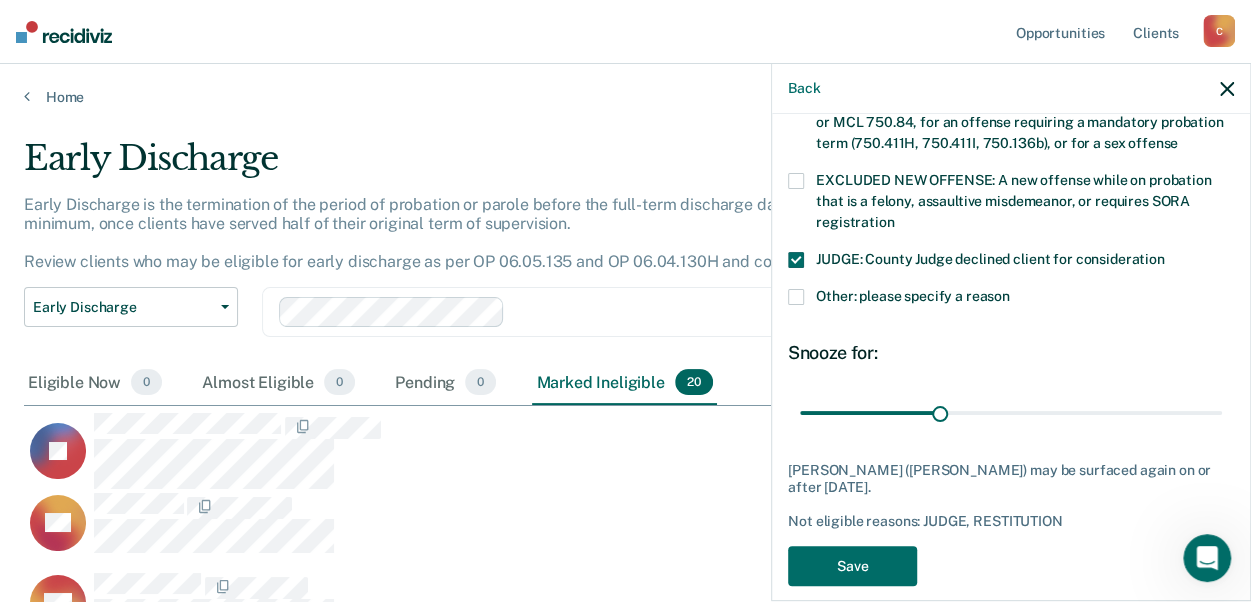 click at bounding box center (796, 297) 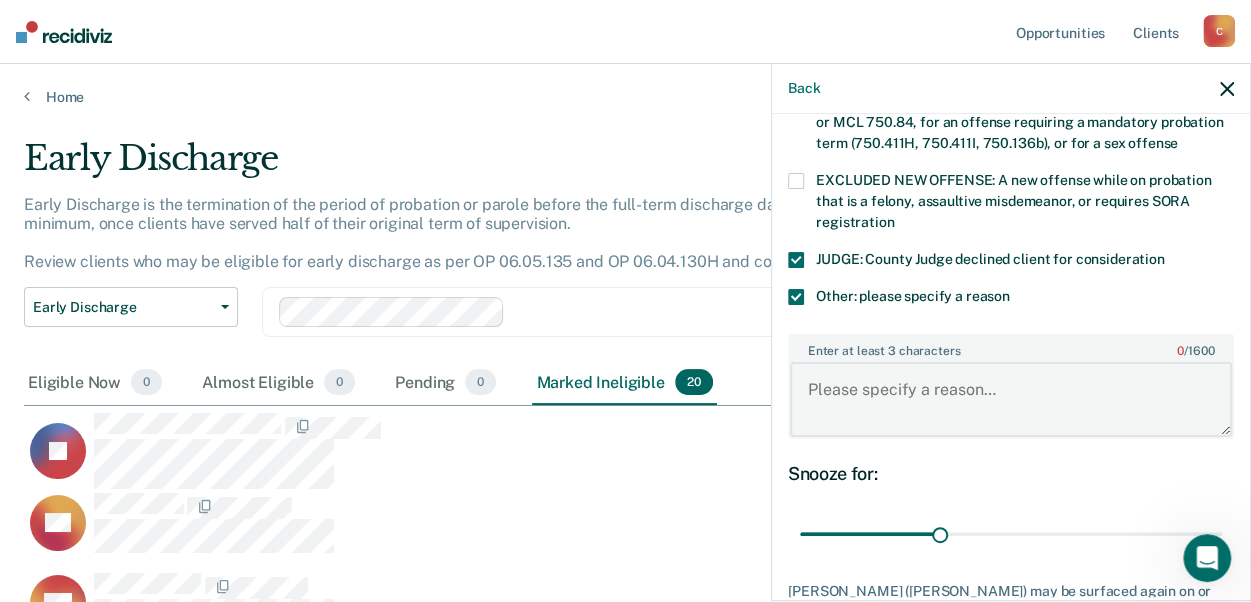 click on "Enter at least 3 characters 0  /  1600" at bounding box center [1011, 399] 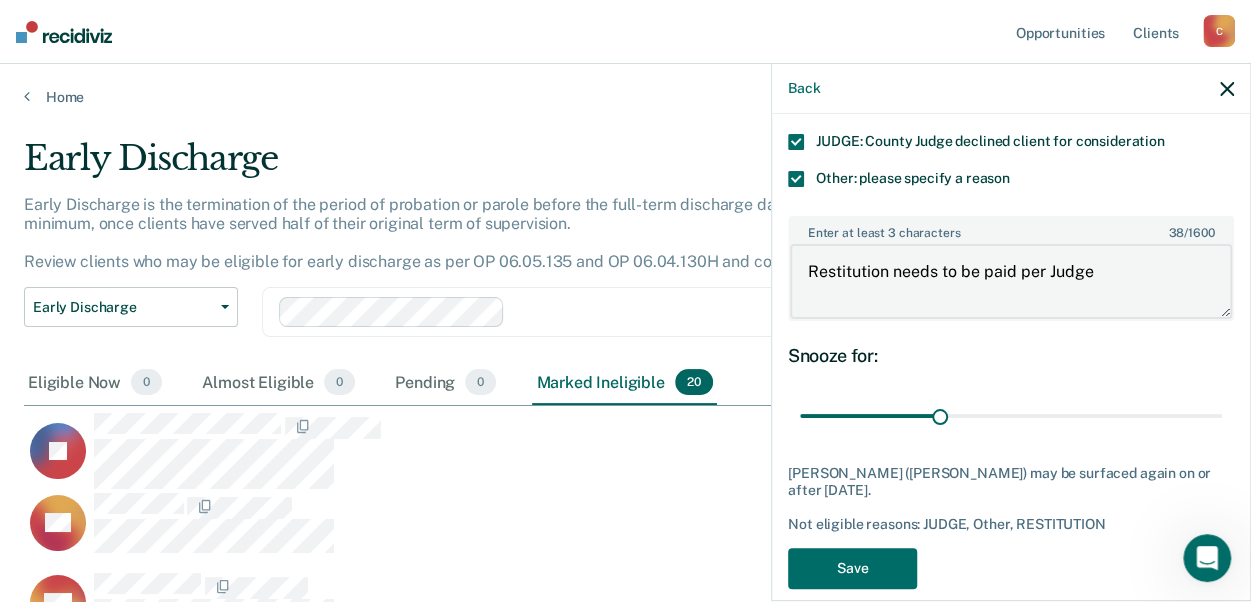 scroll, scrollTop: 912, scrollLeft: 0, axis: vertical 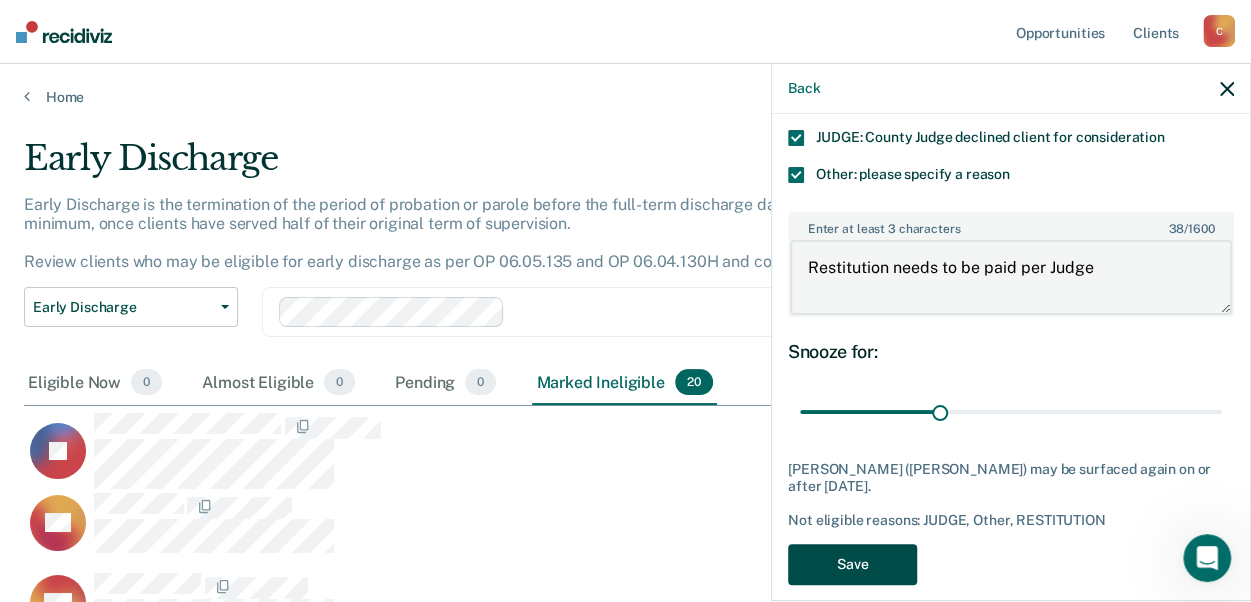 type on "Restitution needs to be paid per Judge" 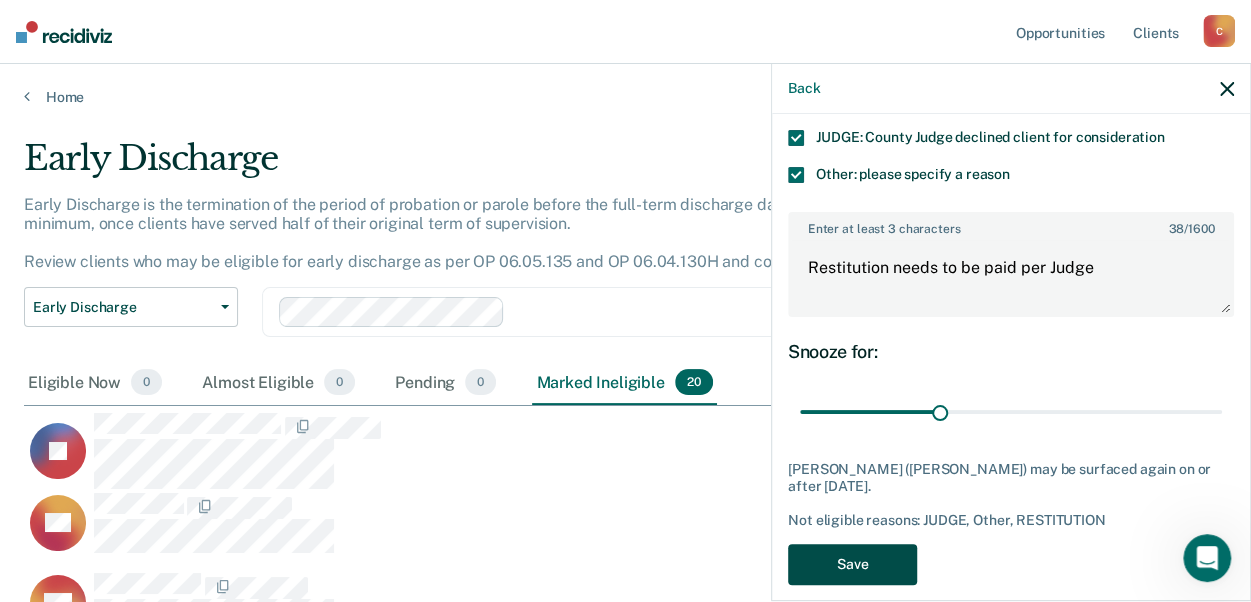 click on "Save" at bounding box center (852, 564) 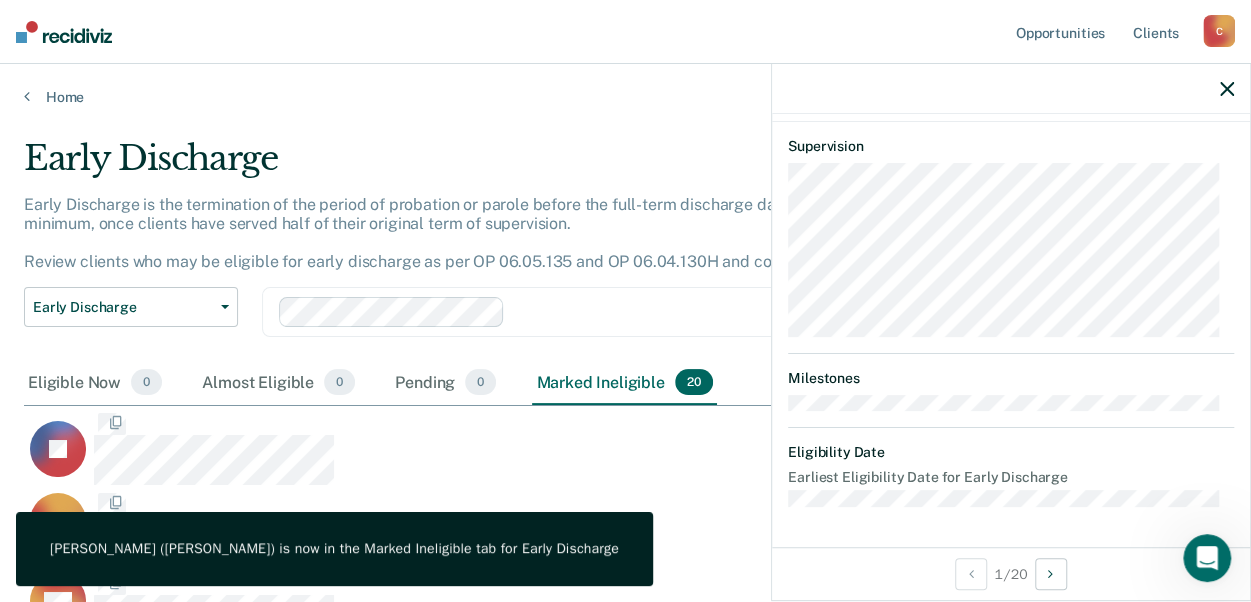 scroll, scrollTop: 696, scrollLeft: 0, axis: vertical 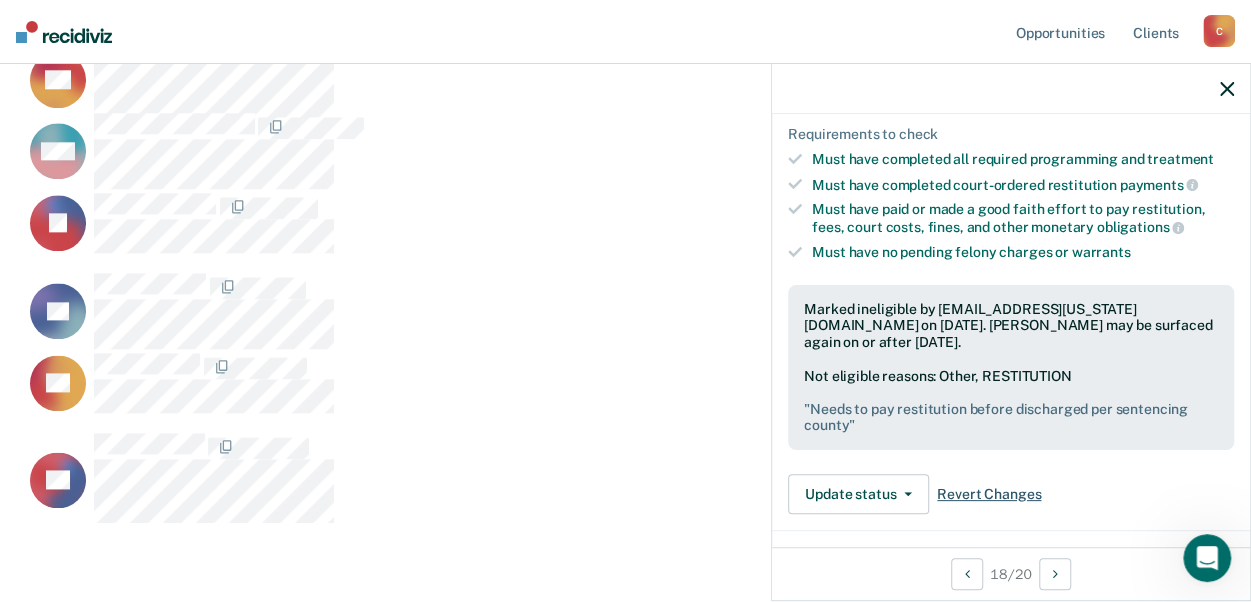 click on "Revert Changes" at bounding box center [989, 494] 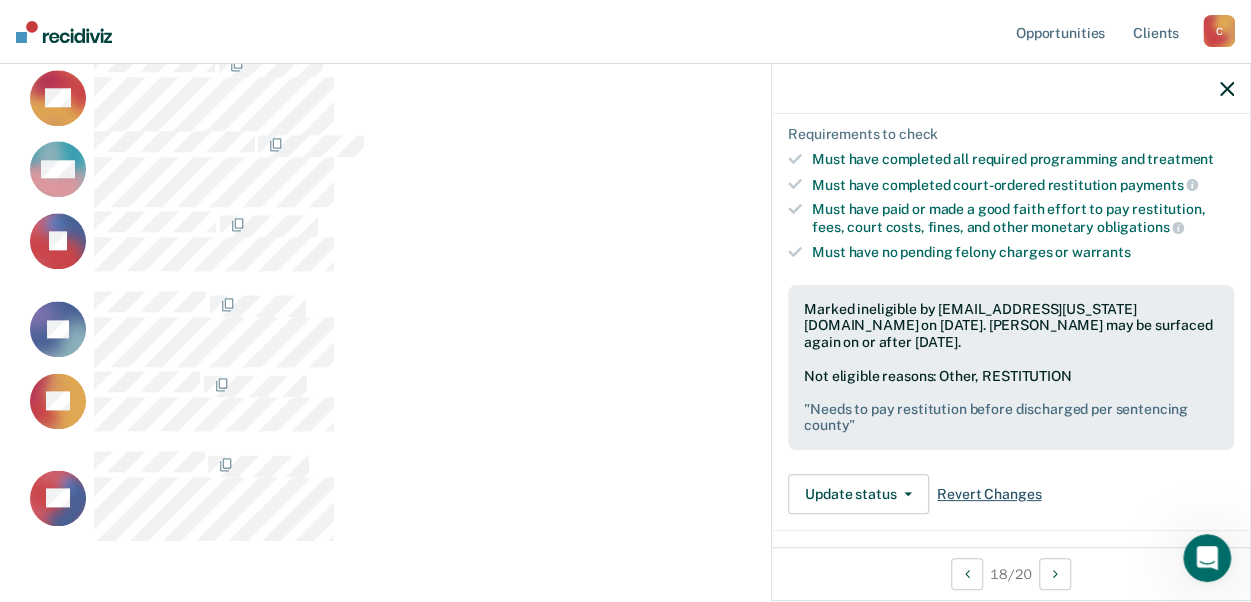 scroll, scrollTop: 1781, scrollLeft: 1187, axis: both 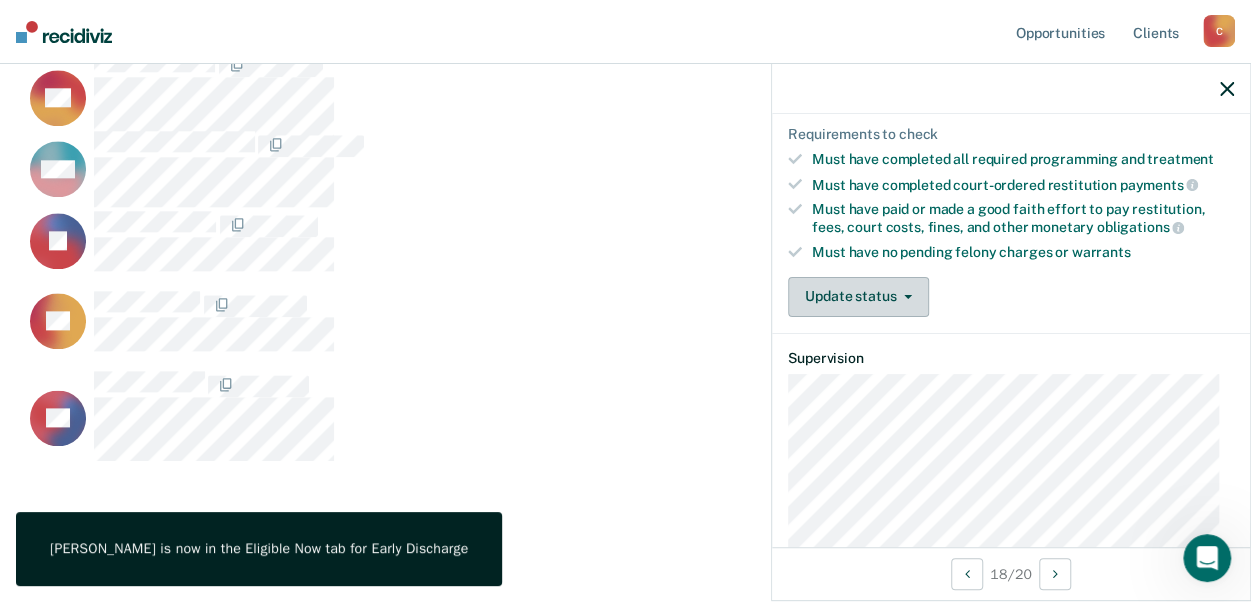 click on "Update status" at bounding box center [858, 297] 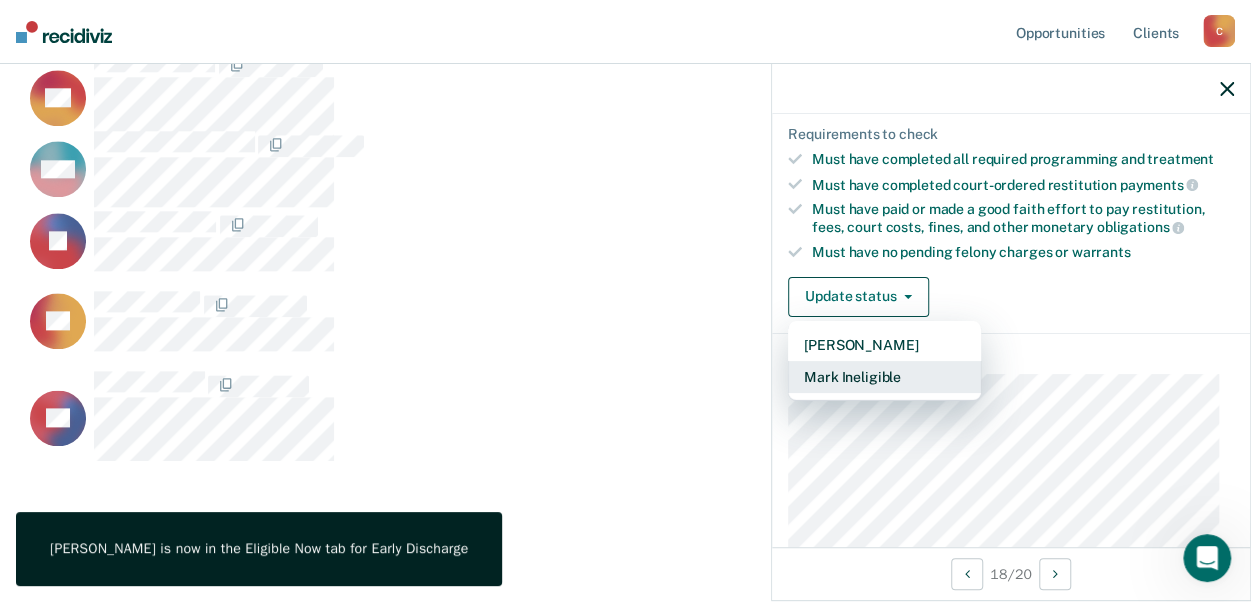 click on "Mark Ineligible" at bounding box center (884, 377) 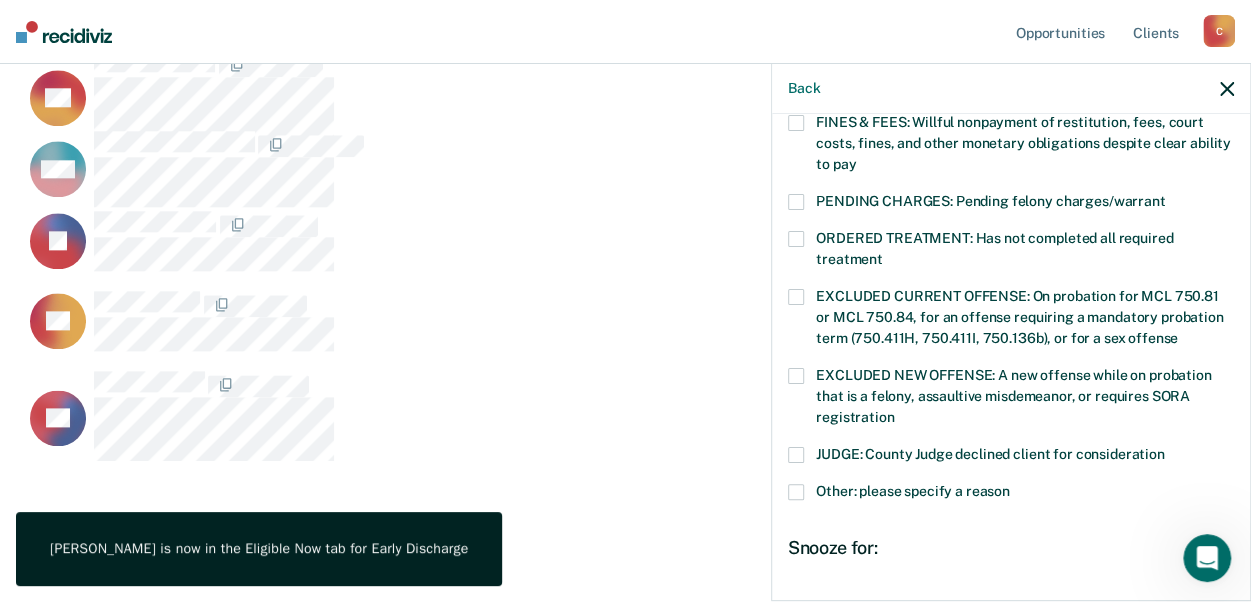 scroll, scrollTop: 612, scrollLeft: 0, axis: vertical 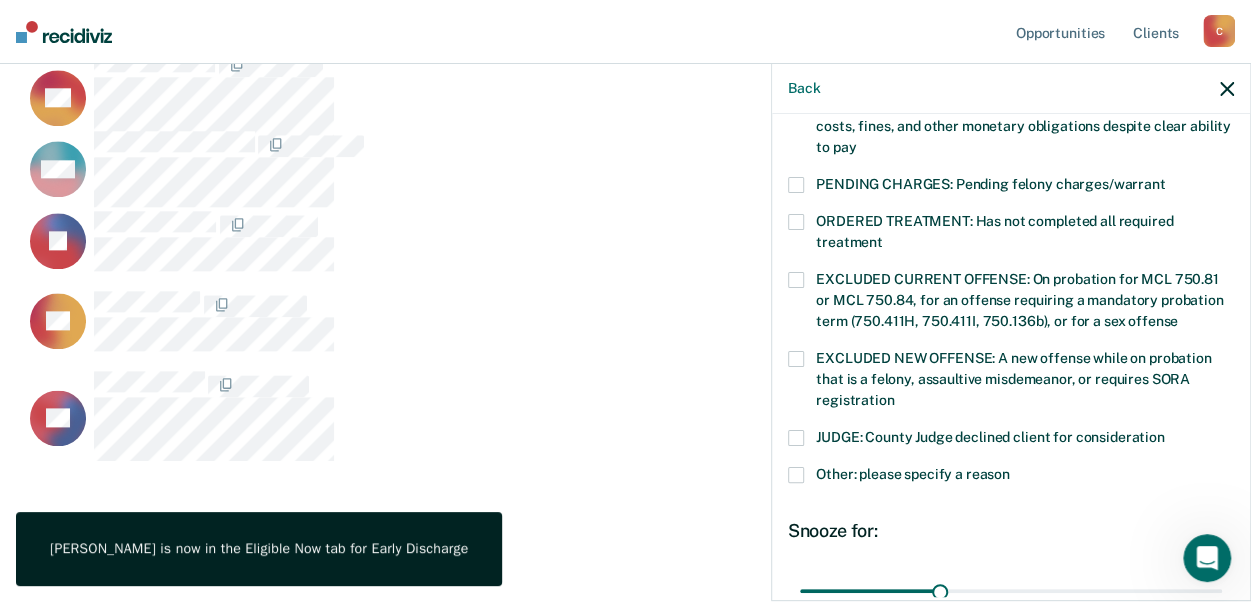 click at bounding box center [796, 438] 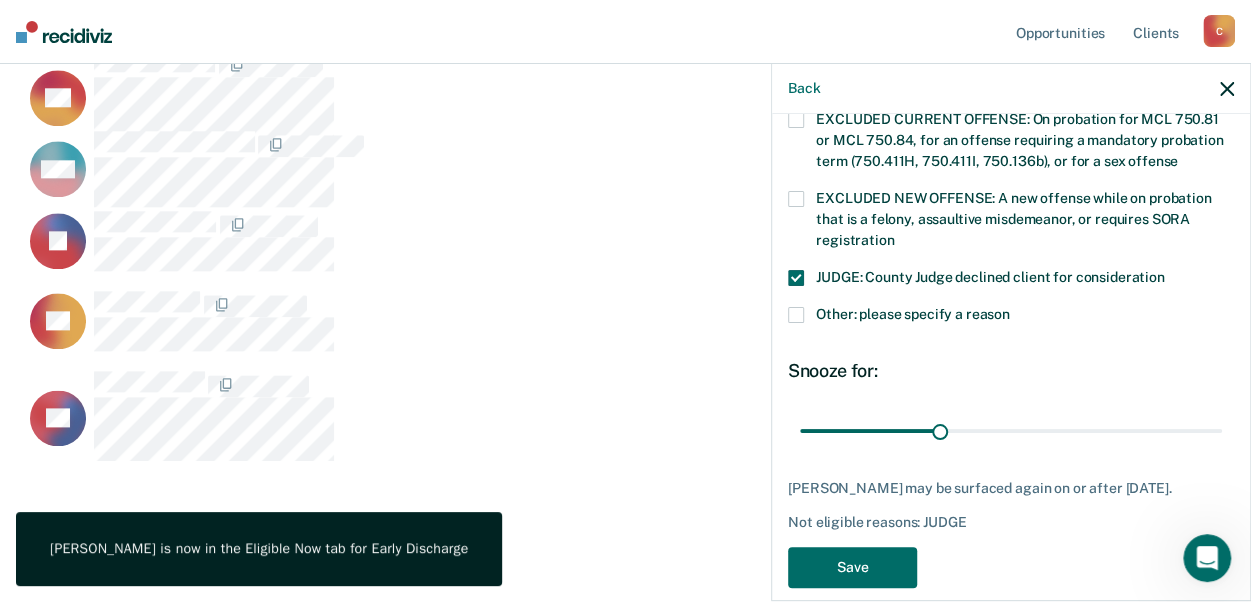 scroll, scrollTop: 774, scrollLeft: 0, axis: vertical 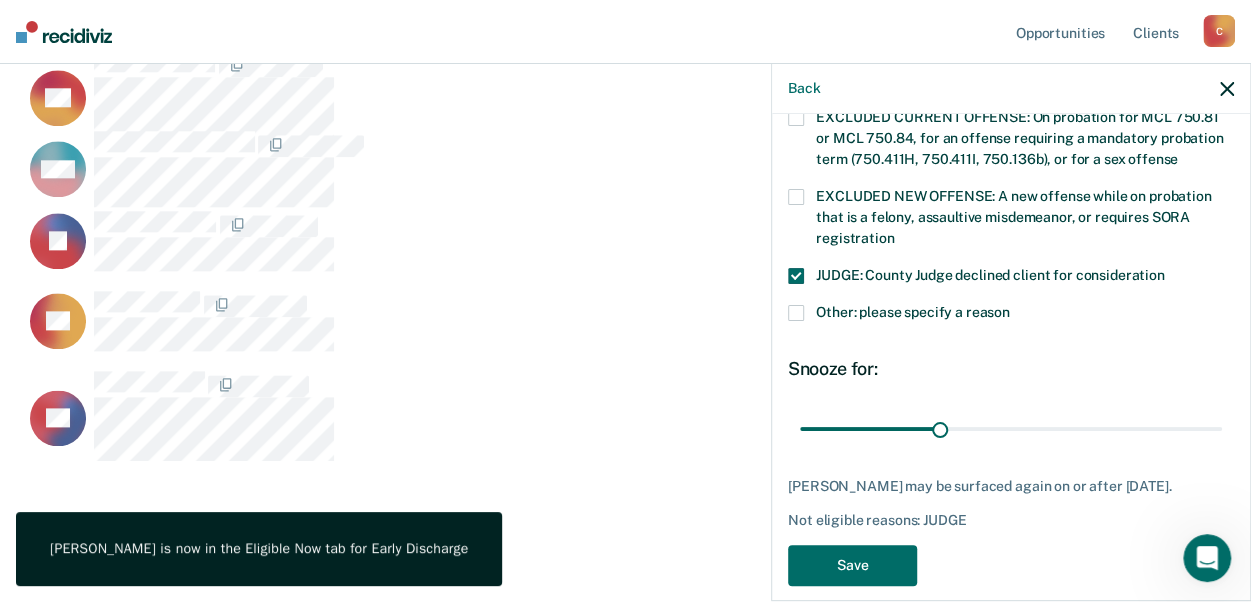 click at bounding box center [796, 313] 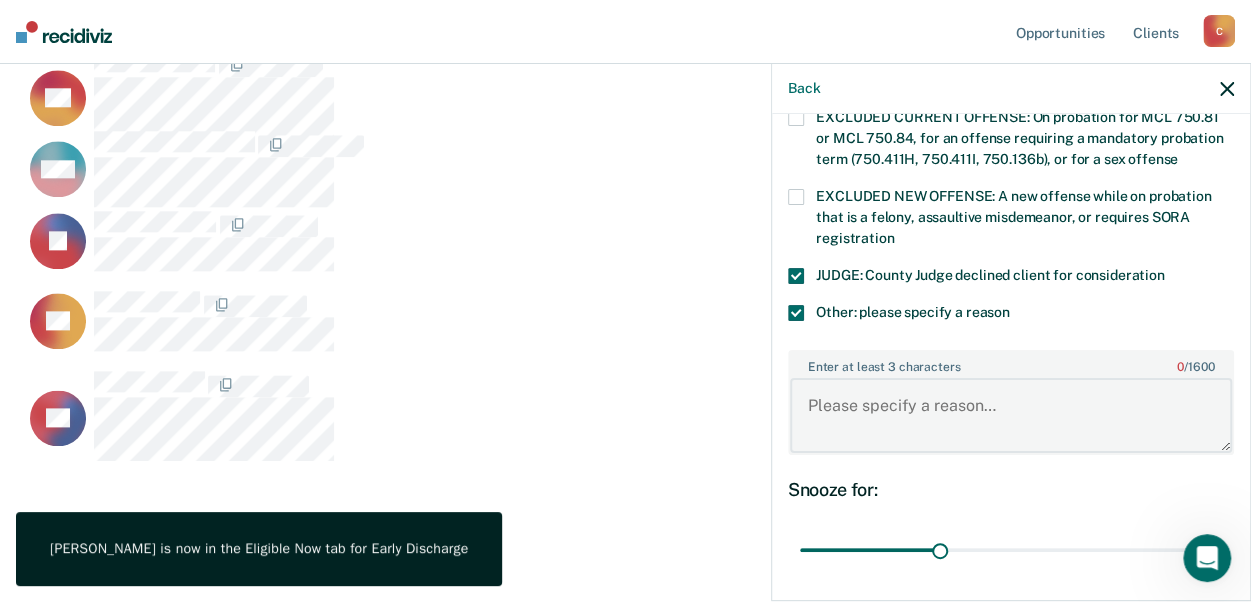 click on "Enter at least 3 characters 0  /  1600" at bounding box center (1011, 415) 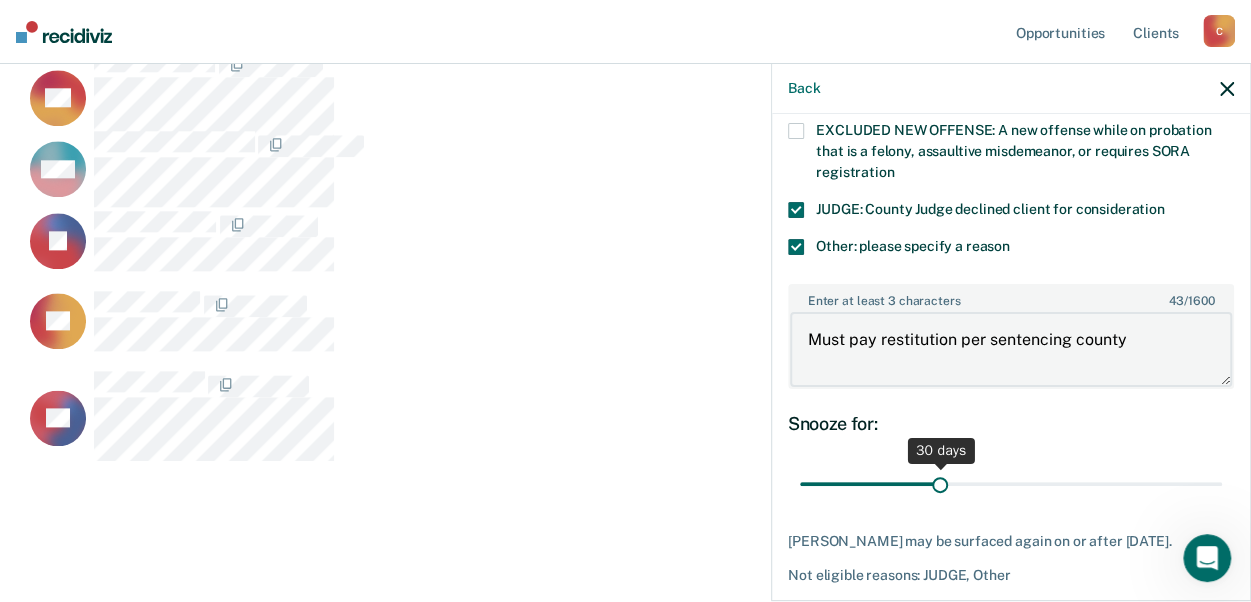 scroll, scrollTop: 894, scrollLeft: 0, axis: vertical 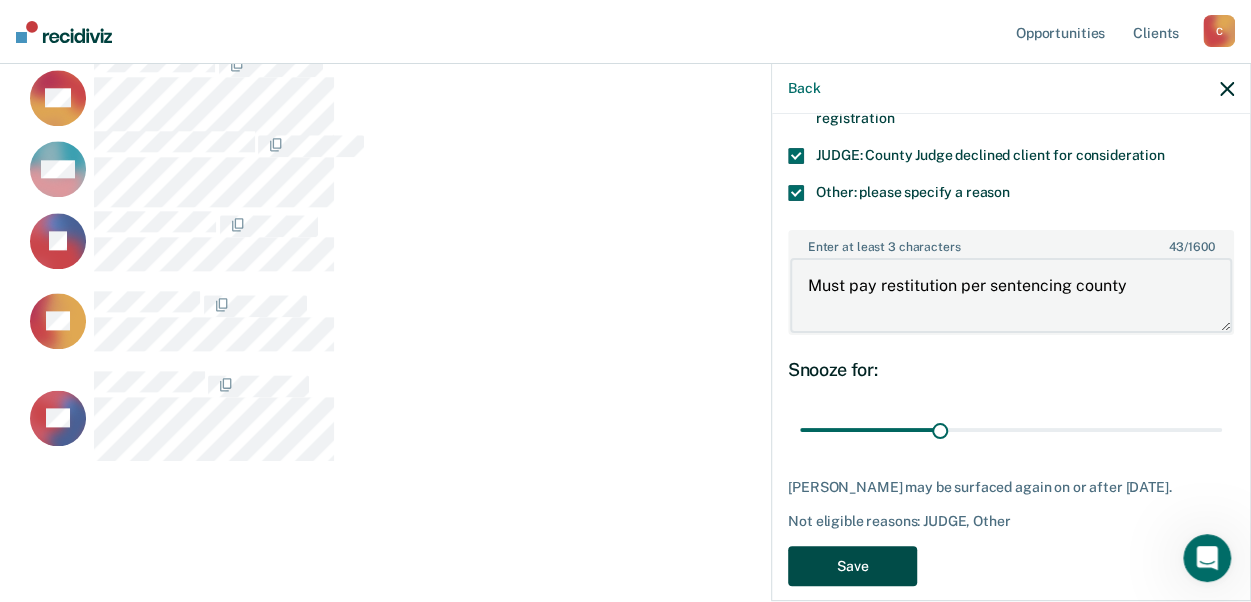 type on "Must pay restitution per sentencing county" 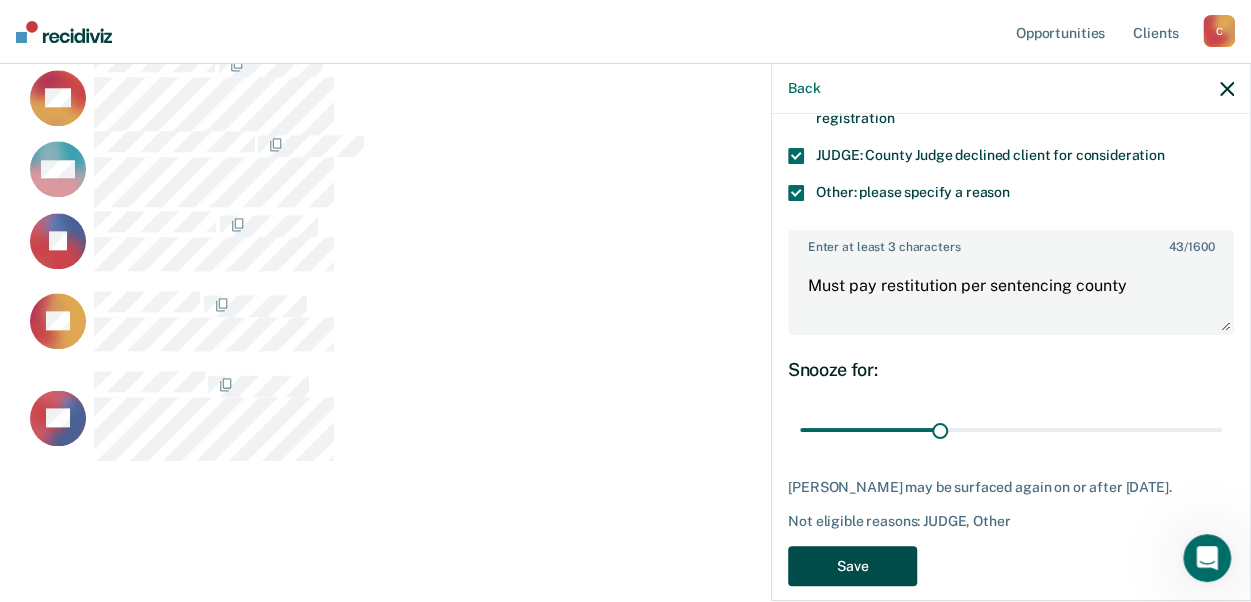 click on "Save" at bounding box center (852, 566) 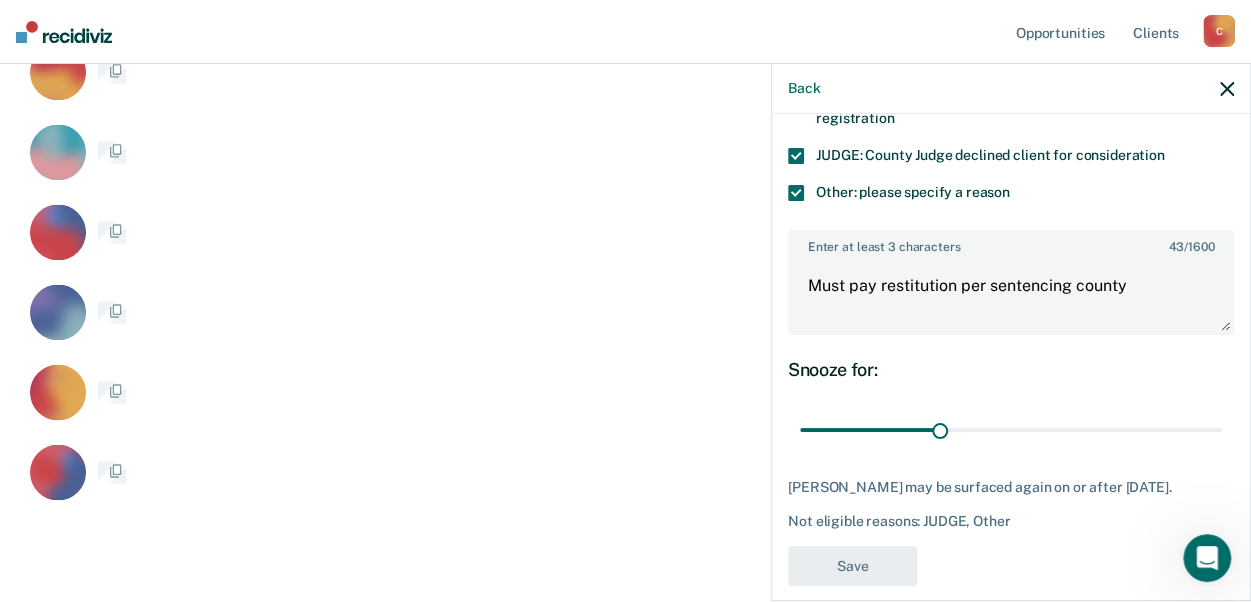 scroll, scrollTop: 696, scrollLeft: 0, axis: vertical 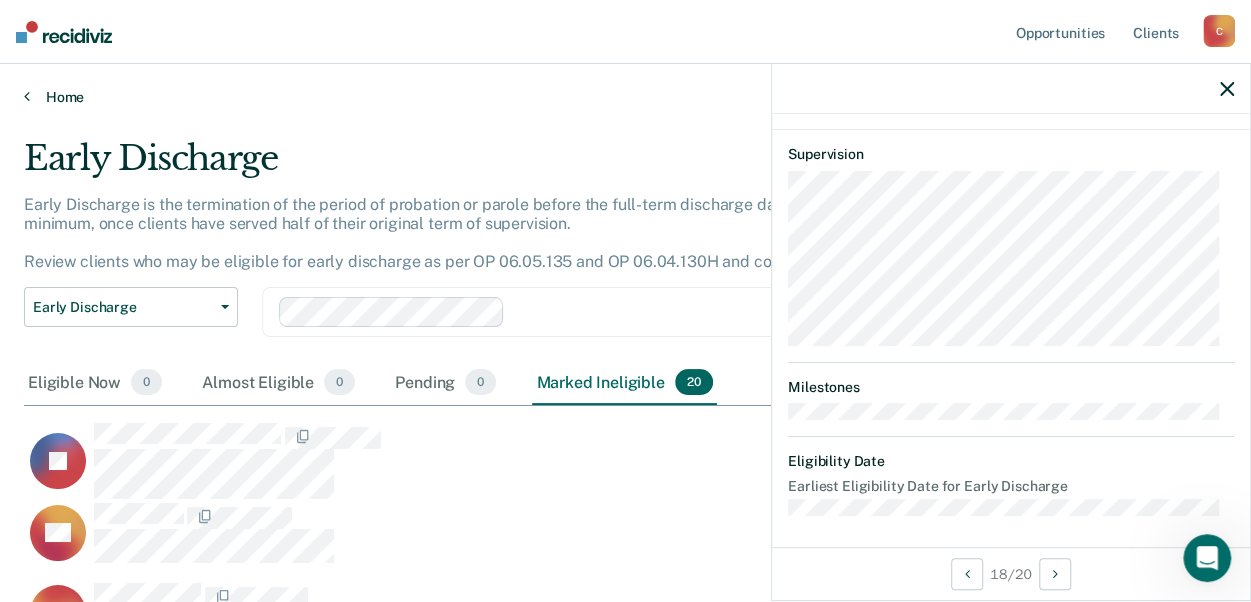click on "Home" at bounding box center [625, 97] 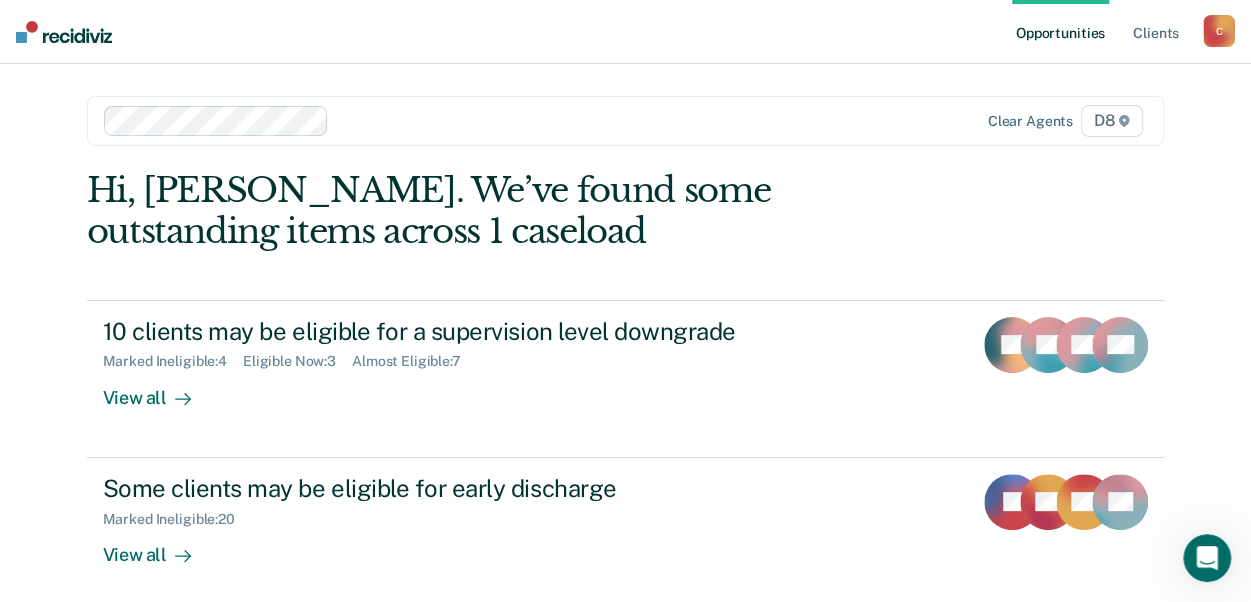 click on "C" at bounding box center (1219, 31) 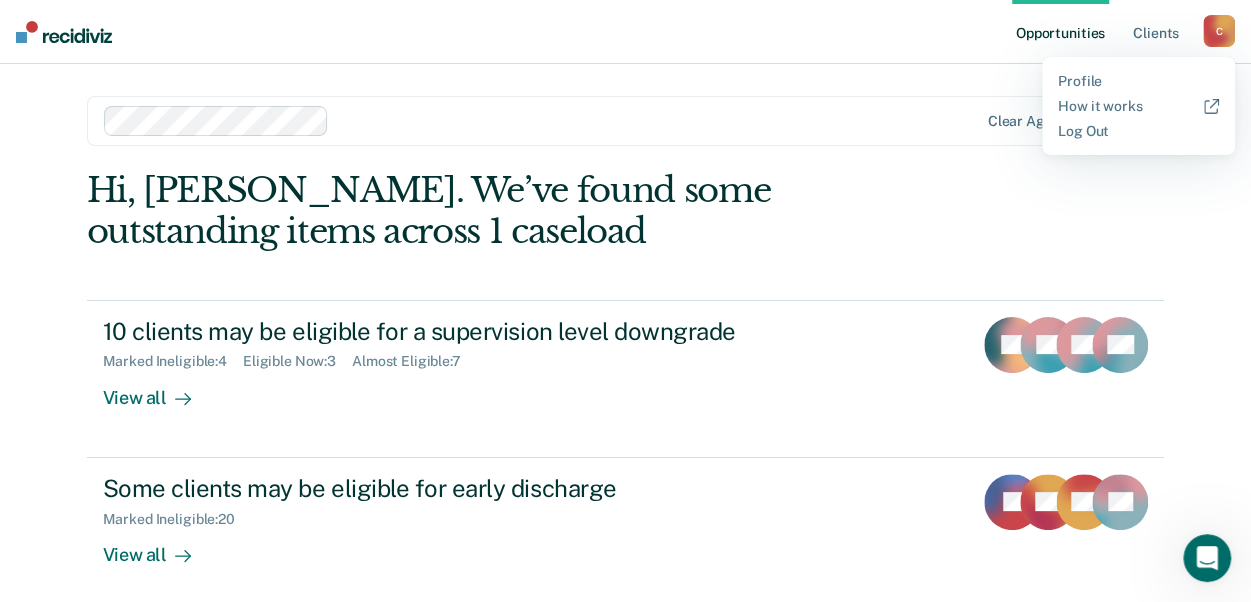 click on "Clear   agents D8   Hi, [PERSON_NAME]. We’ve found some outstanding items across 1 caseload 10 clients may be eligible for a supervision level downgrade Marked Ineligible :  4 Eligible Now :  3 Almost Eligible :  7 View all   LC SS GA + 7 Some clients may be eligible for early discharge Marked Ineligible :  20 View all   R( KR NC BF 1 client may be eligible for downgrade to a minimum telephone reporting Marked Ineligible :  2 Almost Eligible :  1 View all   R( JK JW Some clients within their first 6 months of supervision are being supervised at a level that does not match their latest risk score Overridden :  1 View all   TP" at bounding box center (626, 541) 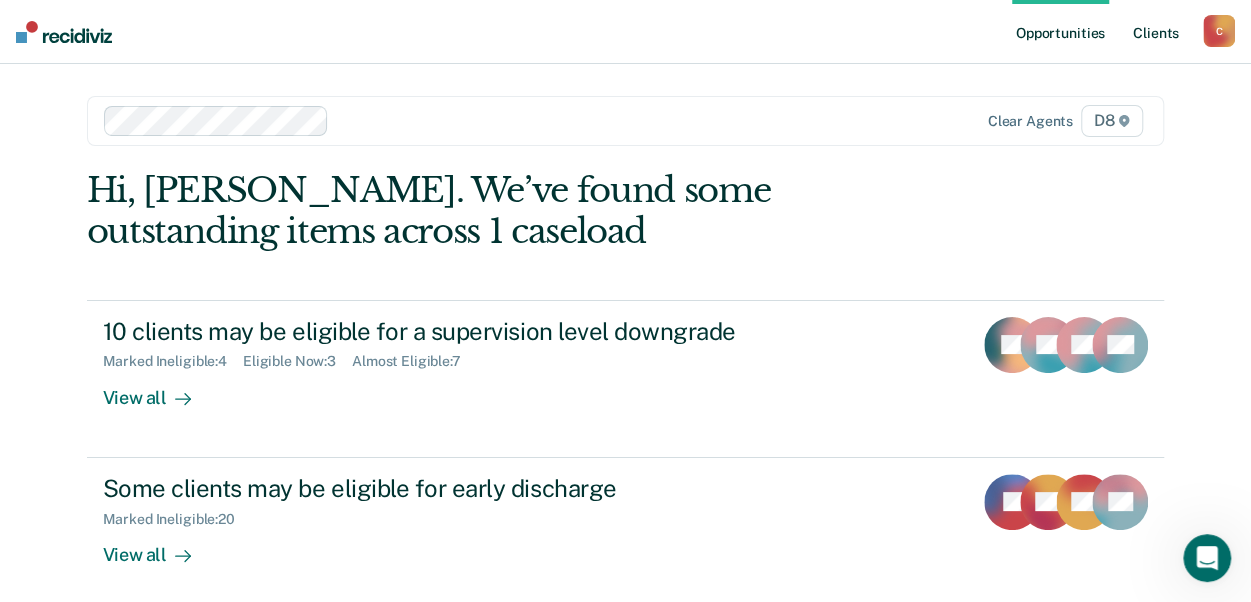 click on "Client s" at bounding box center [1156, 32] 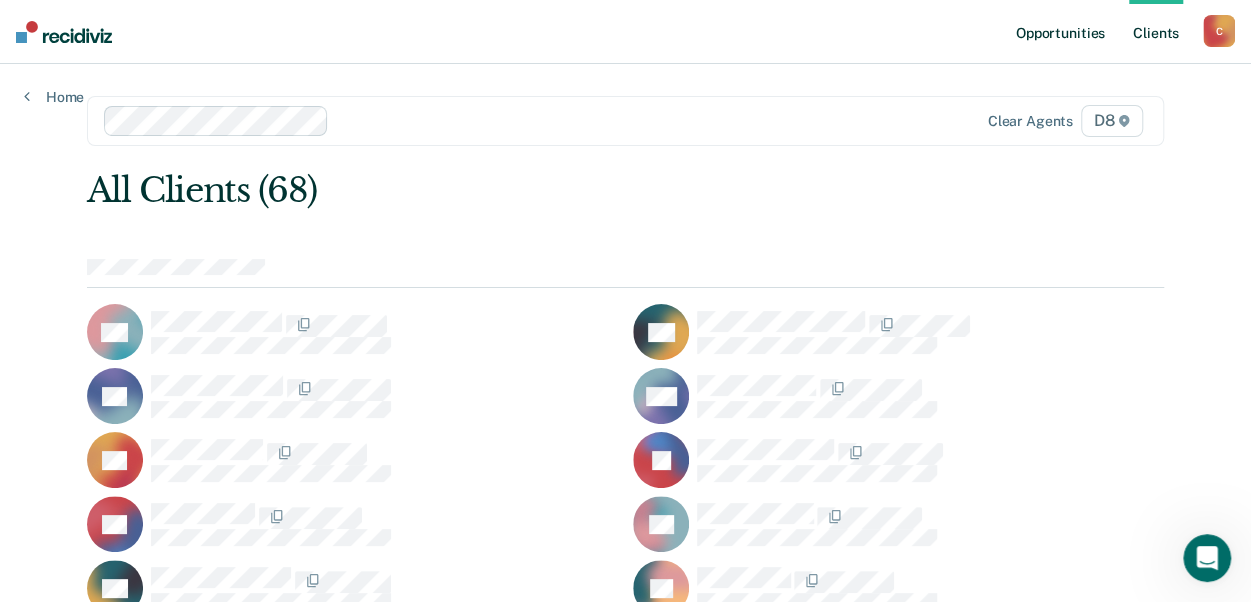 click on "Opportunities" at bounding box center (1060, 32) 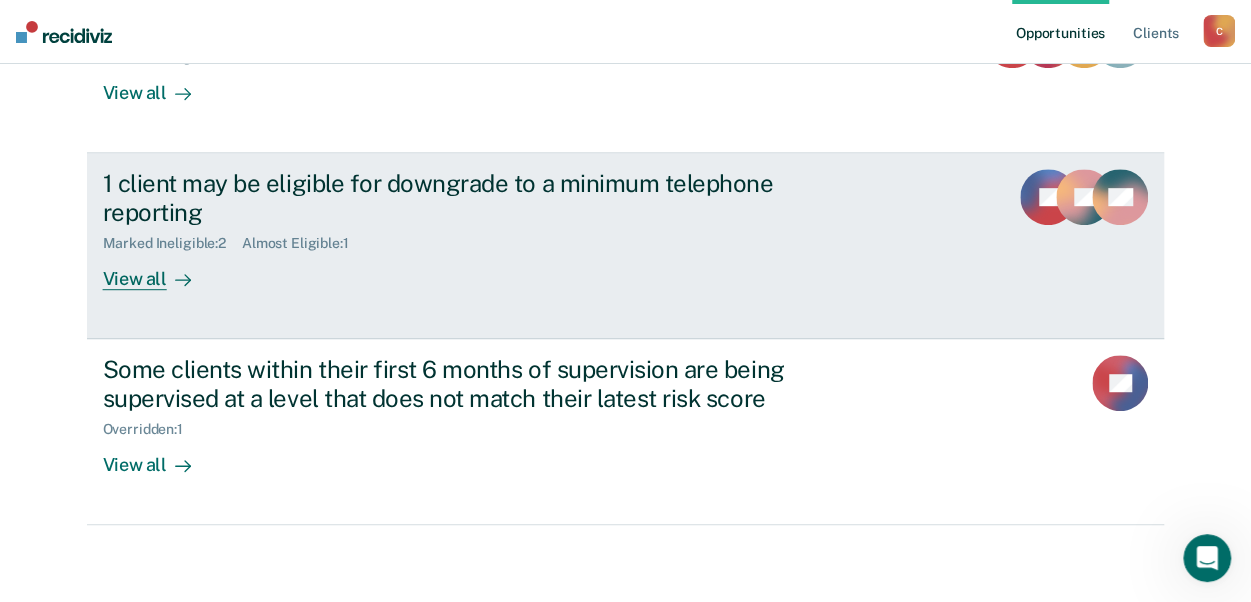 scroll, scrollTop: 62, scrollLeft: 0, axis: vertical 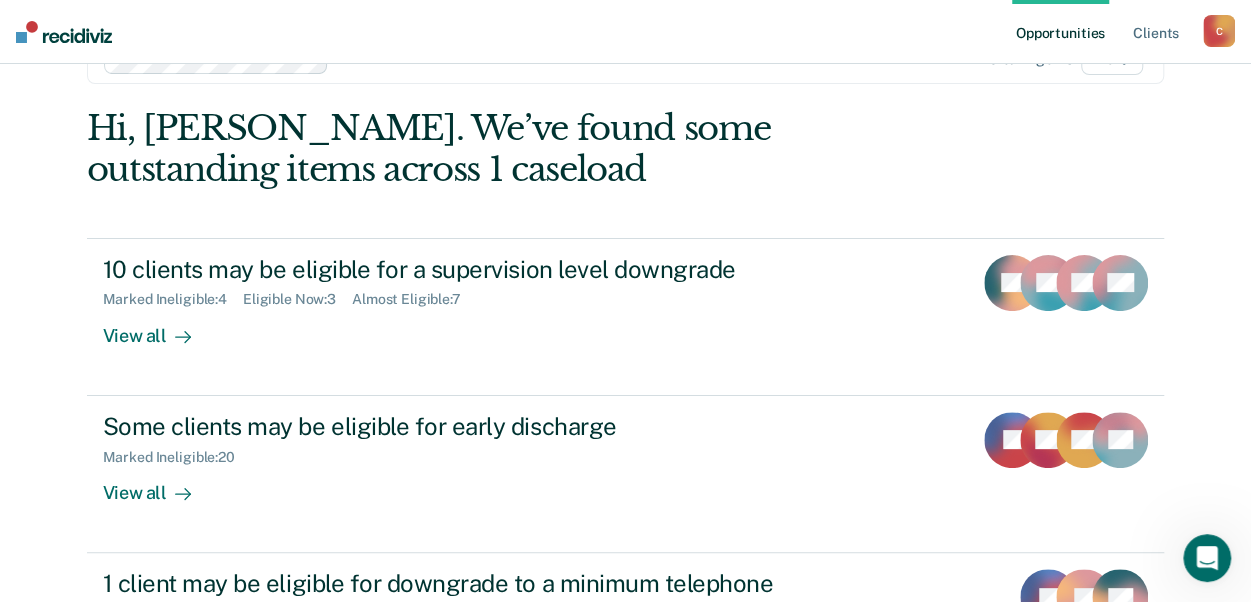 click at bounding box center (1207, 558) 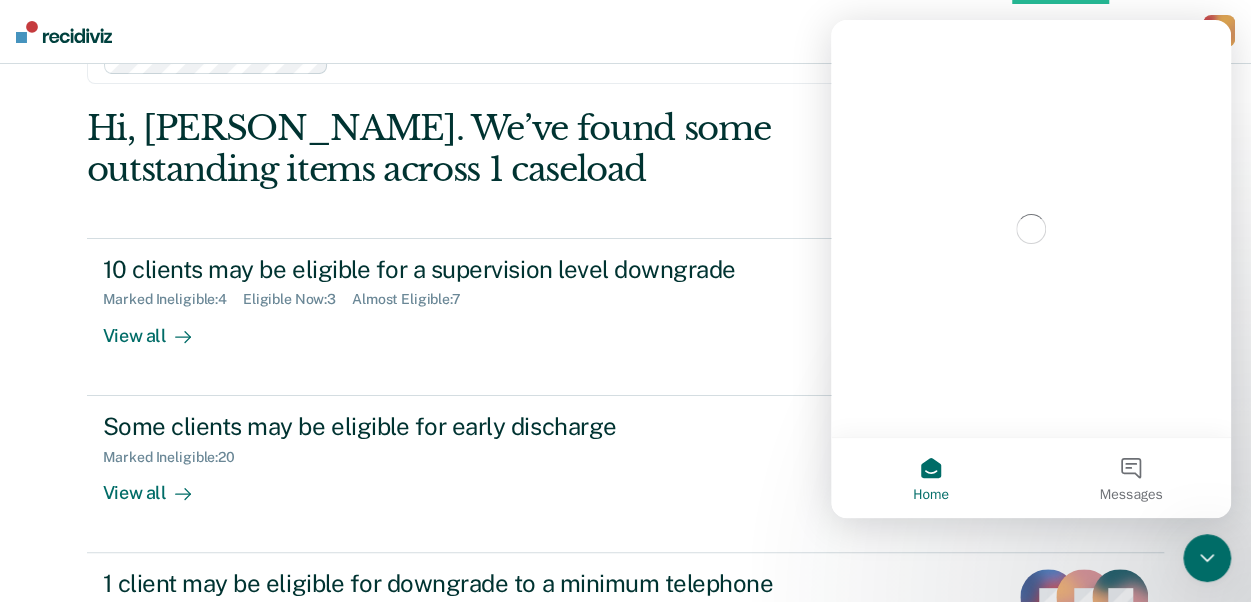 scroll, scrollTop: 0, scrollLeft: 0, axis: both 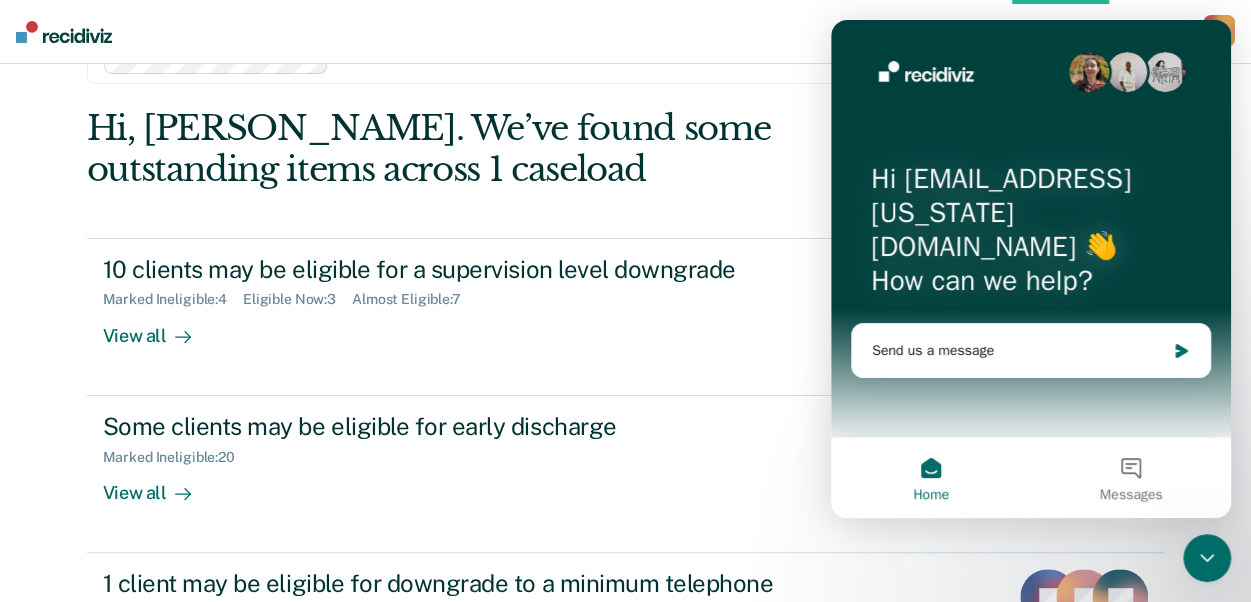 click on "Hi, [PERSON_NAME]. We’ve found some outstanding items across 1 caseload" at bounding box center [518, 149] 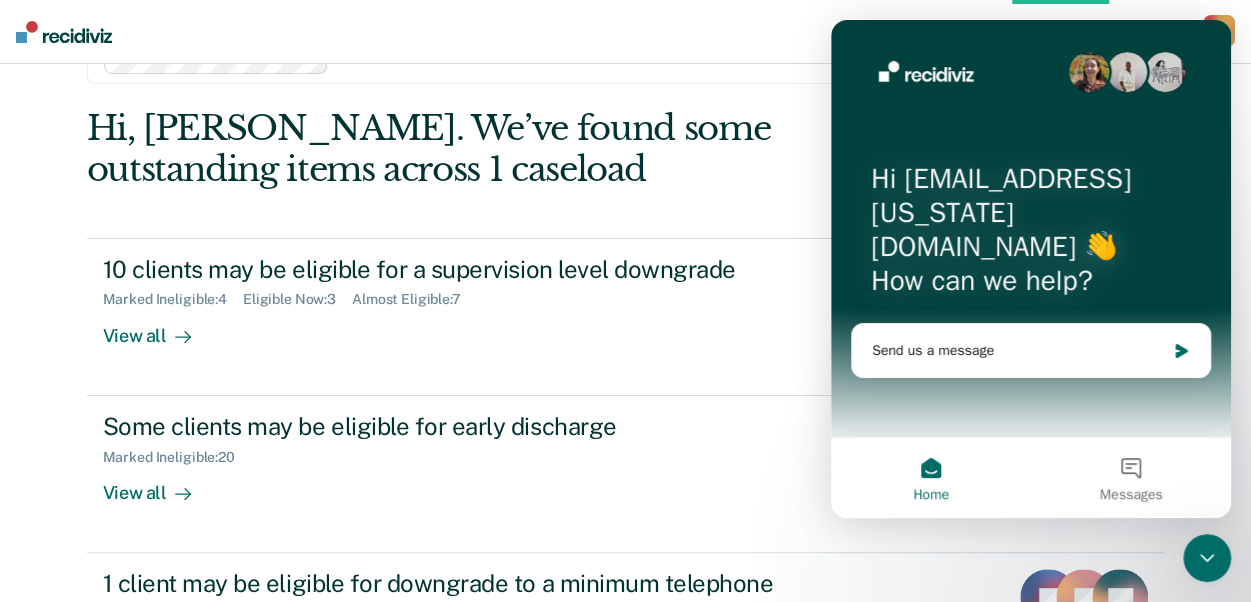 click 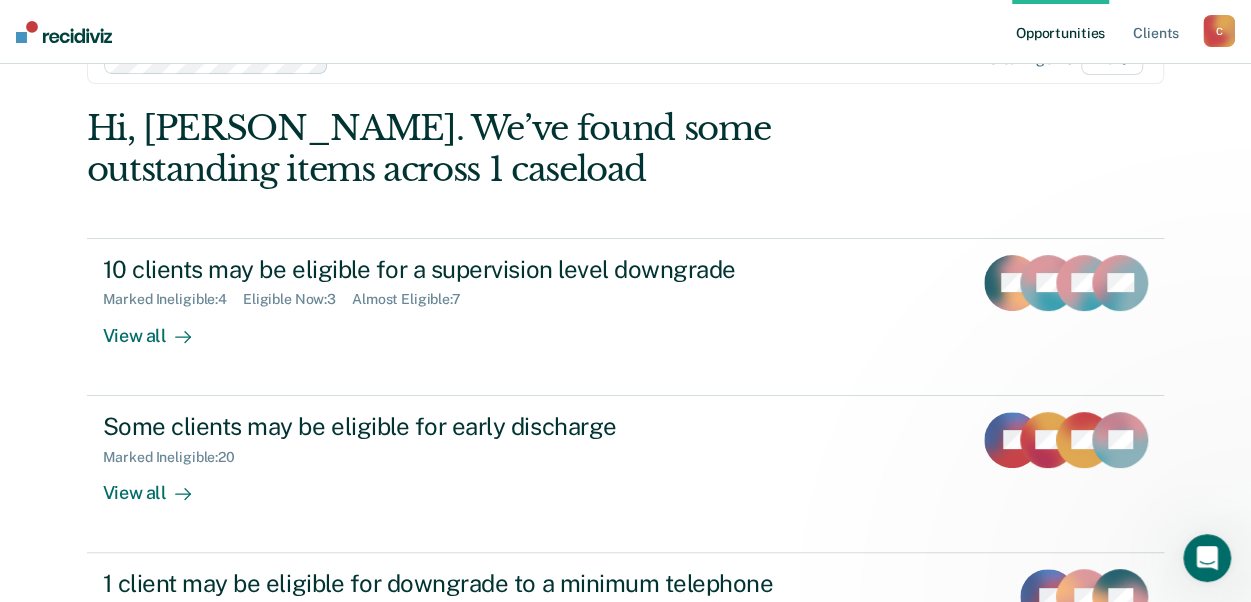 scroll, scrollTop: 0, scrollLeft: 0, axis: both 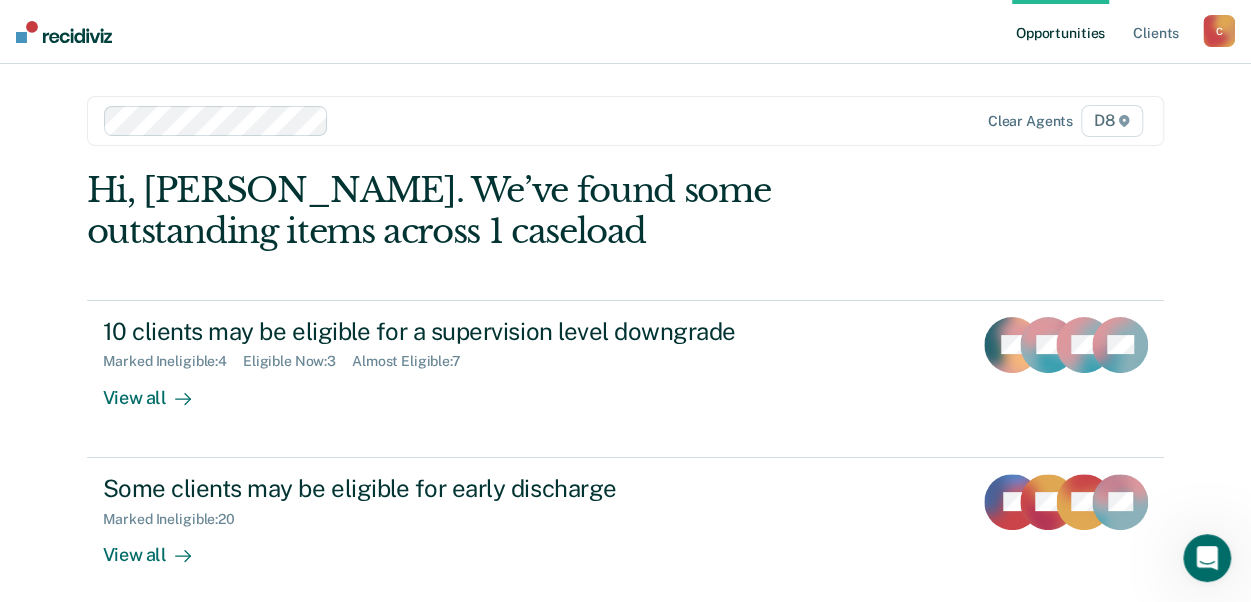 click on "D8" at bounding box center [1112, 121] 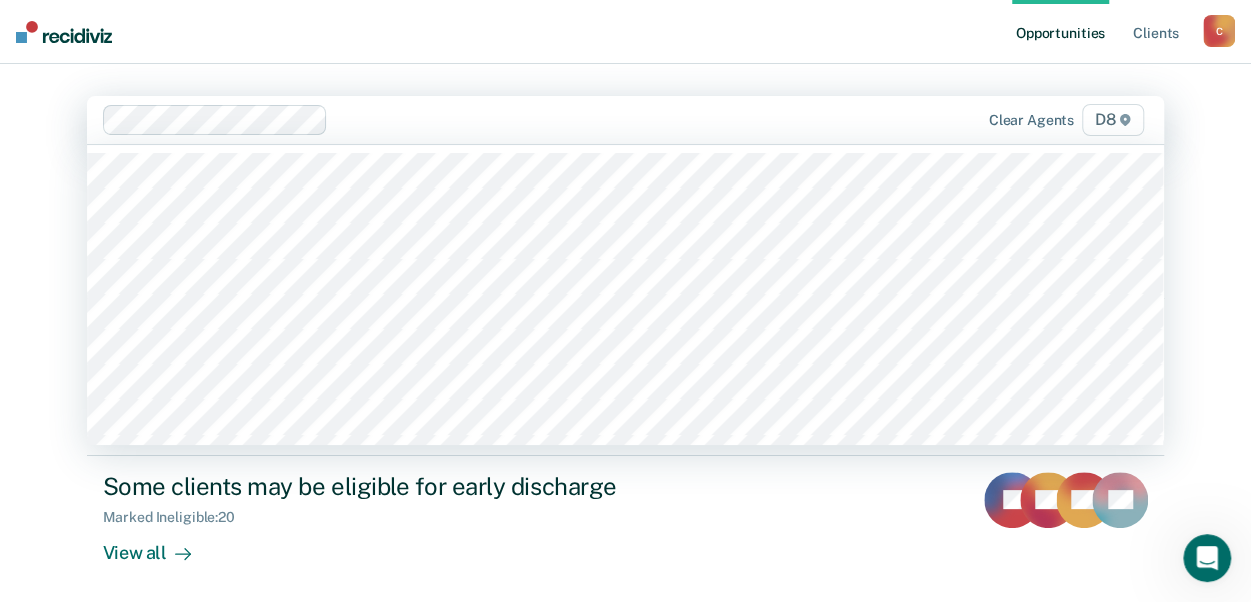 click on "D8" at bounding box center (1113, 120) 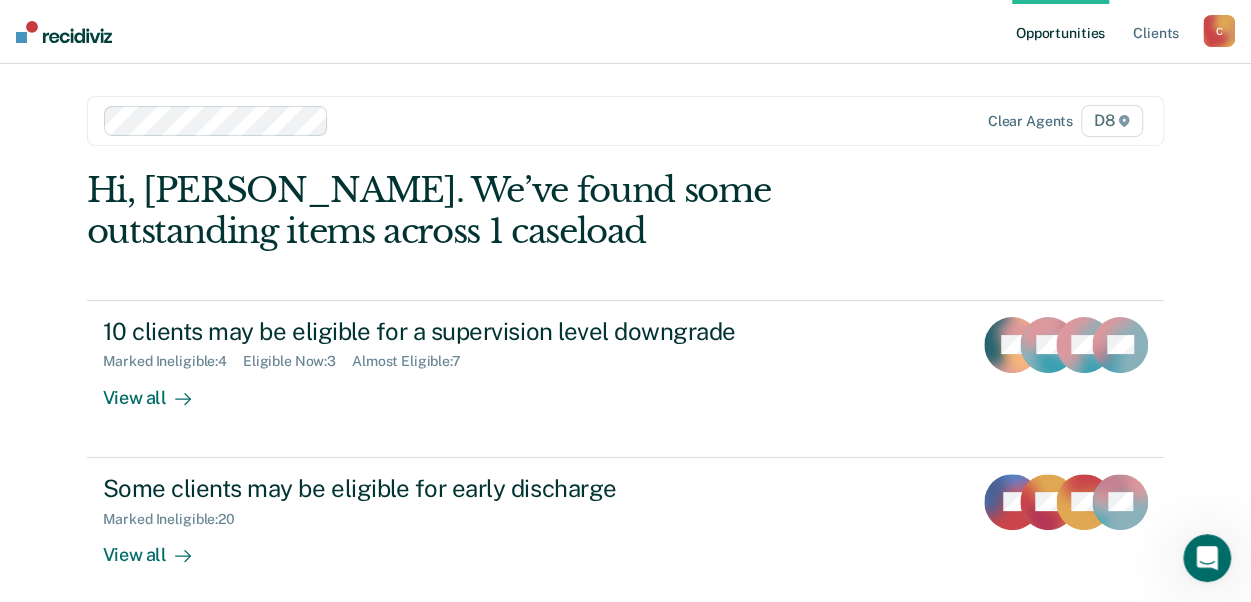 click on "D8" at bounding box center [1112, 121] 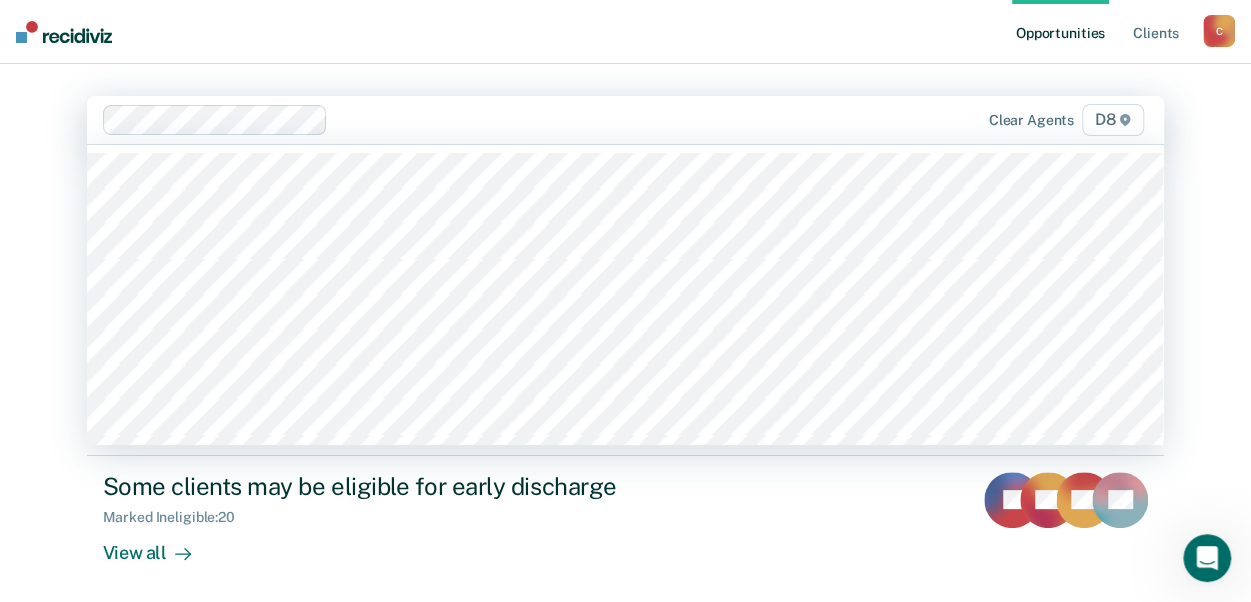 click on "Opportunities Client s [EMAIL_ADDRESS][US_STATE][DOMAIN_NAME] C Profile How it works Log Out 85 results available. Use Up and Down to choose options, press Enter to select the currently focused option, press Escape to exit the menu, press Tab to select the option and exit the menu. Clear   agents D8   Hi, [PERSON_NAME]. We’ve found some outstanding items across 1 caseload 10 clients may be eligible for a supervision level downgrade Marked Ineligible :  4 Eligible Now :  3 Almost Eligible :  7 View all   LC SS GA + 7 Some clients may be eligible for early discharge Marked Ineligible :  20 View all   R( KR NC BF 1 client may be eligible for downgrade to a minimum telephone reporting Marked Ineligible :  2 Almost Eligible :  1 View all   R( JK JW Some clients within their first 6 months of supervision are being supervised at a level that does not match their latest risk score Overridden :  1 View all   TP" at bounding box center [625, 532] 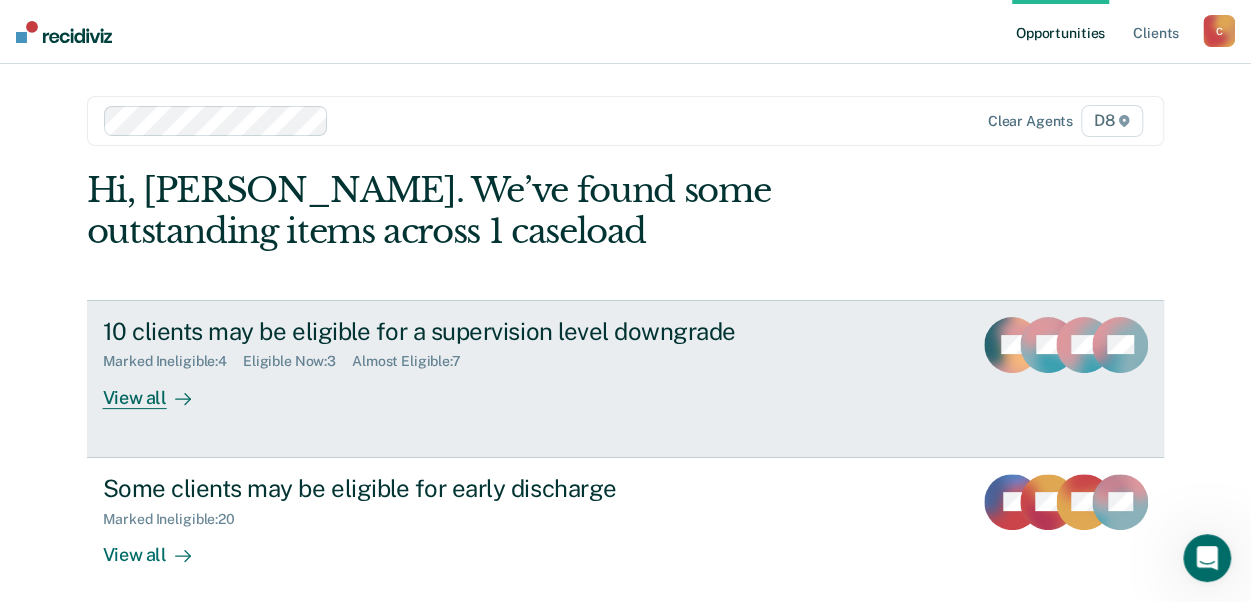 click on "10 clients may be eligible for a supervision level downgrade" at bounding box center [454, 331] 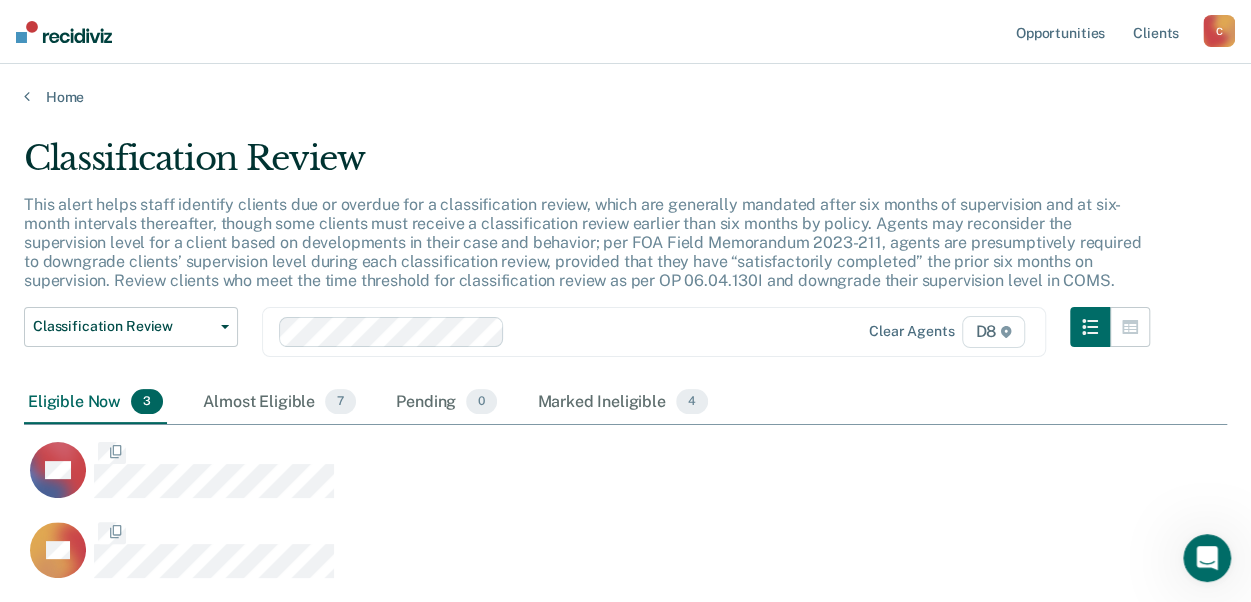 scroll, scrollTop: 16, scrollLeft: 16, axis: both 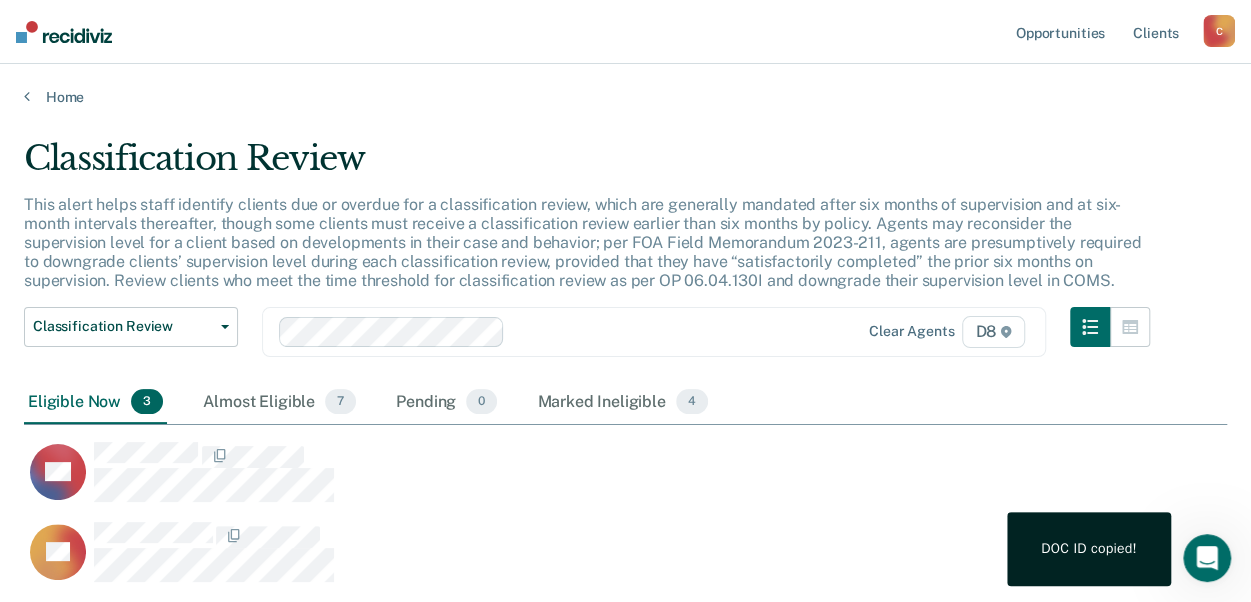 click on "Eligible Now 3 Almost Eligible 7 Pending 0 Marked Ineligible 4" at bounding box center (625, 403) 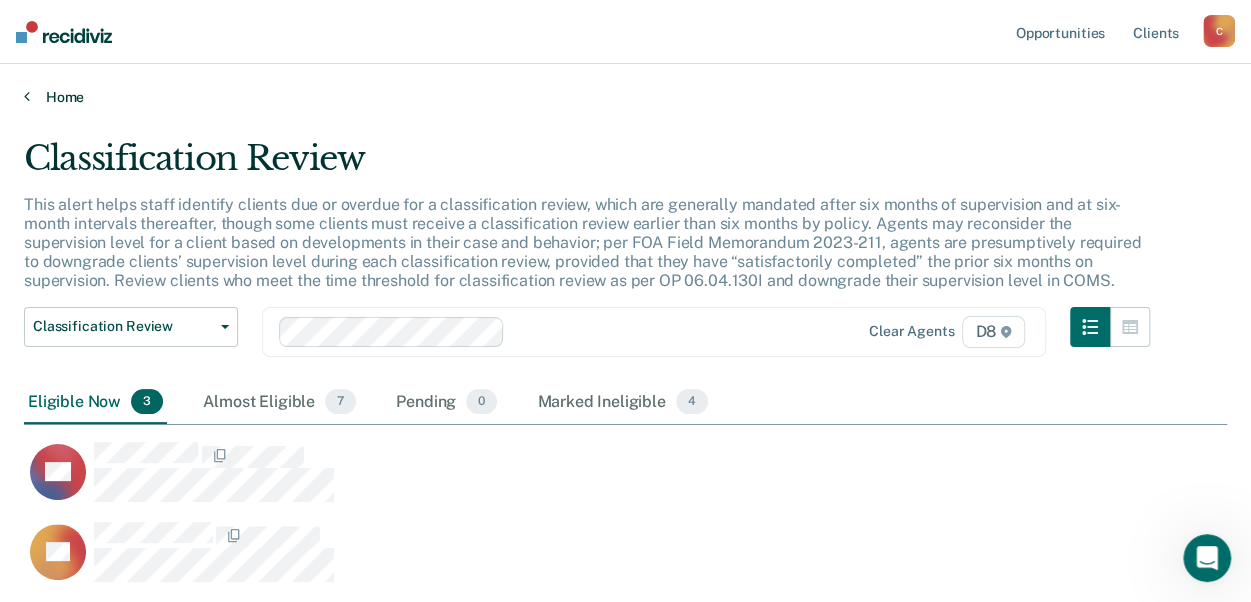 click at bounding box center [27, 96] 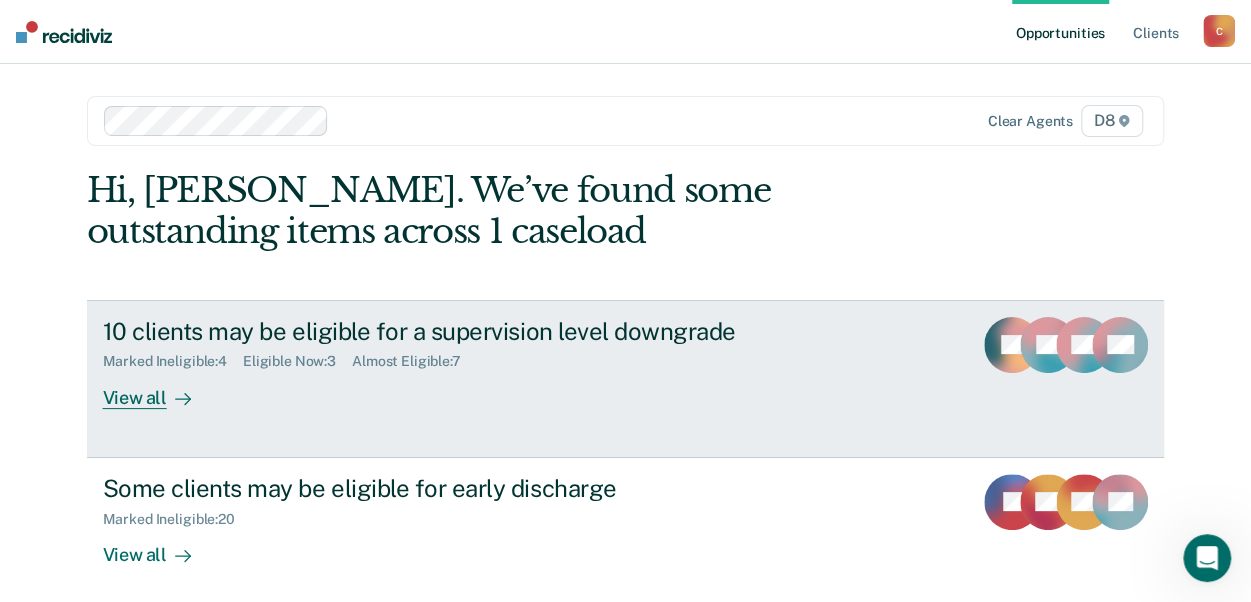 click on "10 clients may be eligible for a supervision level downgrade" at bounding box center [454, 331] 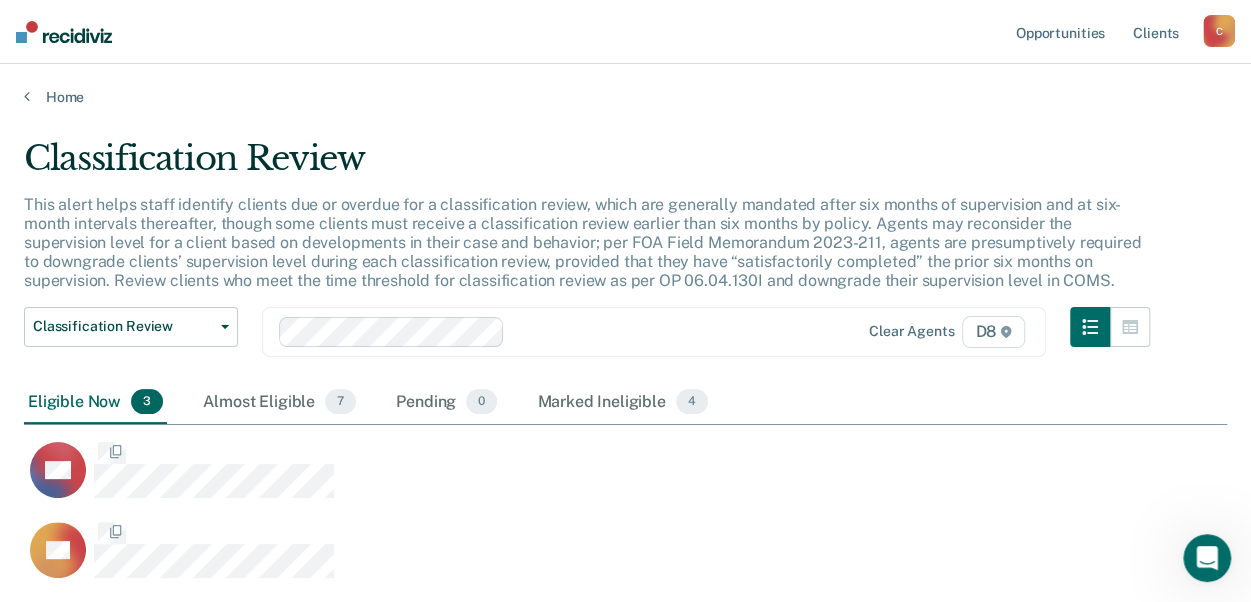 scroll, scrollTop: 16, scrollLeft: 16, axis: both 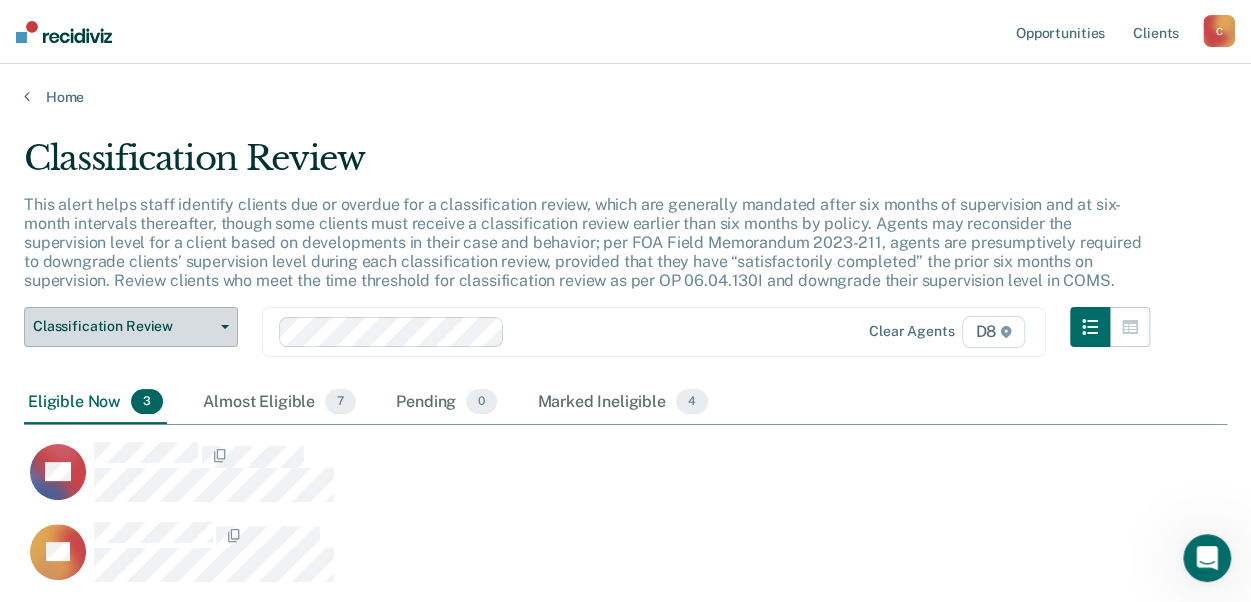 click on "Classification Review" at bounding box center [131, 327] 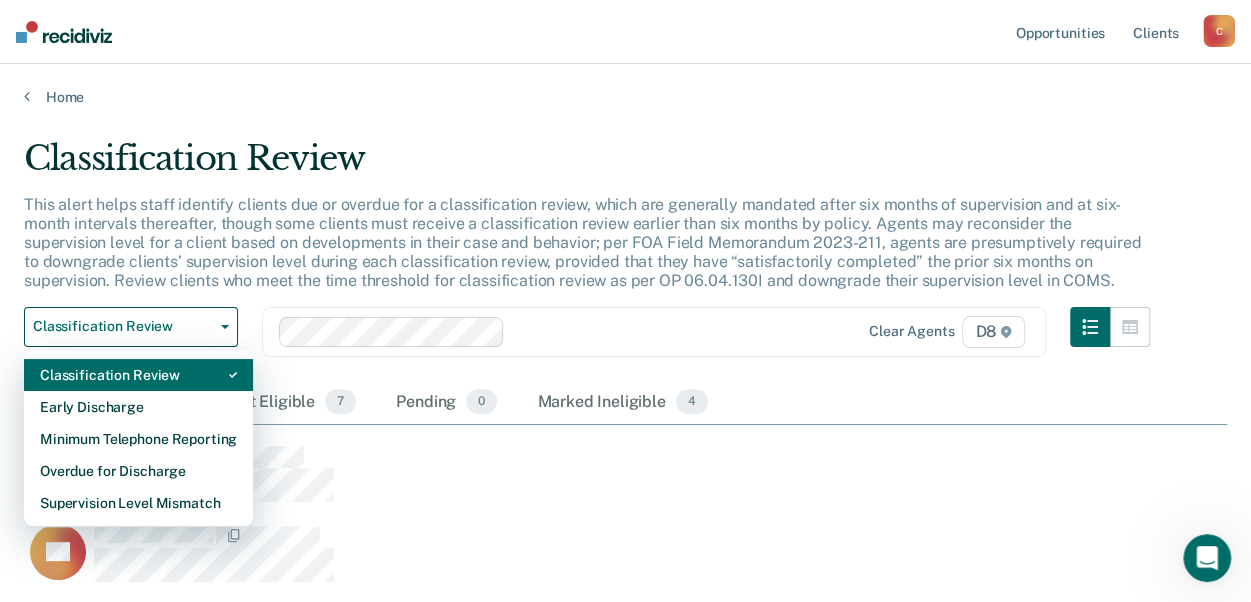 click on "Classification Review" at bounding box center (138, 375) 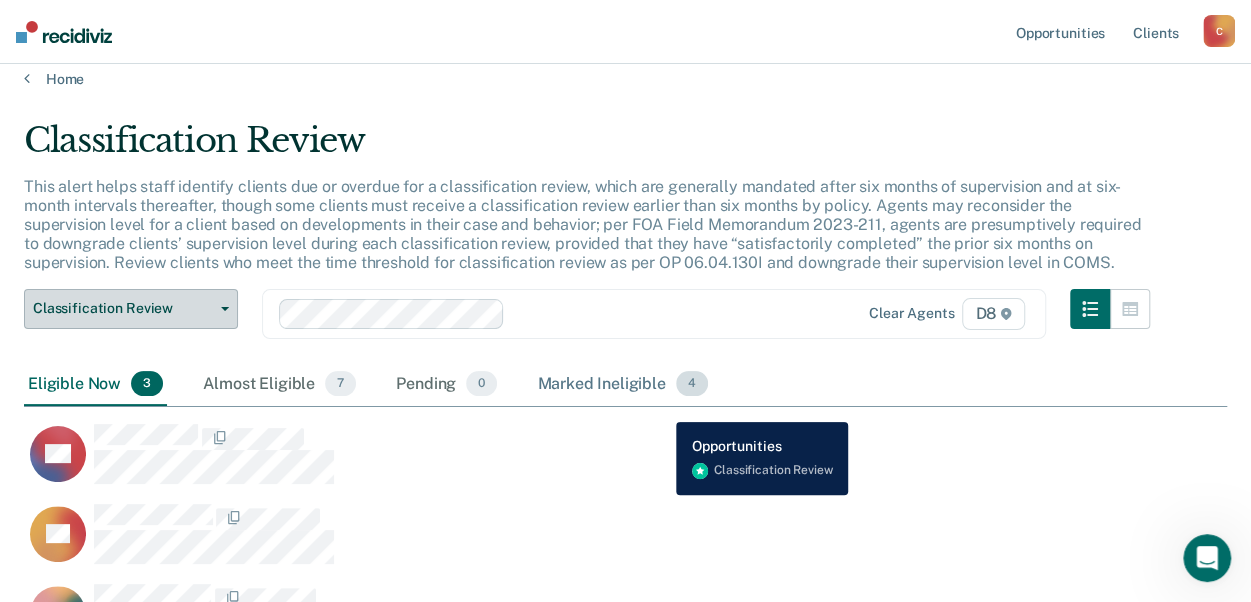 scroll, scrollTop: 0, scrollLeft: 0, axis: both 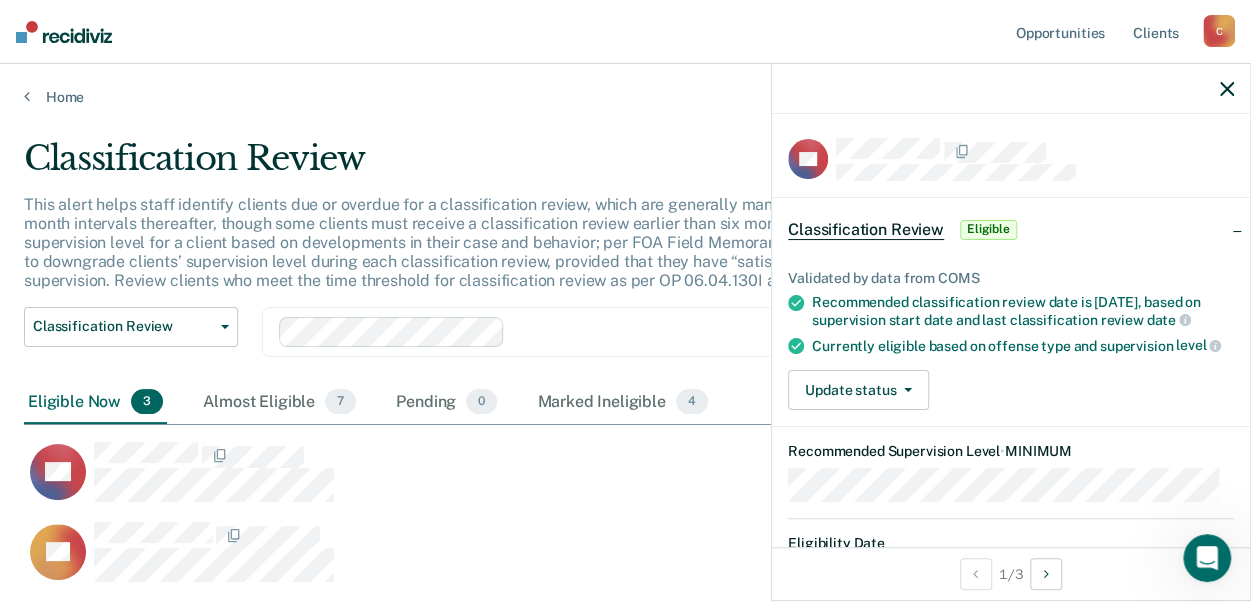 click on "AK" at bounding box center [538, 472] 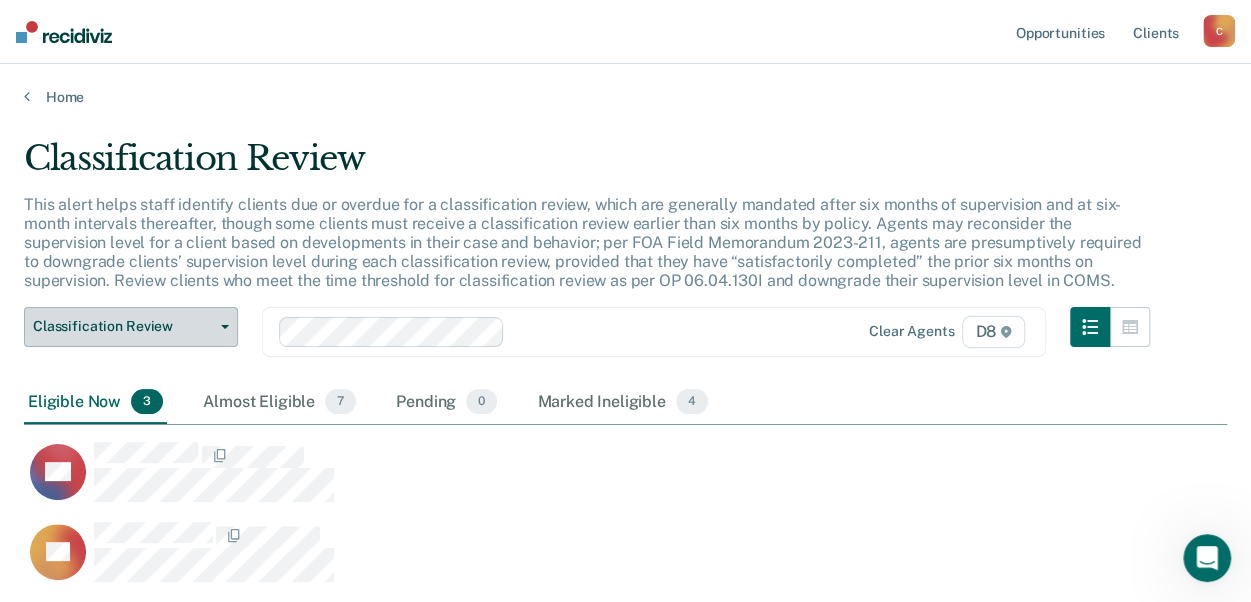 click on "Classification Review" at bounding box center [131, 327] 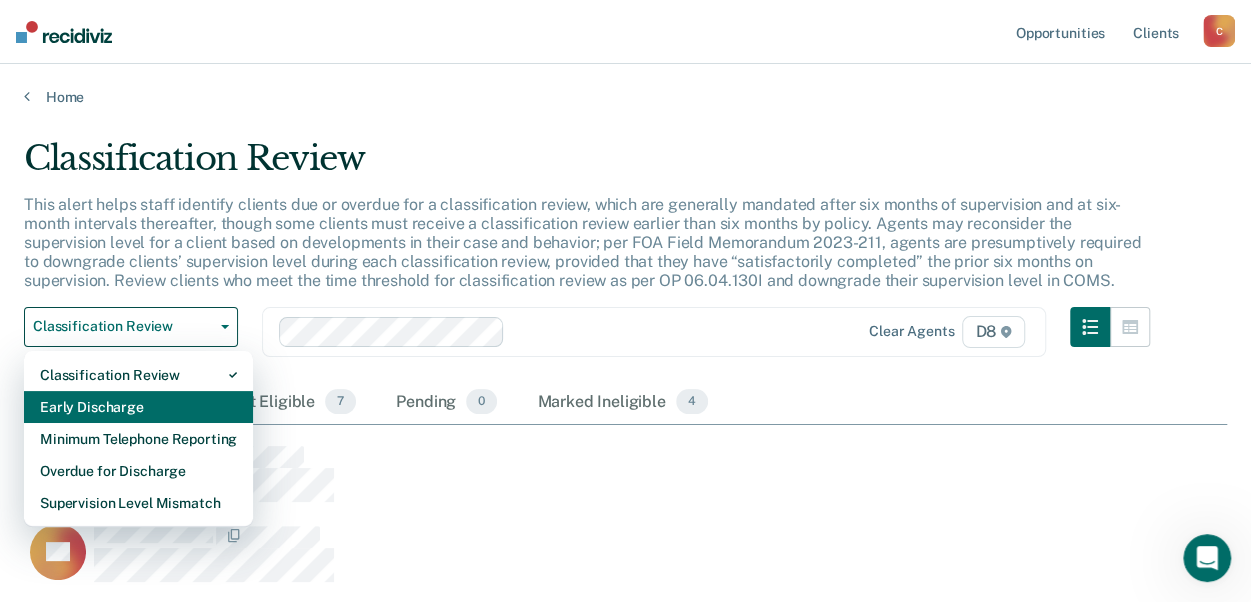 click on "Early Discharge" at bounding box center (138, 407) 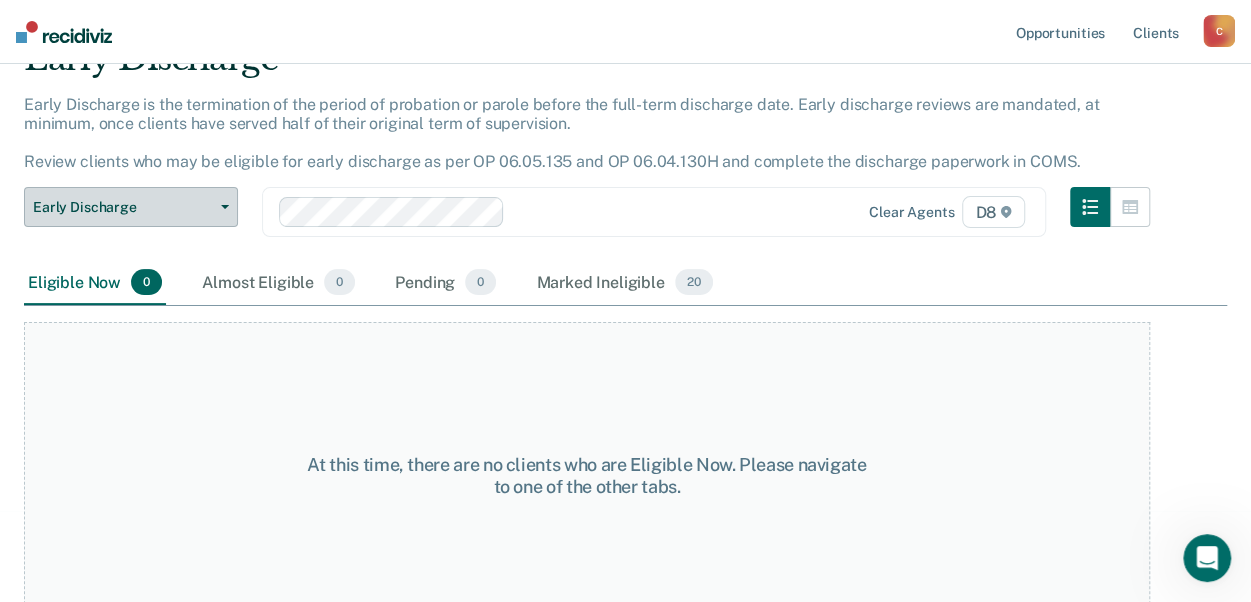 scroll, scrollTop: 0, scrollLeft: 0, axis: both 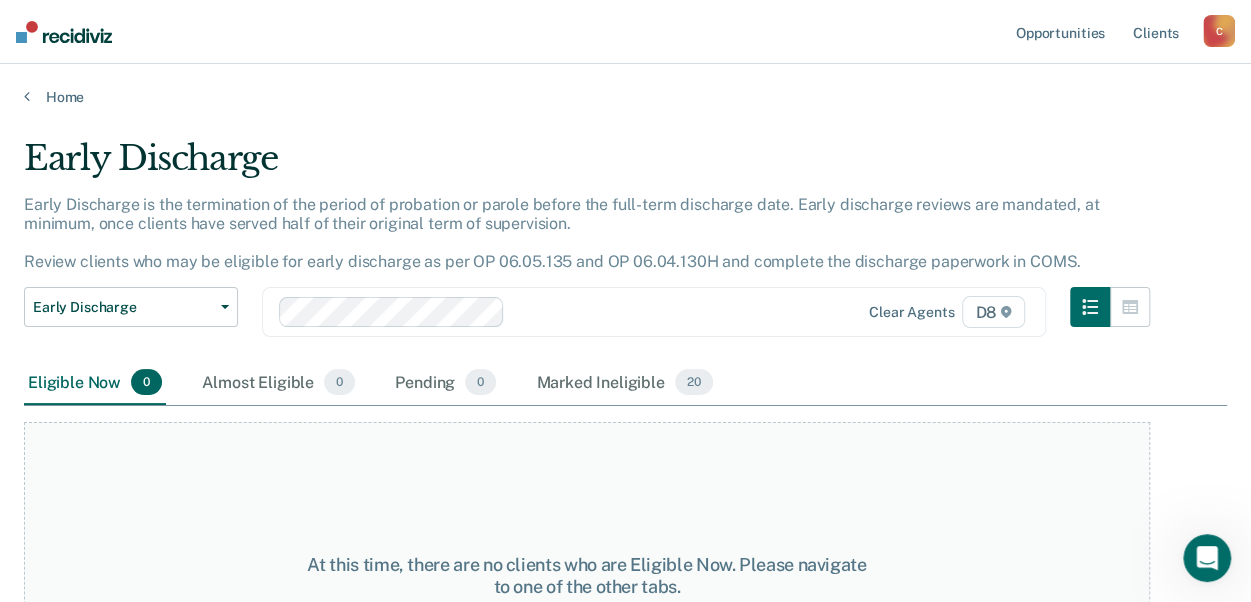 click on "C" at bounding box center [1219, 31] 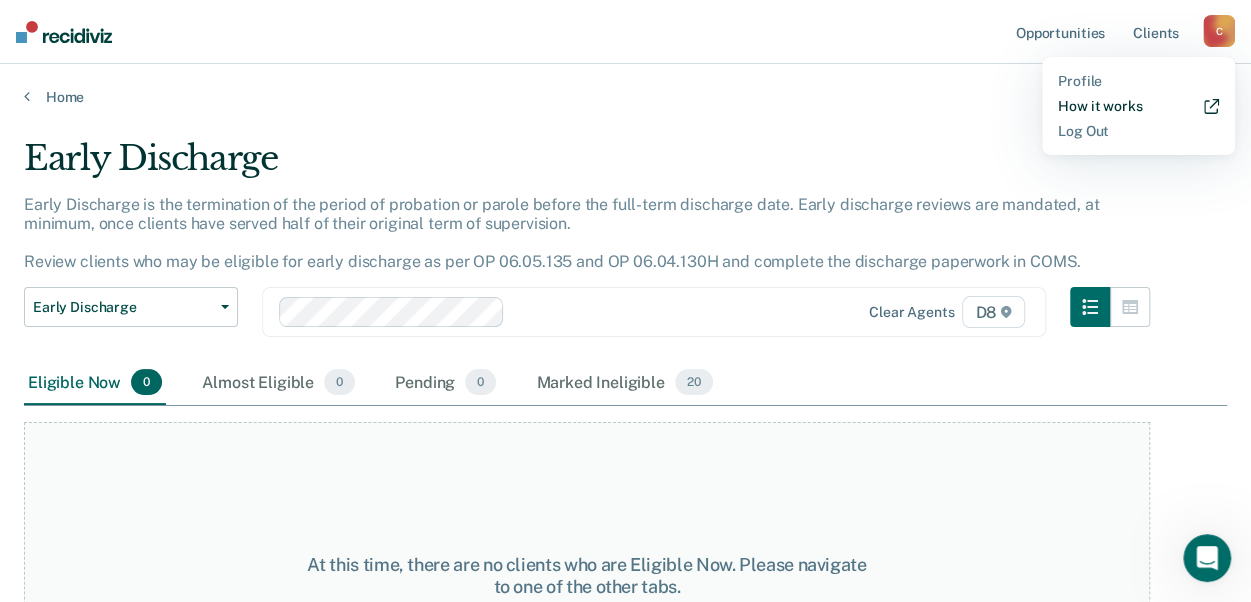 click on "How it works" at bounding box center [1138, 106] 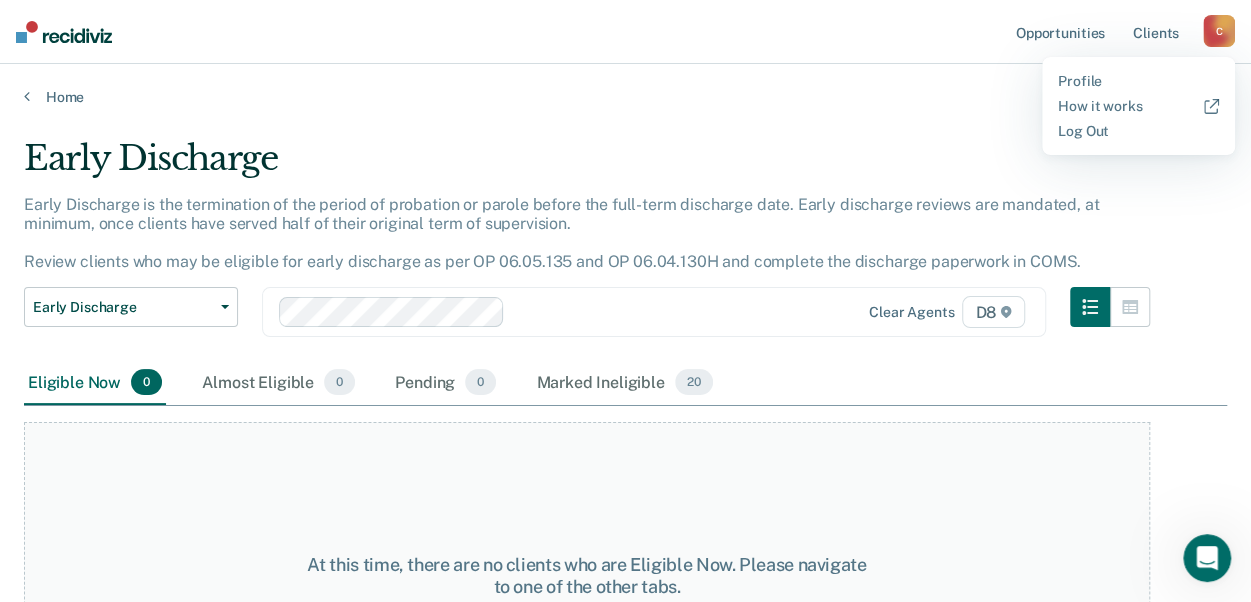 click 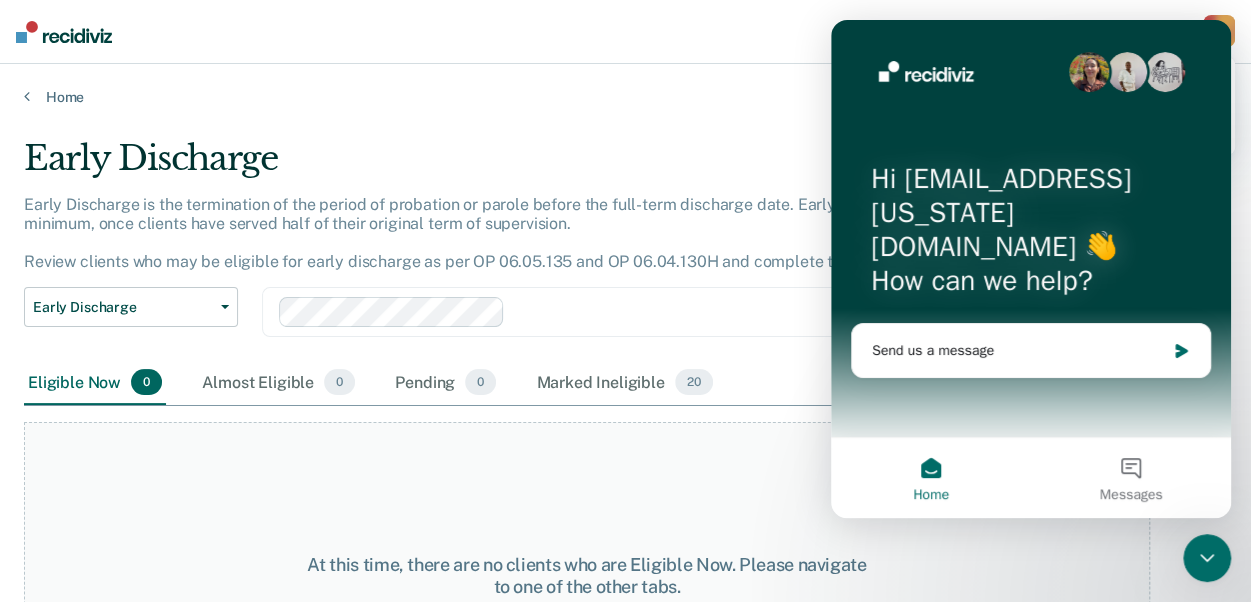 click 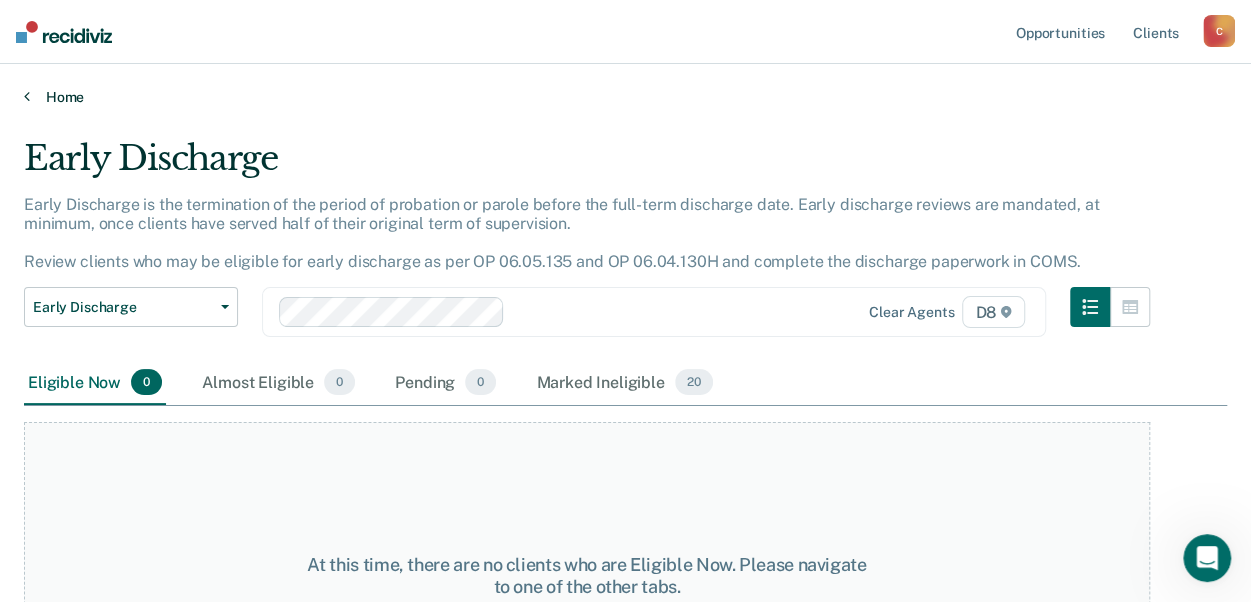 click on "Home" at bounding box center (625, 97) 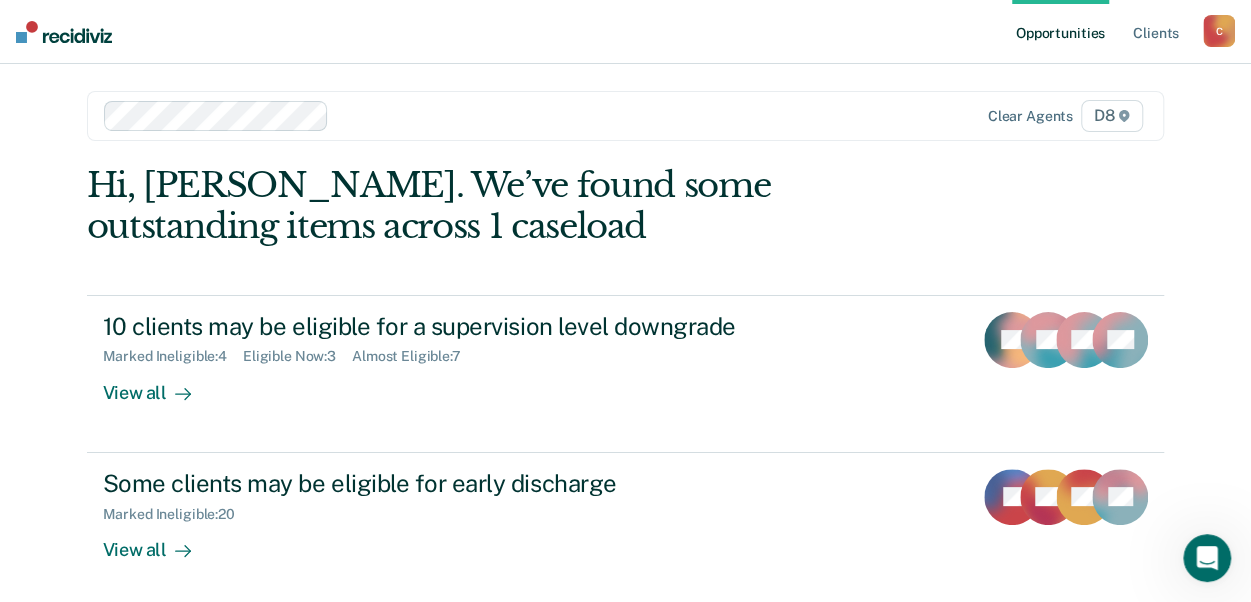 scroll, scrollTop: 0, scrollLeft: 0, axis: both 